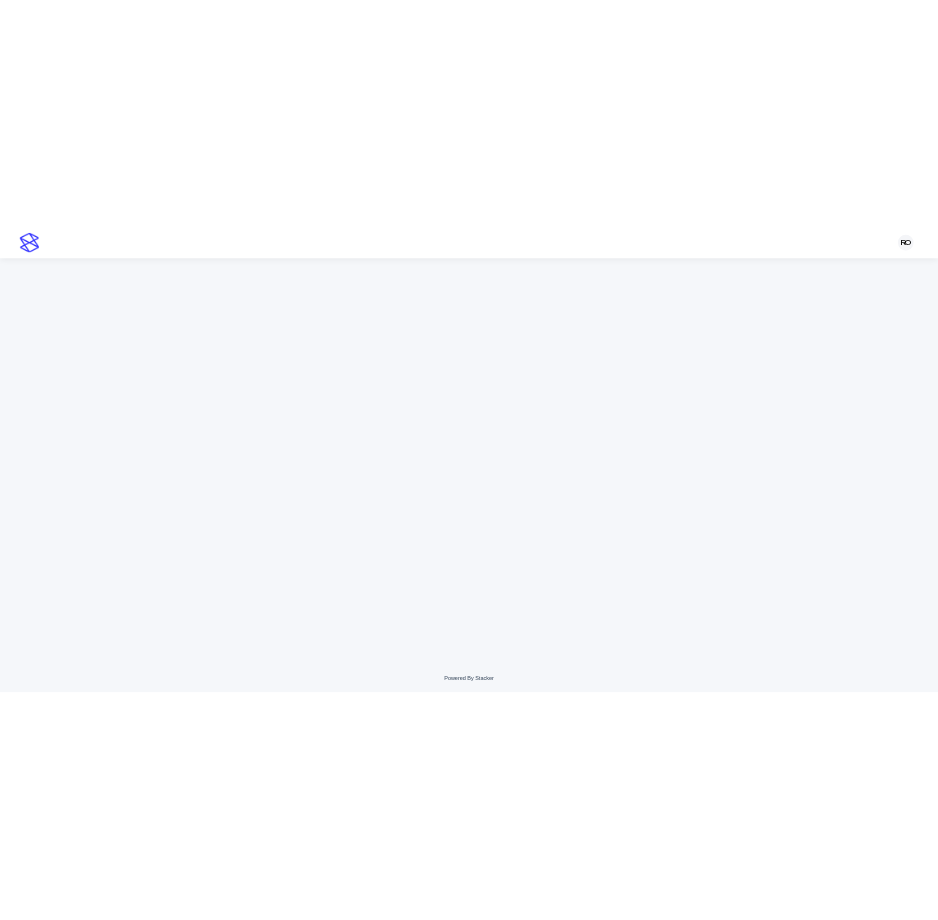 scroll, scrollTop: 0, scrollLeft: 0, axis: both 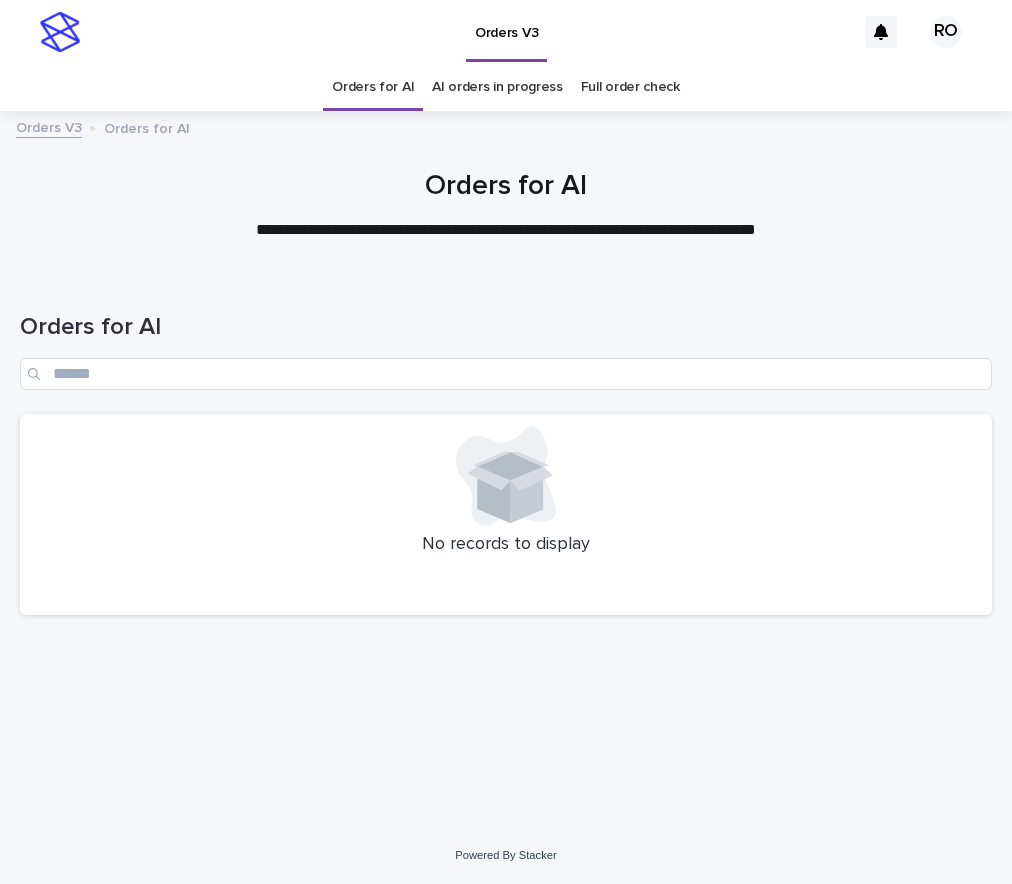 click at bounding box center [506, 197] 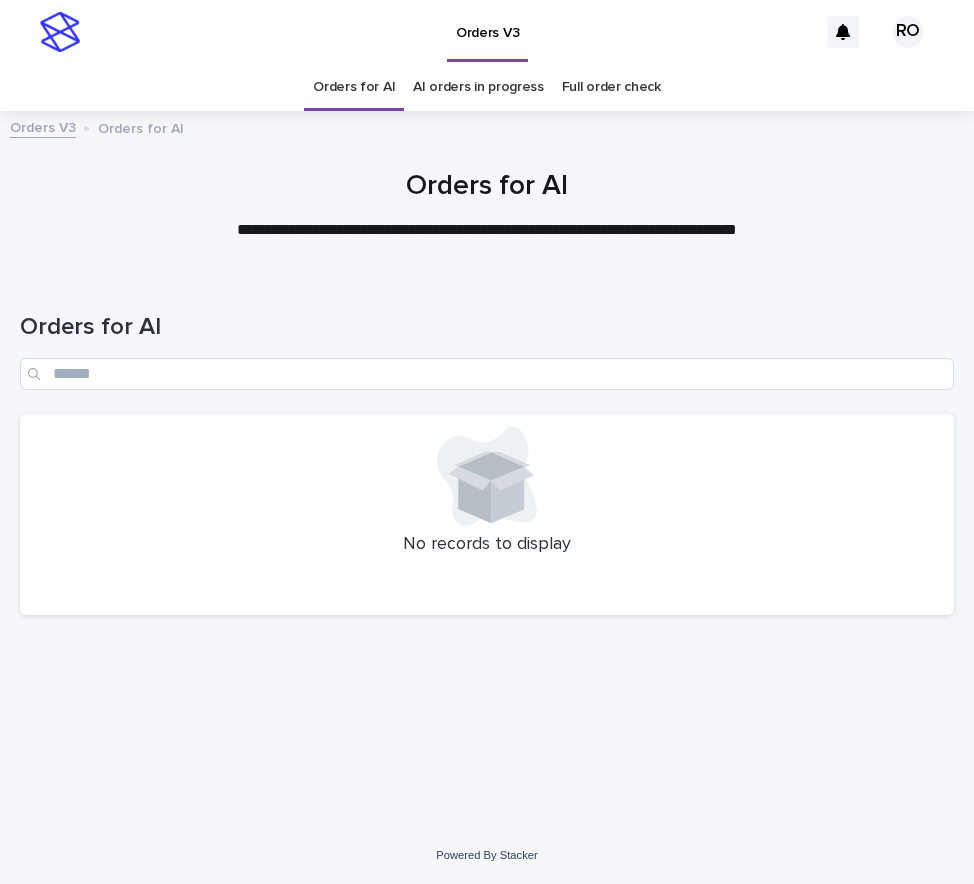 click on "Orders for AI" at bounding box center (487, 187) 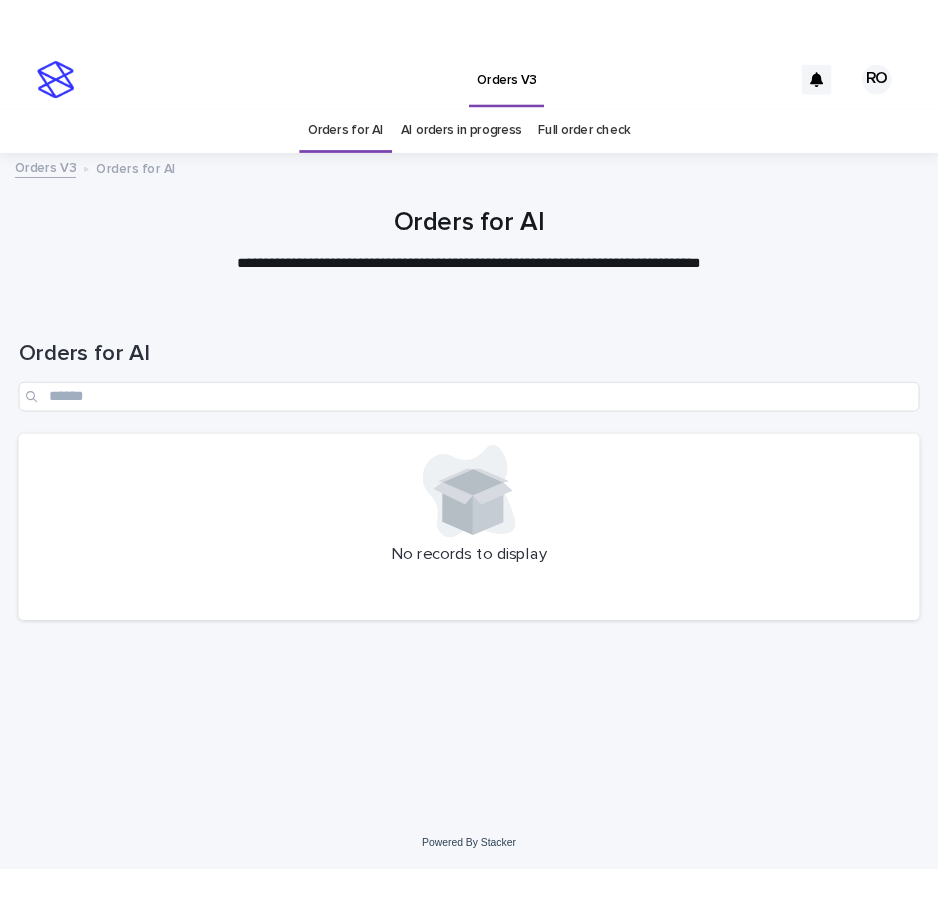 scroll, scrollTop: 0, scrollLeft: 0, axis: both 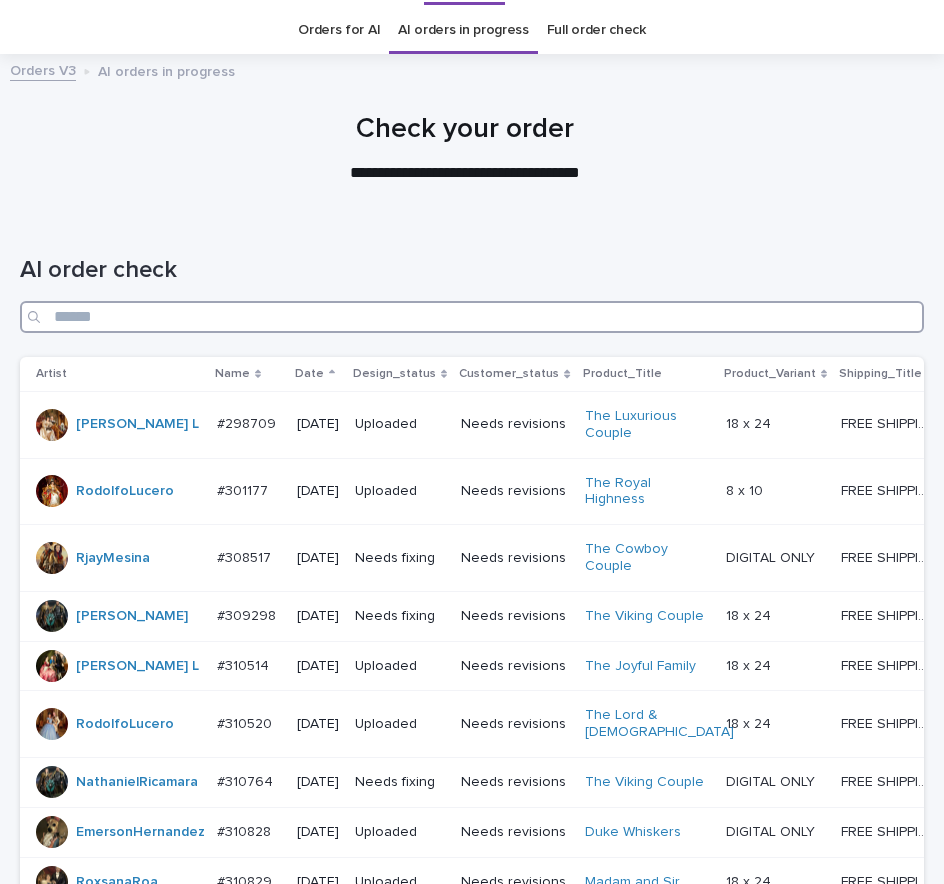 click at bounding box center [472, 317] 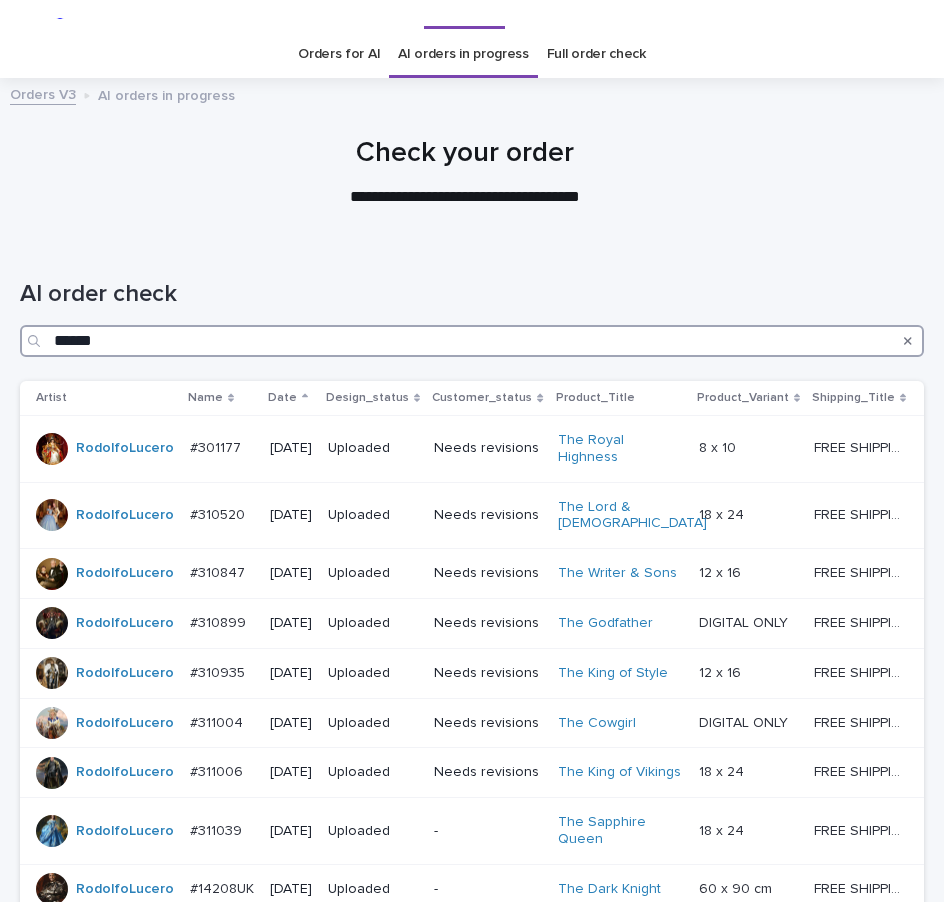 scroll, scrollTop: 0, scrollLeft: 0, axis: both 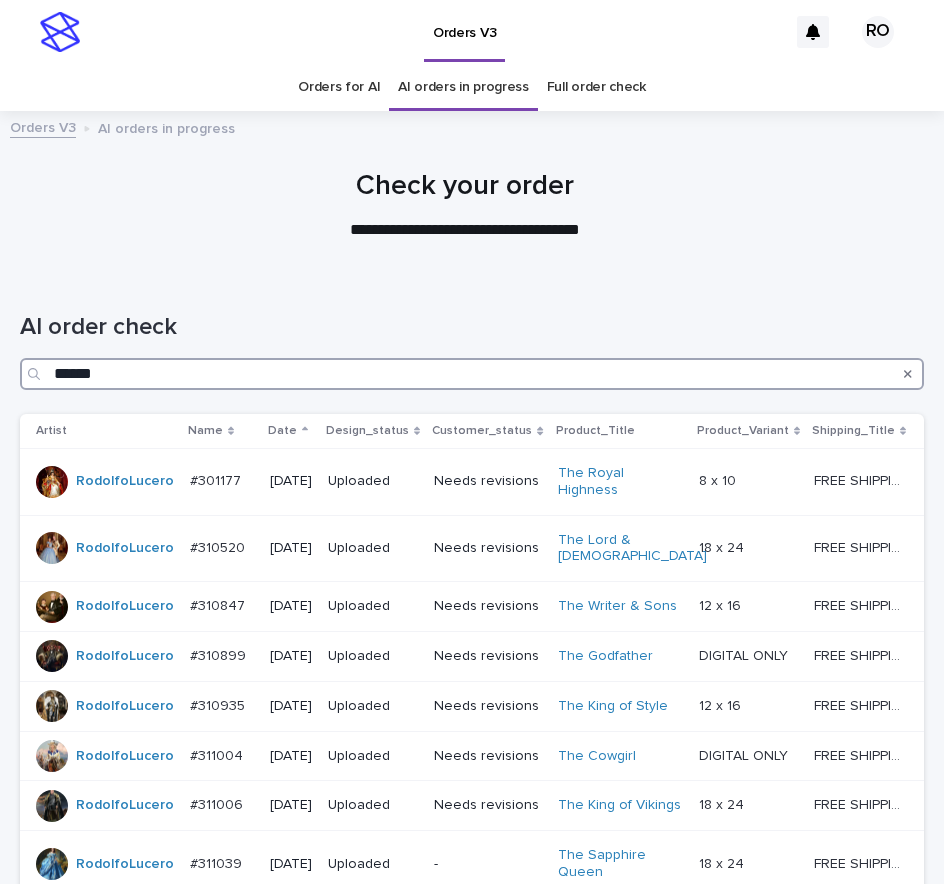 drag, startPoint x: 161, startPoint y: 375, endPoint x: 7, endPoint y: 372, distance: 154.02922 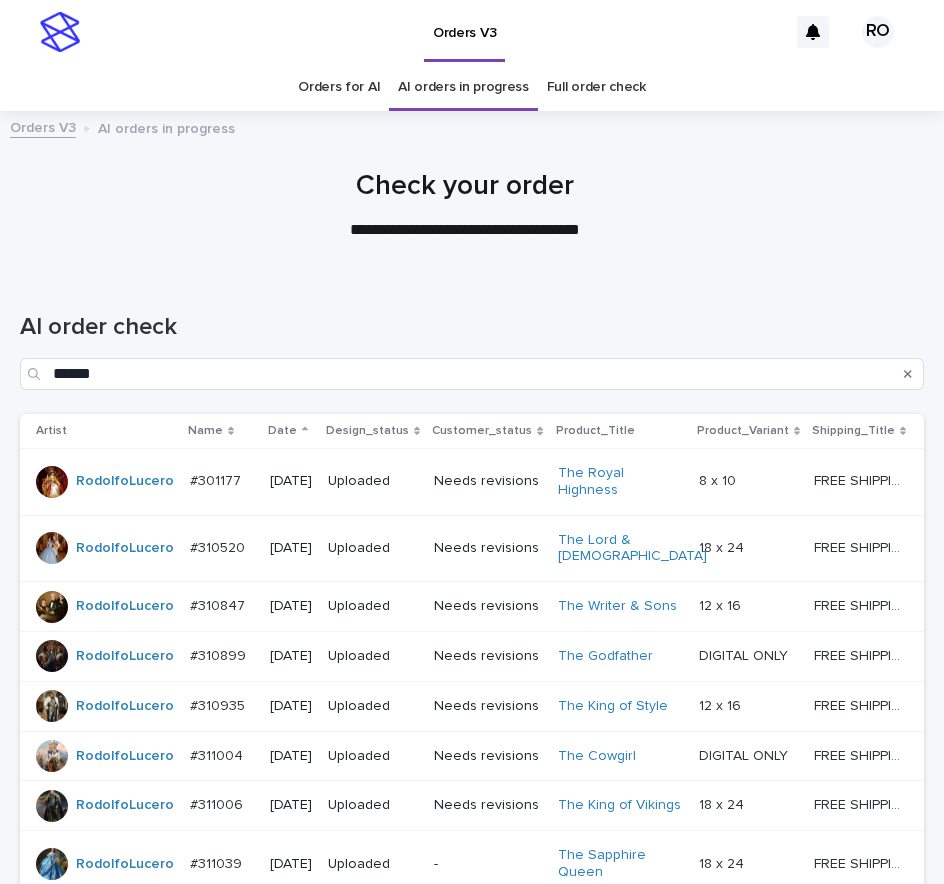 click on "AI order check ******" at bounding box center (472, 343) 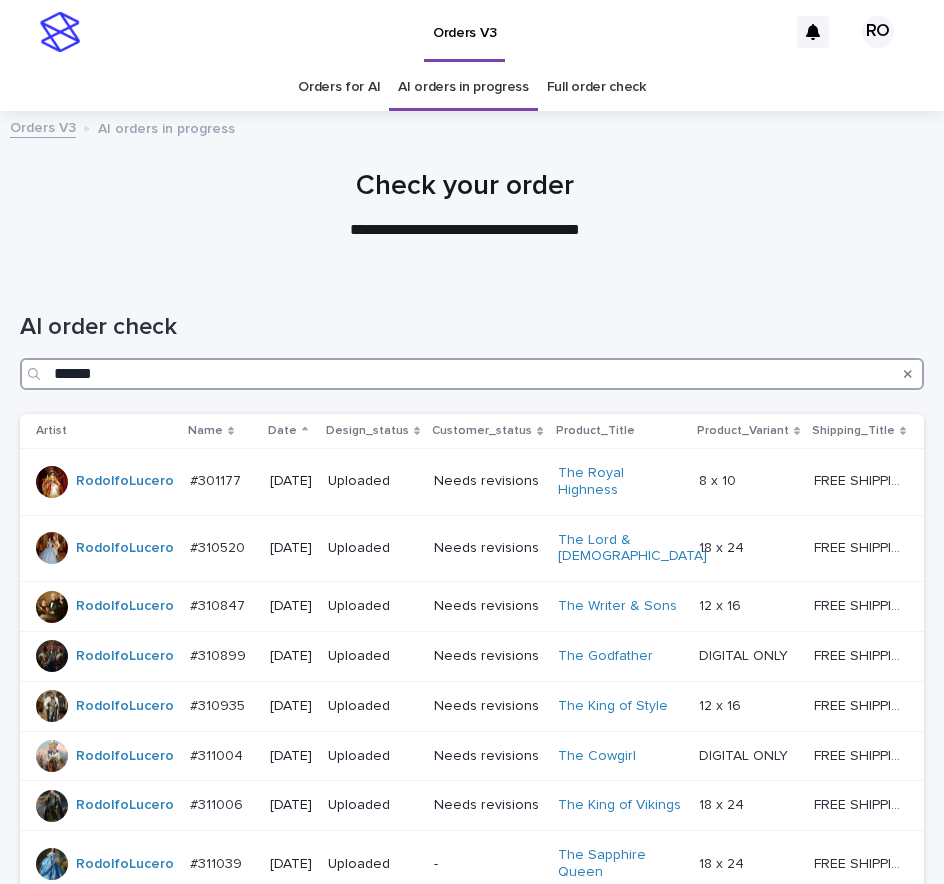 drag, startPoint x: 138, startPoint y: 382, endPoint x: 28, endPoint y: 377, distance: 110.11358 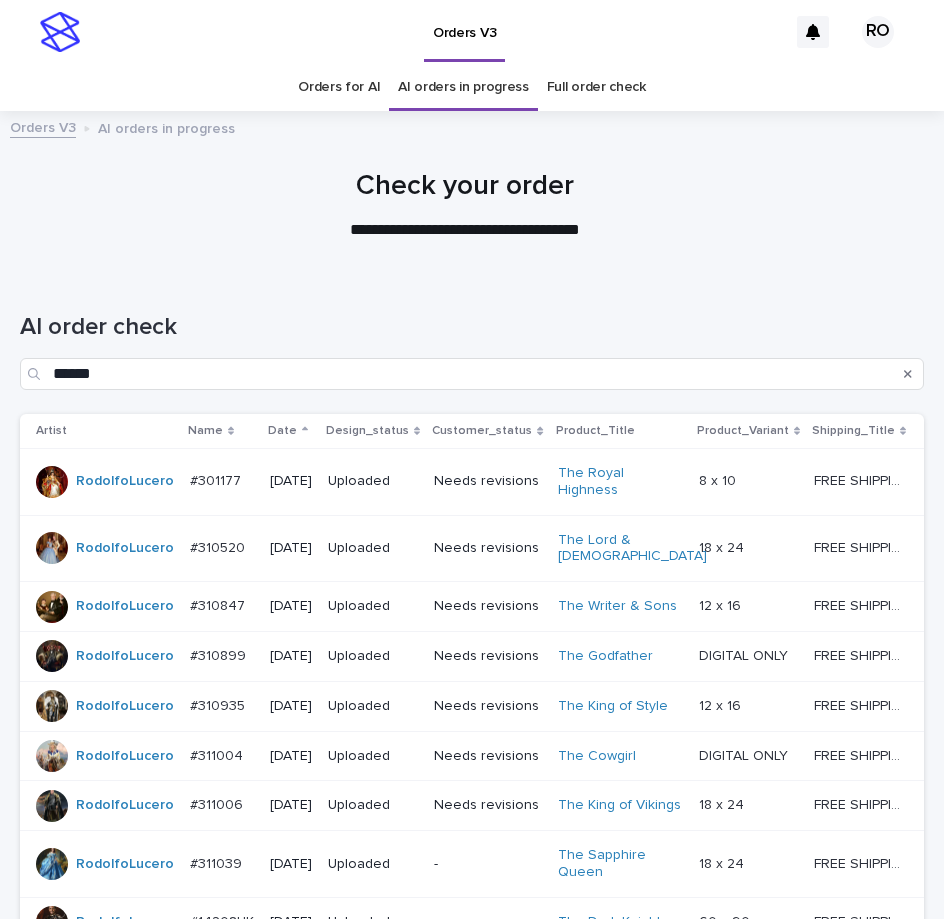 drag, startPoint x: 312, startPoint y: 300, endPoint x: 232, endPoint y: 233, distance: 104.35037 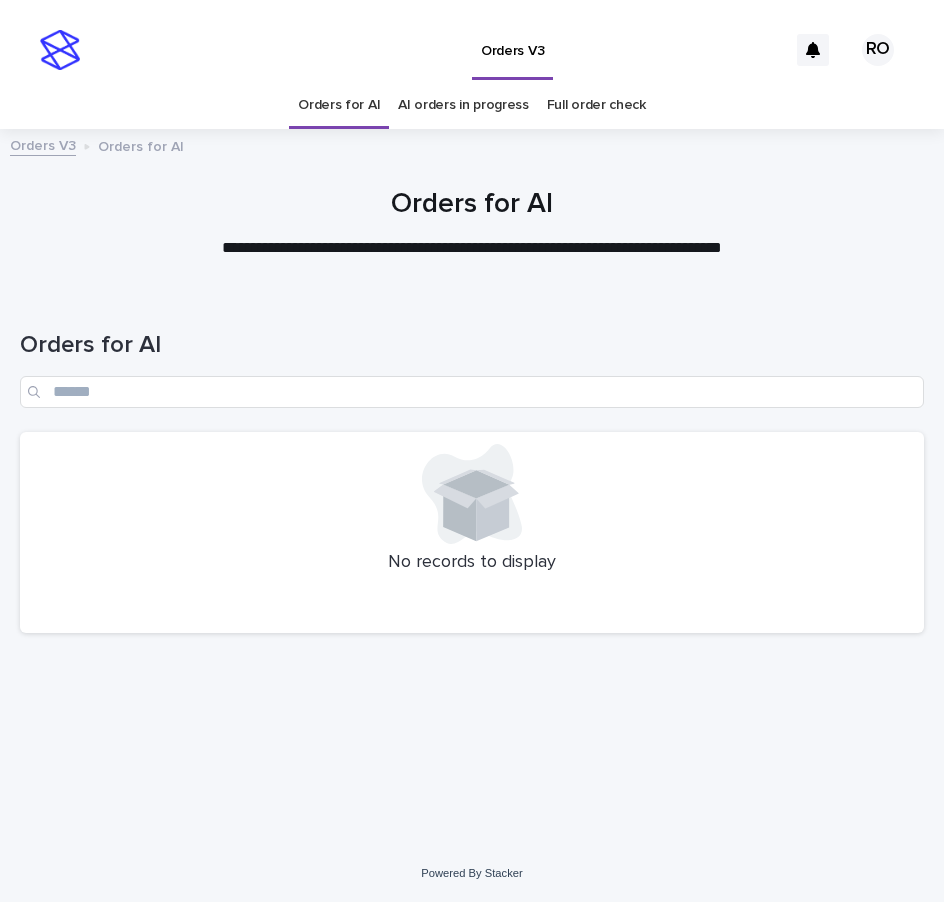 scroll, scrollTop: 0, scrollLeft: 0, axis: both 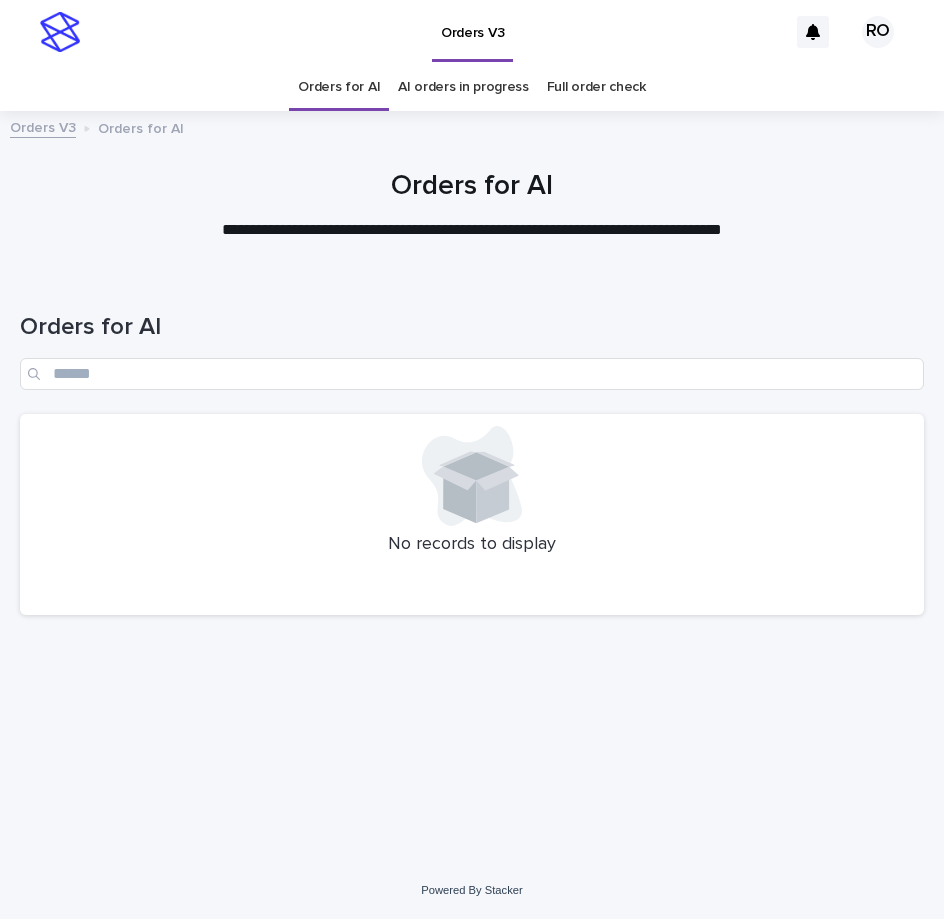 click on "AI orders in progress" at bounding box center (463, 87) 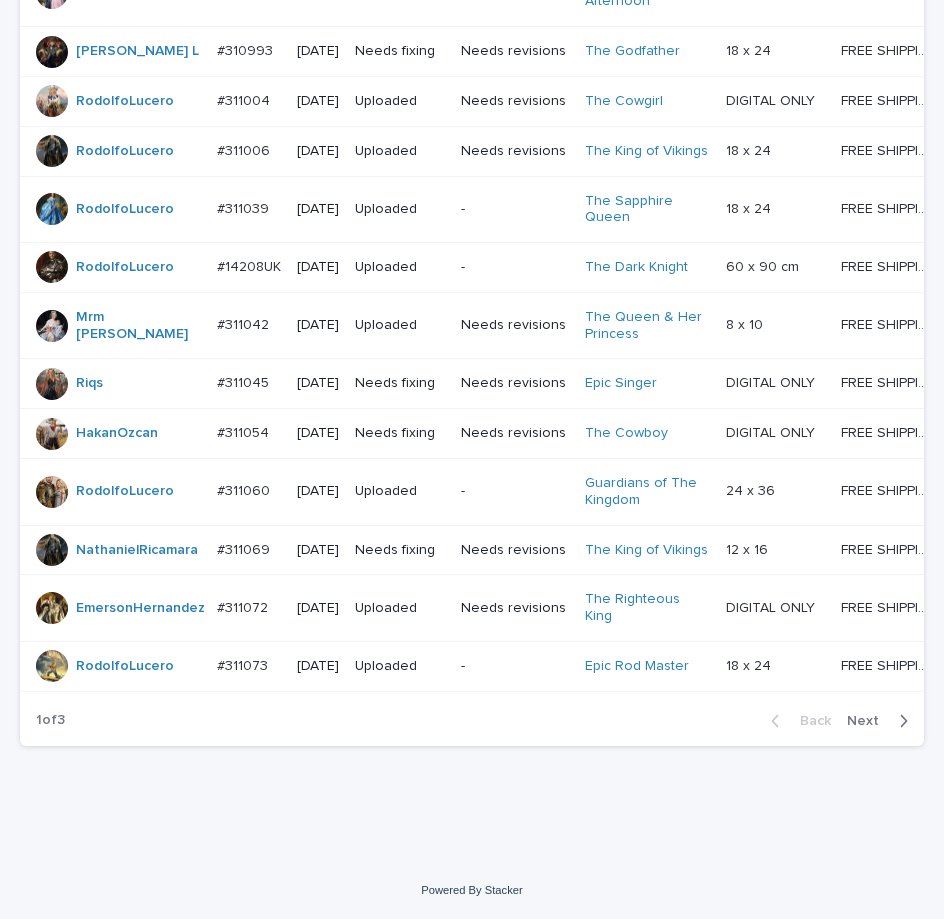 scroll, scrollTop: 1822, scrollLeft: 0, axis: vertical 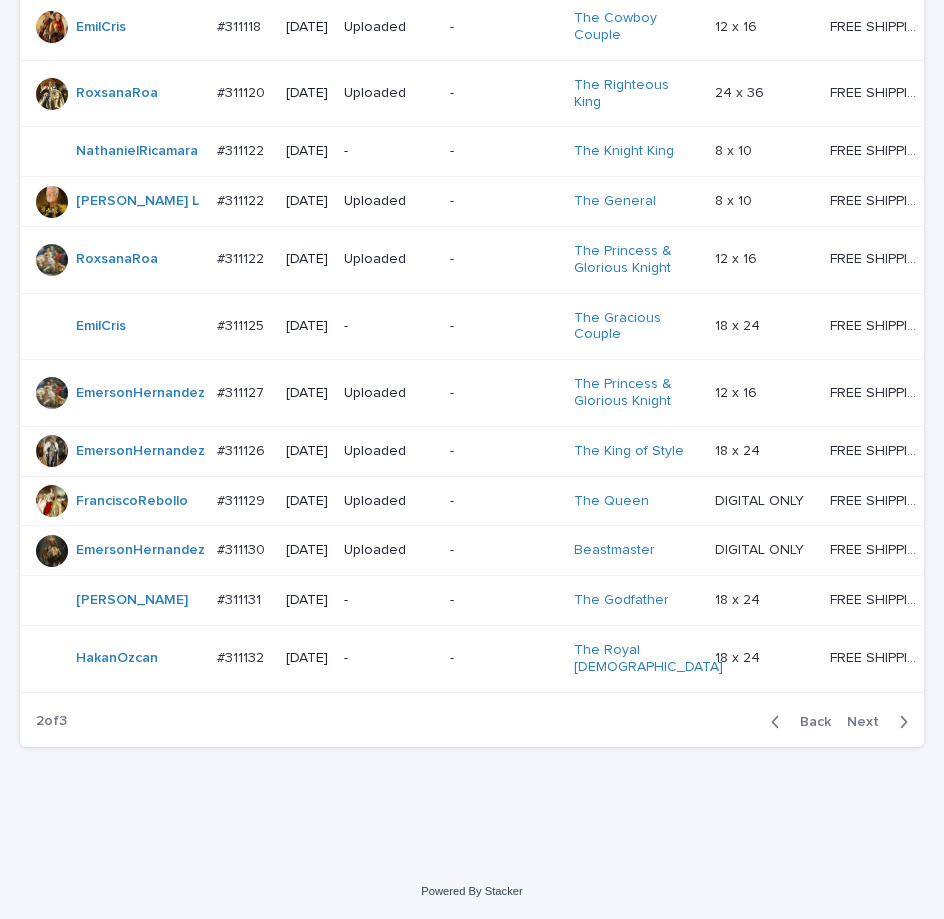 click on "Next" at bounding box center [869, 722] 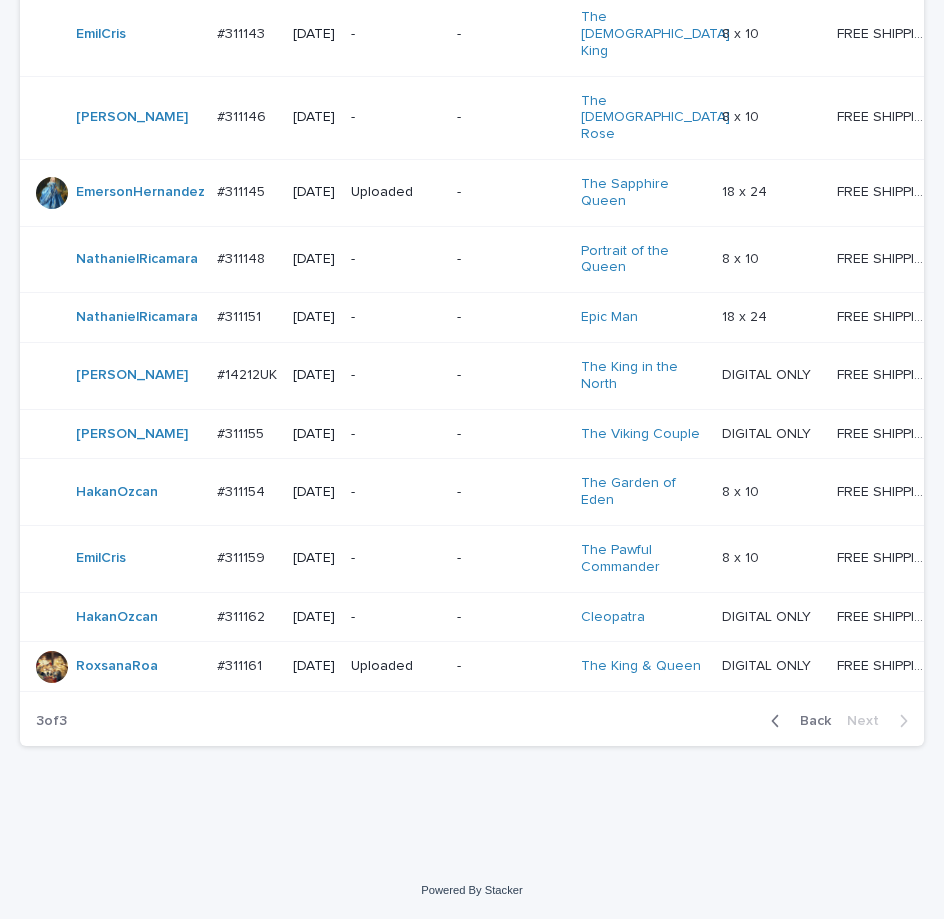 scroll, scrollTop: 906, scrollLeft: 0, axis: vertical 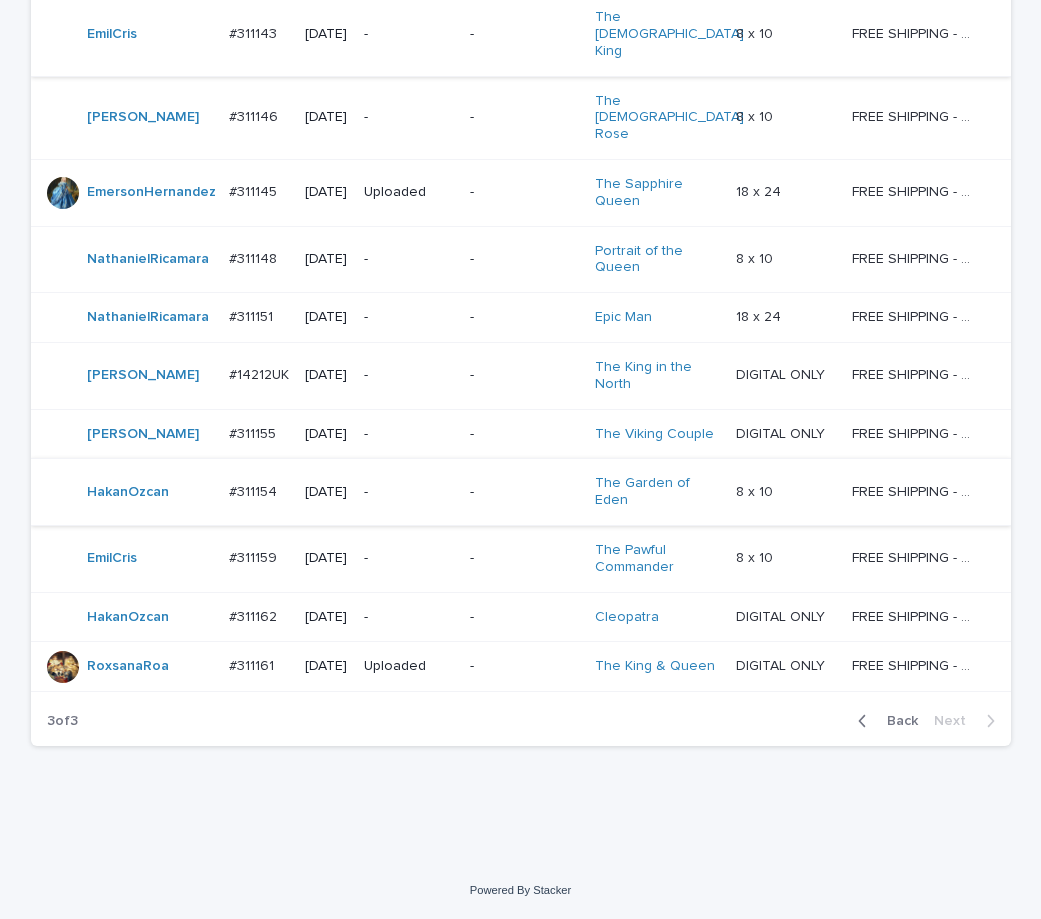 drag, startPoint x: 899, startPoint y: 722, endPoint x: 821, endPoint y: 478, distance: 256.164 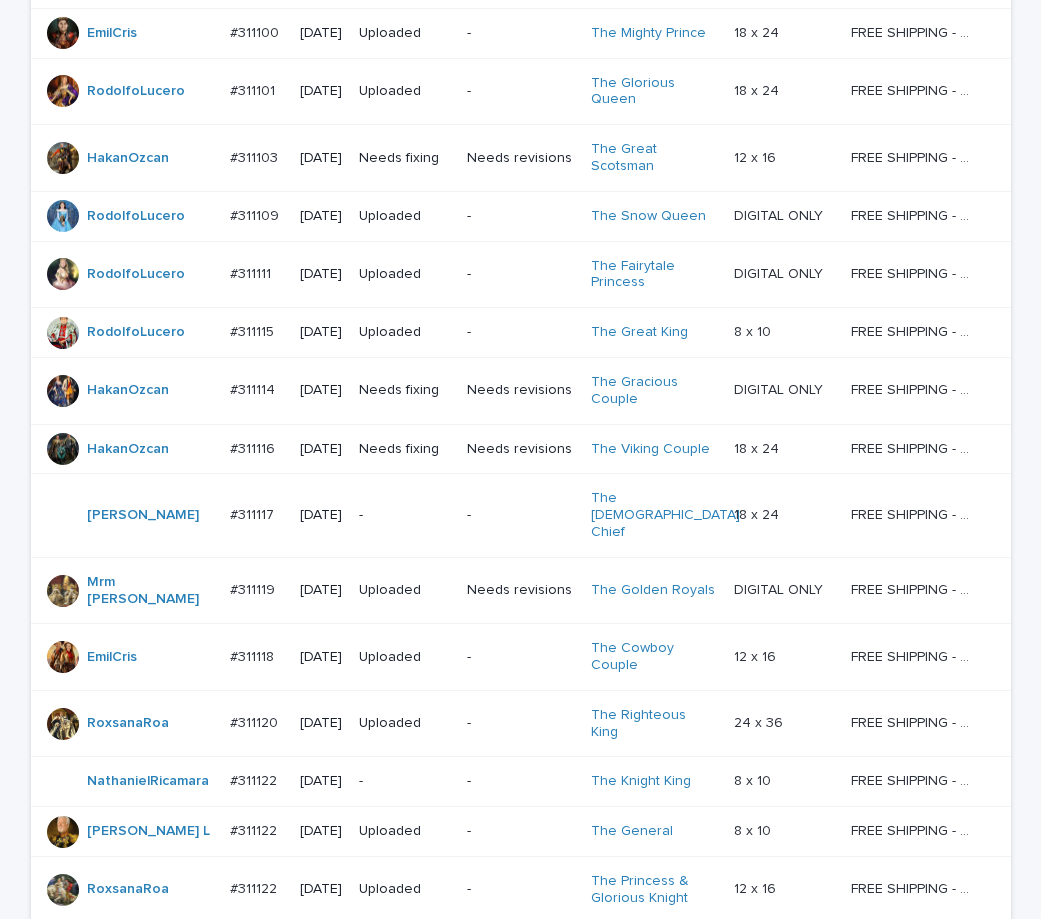 scroll, scrollTop: 1153, scrollLeft: 0, axis: vertical 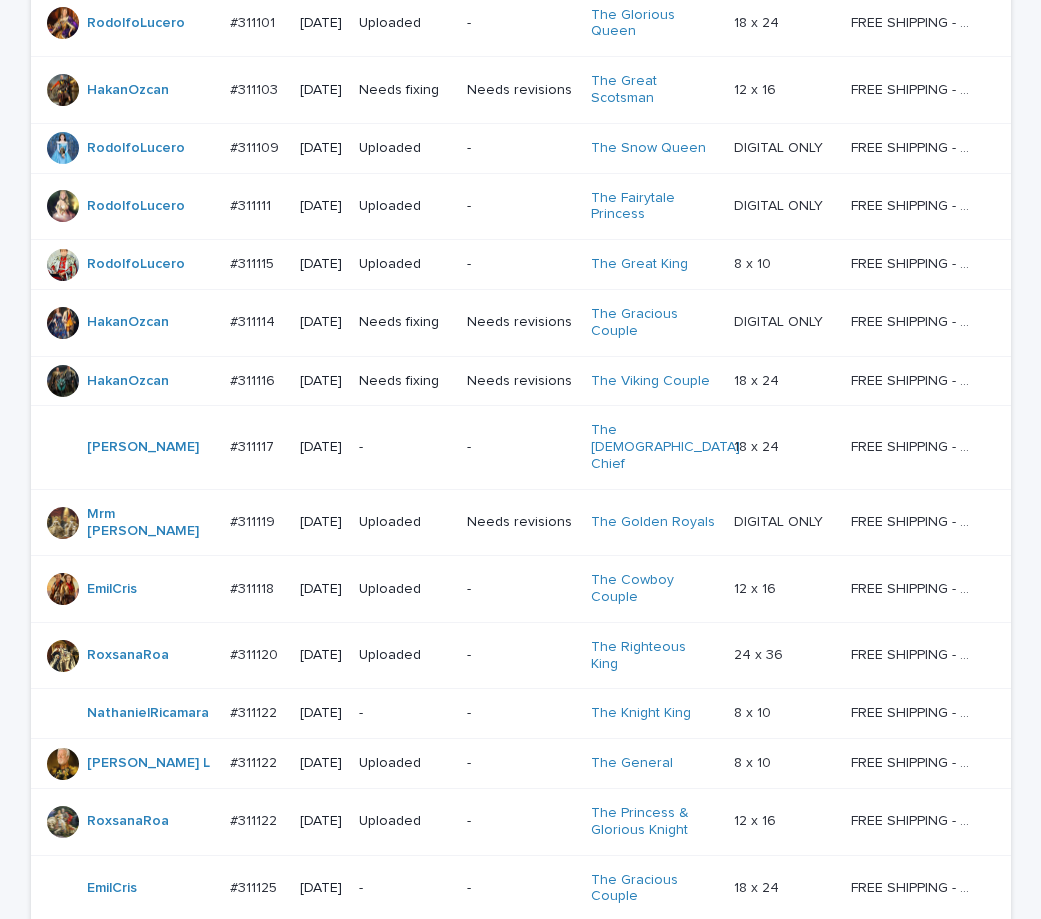 click on "-" at bounding box center [521, 447] 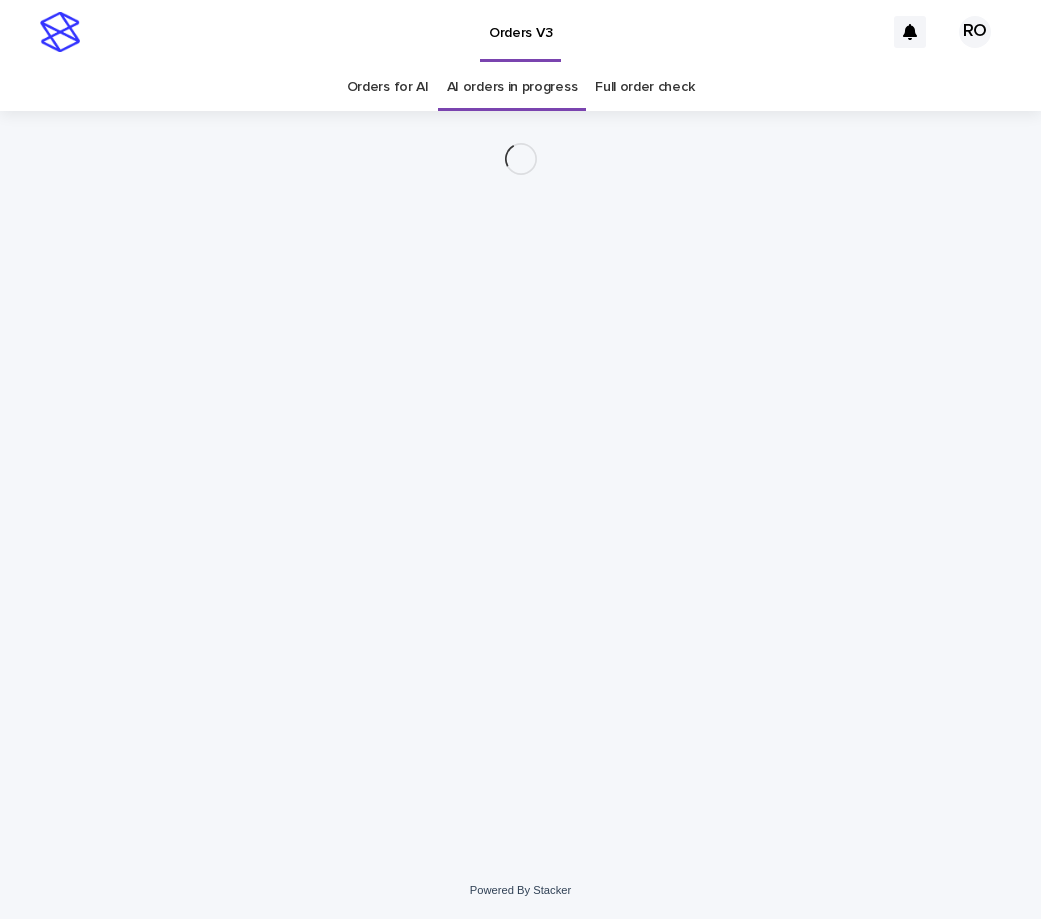 scroll, scrollTop: 0, scrollLeft: 0, axis: both 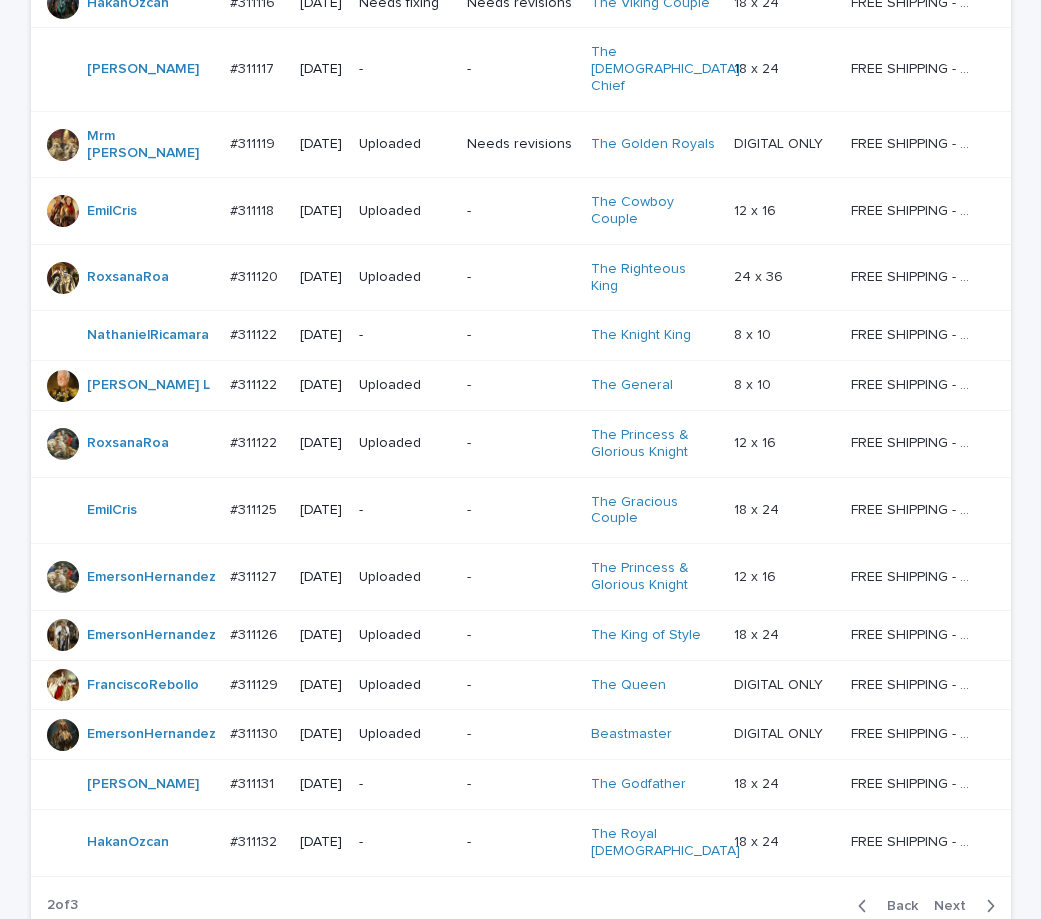 click on "-" at bounding box center [521, 335] 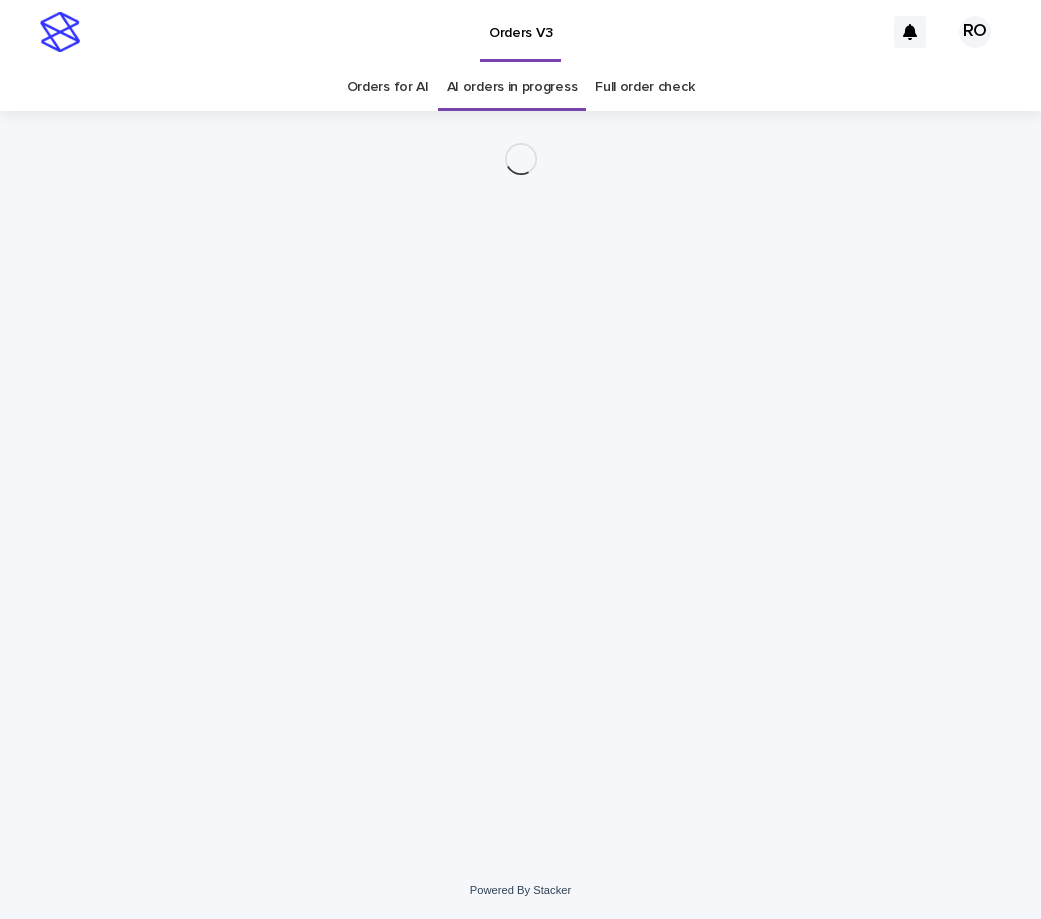 scroll, scrollTop: 0, scrollLeft: 0, axis: both 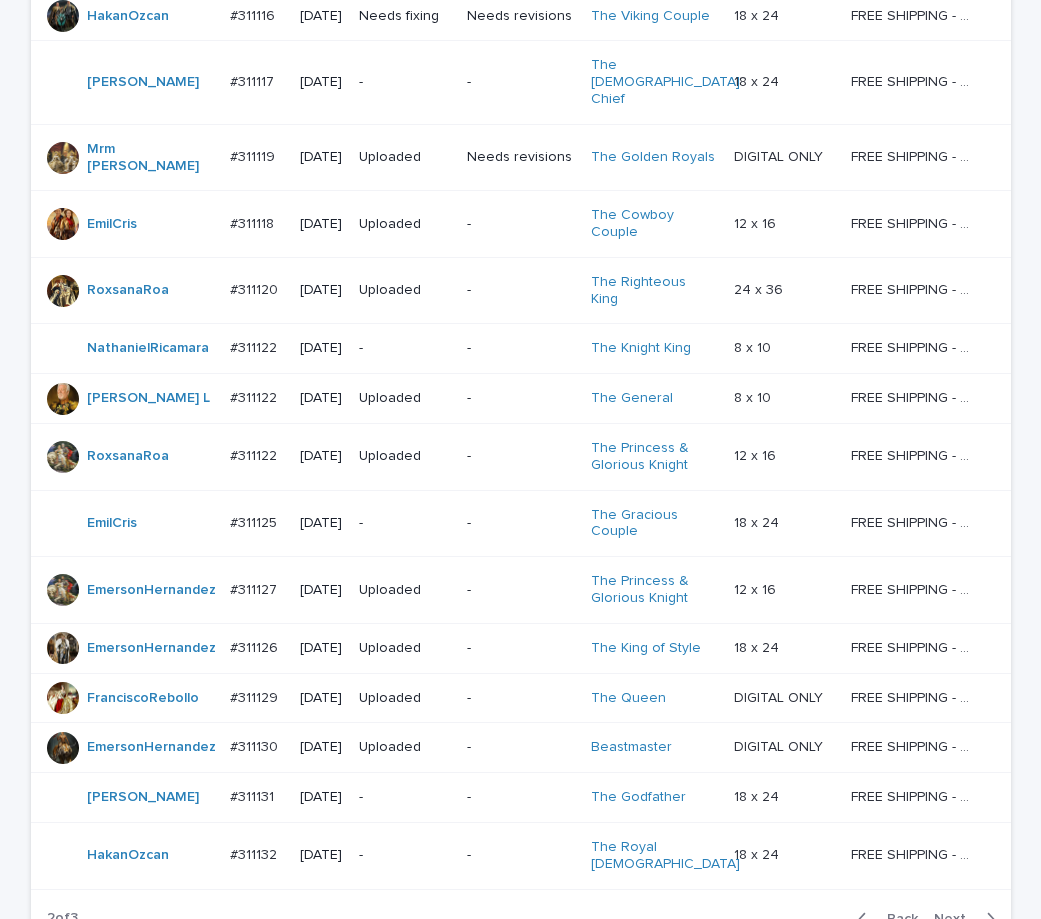 click on "-" at bounding box center (521, 523) 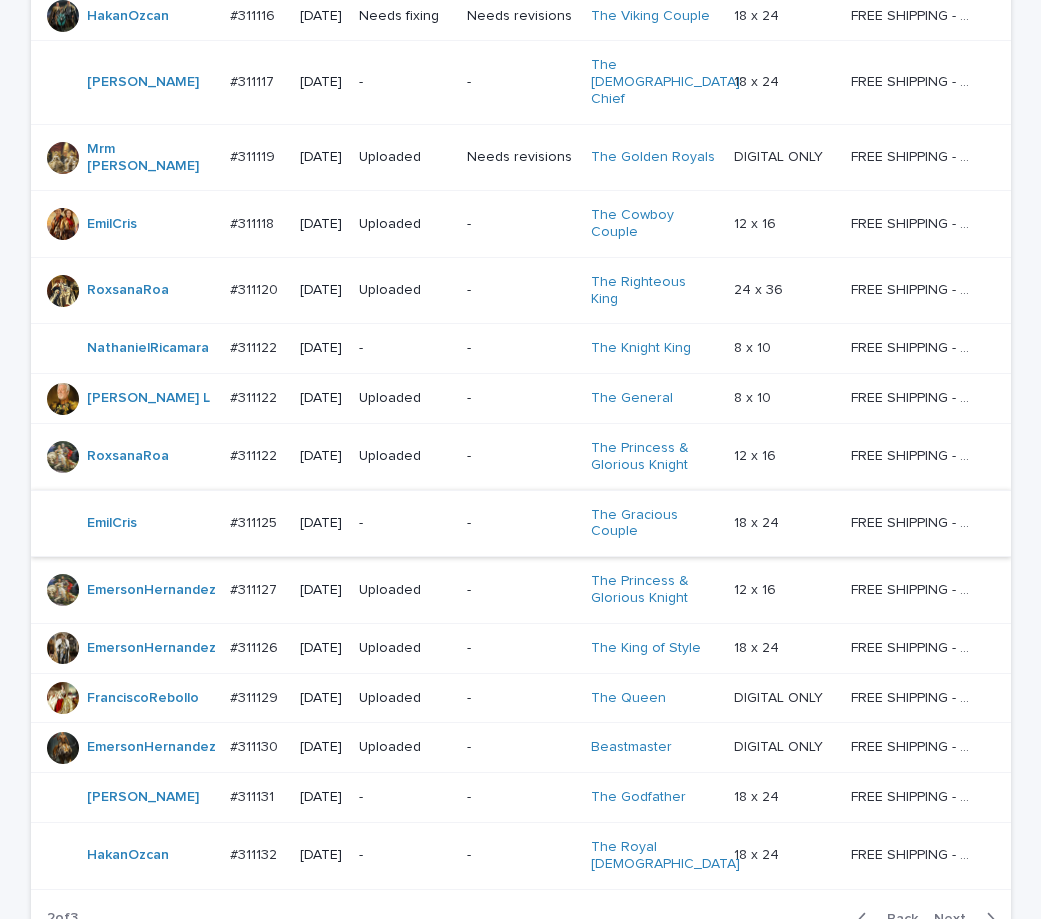 scroll, scrollTop: 0, scrollLeft: 0, axis: both 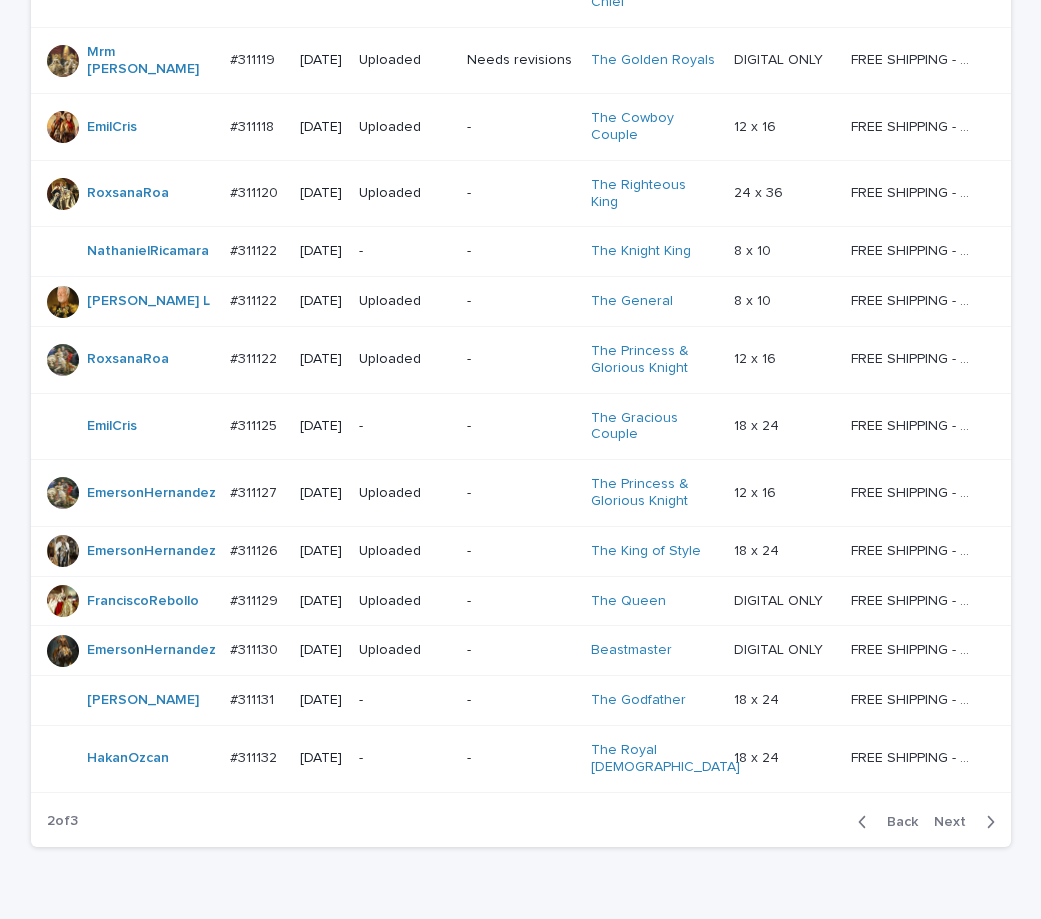 click on "-" at bounding box center [521, 700] 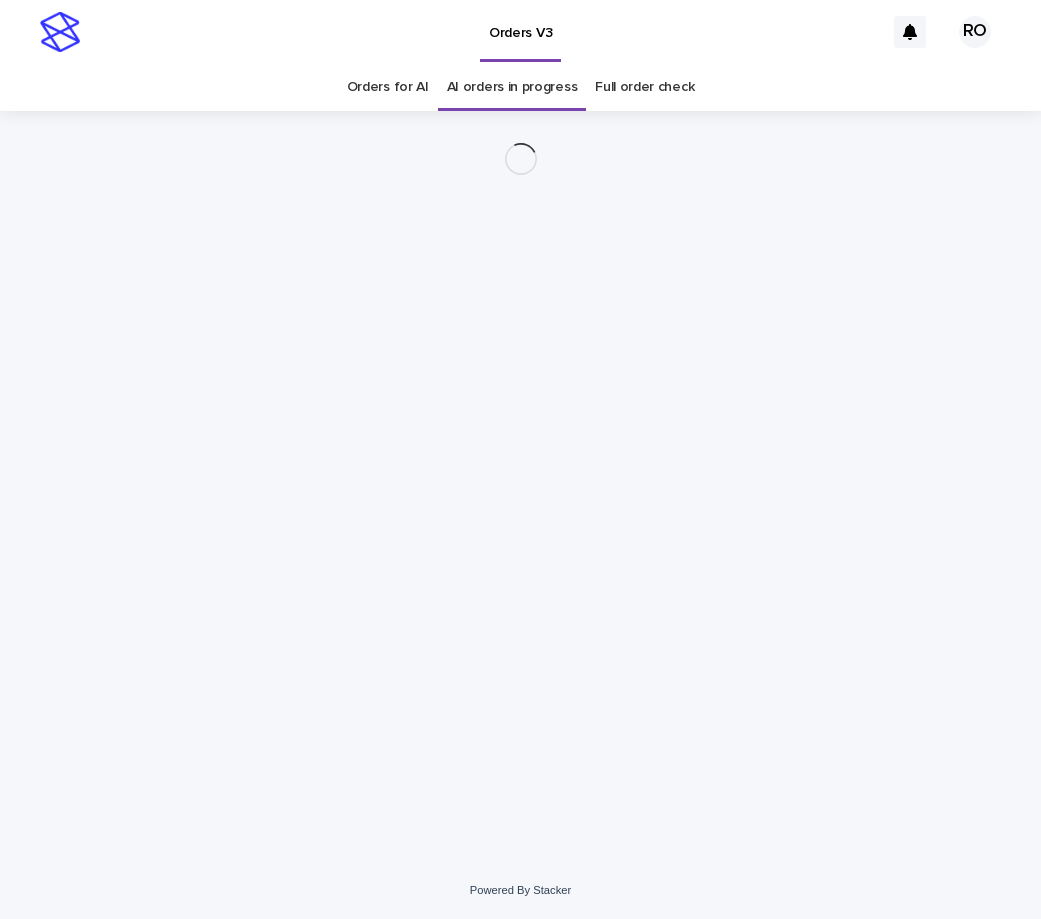 scroll, scrollTop: 0, scrollLeft: 0, axis: both 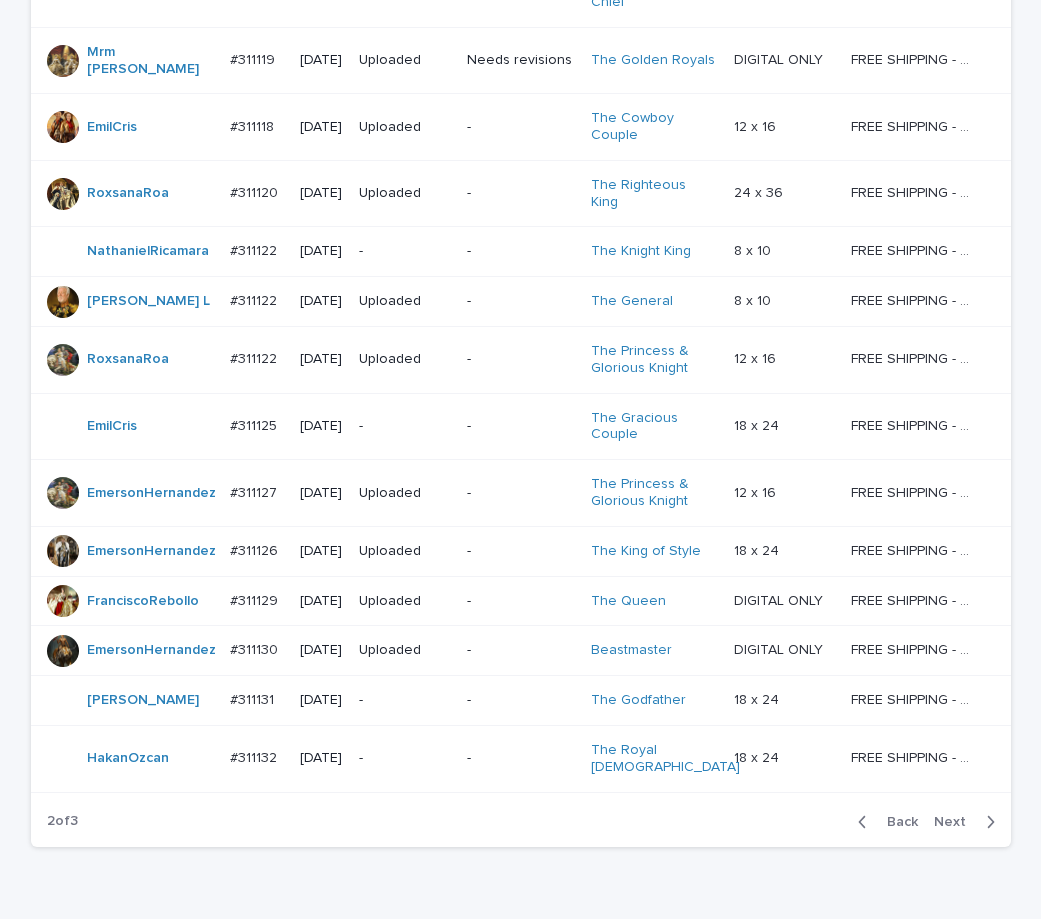 click on "FREE SHIPPING - preview in 1-2 business days, after your approval delivery will take 5-10 b.d." at bounding box center [915, 299] 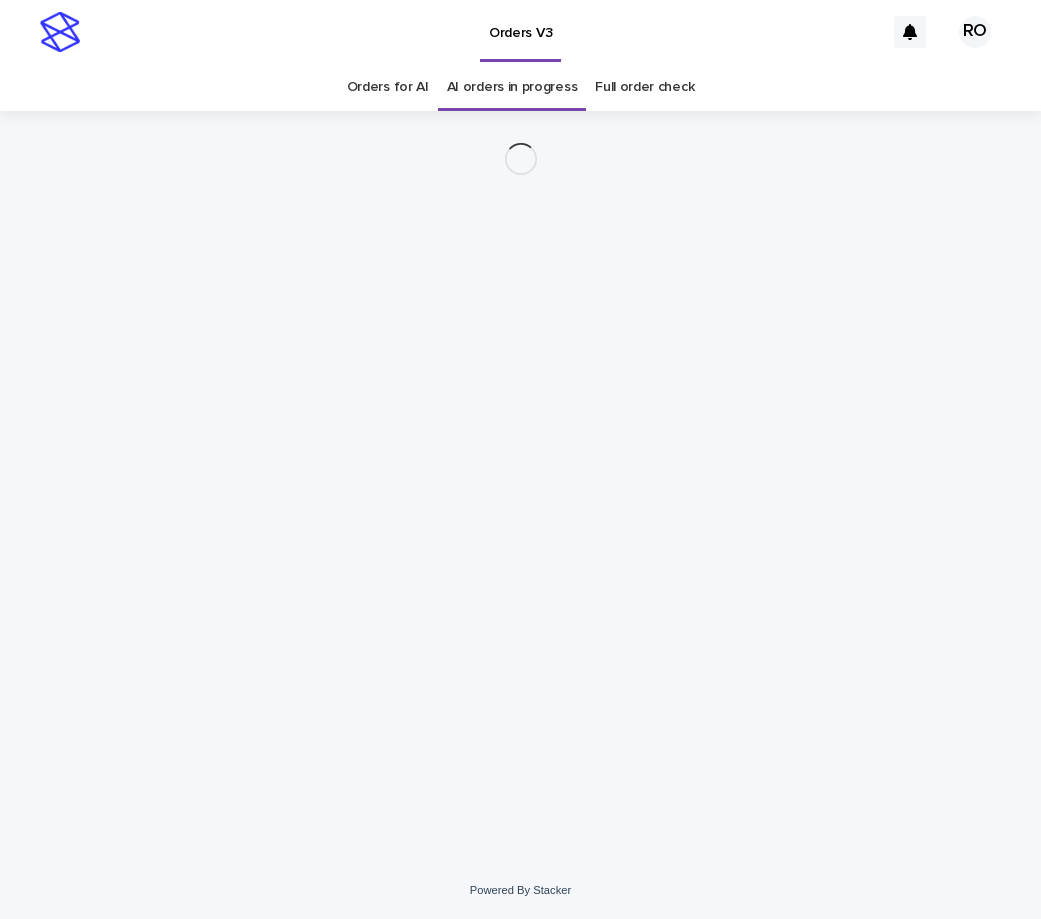 scroll, scrollTop: 0, scrollLeft: 0, axis: both 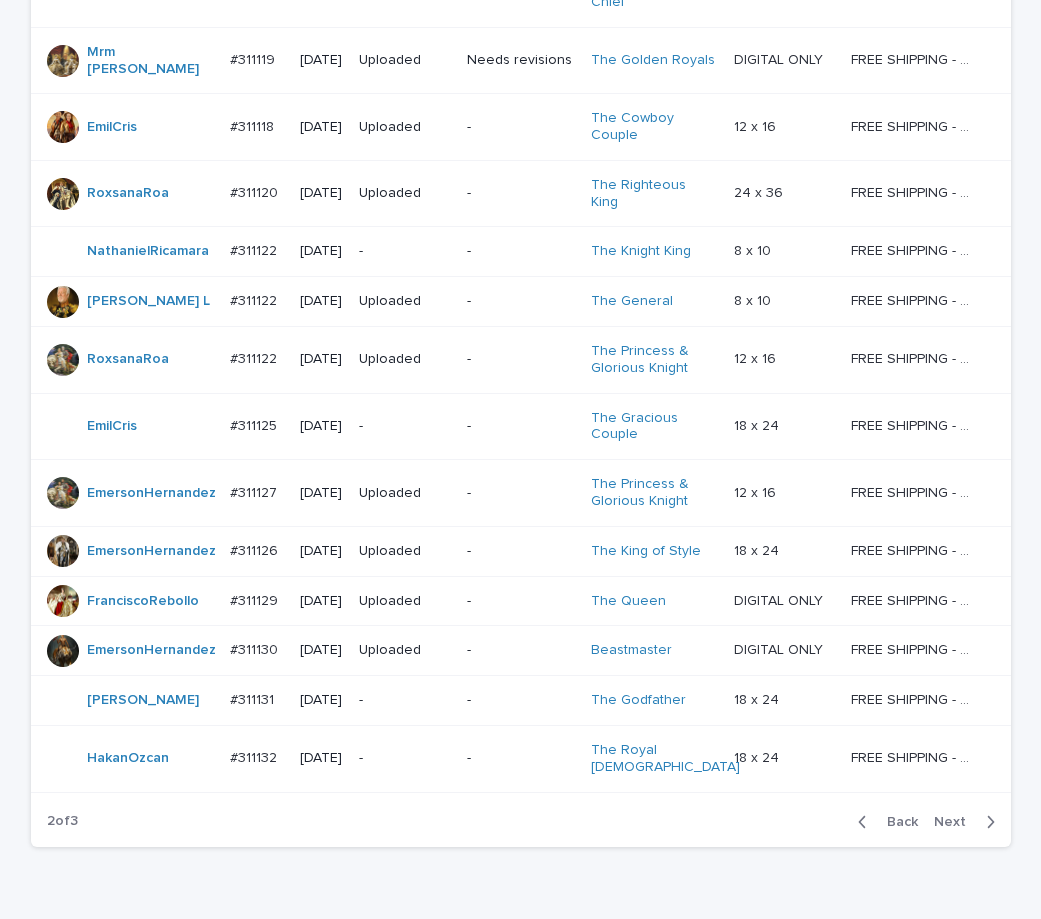 drag, startPoint x: 945, startPoint y: 720, endPoint x: 792, endPoint y: 703, distance: 153.94154 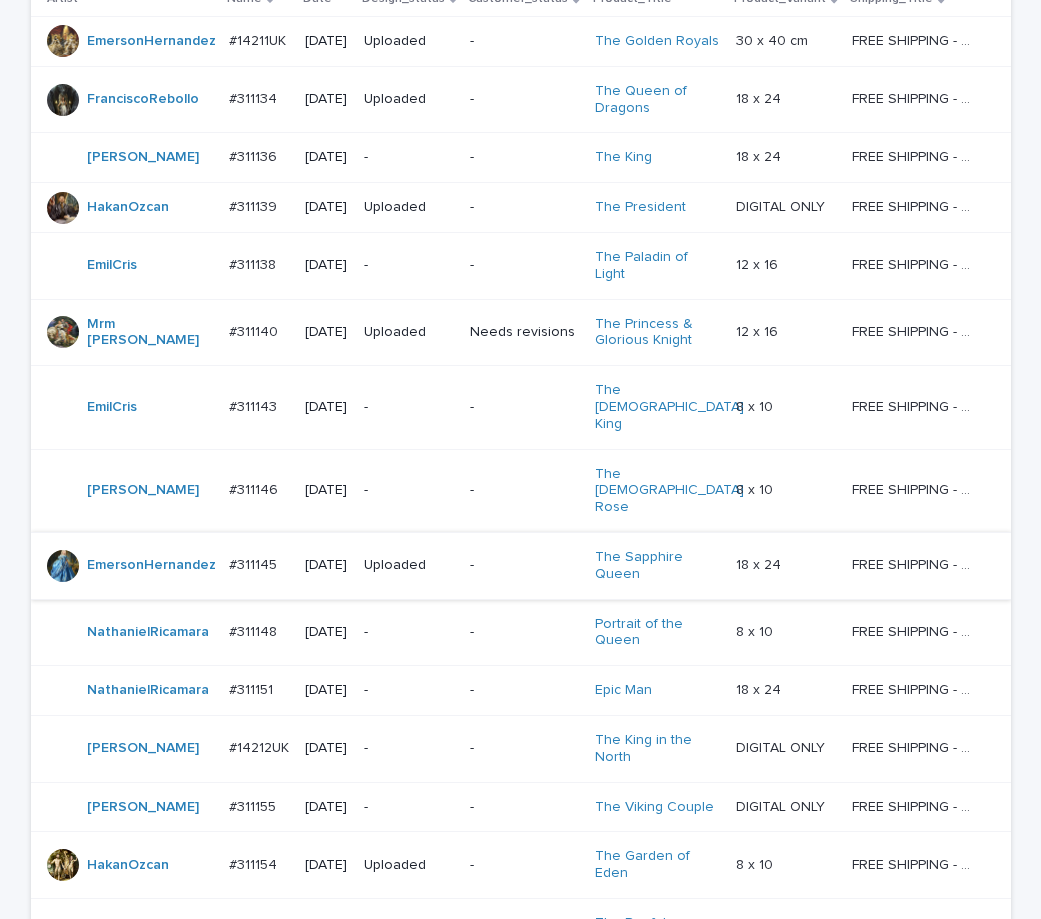 scroll, scrollTop: 889, scrollLeft: 0, axis: vertical 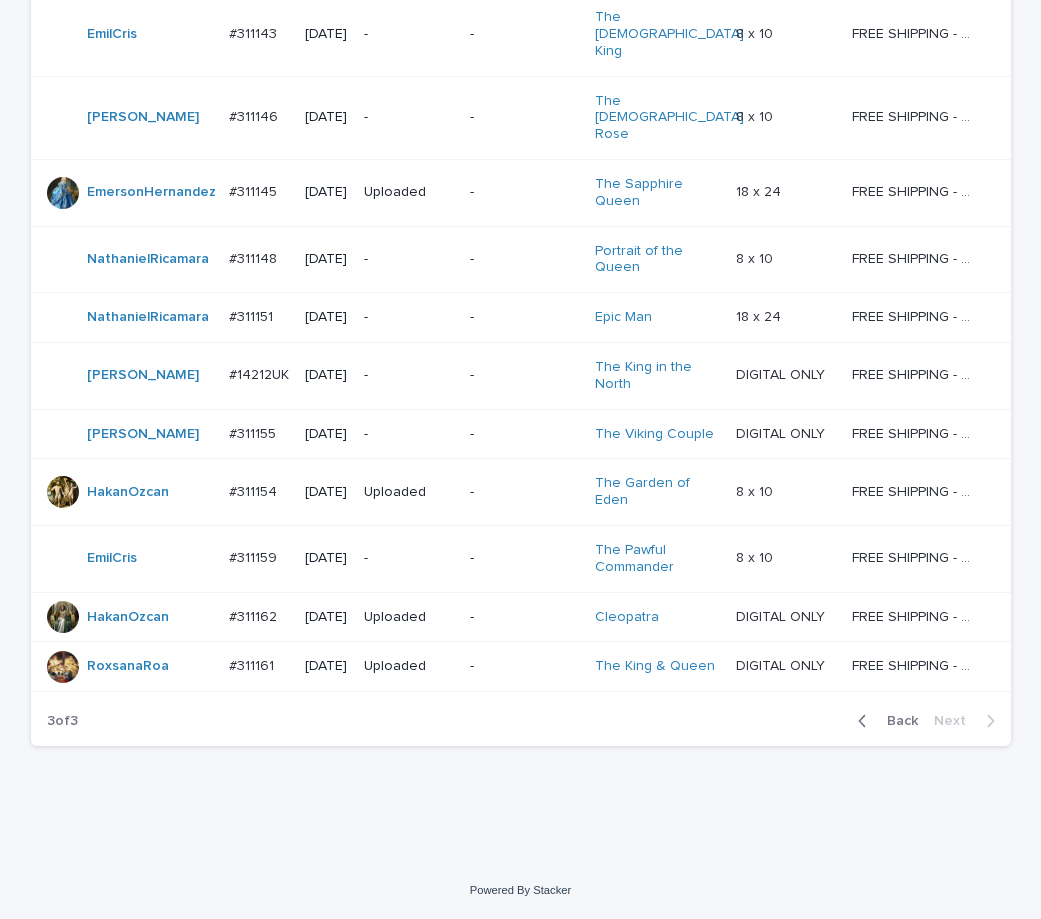 click on "Back" at bounding box center [896, 721] 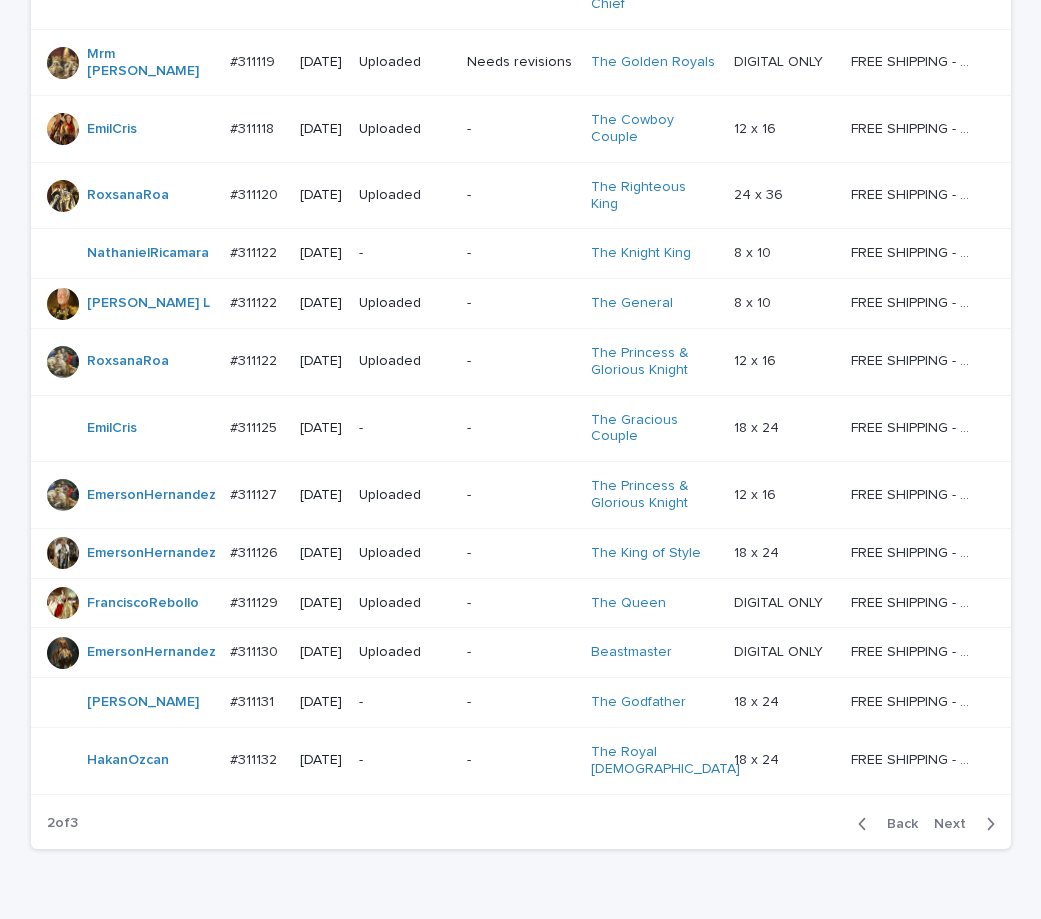scroll, scrollTop: 1419, scrollLeft: 0, axis: vertical 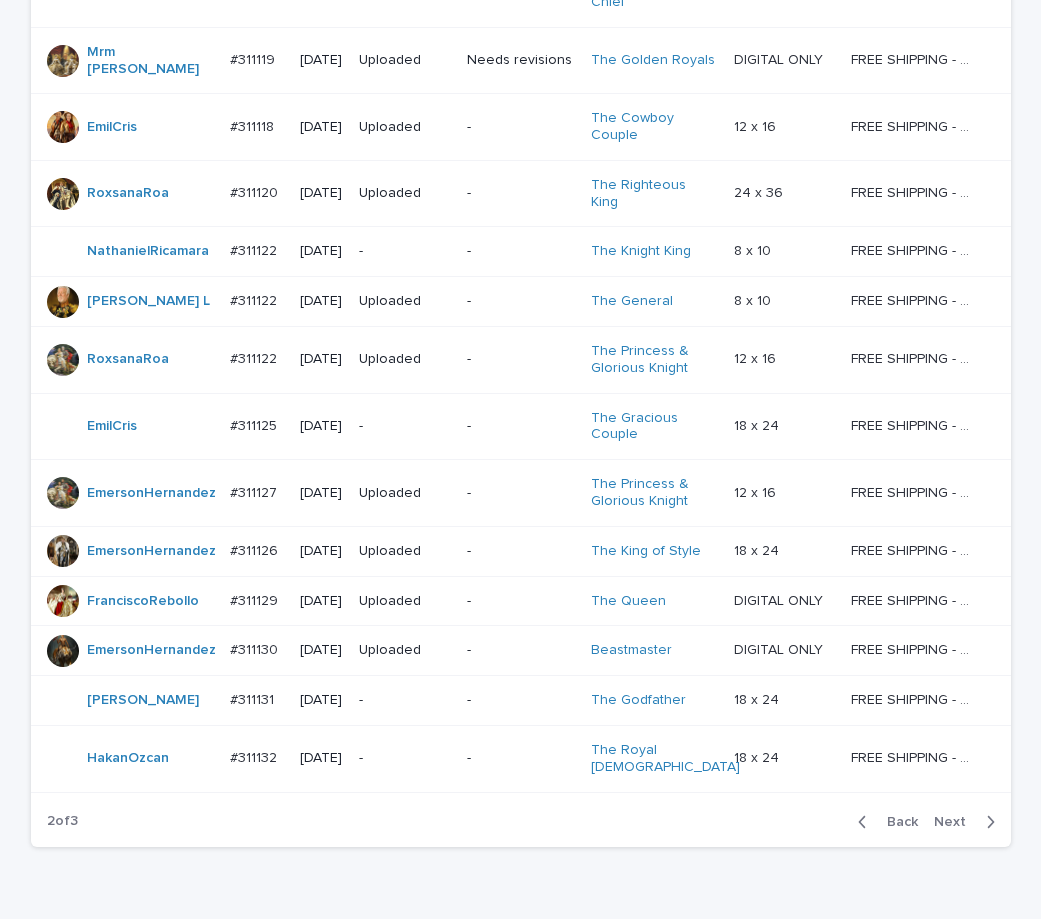 click on "Next" at bounding box center (956, 822) 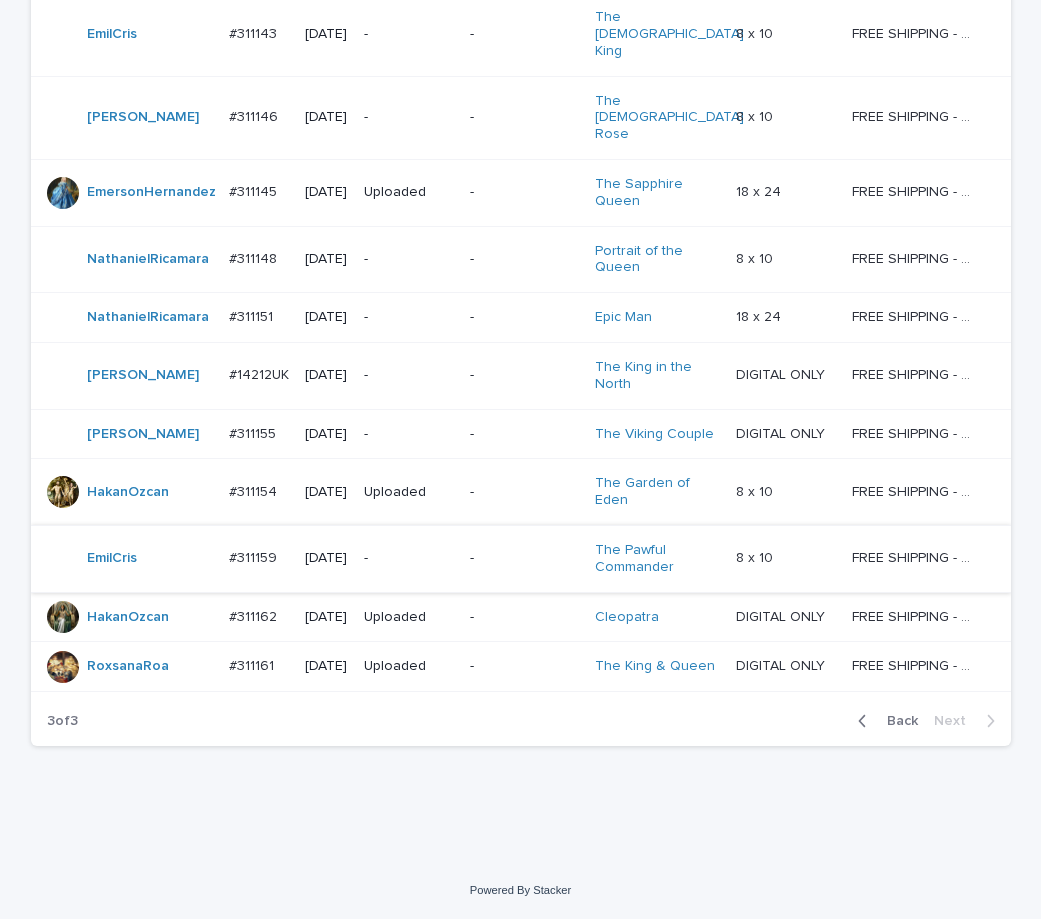 scroll, scrollTop: 889, scrollLeft: 0, axis: vertical 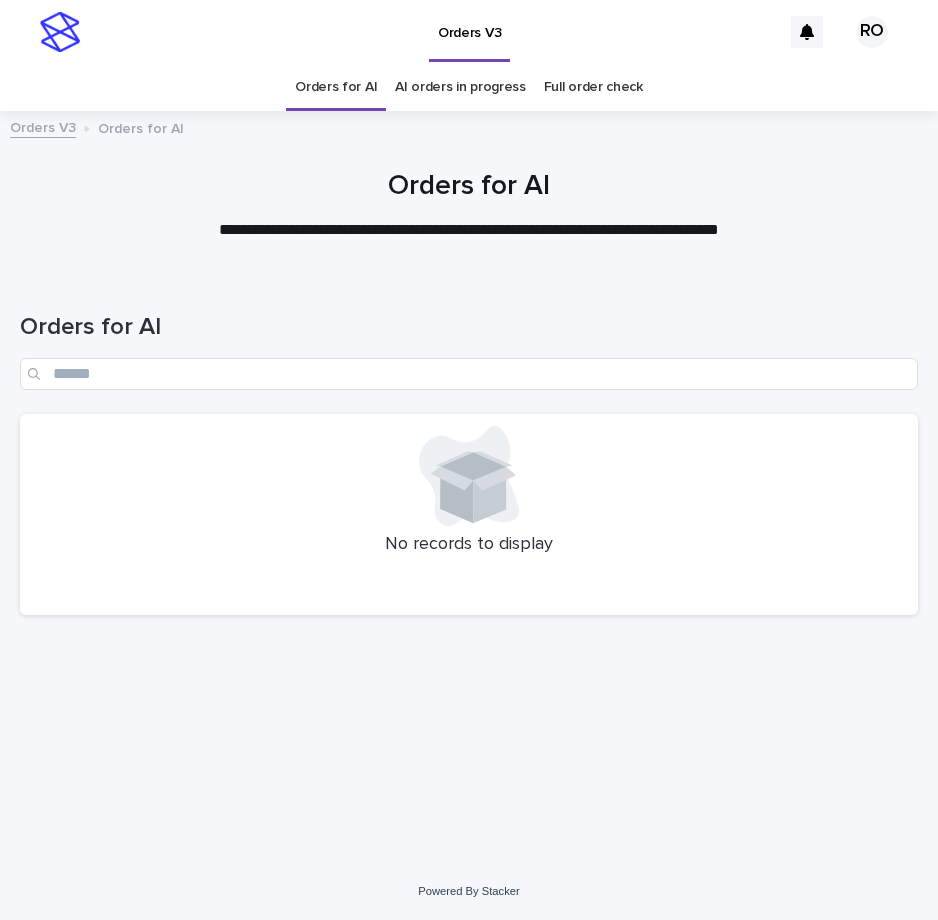 click on "Orders for AI" at bounding box center [469, 343] 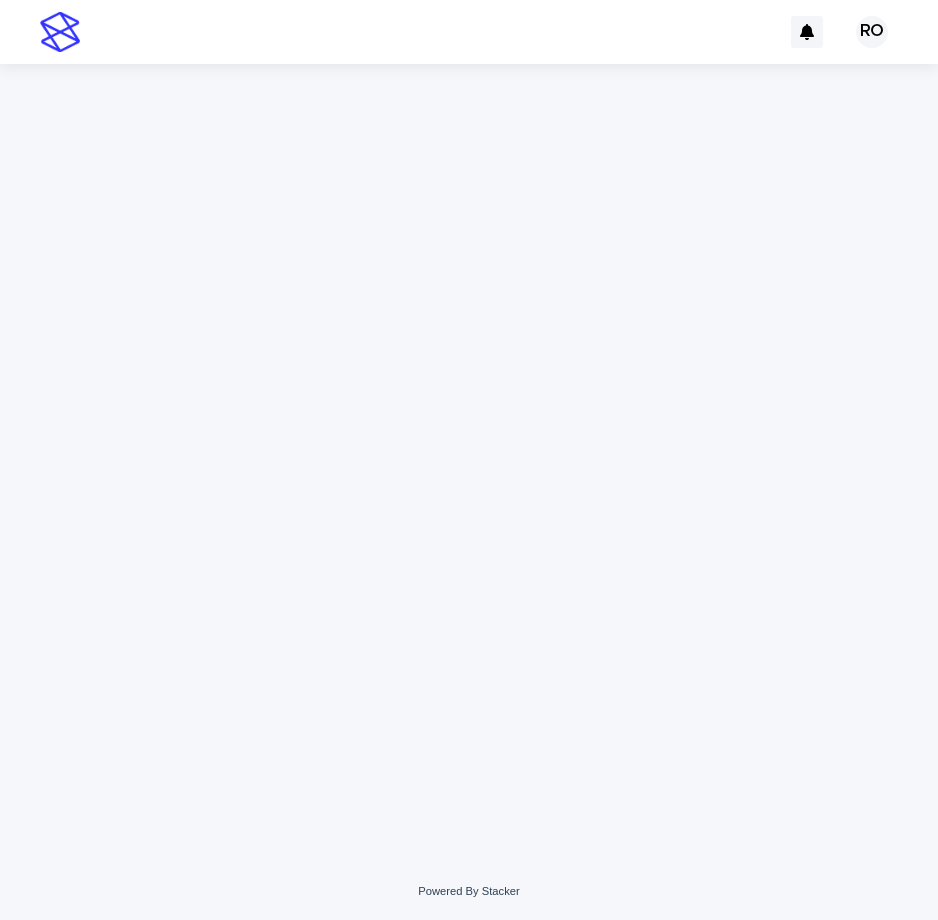 scroll, scrollTop: 0, scrollLeft: 0, axis: both 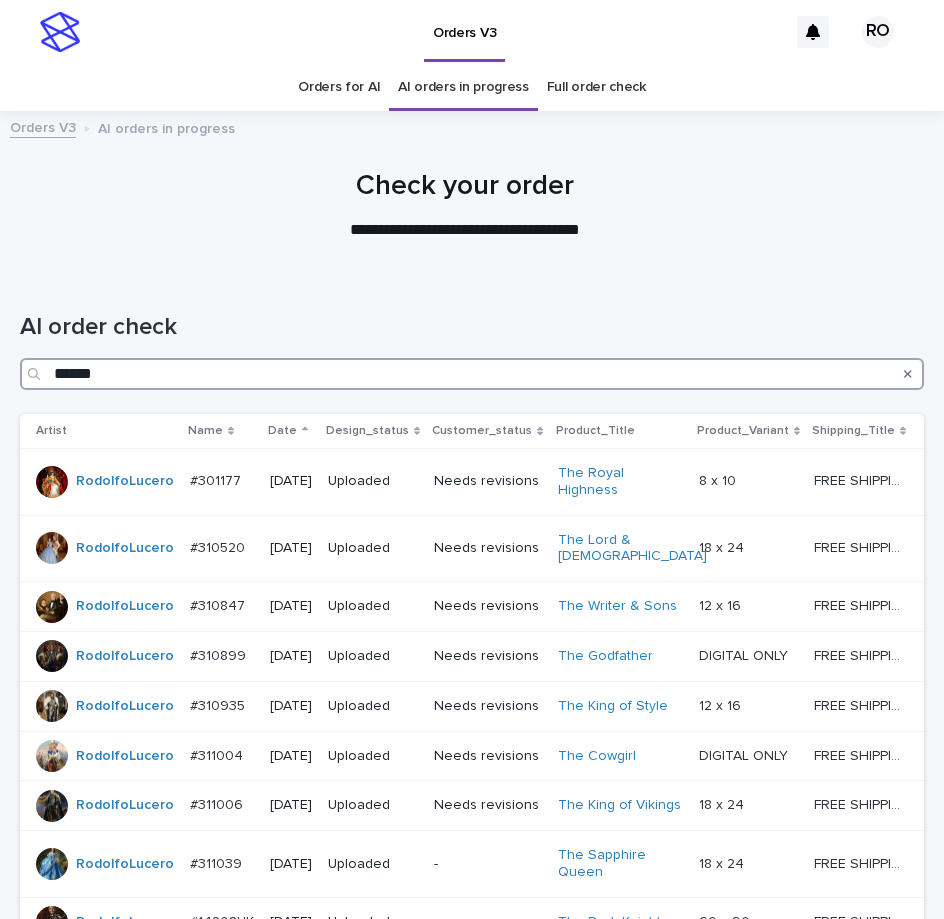 drag, startPoint x: 125, startPoint y: 374, endPoint x: 0, endPoint y: 341, distance: 129.28264 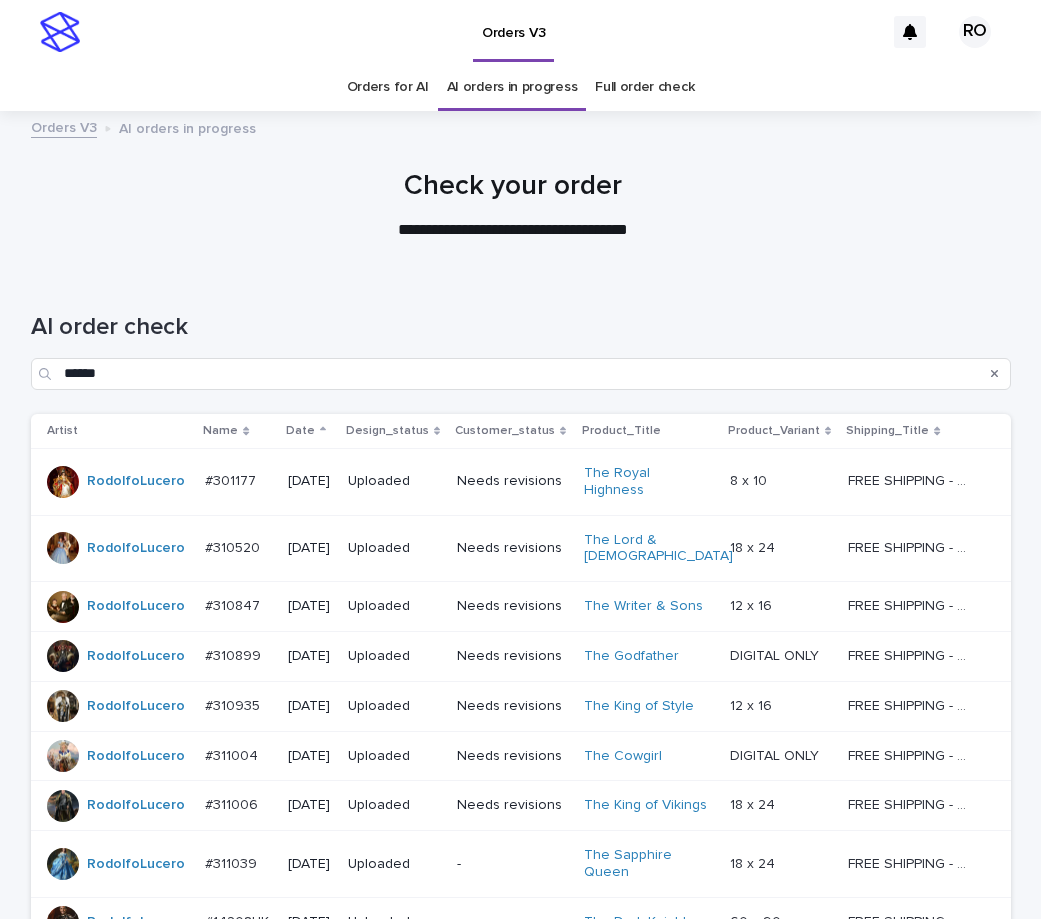 drag, startPoint x: 242, startPoint y: 289, endPoint x: 182, endPoint y: 330, distance: 72.67049 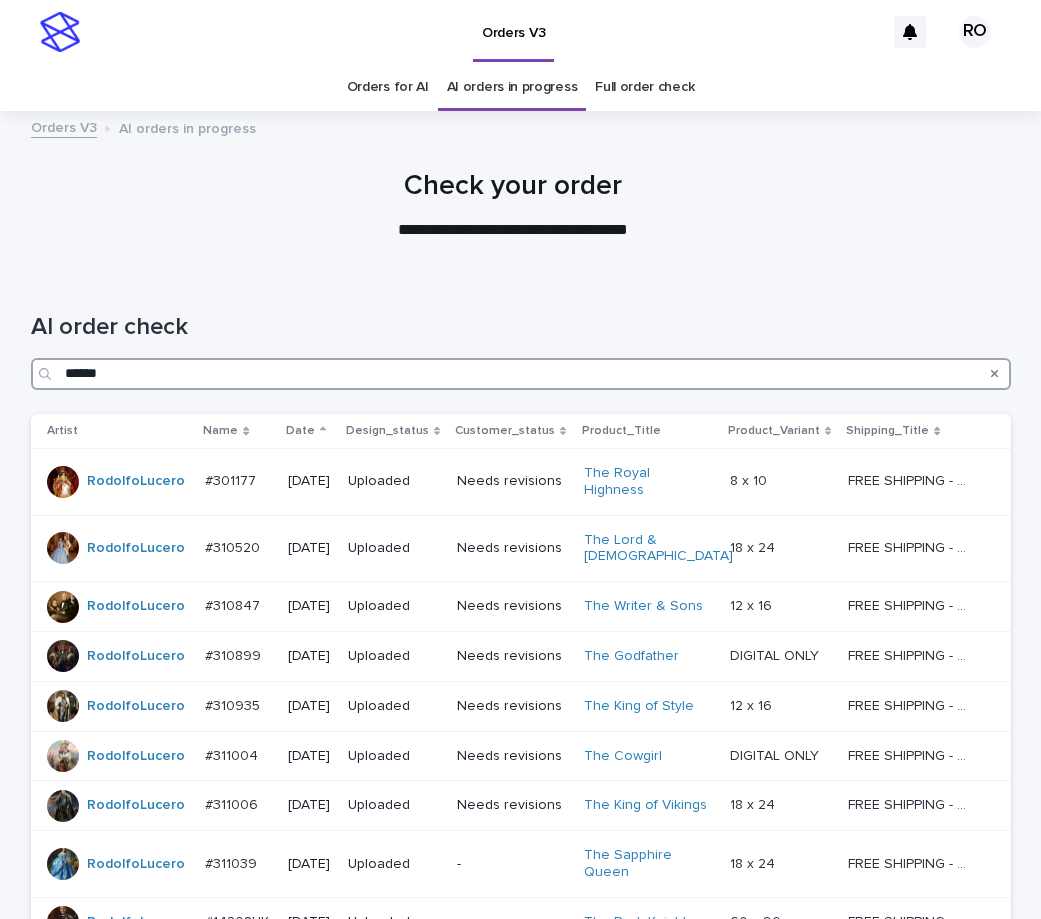 drag, startPoint x: 130, startPoint y: 367, endPoint x: 28, endPoint y: 356, distance: 102.59142 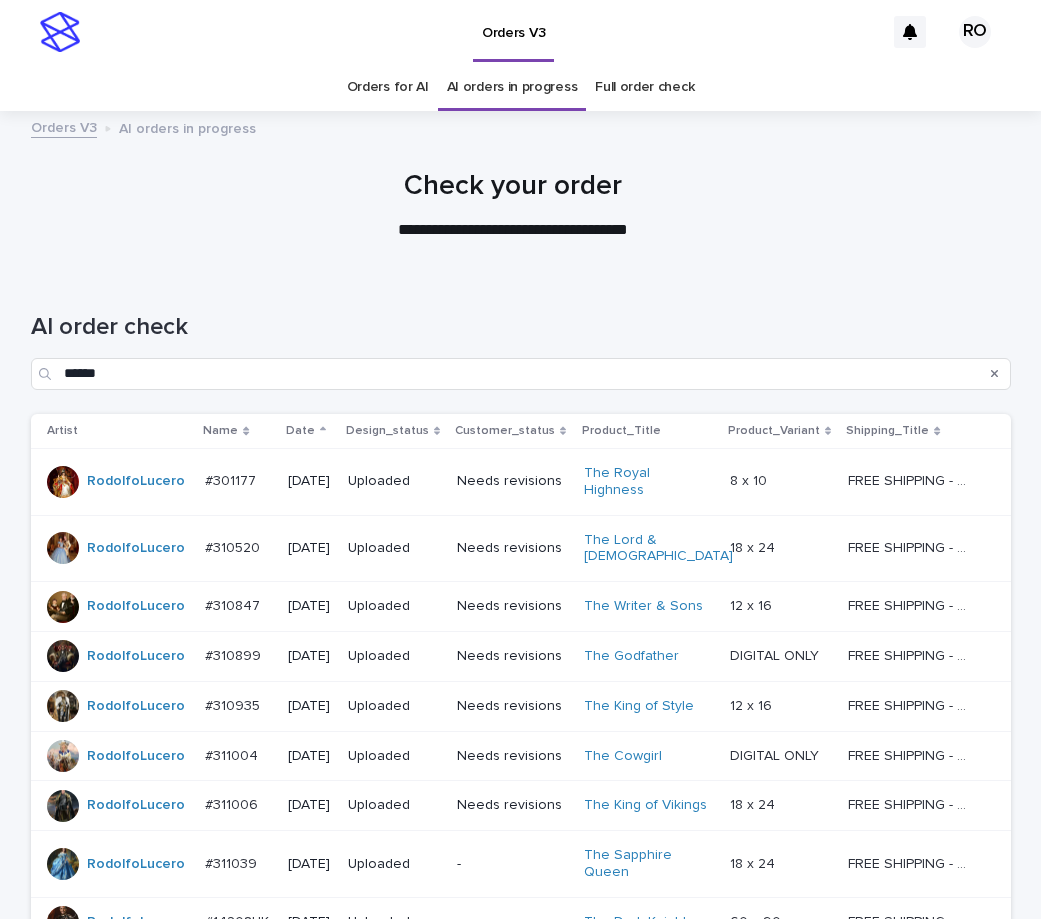 click on "AI order check" at bounding box center (521, 327) 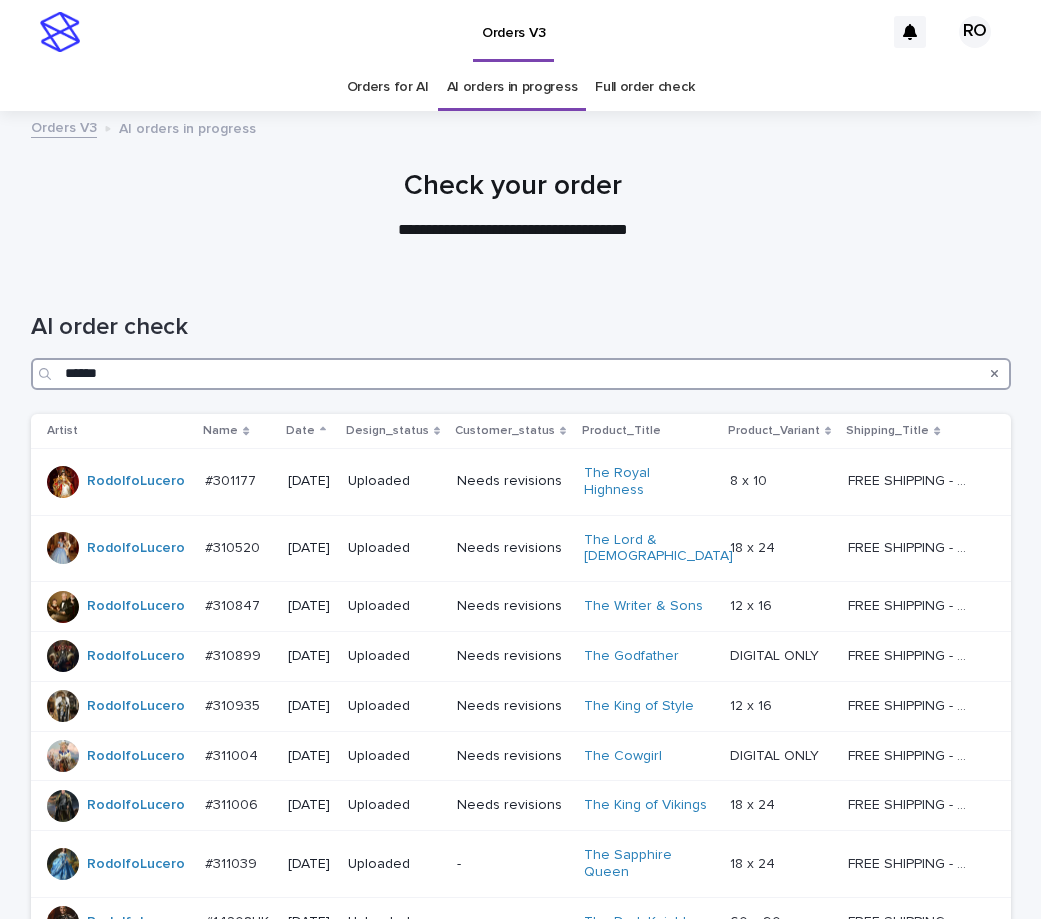 drag, startPoint x: 150, startPoint y: 369, endPoint x: 3, endPoint y: 369, distance: 147 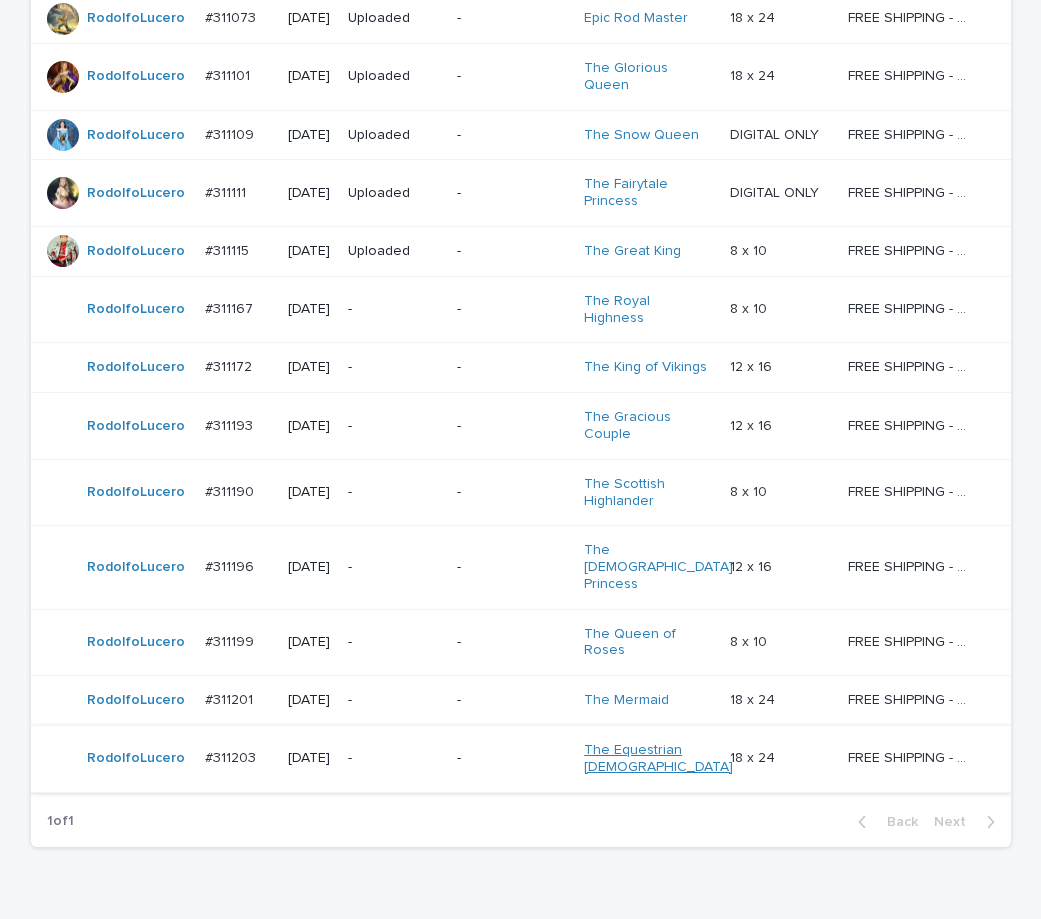 scroll, scrollTop: 920, scrollLeft: 0, axis: vertical 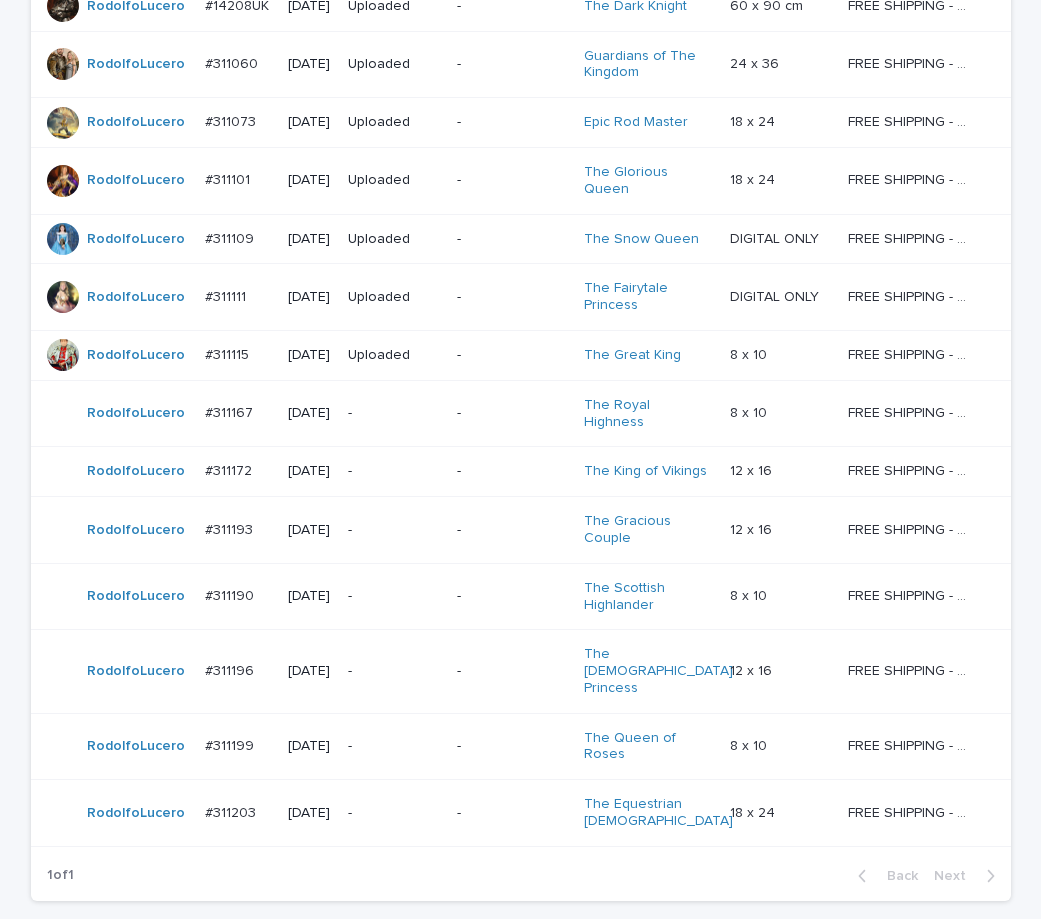 click on "-" at bounding box center (512, 746) 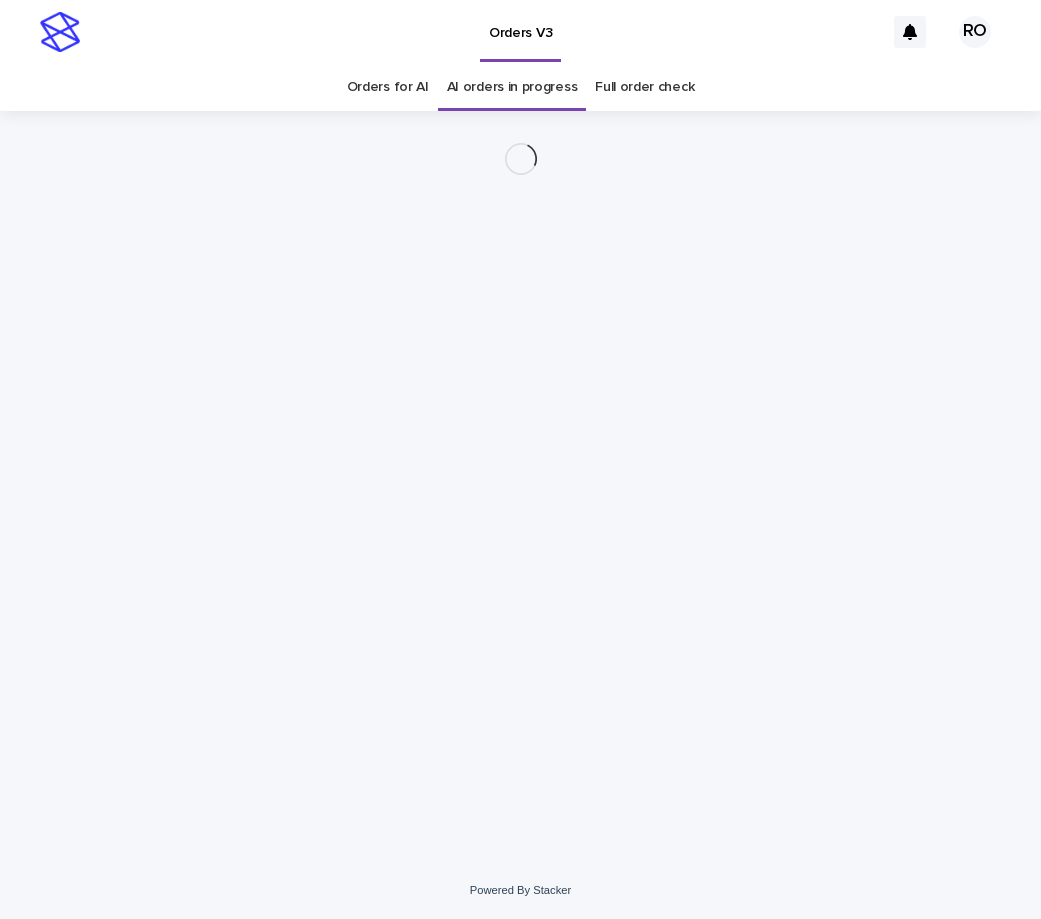 scroll, scrollTop: 0, scrollLeft: 0, axis: both 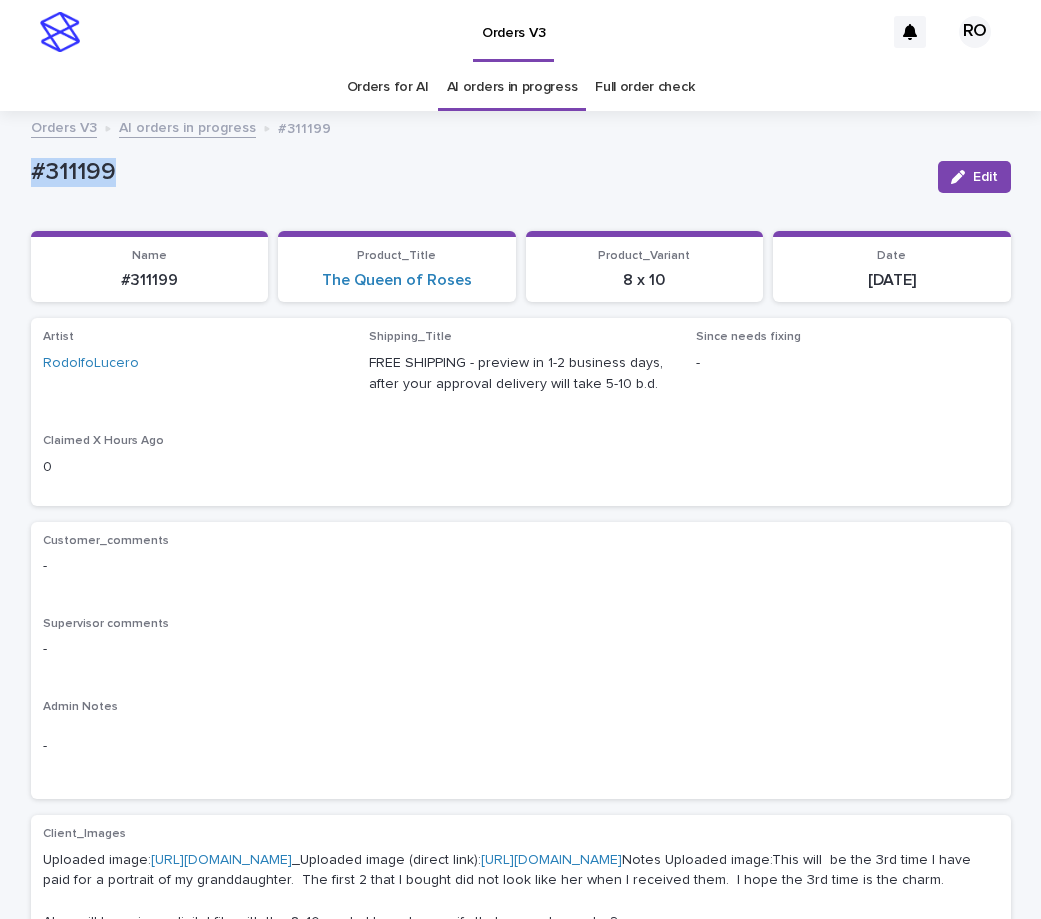 drag, startPoint x: 93, startPoint y: 163, endPoint x: 14, endPoint y: 136, distance: 83.48653 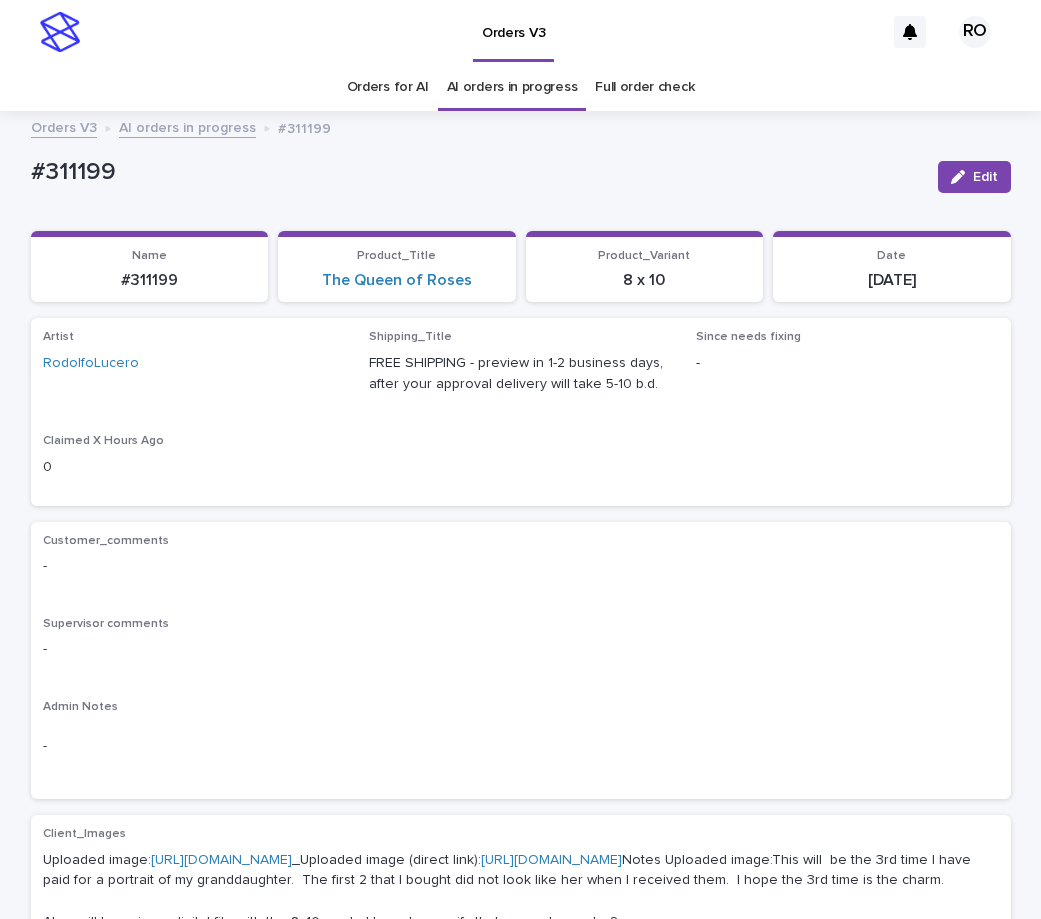 click on "Customer_comments -" at bounding box center [521, 563] 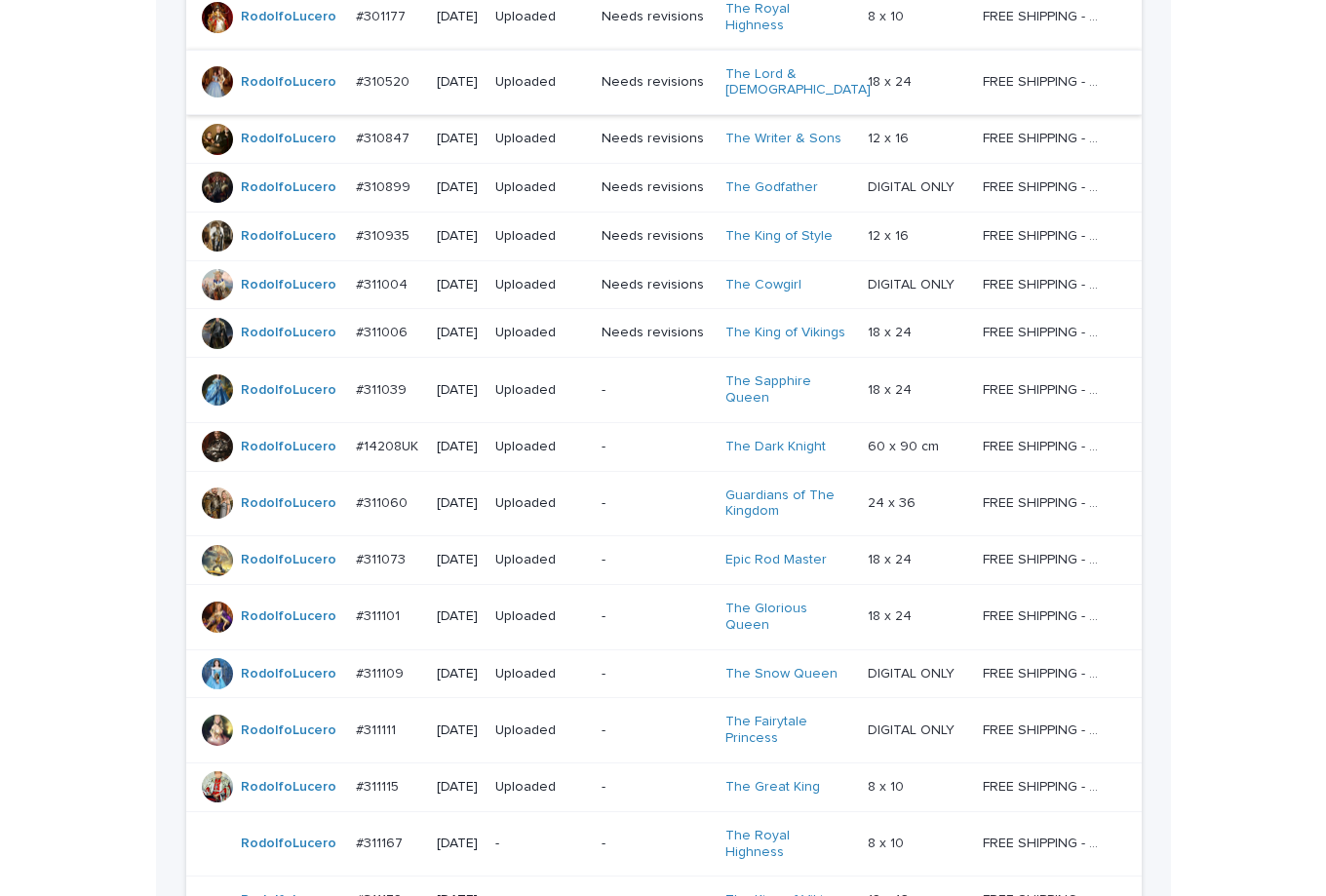 scroll, scrollTop: 940, scrollLeft: 0, axis: vertical 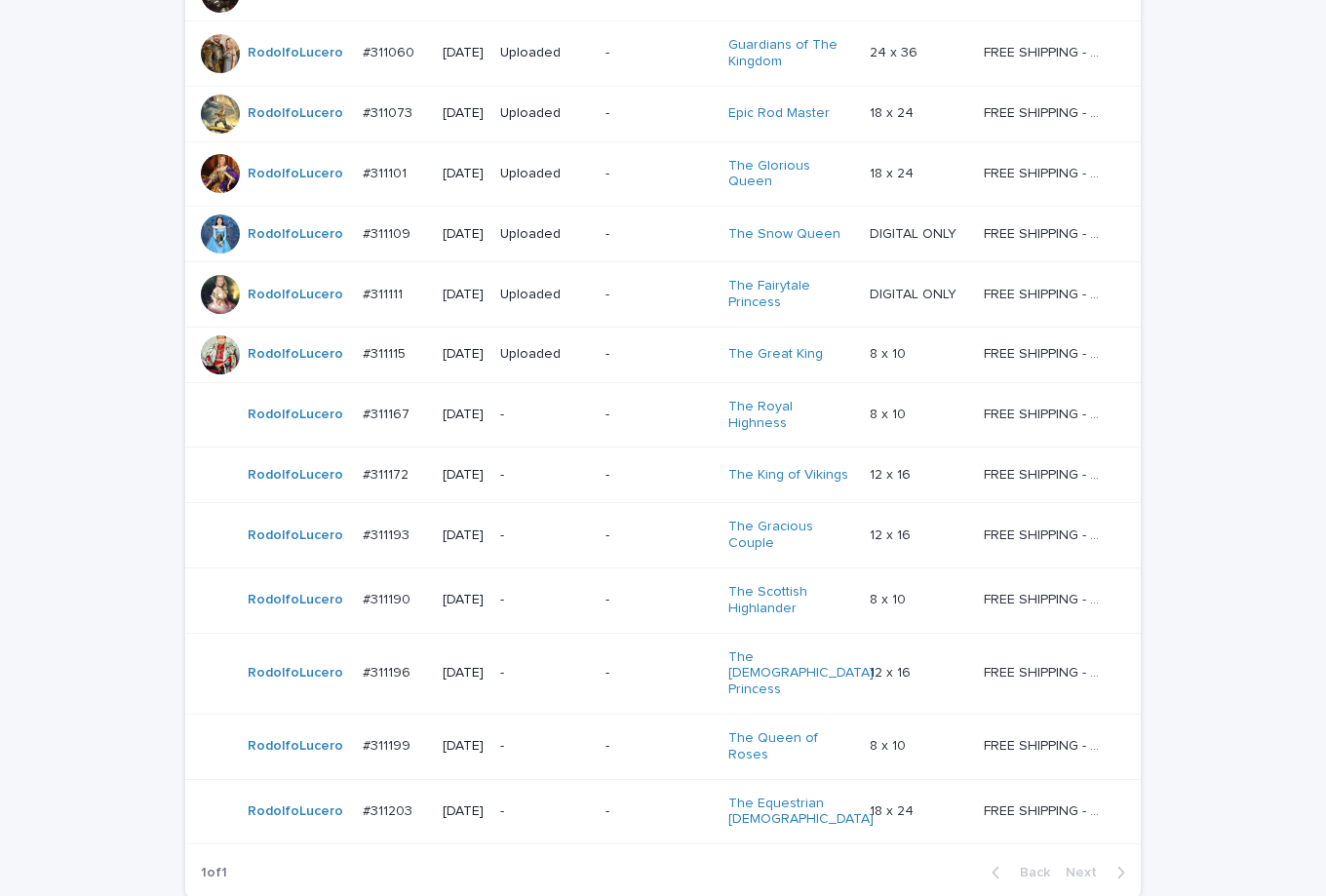 click on "-" at bounding box center [545, 414] 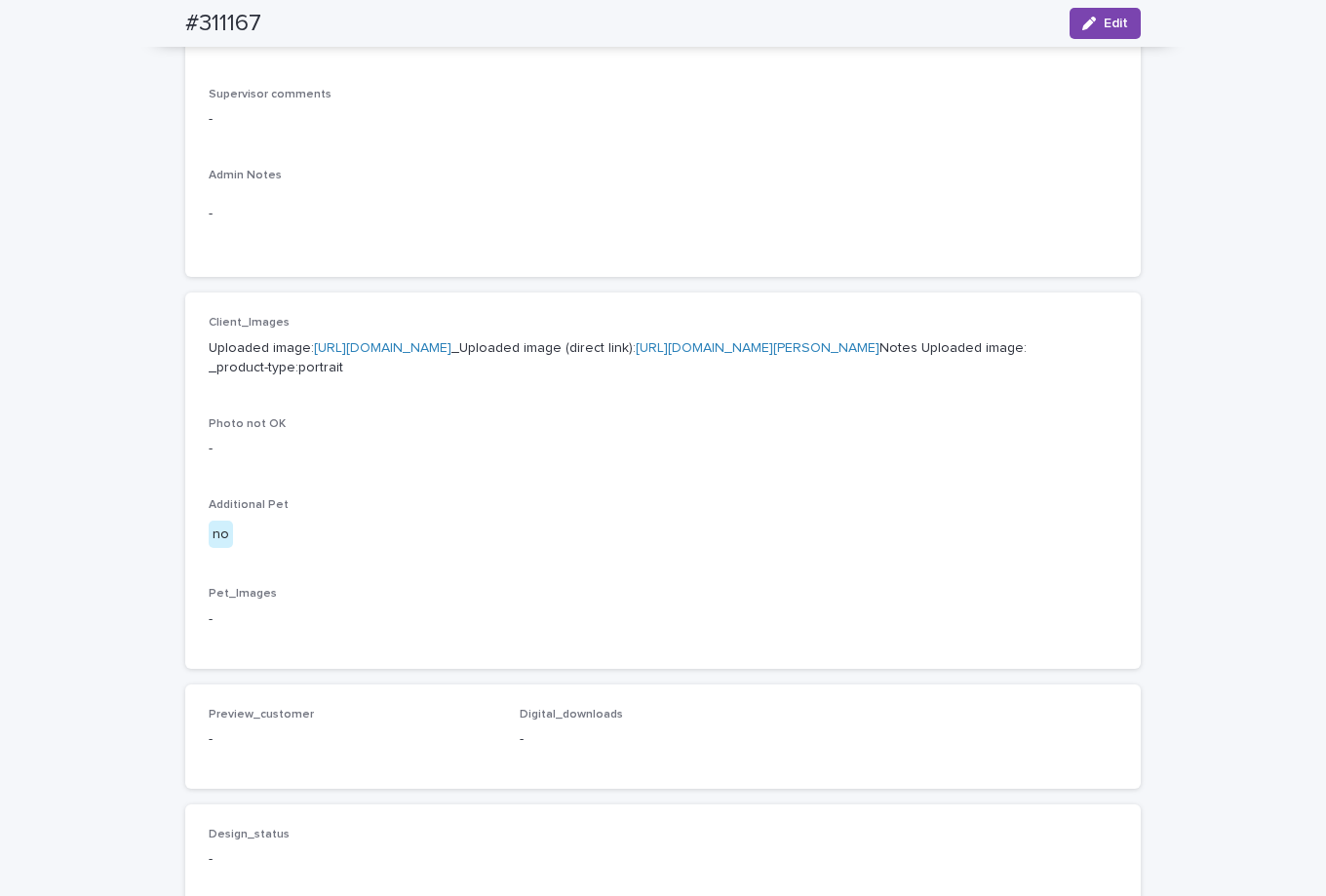 scroll, scrollTop: 585, scrollLeft: 0, axis: vertical 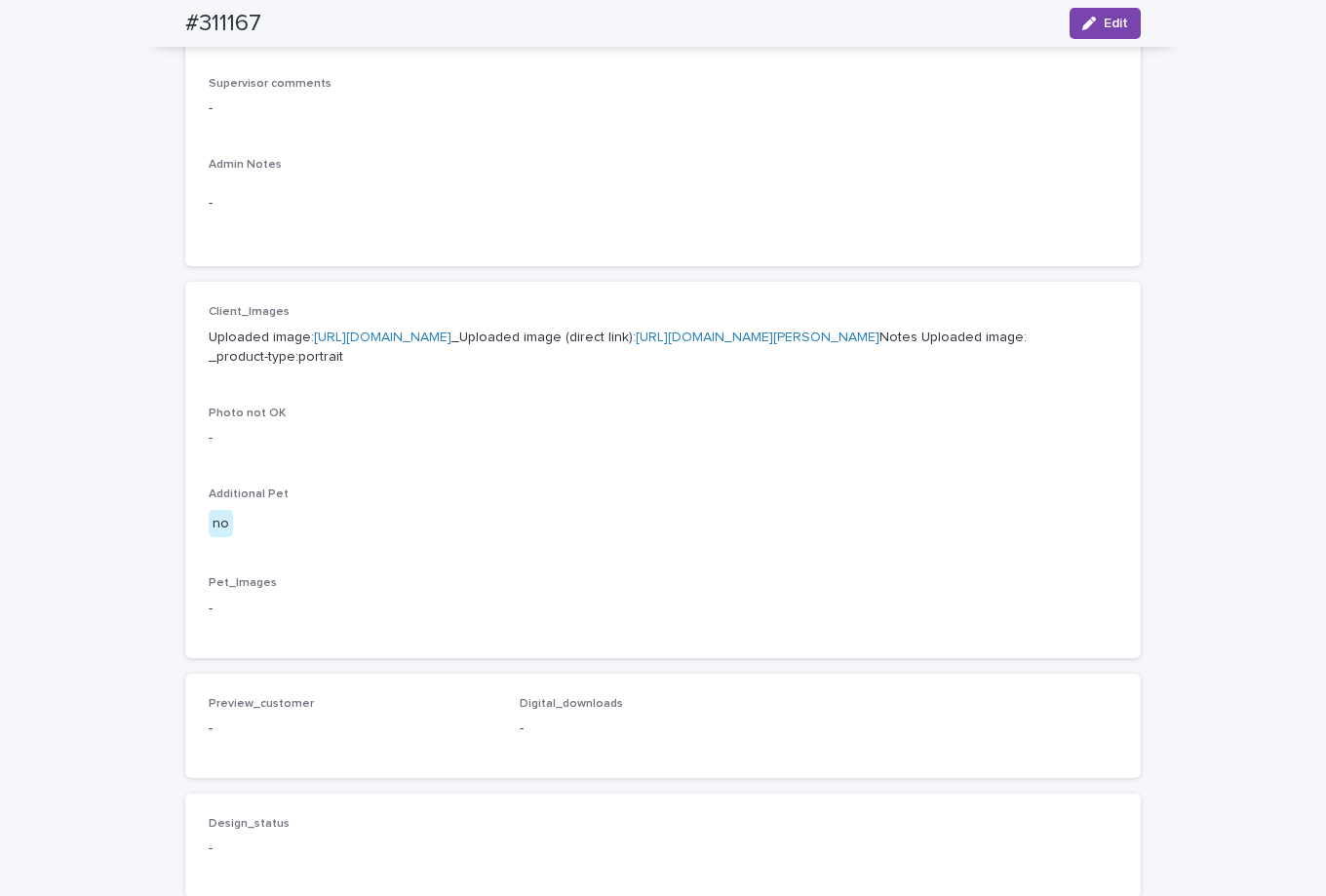 click on "https://cdn.shopify.com-uploadkit.app/s/files/1/0033/4807/0511/files/download.html?id=e11cfb23-3d37-4f5e-b252-d52a065c0f83&uu=c17f6dd6-04dd-441d-98c6-5cc87ced67d6&mo=&fi=TWVyZWRpdGgtLnBuZw==&wi=1870&he=2903&mi=aW1hZ2UvcG5n&up=a8b4&image=true" at bounding box center (382, 337) 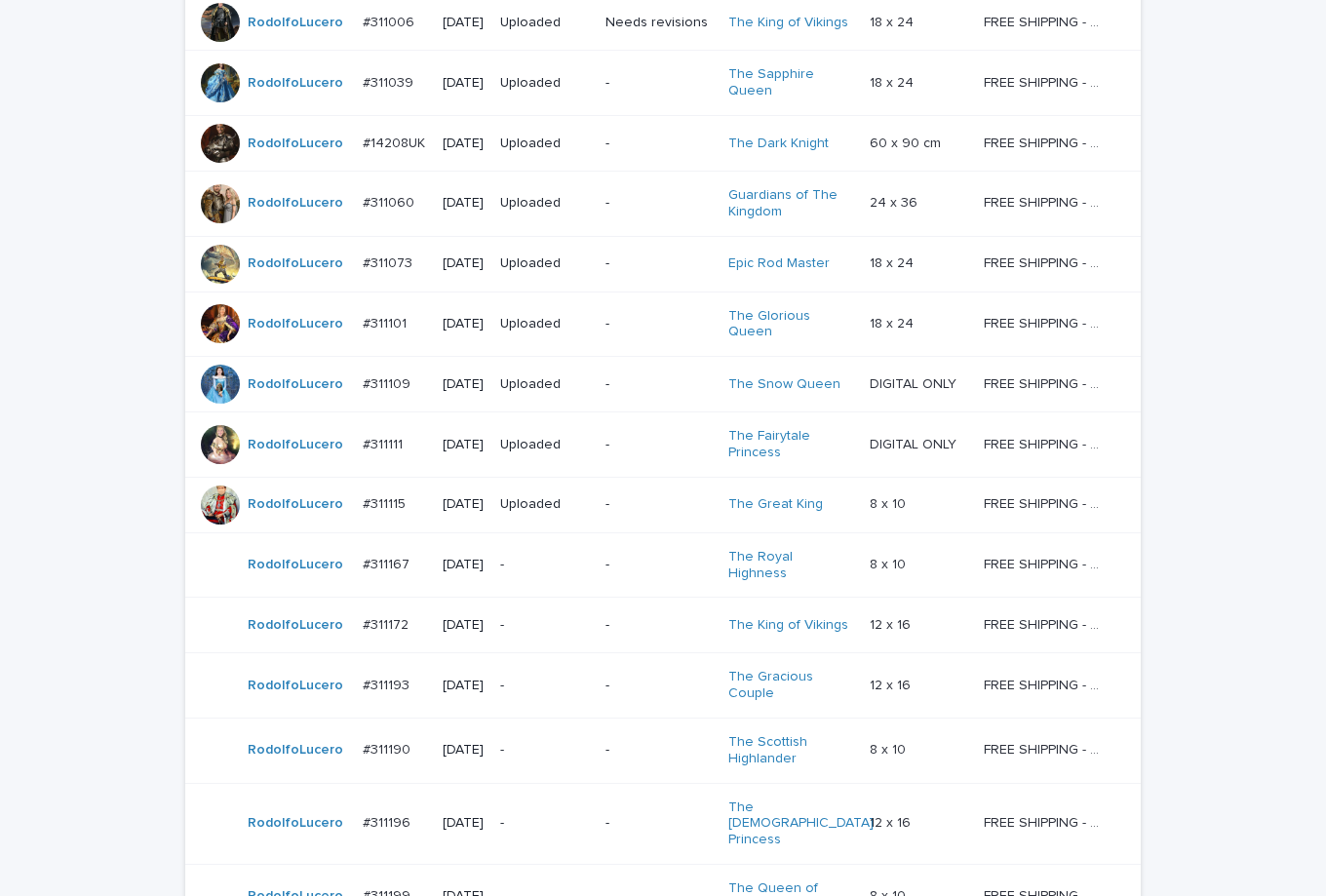 scroll, scrollTop: 940, scrollLeft: 0, axis: vertical 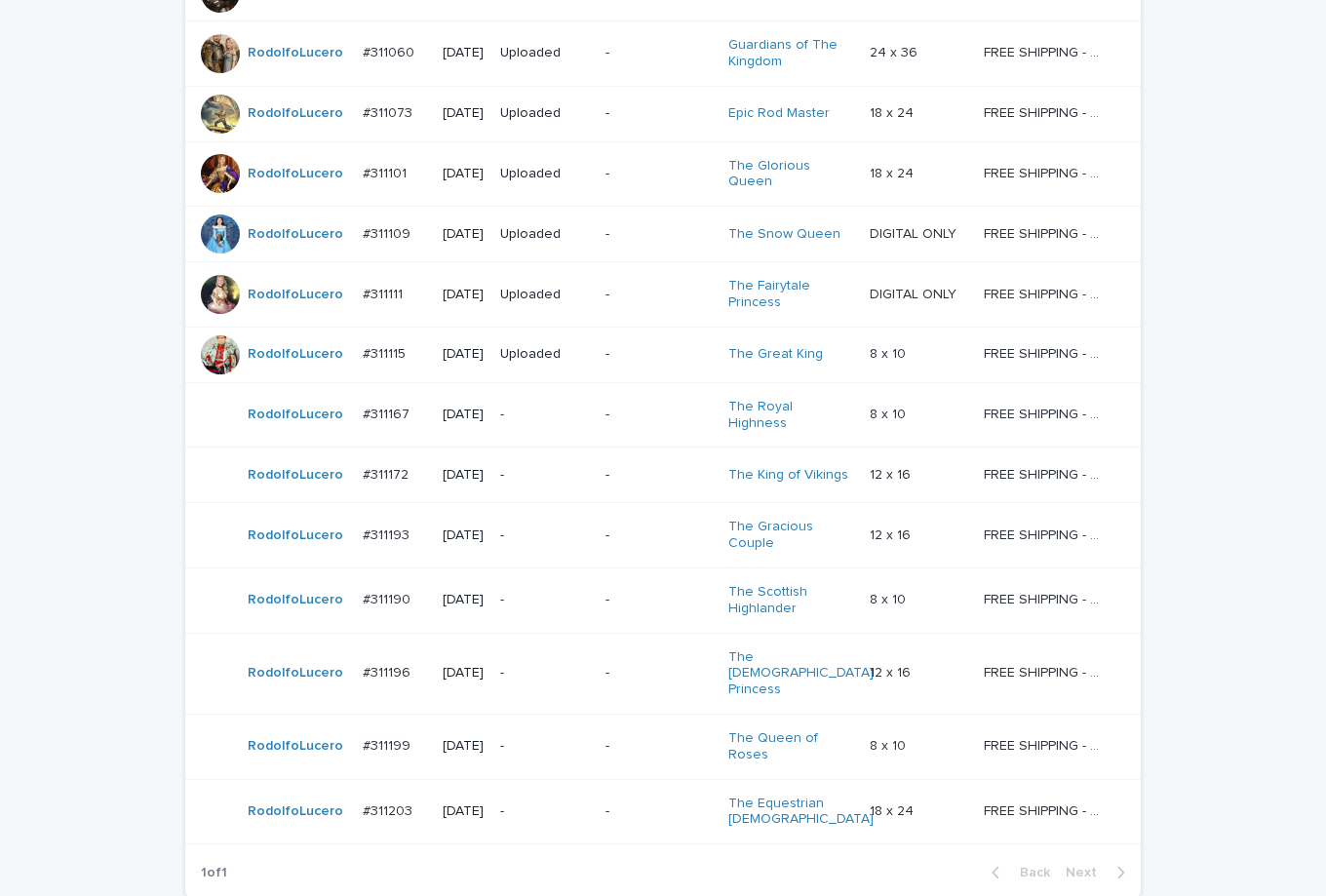 click on "-" at bounding box center [545, 475] 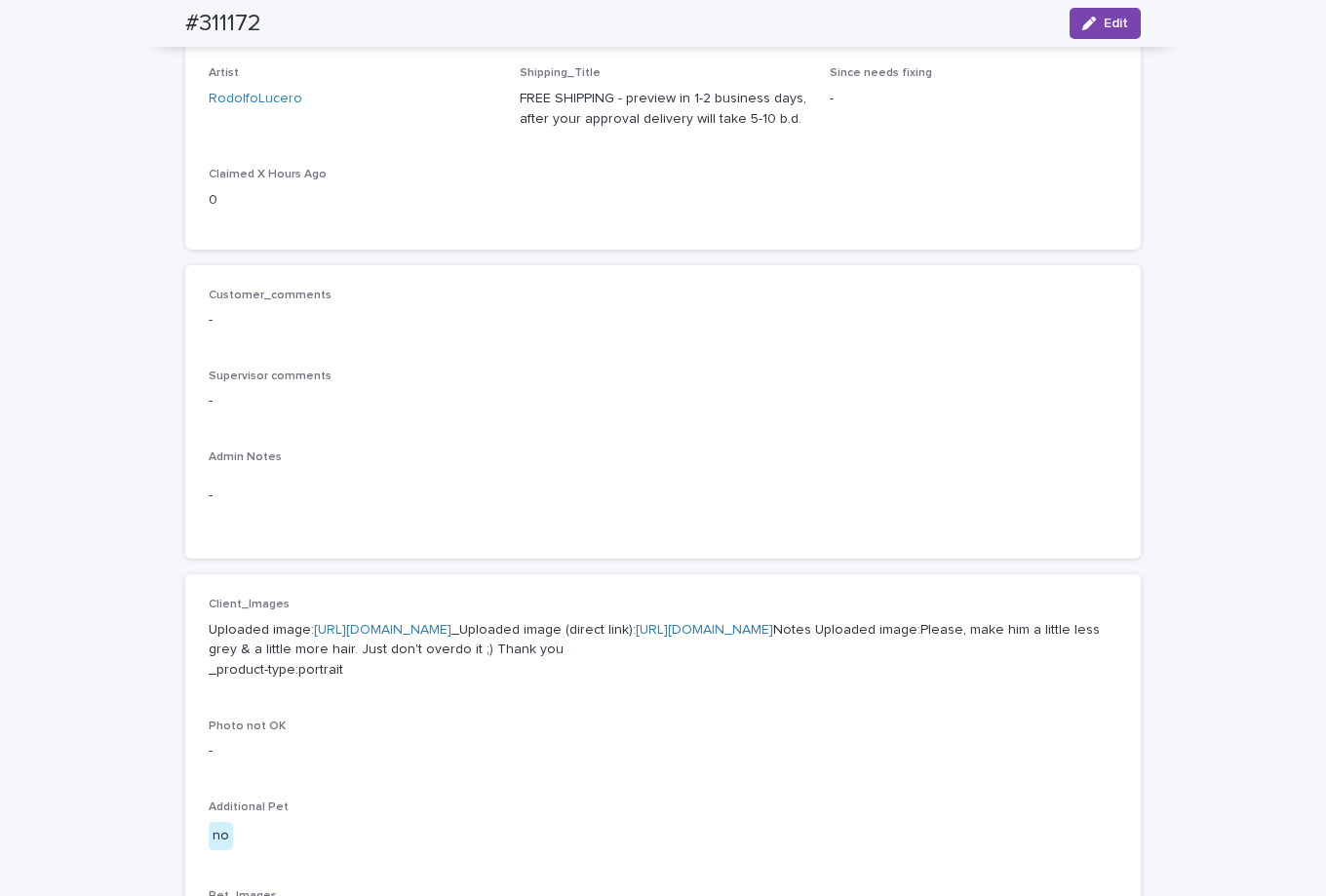 scroll, scrollTop: 487, scrollLeft: 0, axis: vertical 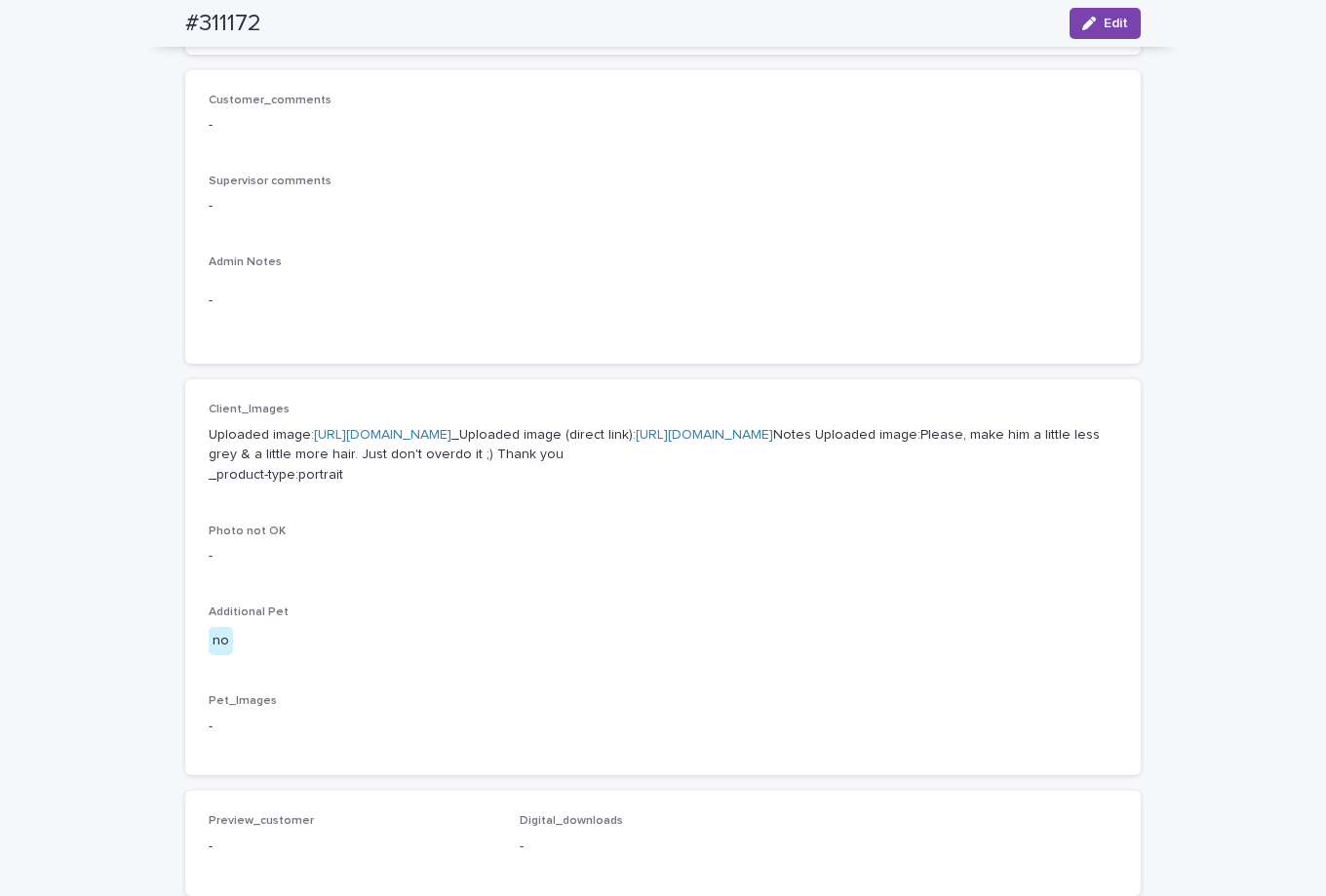 click on "https://cdn.shopify.com-uploadkit.app/s/files/1/0033/4807/0511/files/download.html?id=e11cfb23-3d37-4f5e-b252-d52a065c0f83&uu=f05a1184-d509-4a58-8779-086024eea2c5&mo=&fi=aW1hZ2UxIDEuanBlZw==&wi=1200&he=1600&mi=aW1hZ2UvanBlZw==&up=a8b4&image=true" at bounding box center [382, 435] 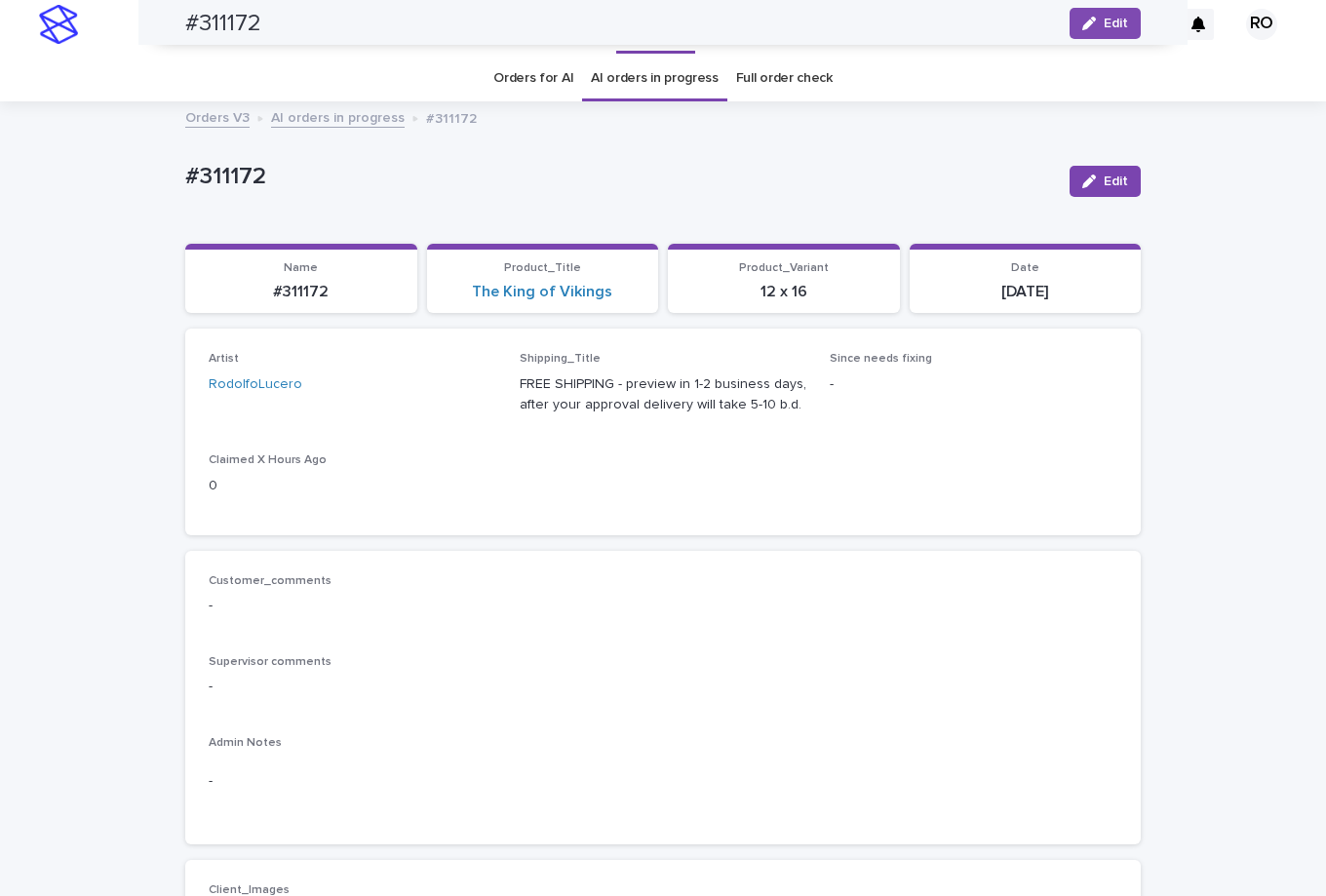 scroll, scrollTop: 0, scrollLeft: 0, axis: both 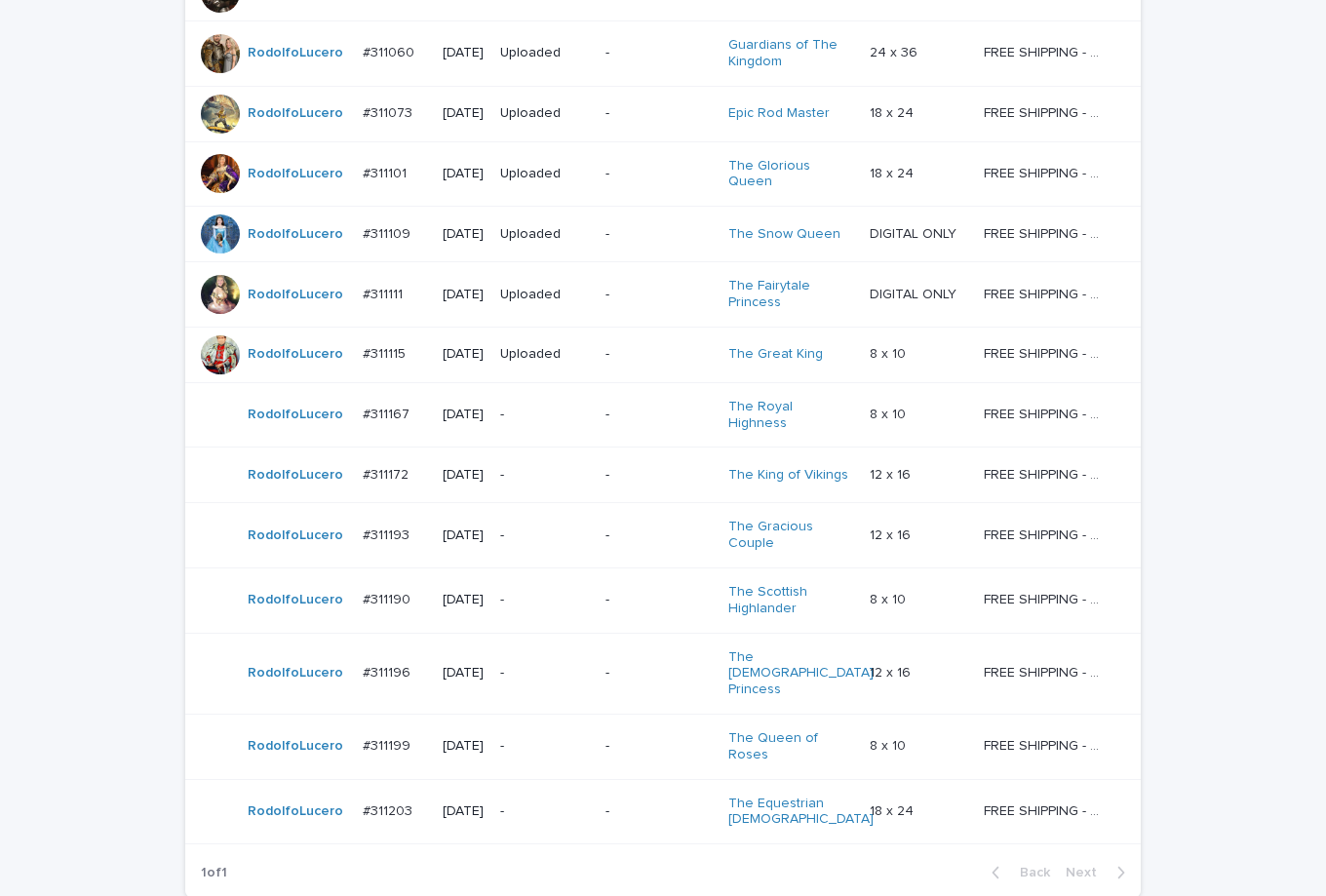 click on "-" at bounding box center (545, 600) 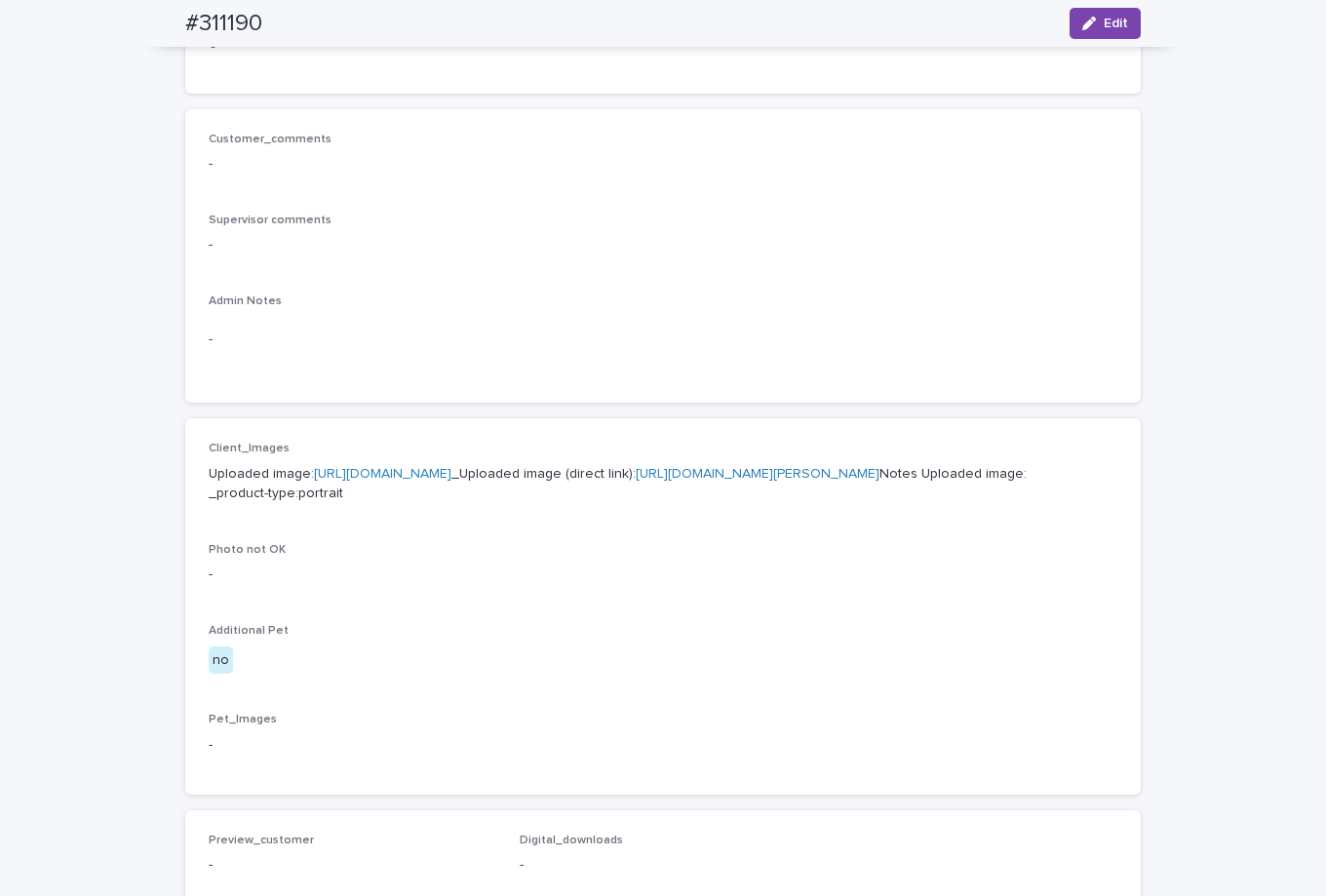 scroll, scrollTop: 487, scrollLeft: 0, axis: vertical 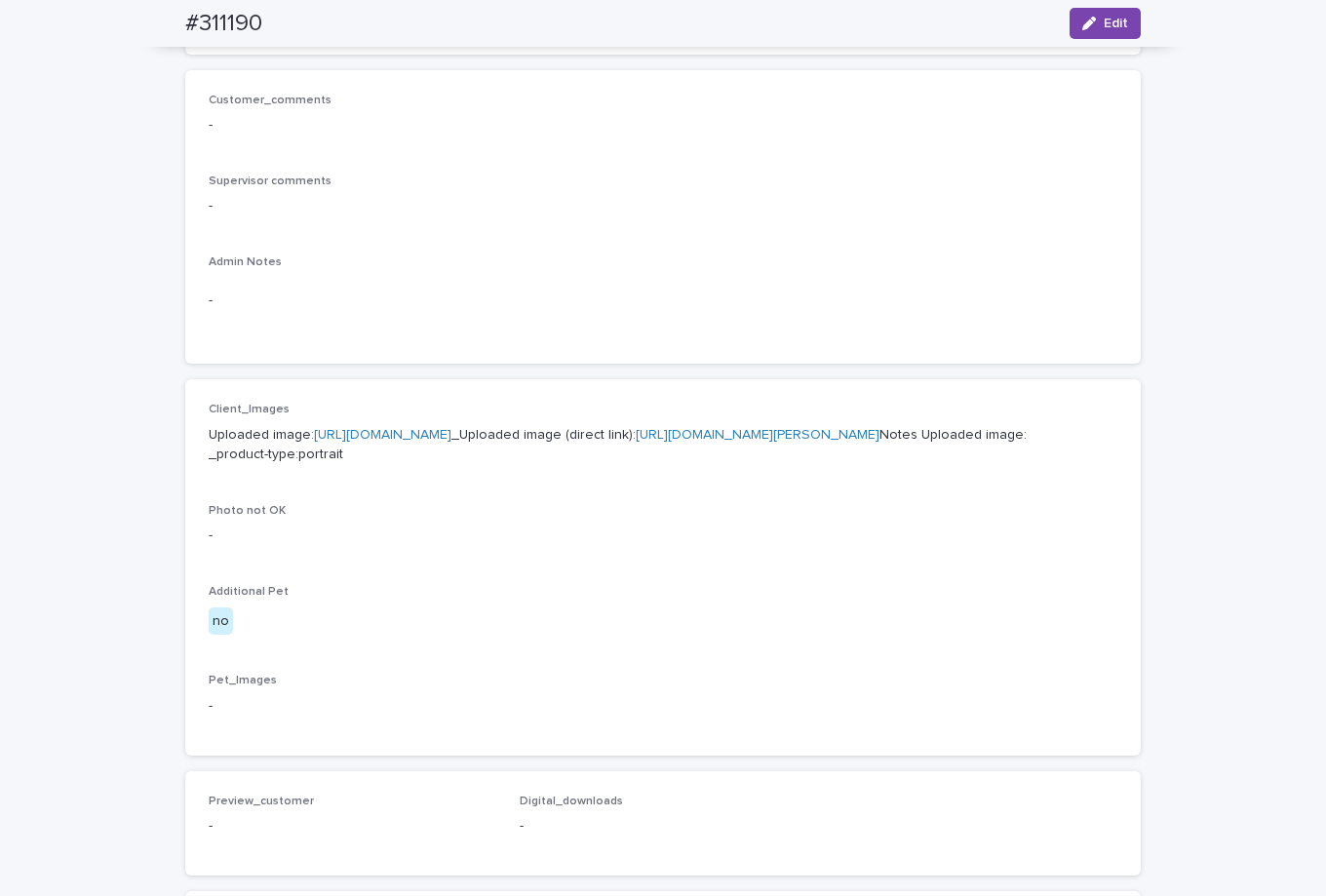 click on "https://cdn.shopify.com-uploadkit.app/s/files/1/0033/4807/0511/files/download.html?id=e11cfb23-3d37-4f5e-b252-d52a065c0f83&uu=552a2553-1912-4008-a715-52ee2eb593ba&mo=&fi=QnJldC5wZGY=&mi=YXBwbGljYXRpb24vcGRm&up=a8b4" at bounding box center [382, 435] 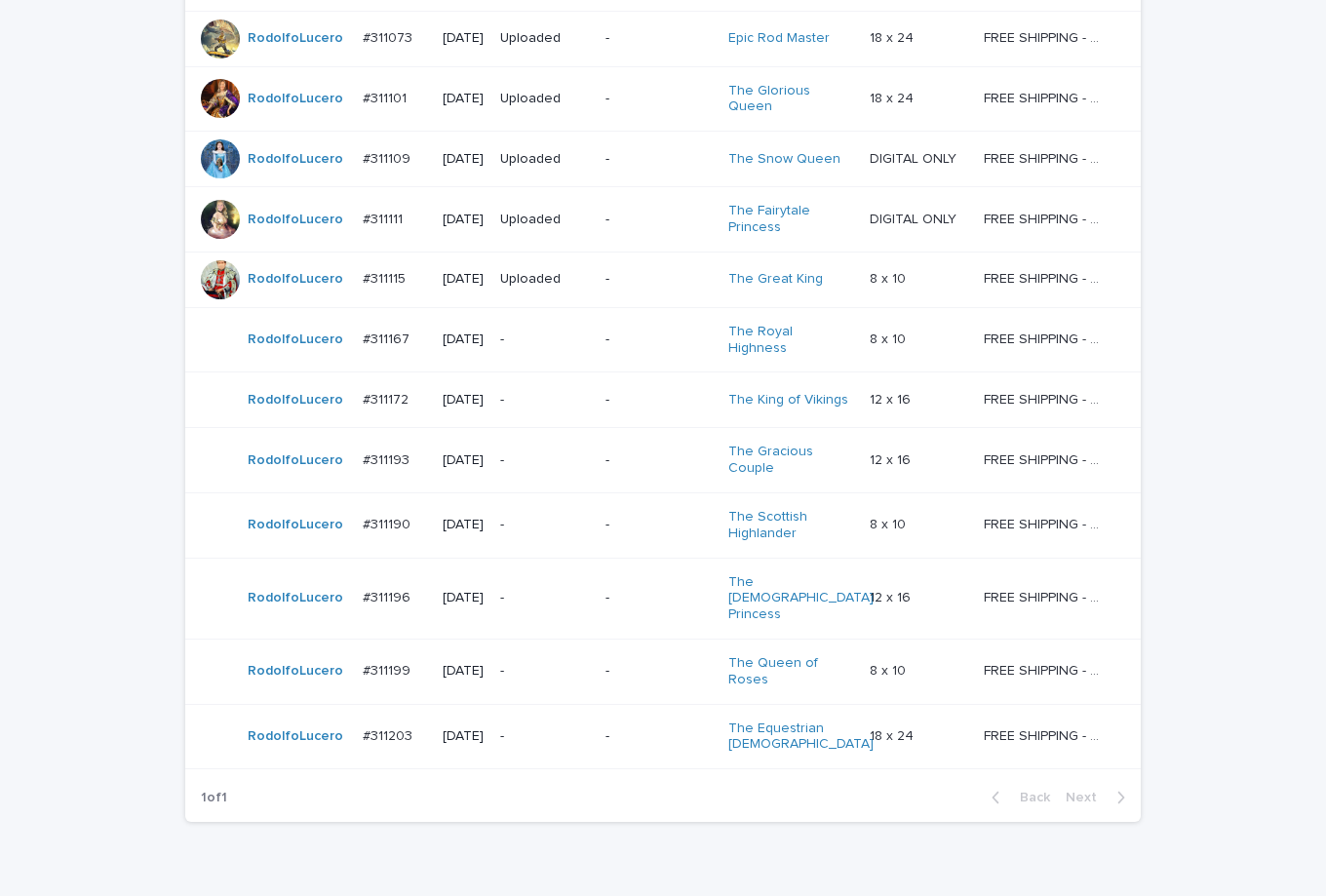 scroll, scrollTop: 1037, scrollLeft: 0, axis: vertical 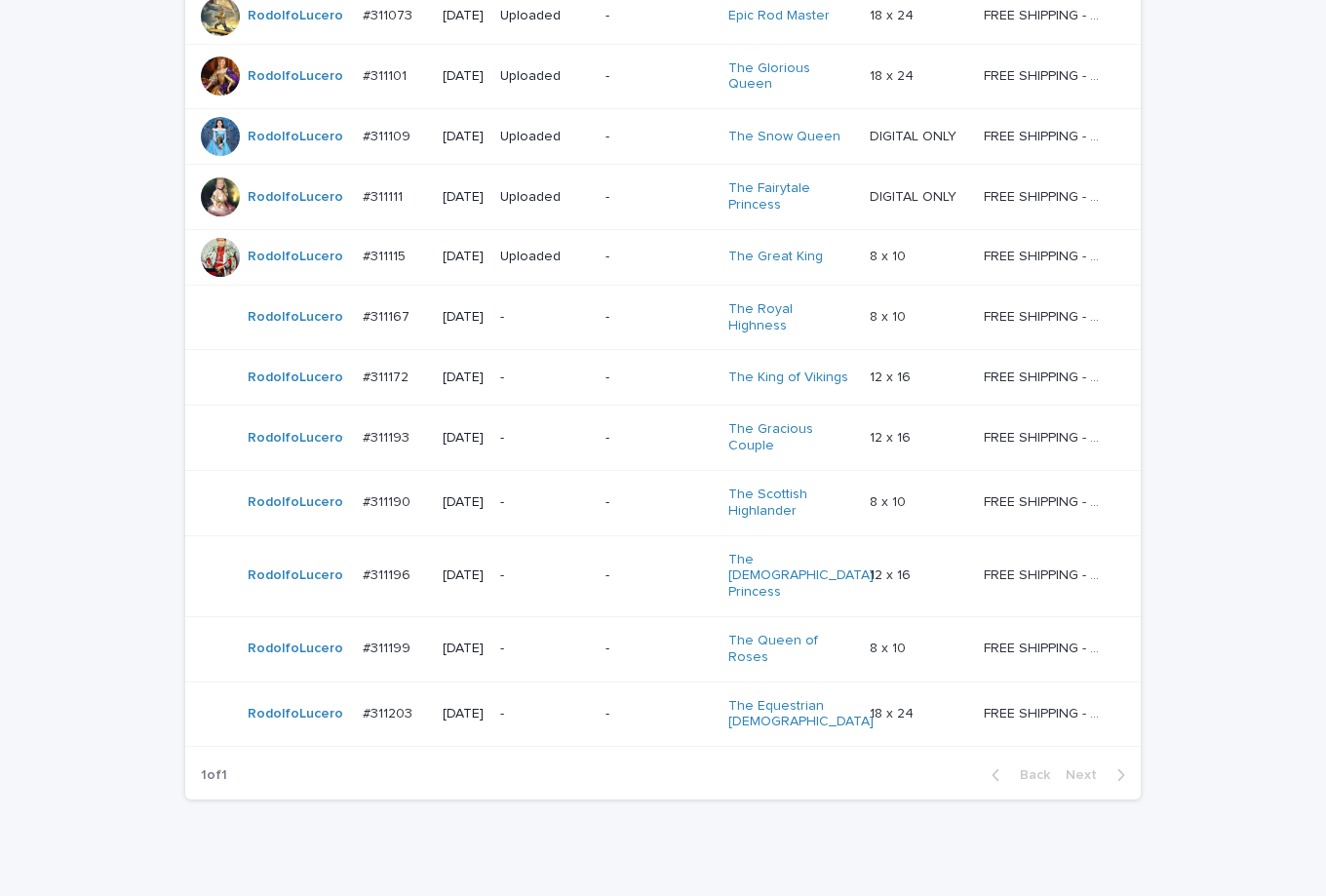 click on "-" at bounding box center (659, 575) 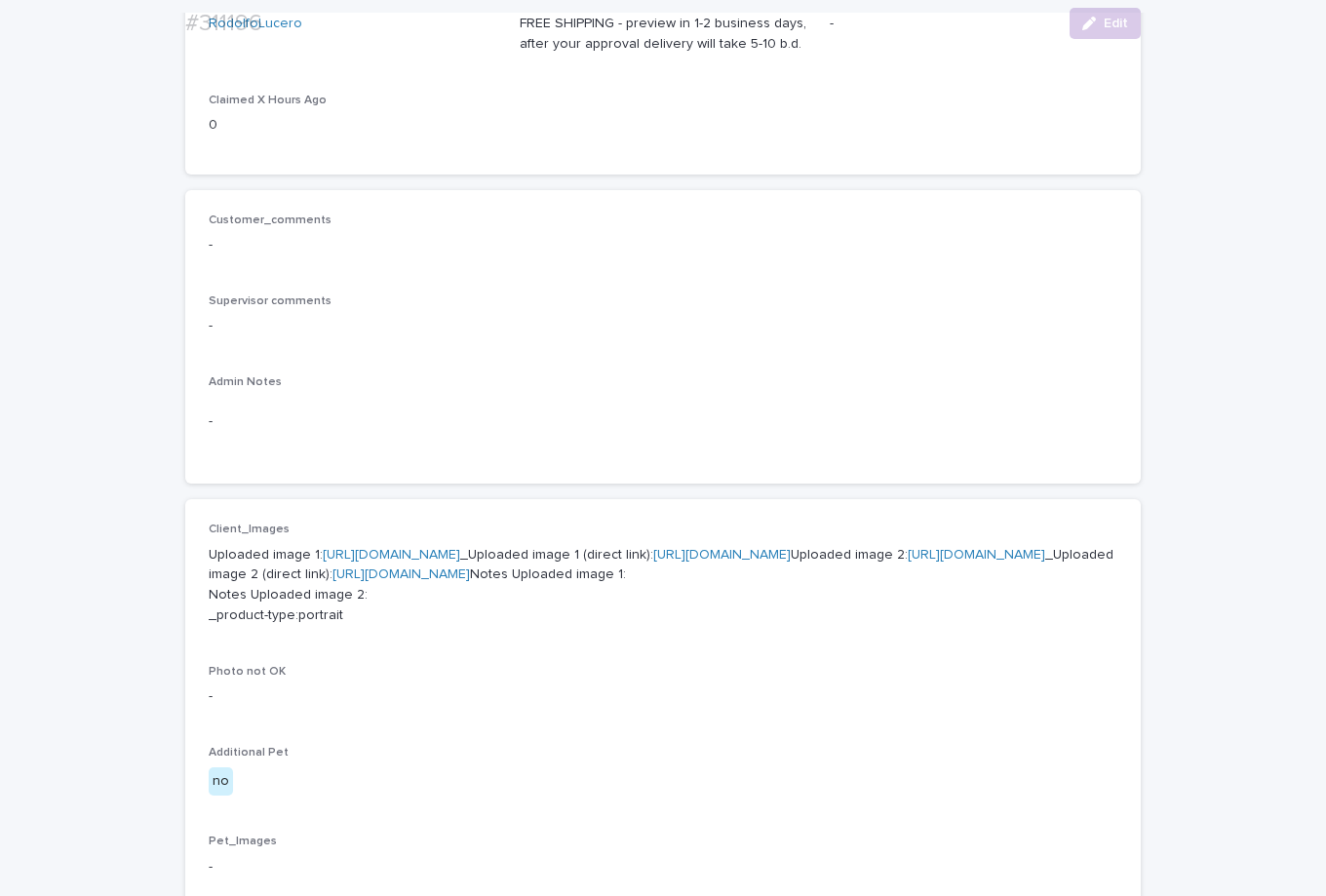 scroll, scrollTop: 390, scrollLeft: 0, axis: vertical 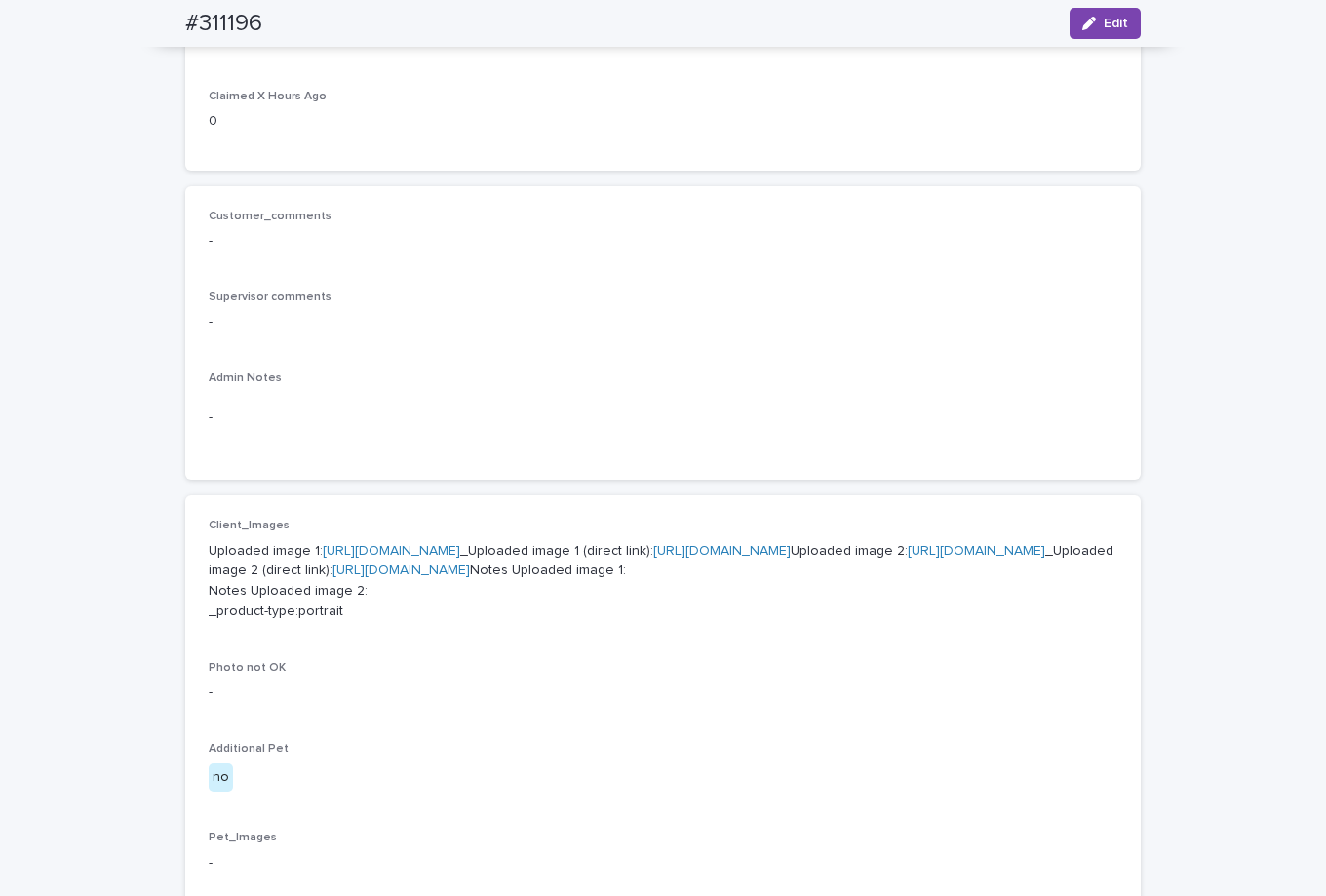 click on "https://cdn.shopify.com-uploadkit.app/s/files/1/0033/4807/0511/files/download.html?id=e11cfb23-3d37-4f5e-b252-d52a065c0f83&uu=8da9bf08-43d7-43c6-8a4a-d828d94c7886&mo=&fi=RFNDMDgxNzYuanBlZw==&wi=3888&he=5184&mi=aW1hZ2UvanBlZw==&up=a8b4&image=true" at bounding box center (391, 551) 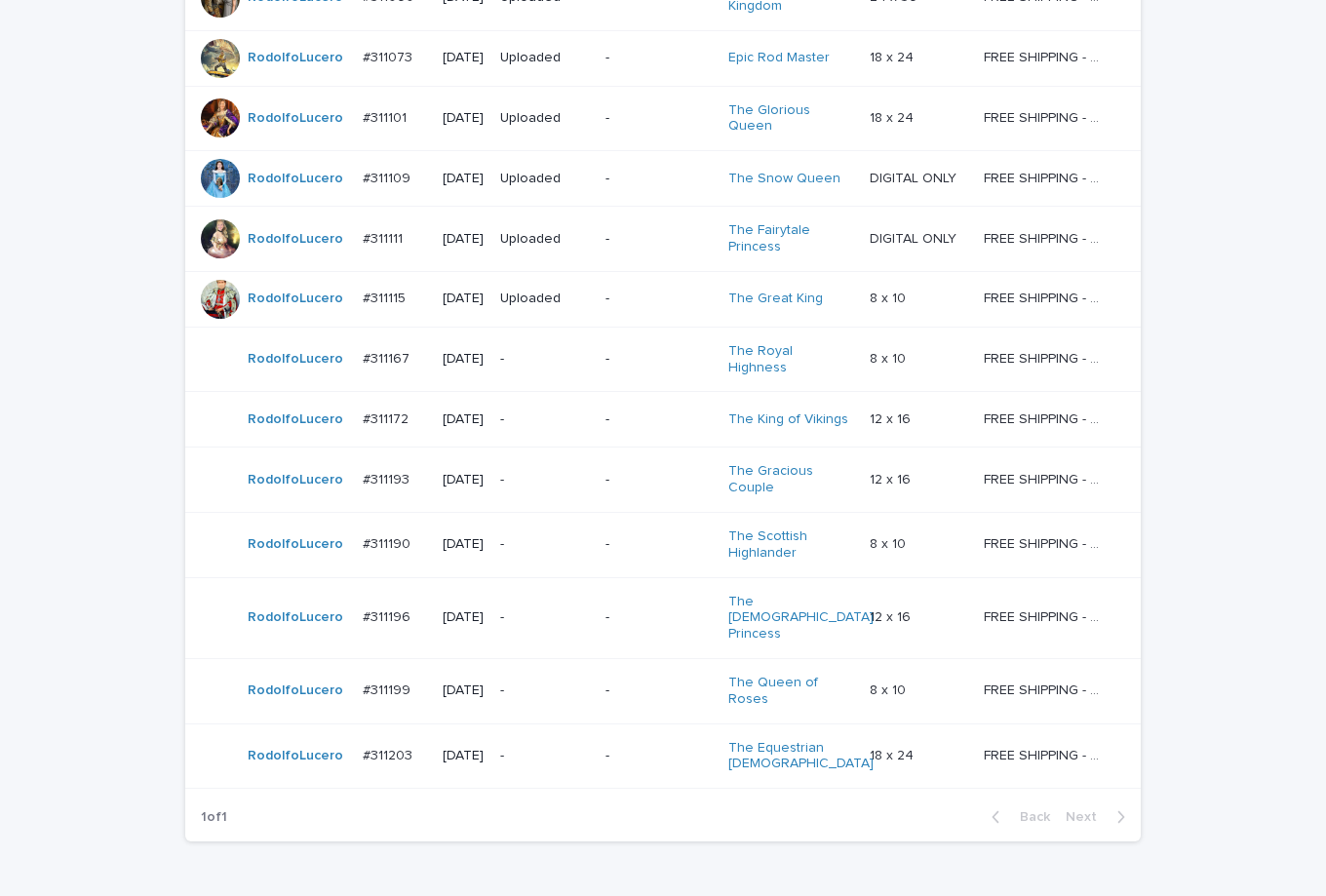 scroll, scrollTop: 1037, scrollLeft: 0, axis: vertical 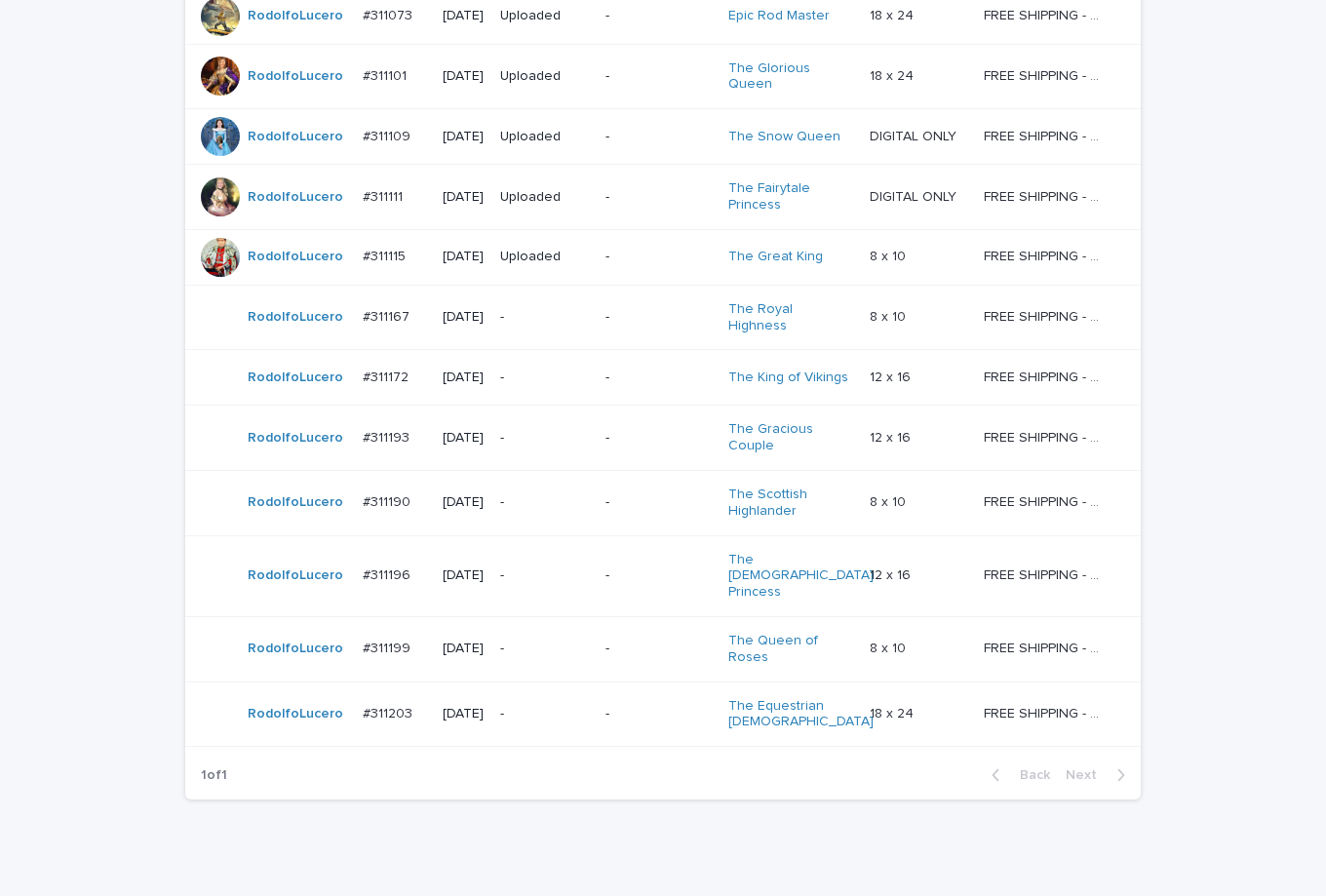 click on "-" at bounding box center (659, 648) 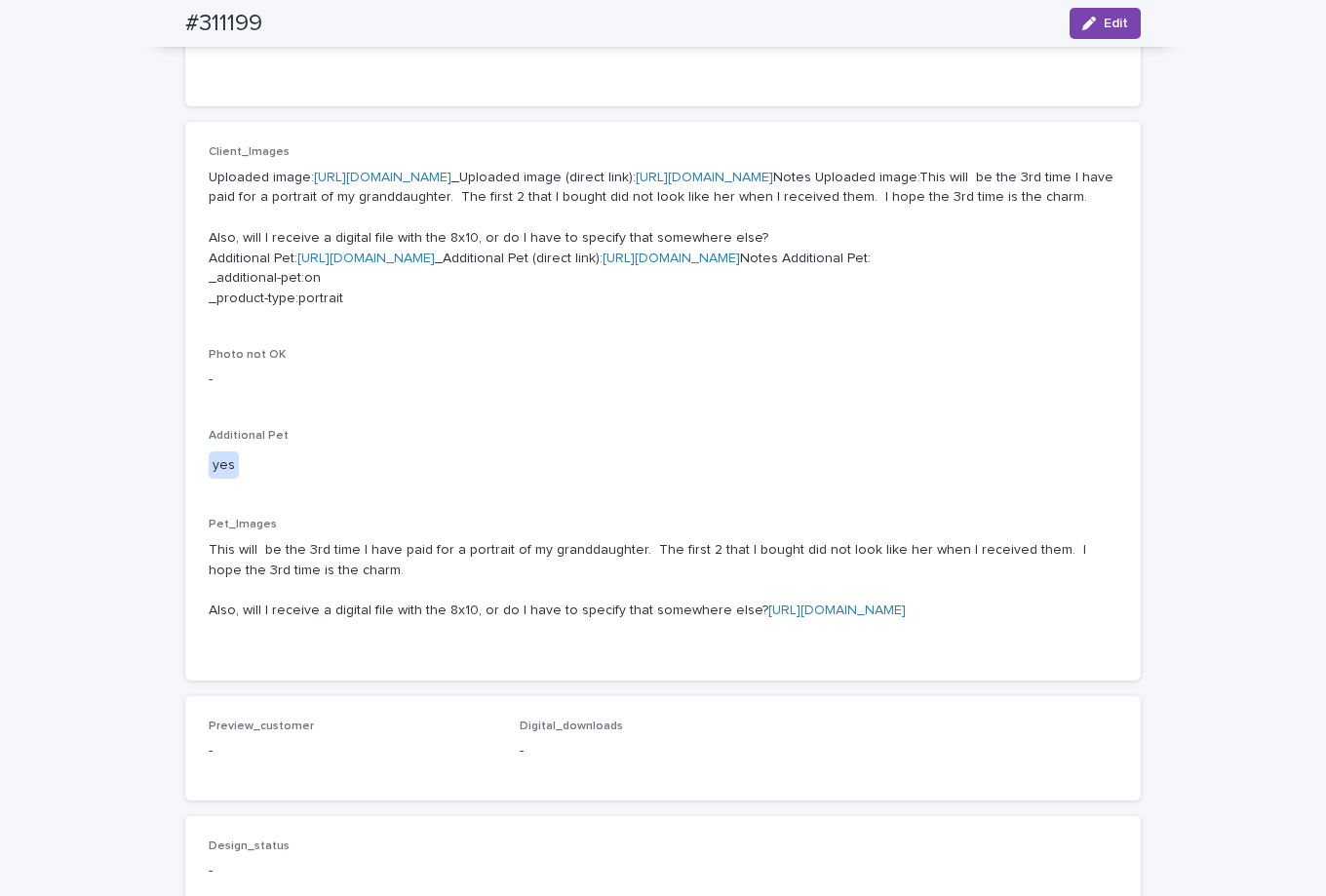 scroll, scrollTop: 647, scrollLeft: 0, axis: vertical 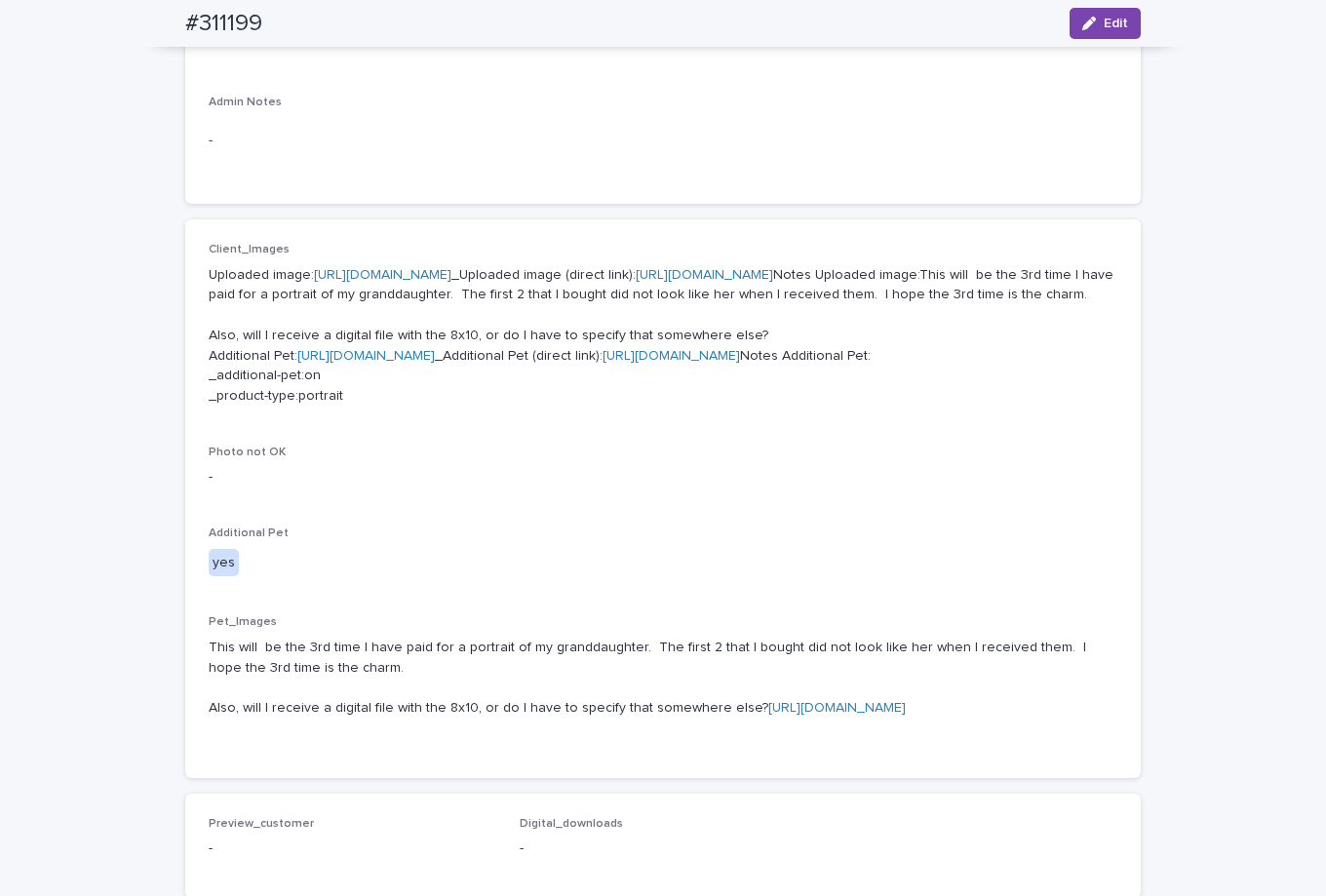click on "https://cdn.shopify.com-uploadkit.app/s/files/1/0033/4807/0511/files/download.html?id=e11cfb23-3d37-4f5e-b252-d52a065c0f83&uu=b9243527-3c84-491b-b823-787bfef0cc7e&mo=&fi=MjAyNDExMjRfMTUxNzE4YS5qcGc=&wi=1153&he=1872&mi=aW1hZ2UvanBlZw==&up=a8b4&image=true" at bounding box center [382, 275] 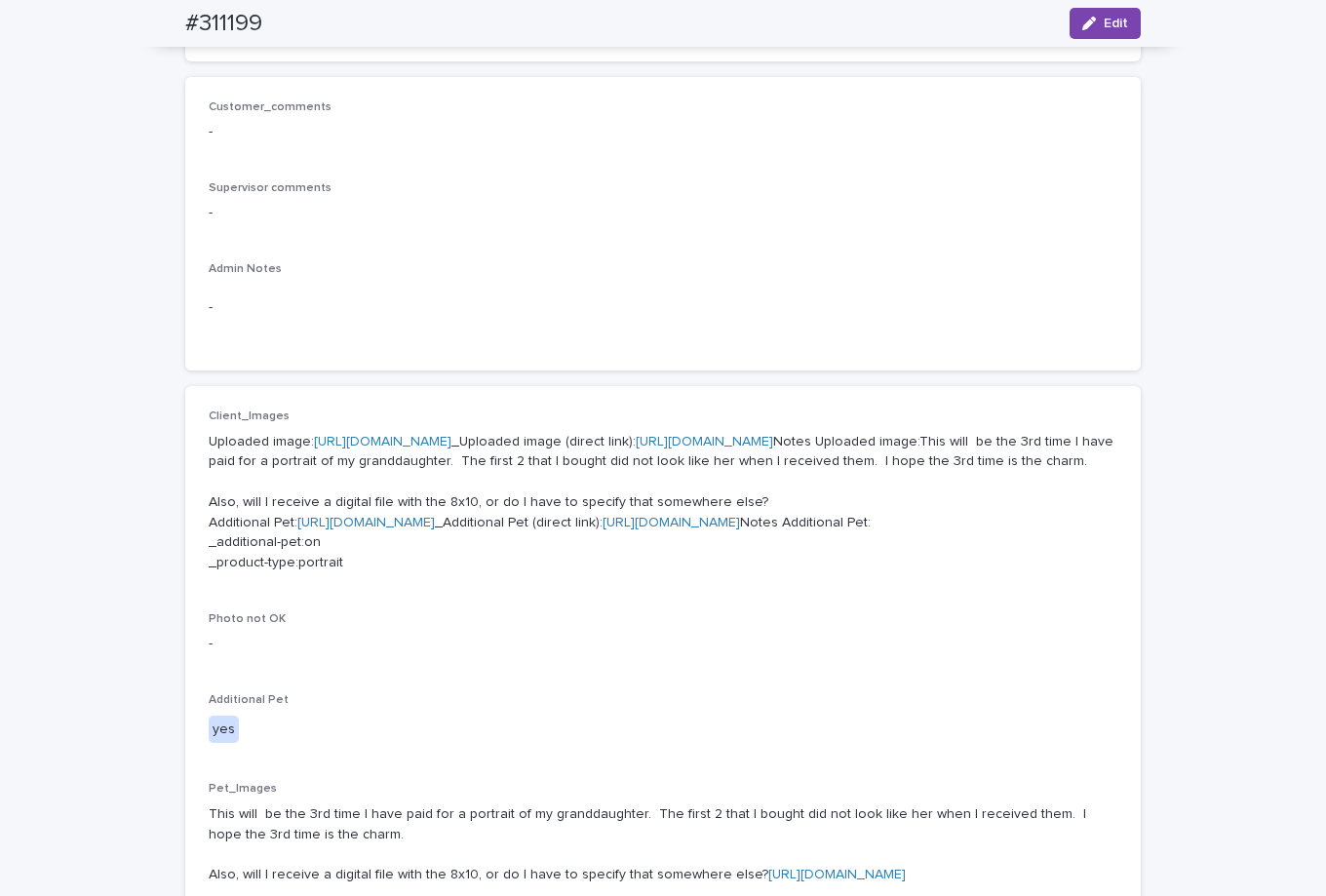 scroll, scrollTop: 585, scrollLeft: 0, axis: vertical 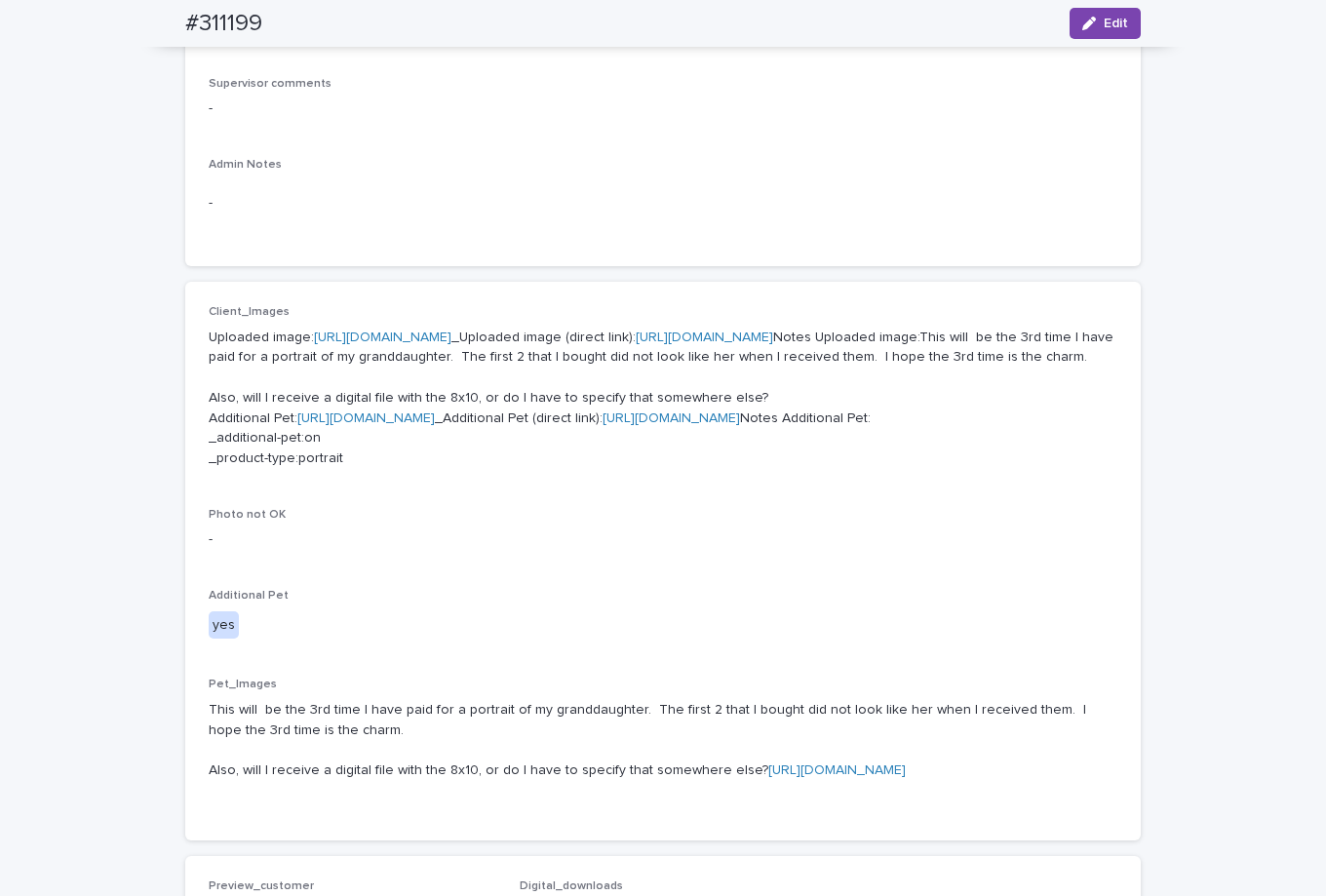 click on "https://cdn.shopify.com-uploadkit.app/s/files/1/0033/4807/0511/files/download.html?id=e11cfb23-3d37-4f5e-b252-d52a065c0f83&uu=09677897-c0d0-403f-bc9e-2eb34bf5a8e6&mo=&fi=MjAyMzA4MzBfMDk1MzE5YS5qcGc=&wi=2098&he=3461&mi=aW1hZ2UvanBlZw==&up=0691&image=true" at bounding box center (366, 418) 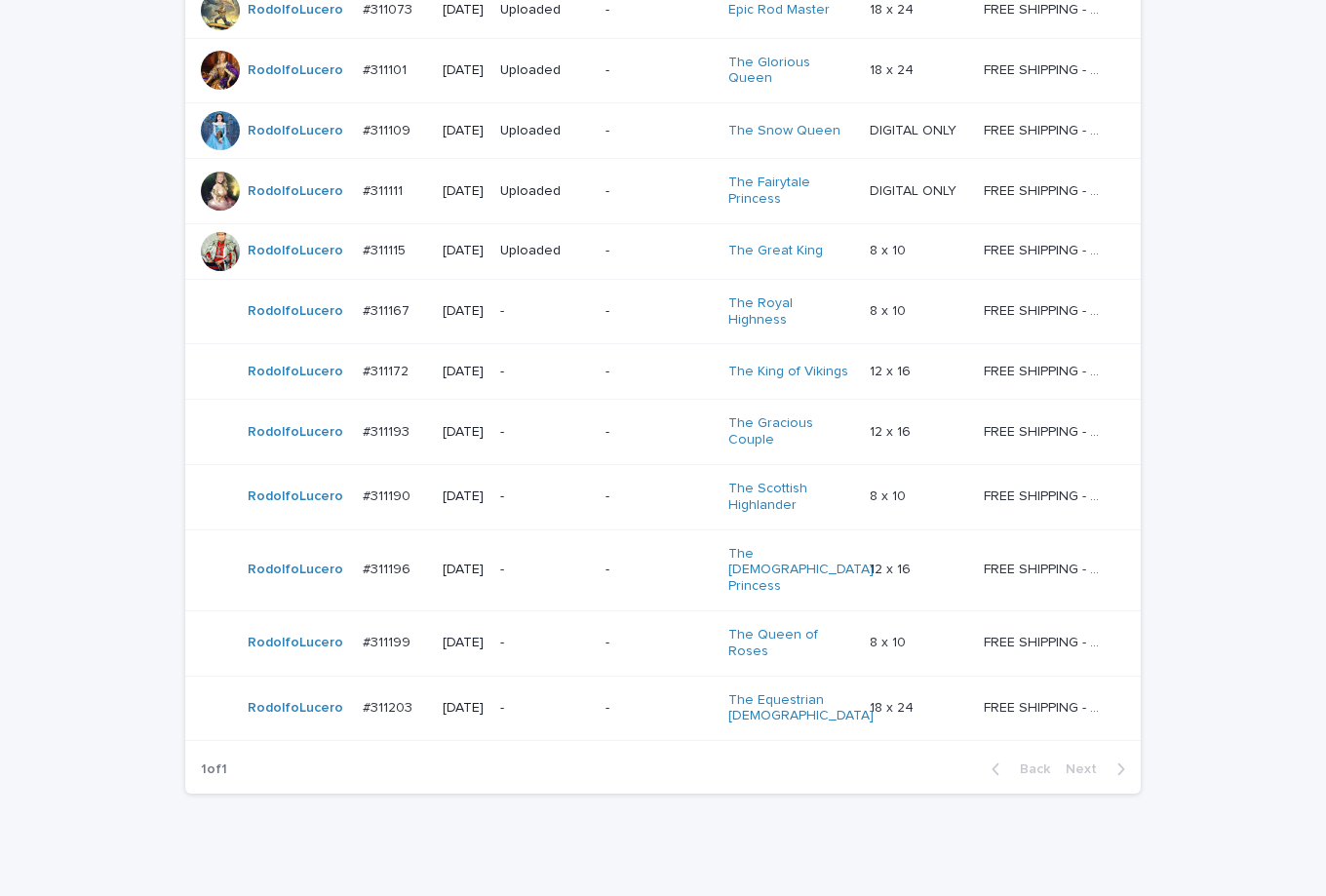 scroll, scrollTop: 1046, scrollLeft: 0, axis: vertical 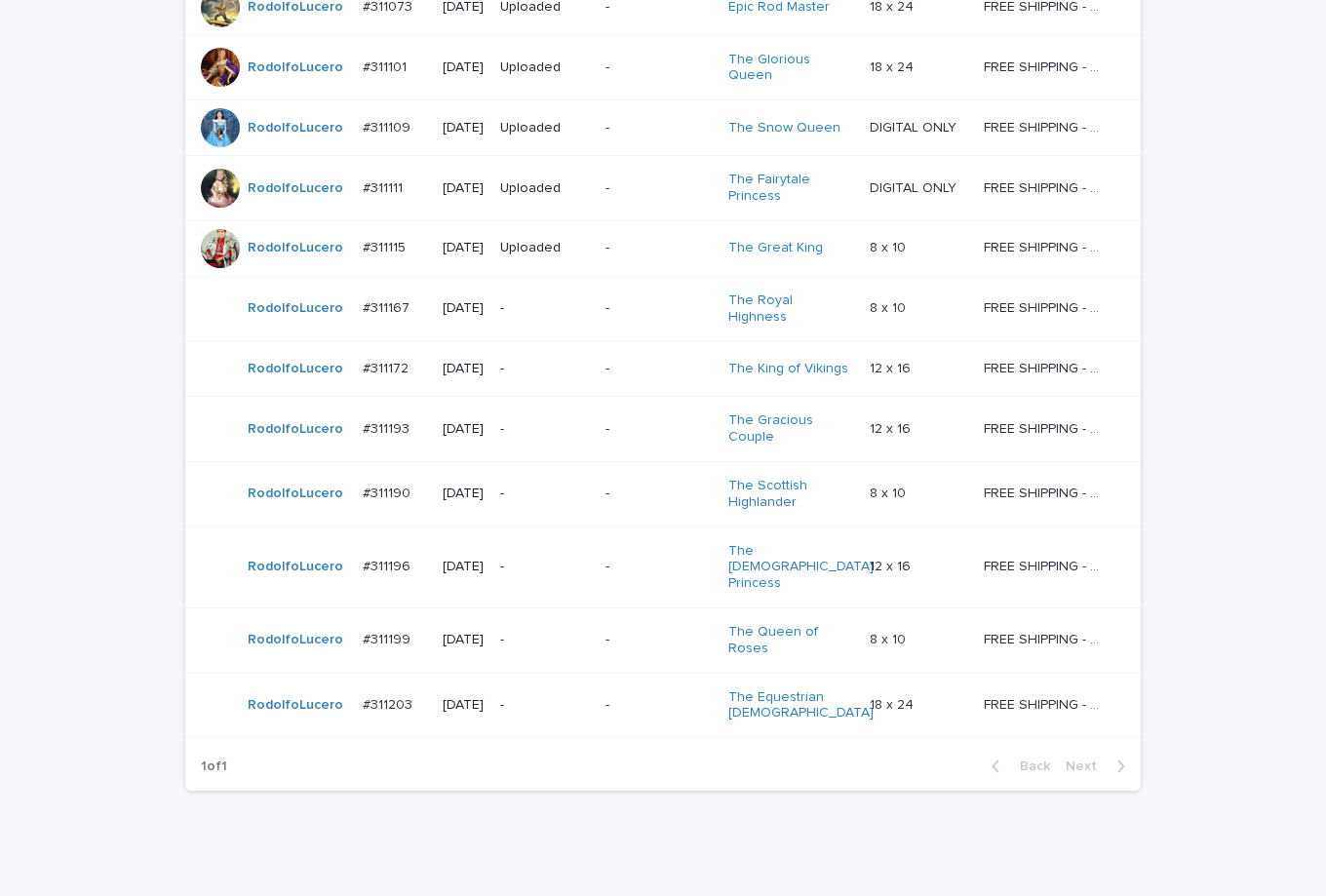 click on "-" at bounding box center (545, 705) 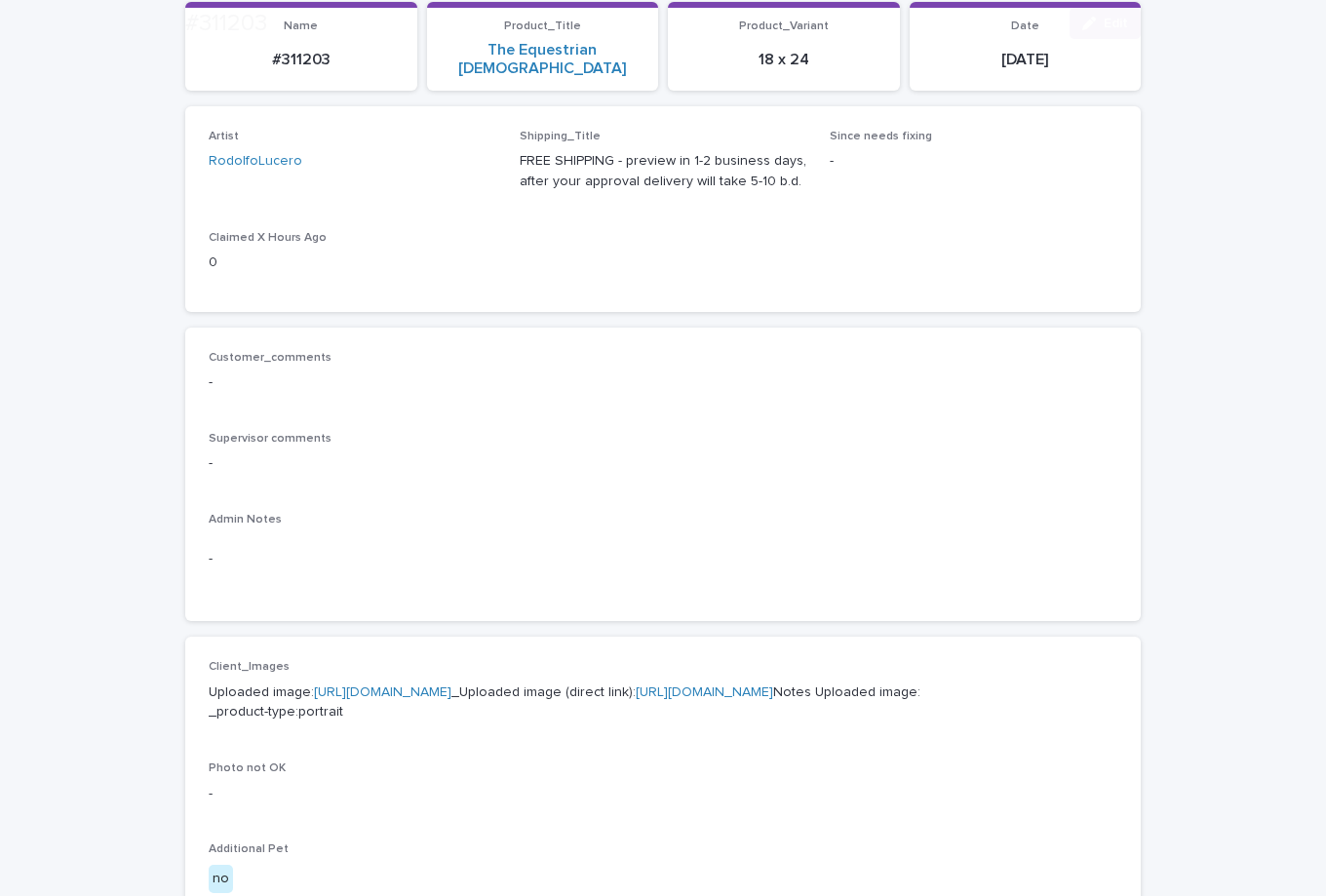 scroll, scrollTop: 292, scrollLeft: 0, axis: vertical 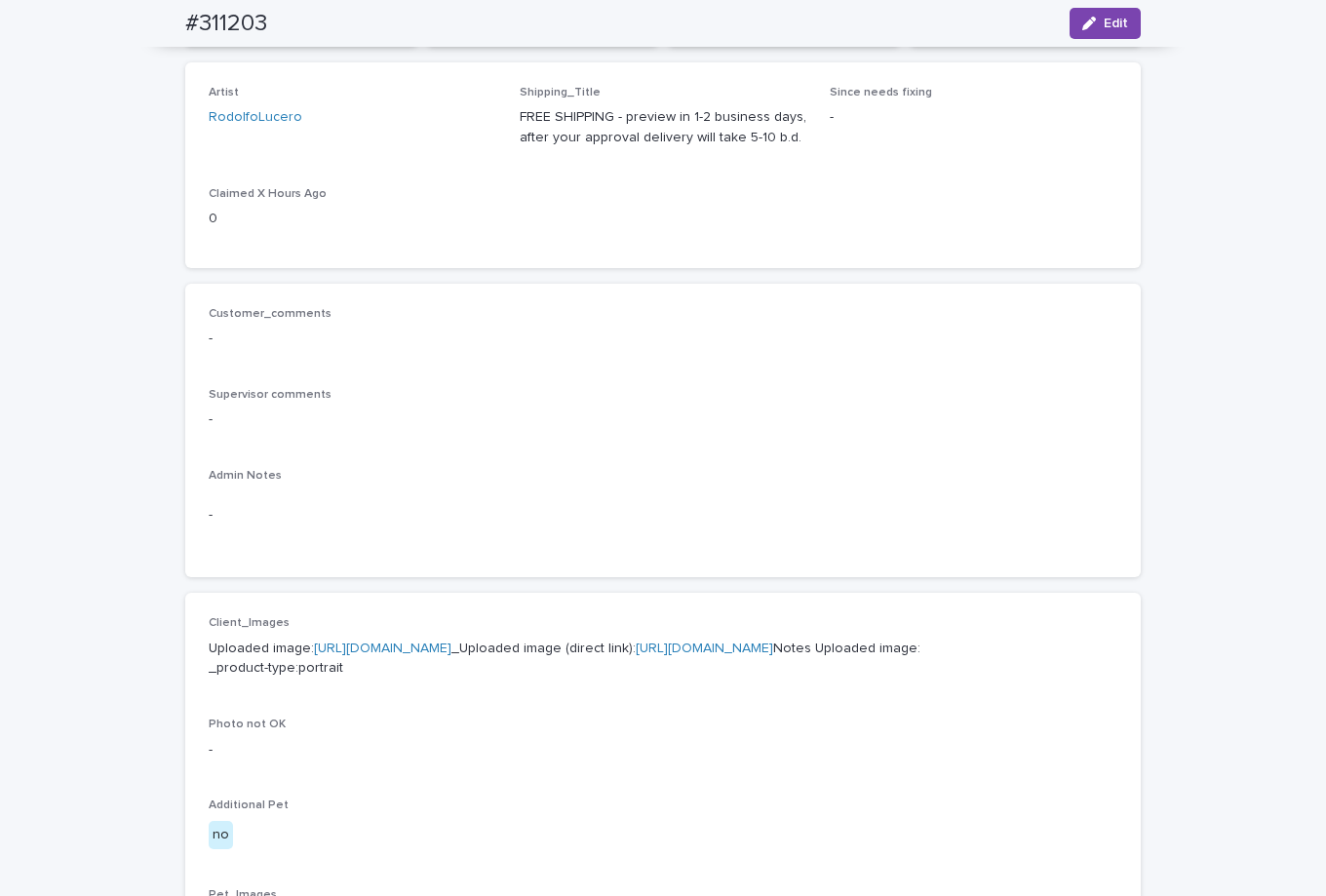 click on "https://cdn.shopify.com-uploadkit.app/s/files/1/0033/4807/0511/files/download.html?id=e11cfb23-3d37-4f5e-b252-d52a065c0f83&uu=2a2d3773-b5a0-426f-a833-9bd403ca0a70&mo=&fi=MTc1MjE4Mjc2ODA5Mi5qcGc=&wi=3060&he=4080&mi=aW1hZ2UvanBlZw==&up=a8b4&image=true" at bounding box center (382, 648) 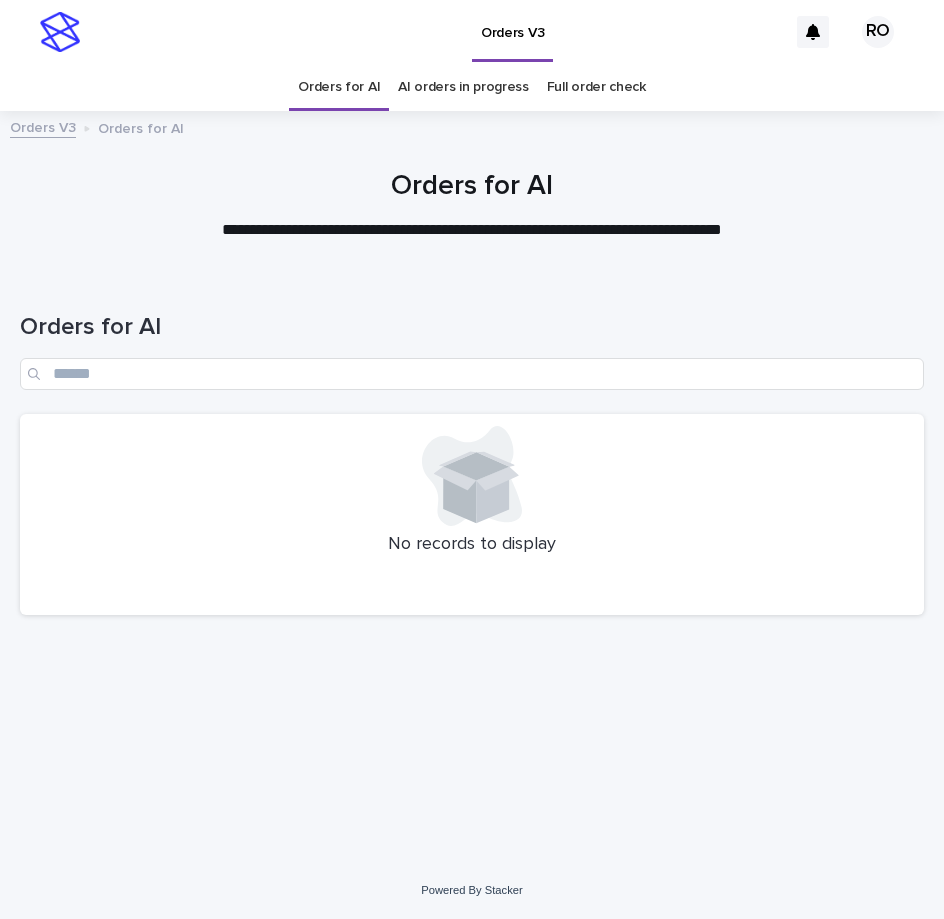 scroll, scrollTop: 0, scrollLeft: 0, axis: both 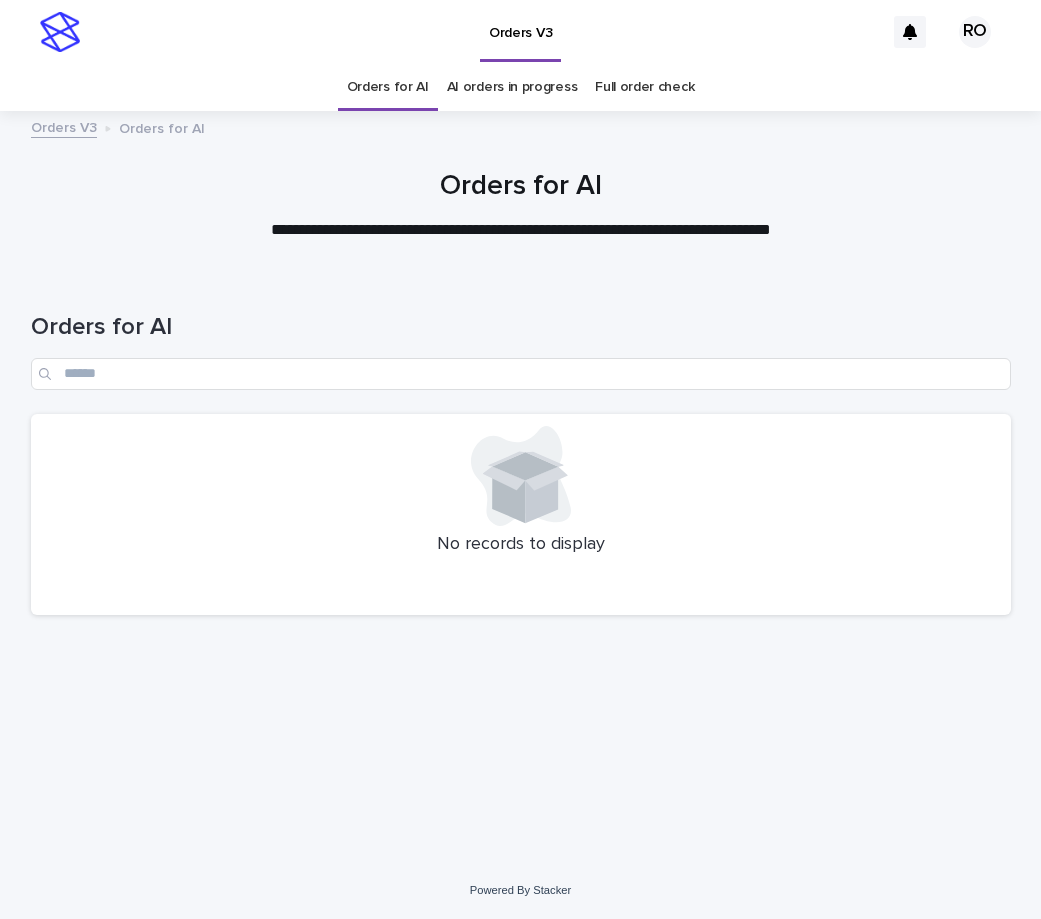 click on "Orders V3" at bounding box center (487, 32) 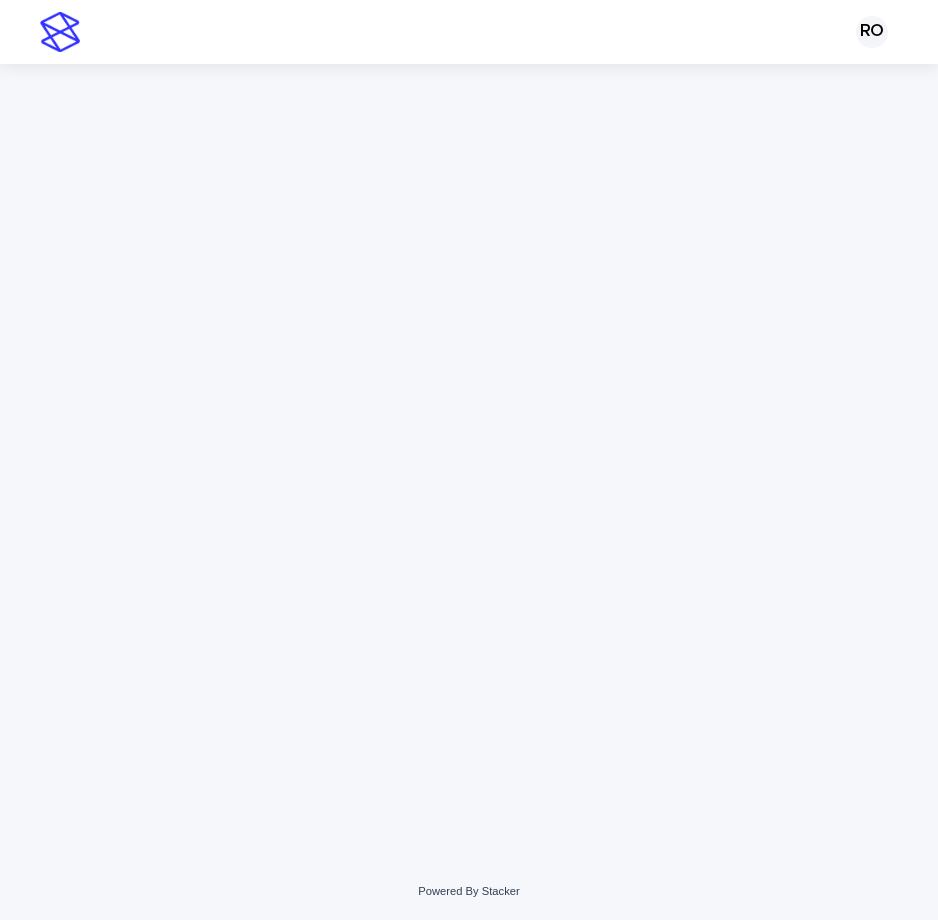 scroll, scrollTop: 0, scrollLeft: 0, axis: both 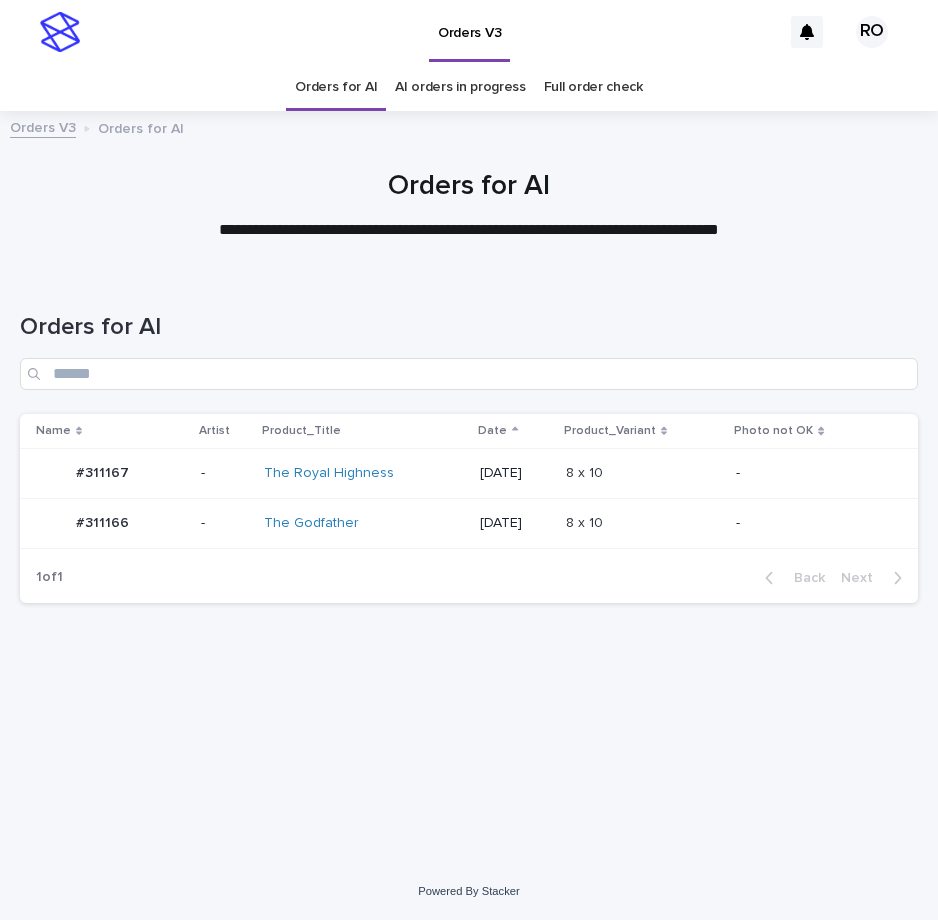 click on "-" at bounding box center [811, 471] 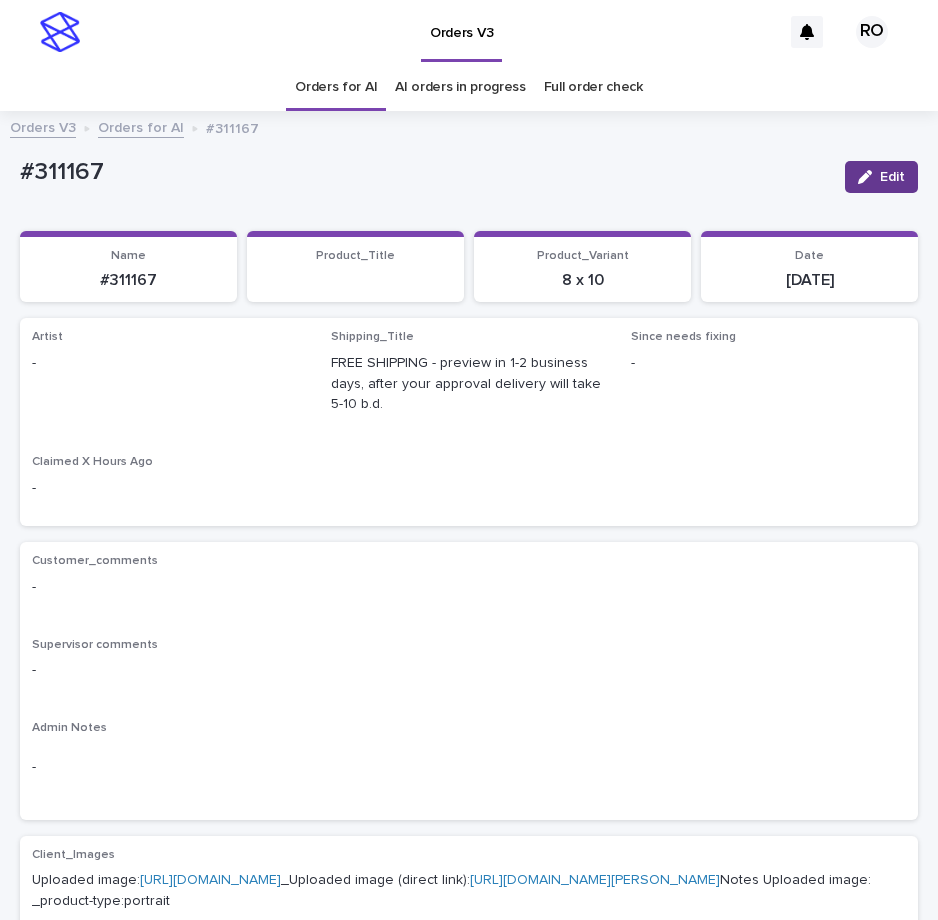 click on "Edit" at bounding box center [892, 177] 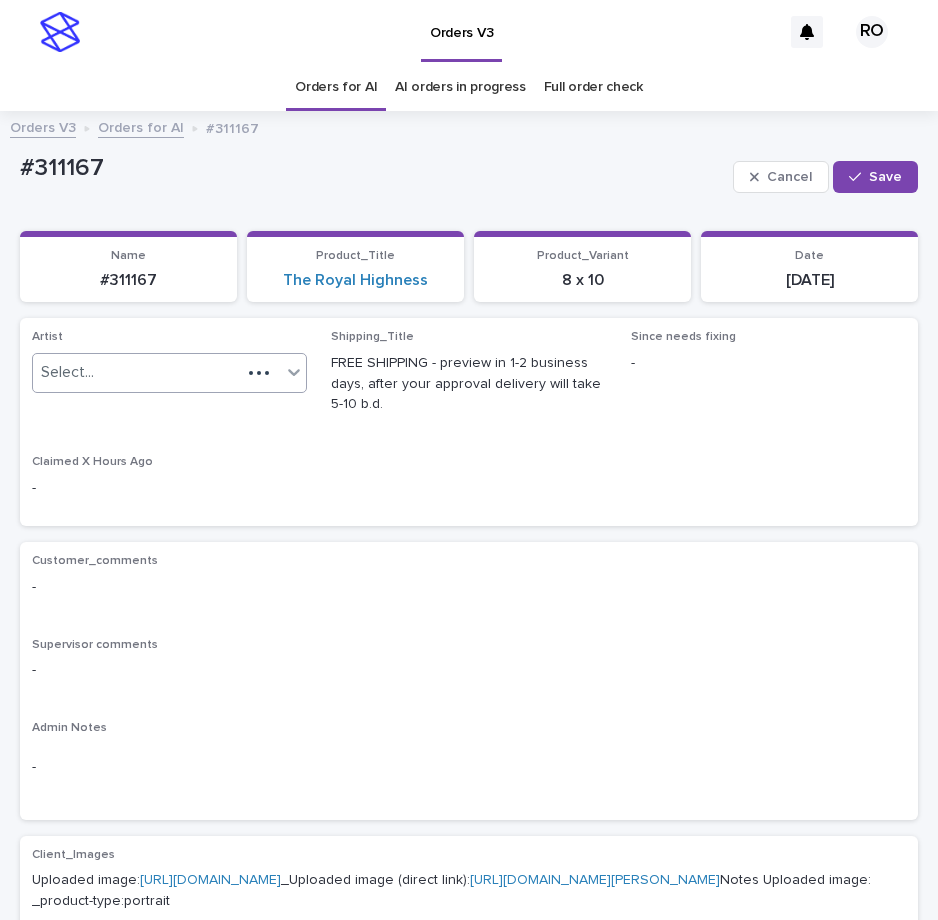 click at bounding box center (259, 373) 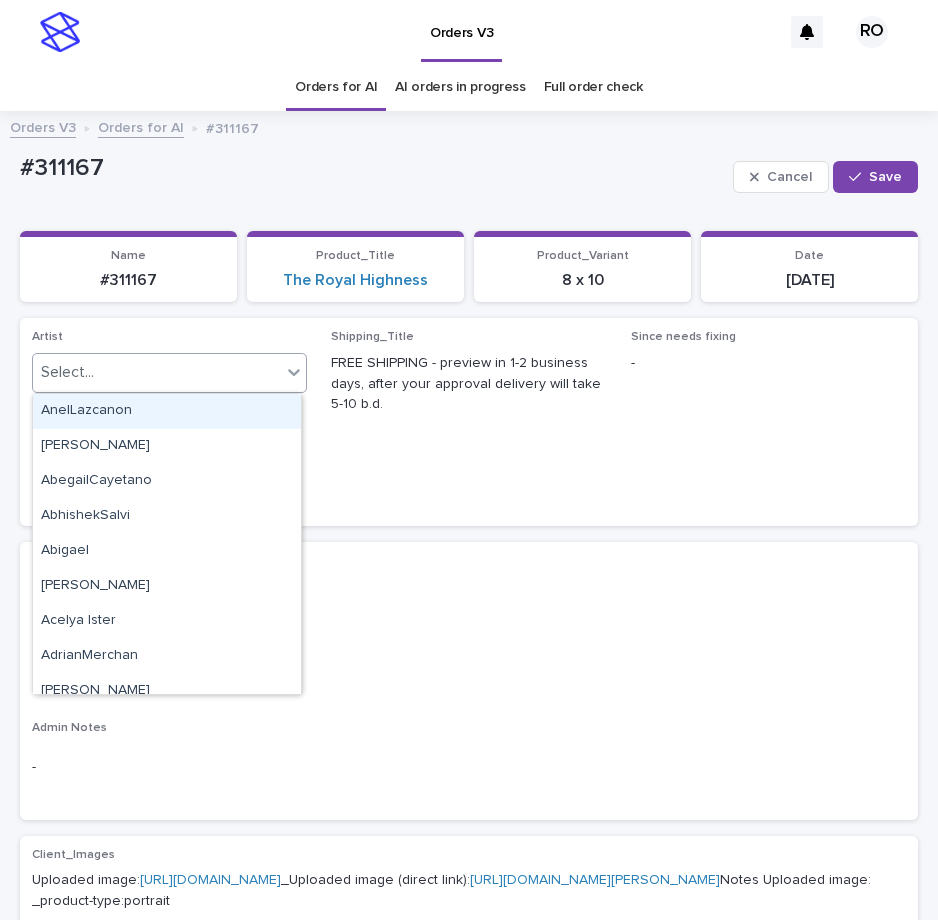 paste on "******" 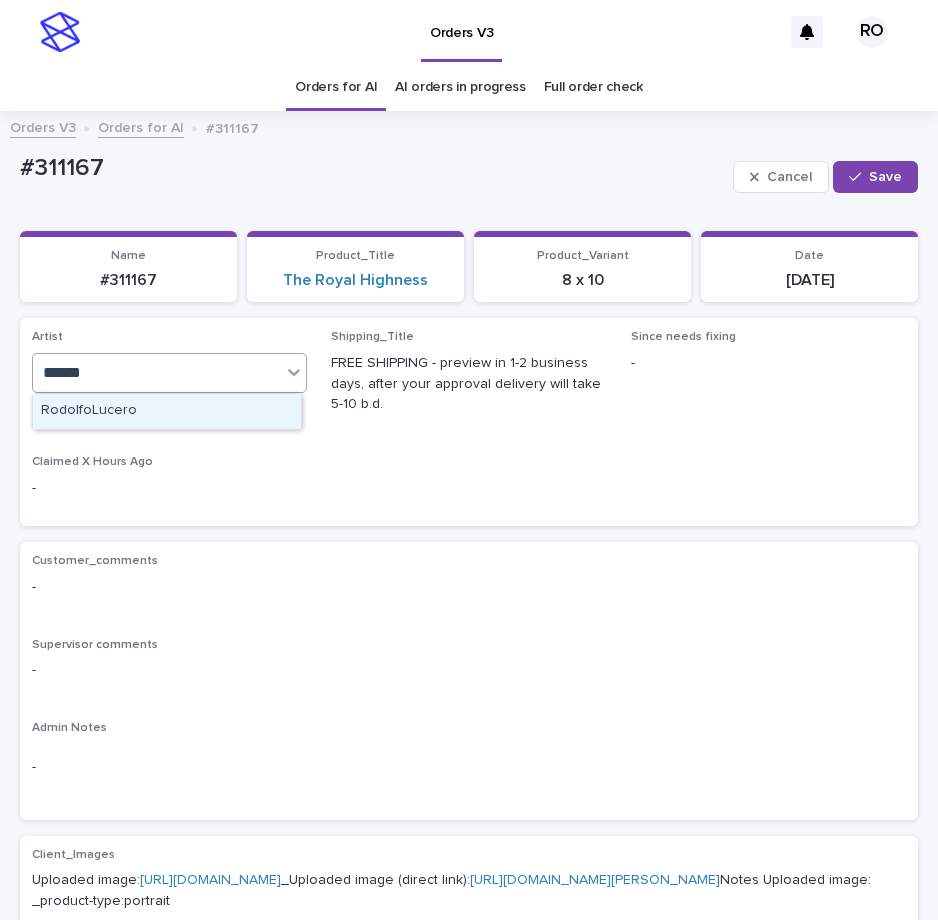 type 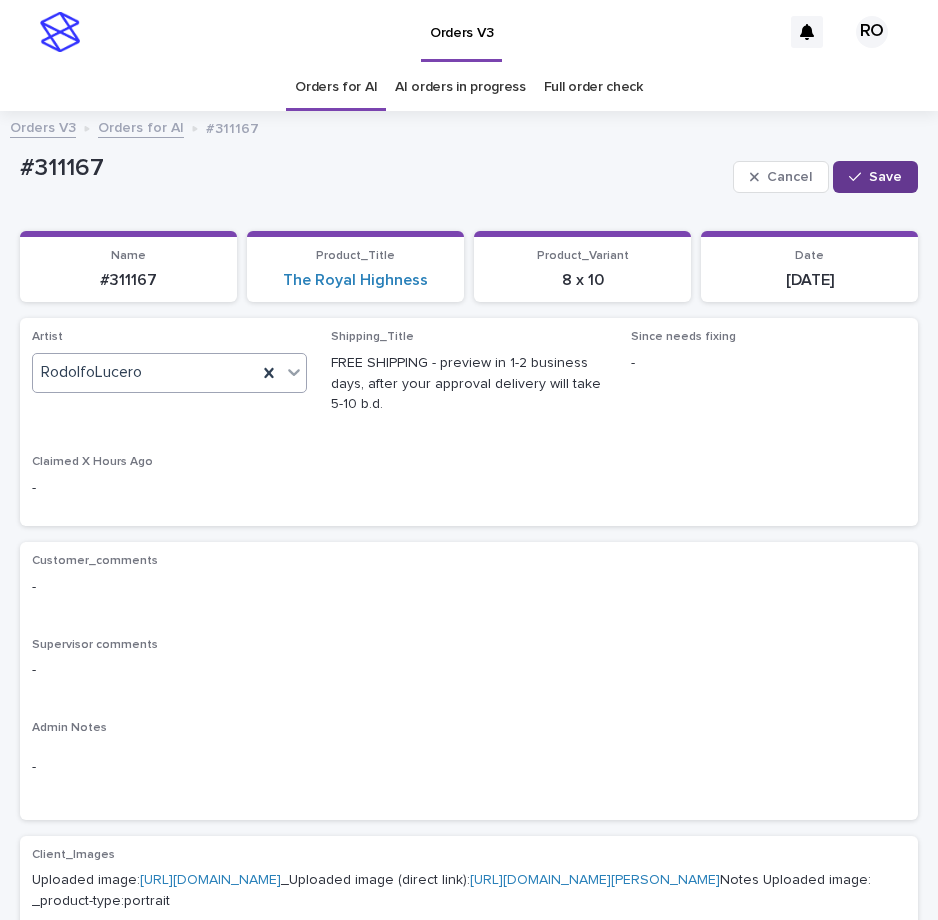 click on "Save" at bounding box center (885, 177) 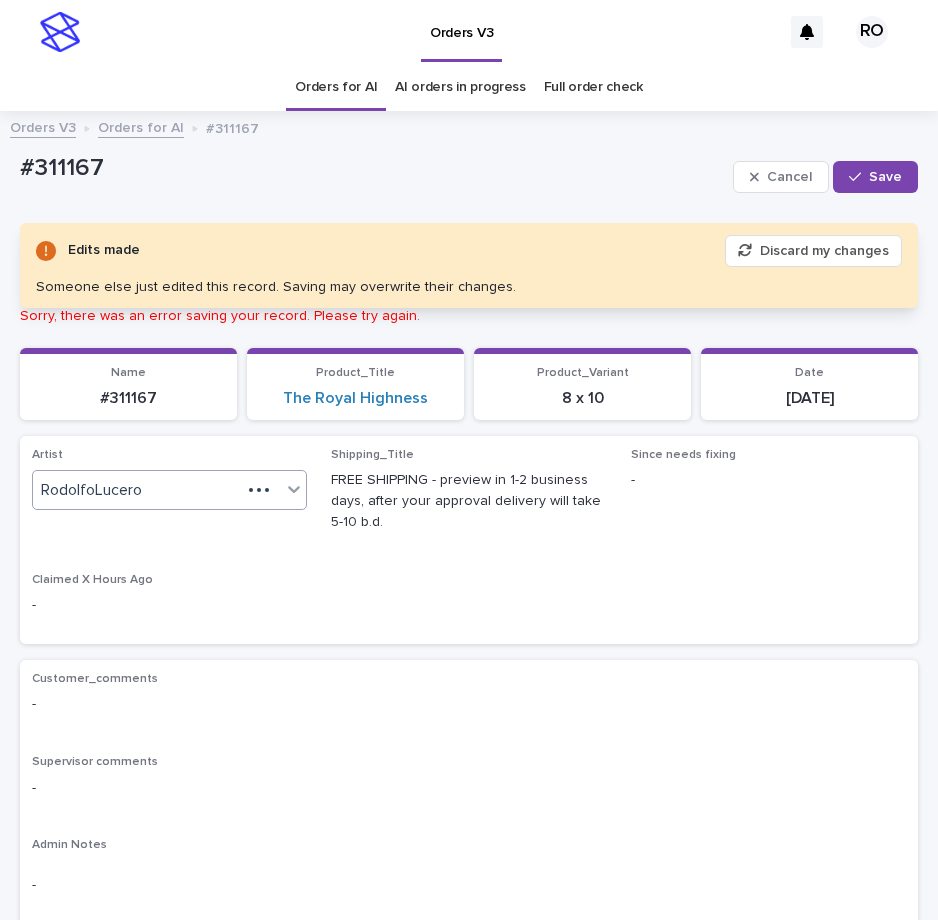 click on "#311167" at bounding box center (372, 168) 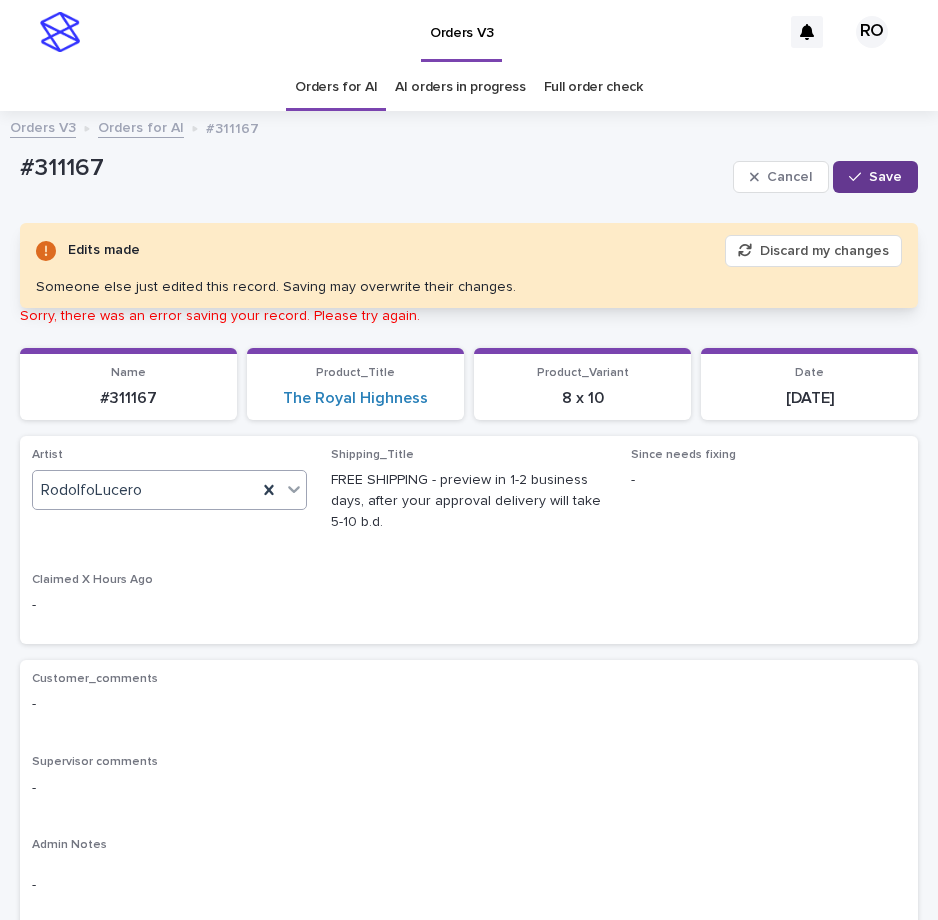 click on "Save" at bounding box center (875, 177) 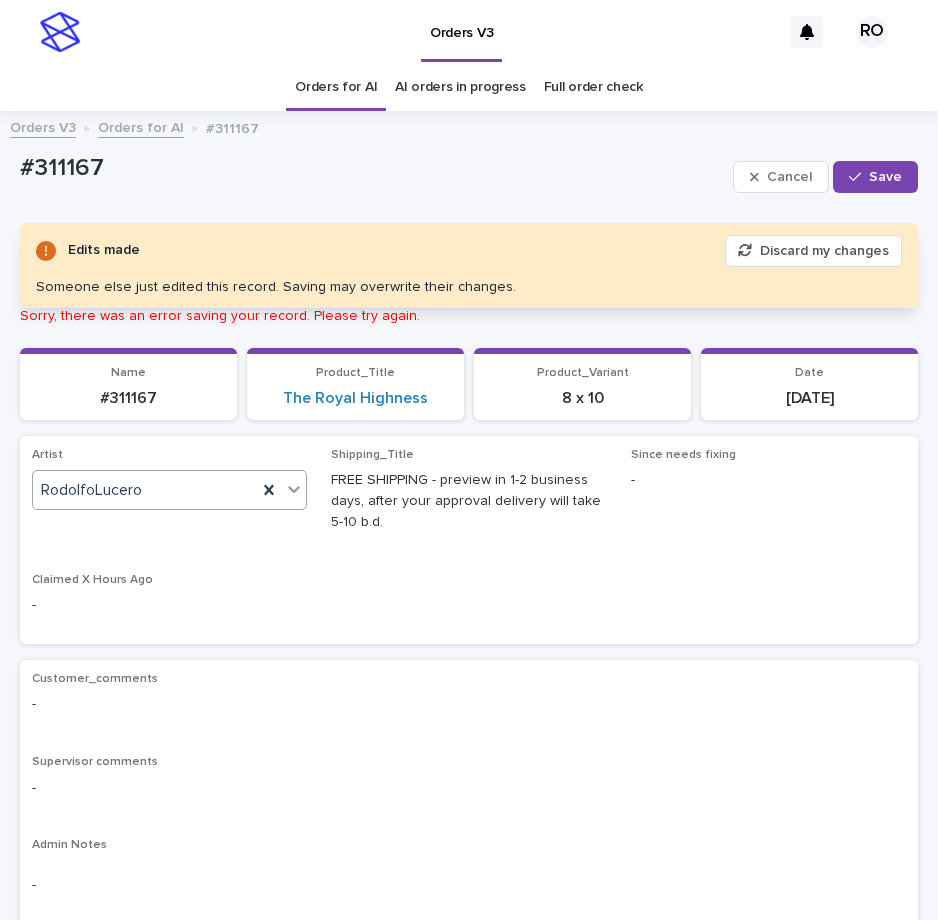 click on "Save" at bounding box center [885, 177] 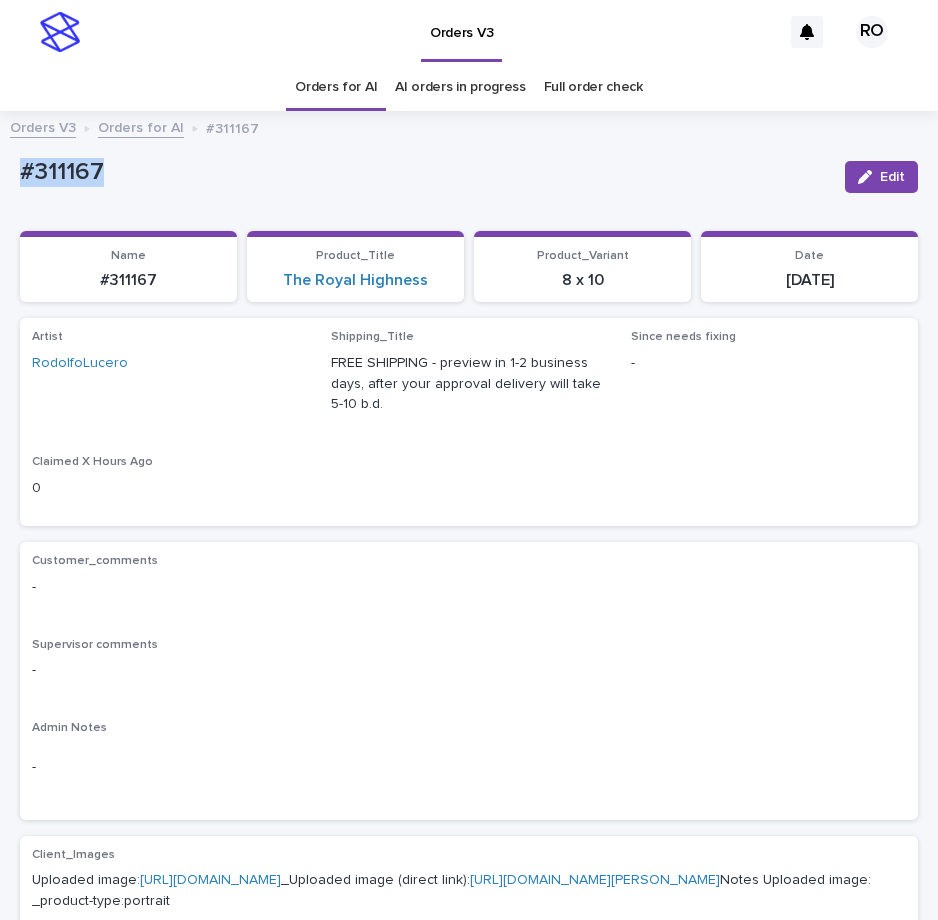 drag, startPoint x: 55, startPoint y: 166, endPoint x: -6, endPoint y: 169, distance: 61.073727 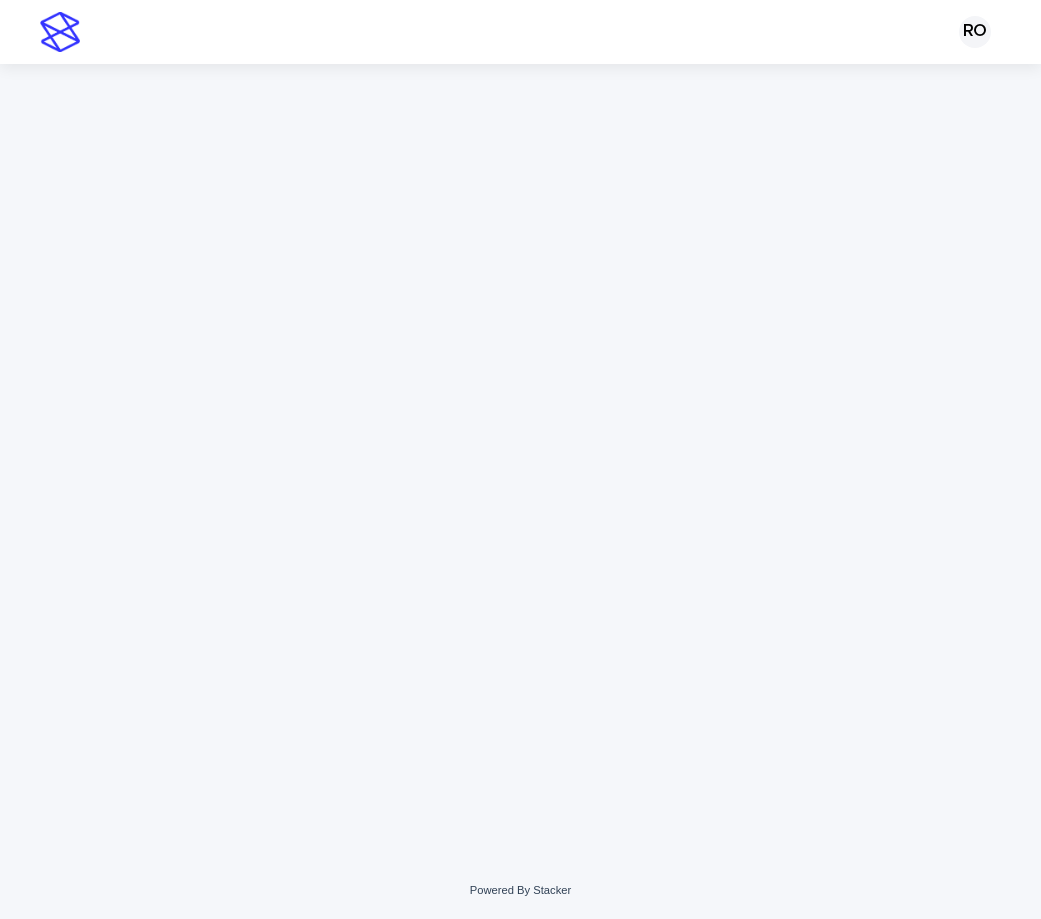 scroll, scrollTop: 0, scrollLeft: 0, axis: both 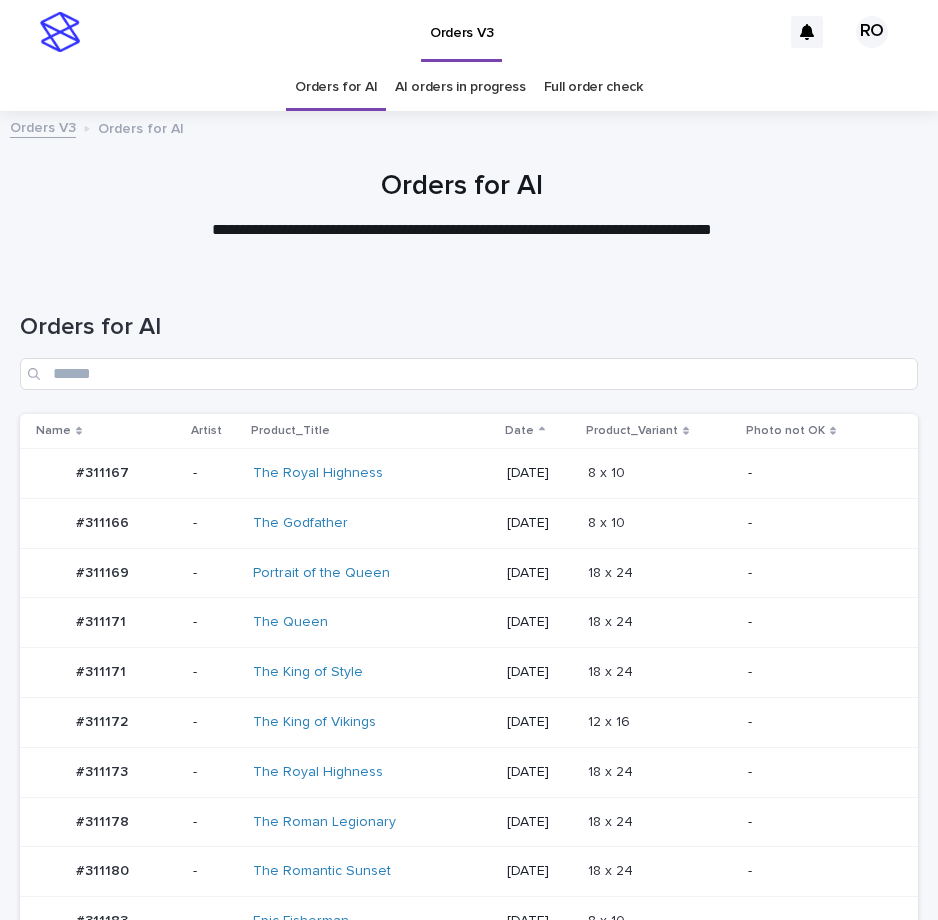 drag, startPoint x: 623, startPoint y: 301, endPoint x: 825, endPoint y: 303, distance: 202.0099 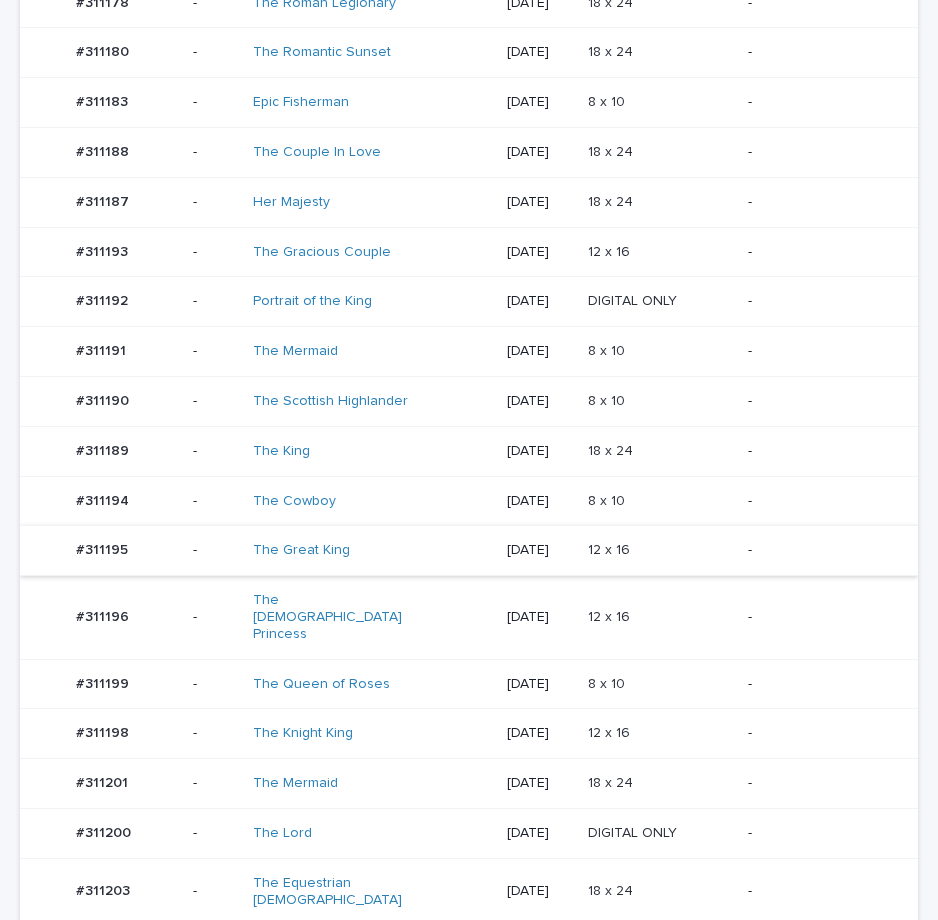 scroll, scrollTop: 805, scrollLeft: 0, axis: vertical 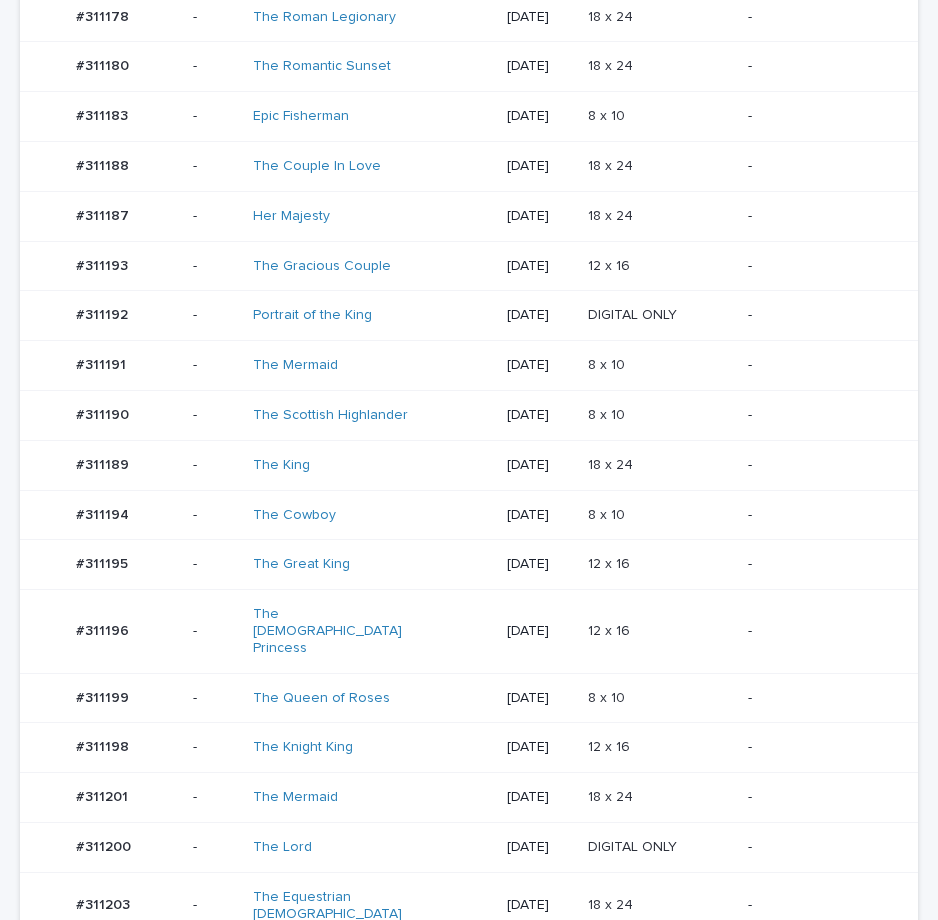 click on "-" at bounding box center (817, 515) 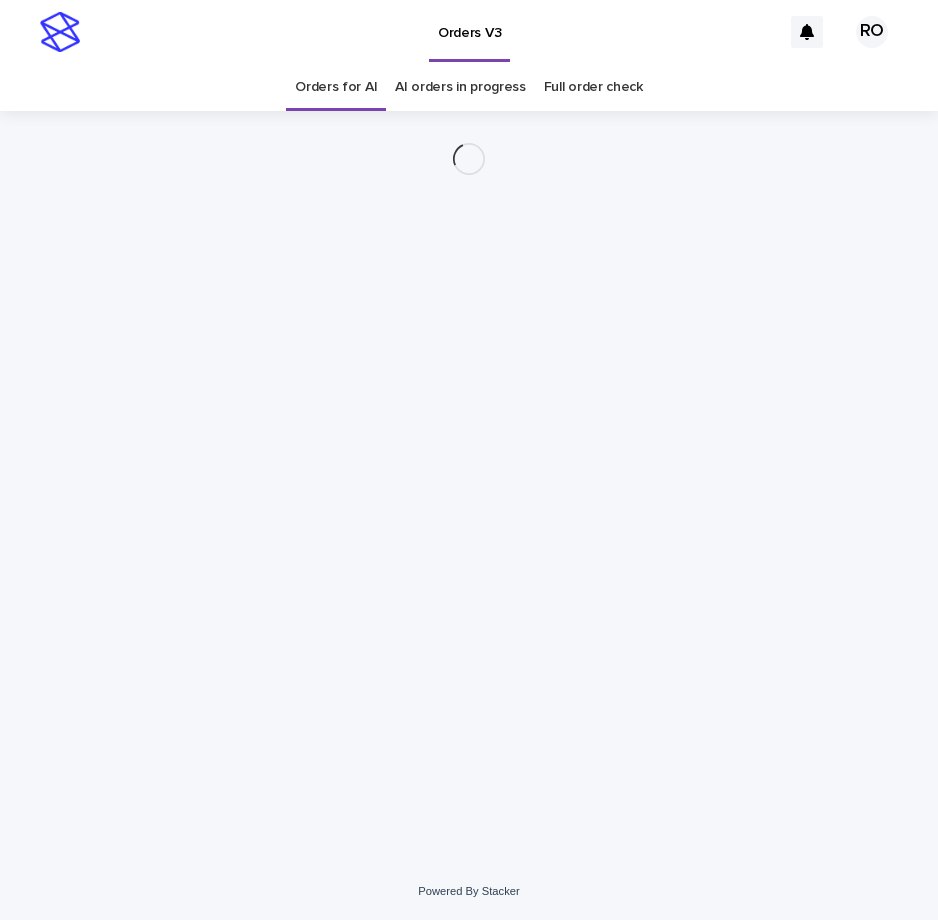 scroll, scrollTop: 0, scrollLeft: 0, axis: both 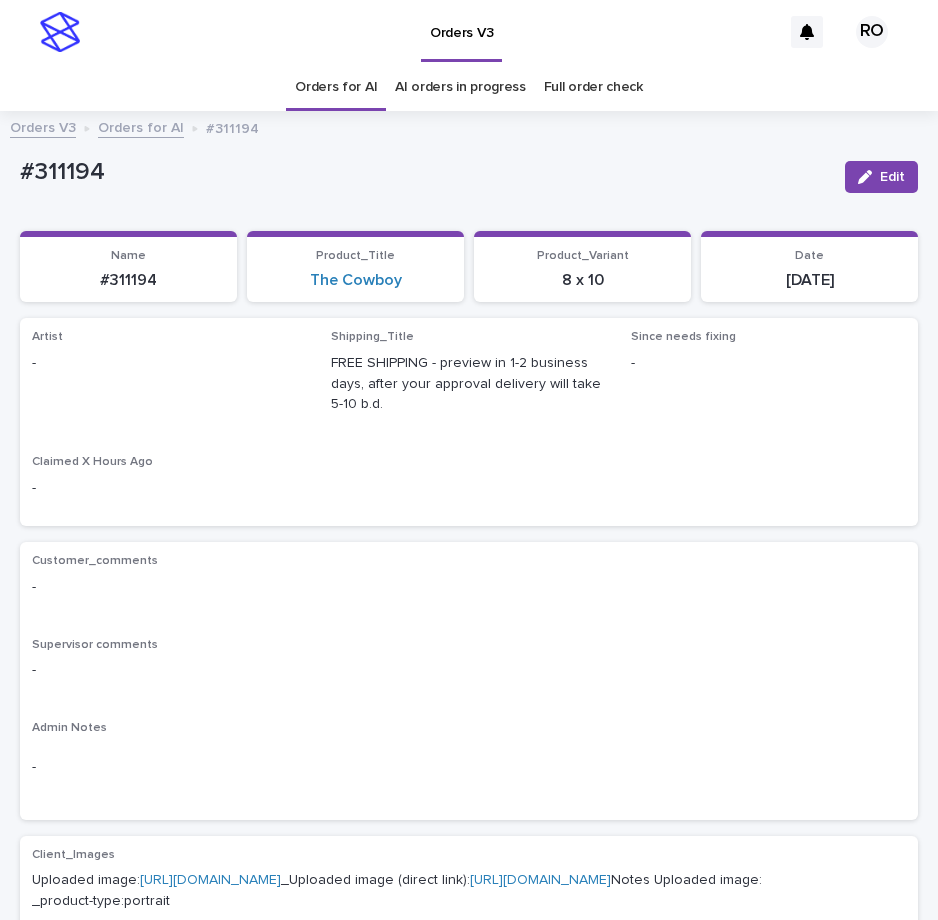 click on "#311194 Edit" at bounding box center (469, 177) 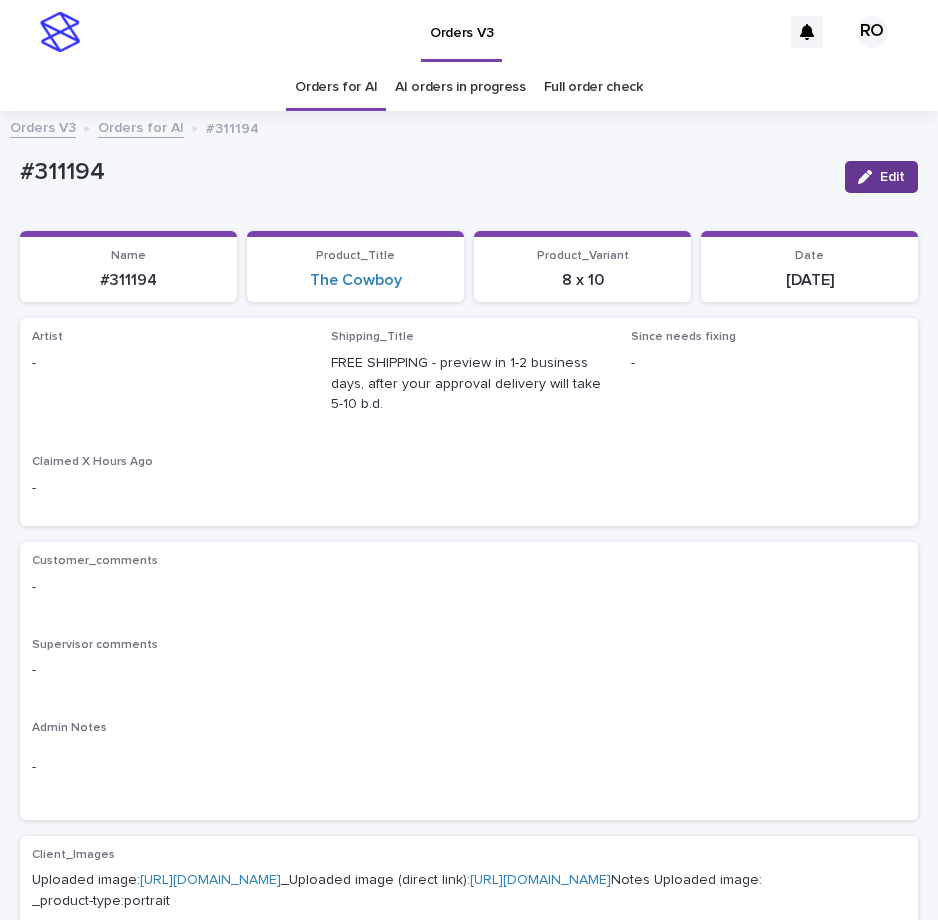 click 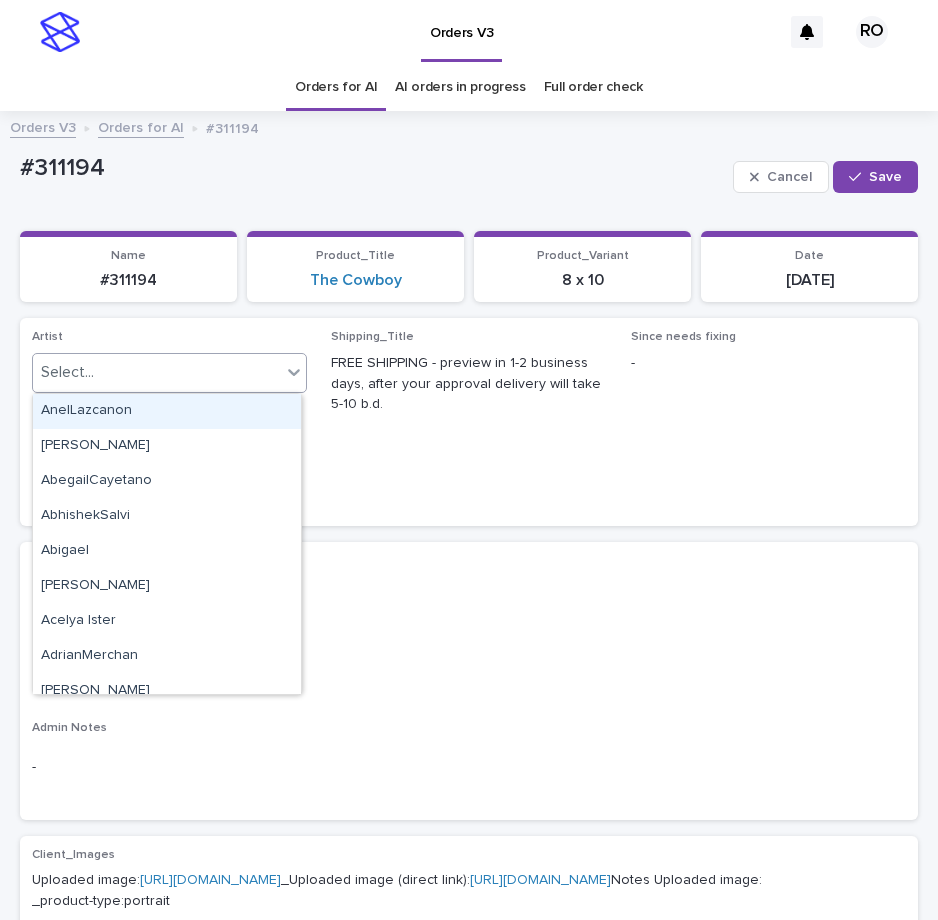paste on "******" 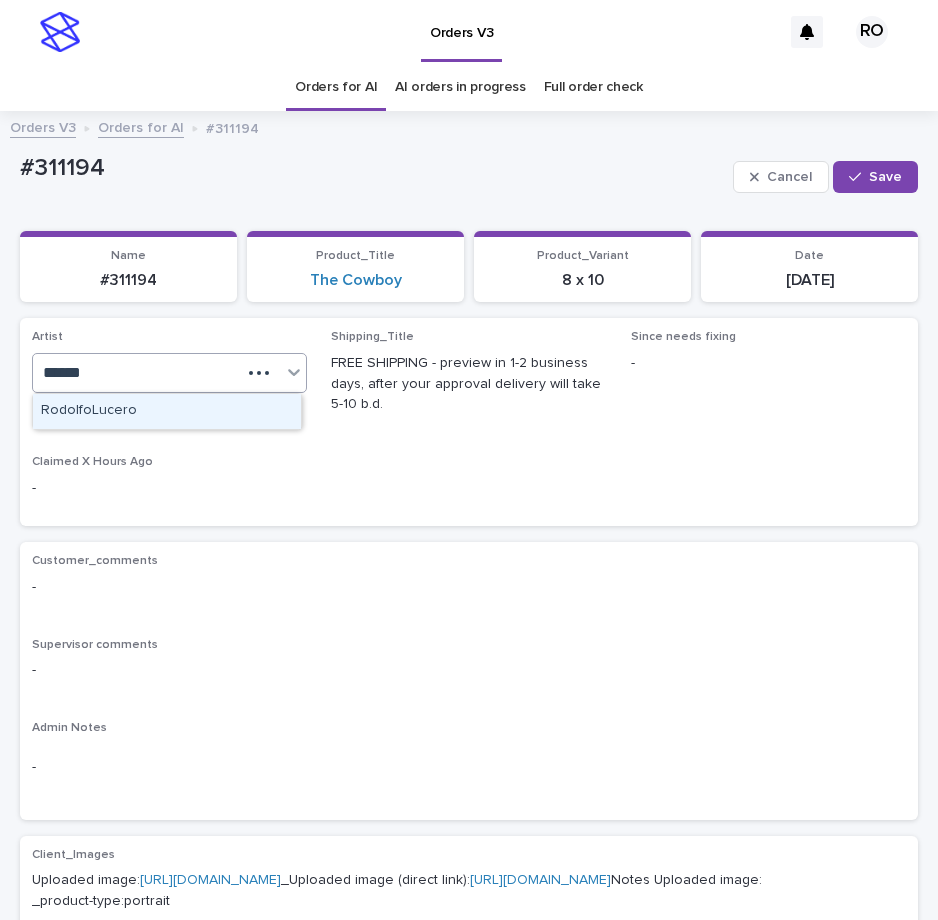 click on "RodolfoLucero" at bounding box center (167, 411) 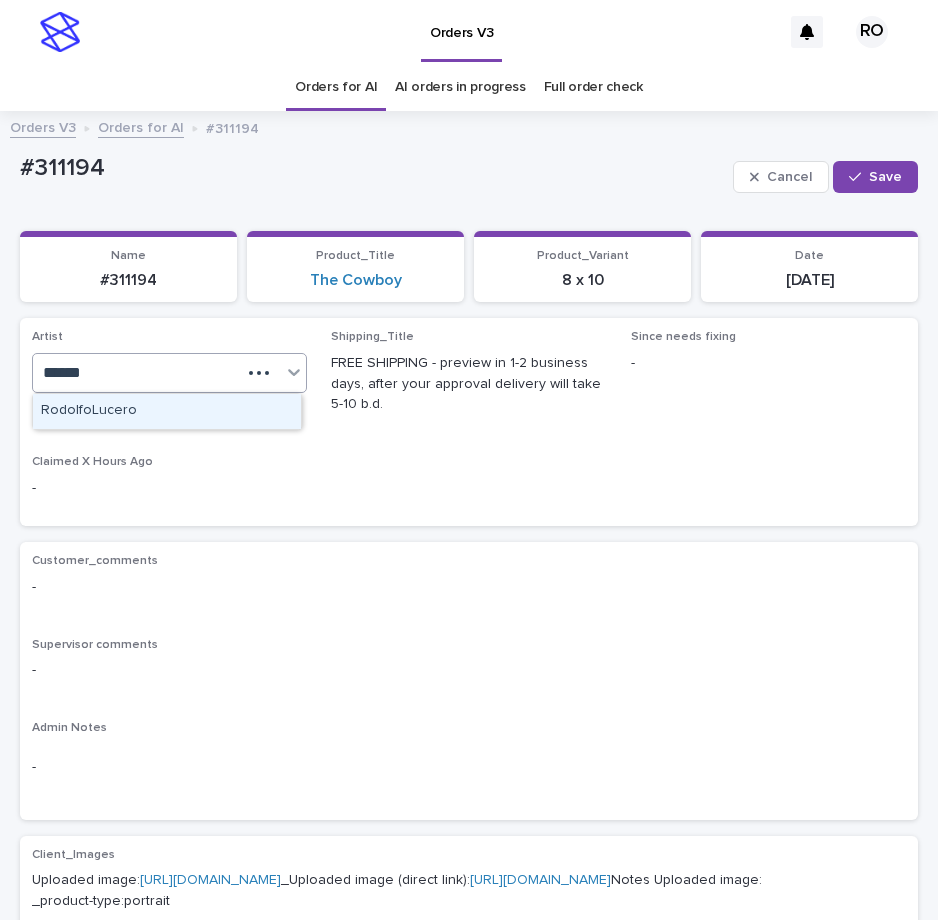 type 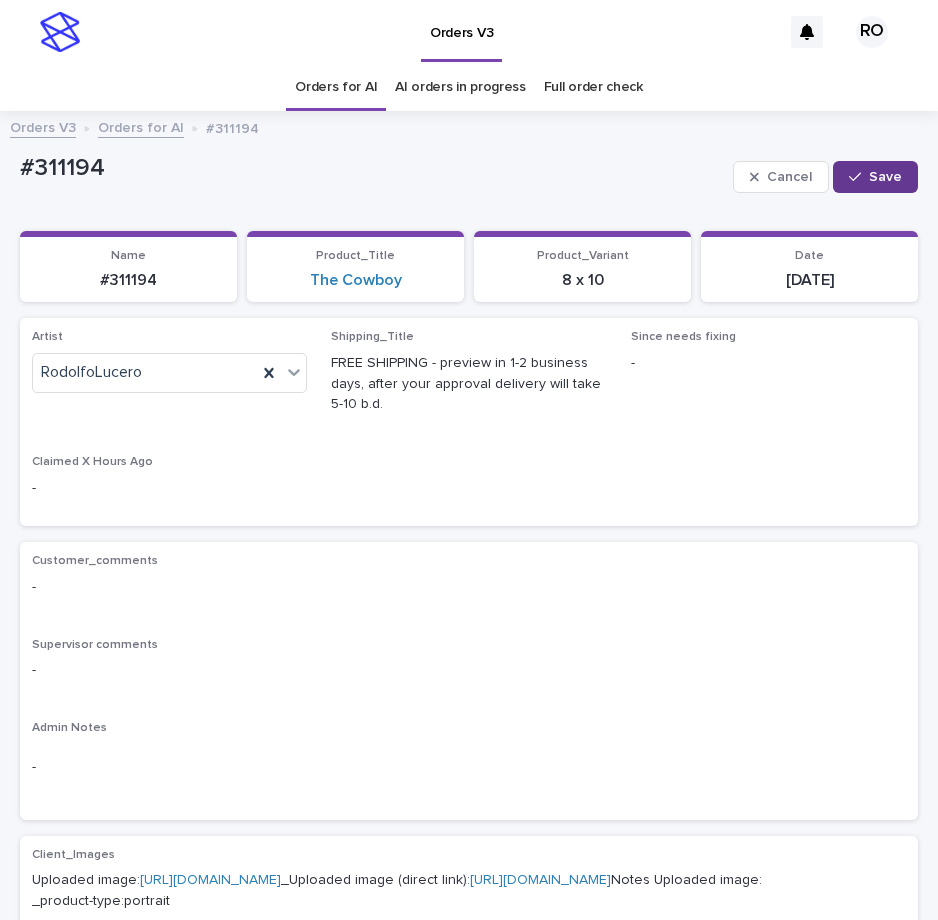 click at bounding box center [859, 177] 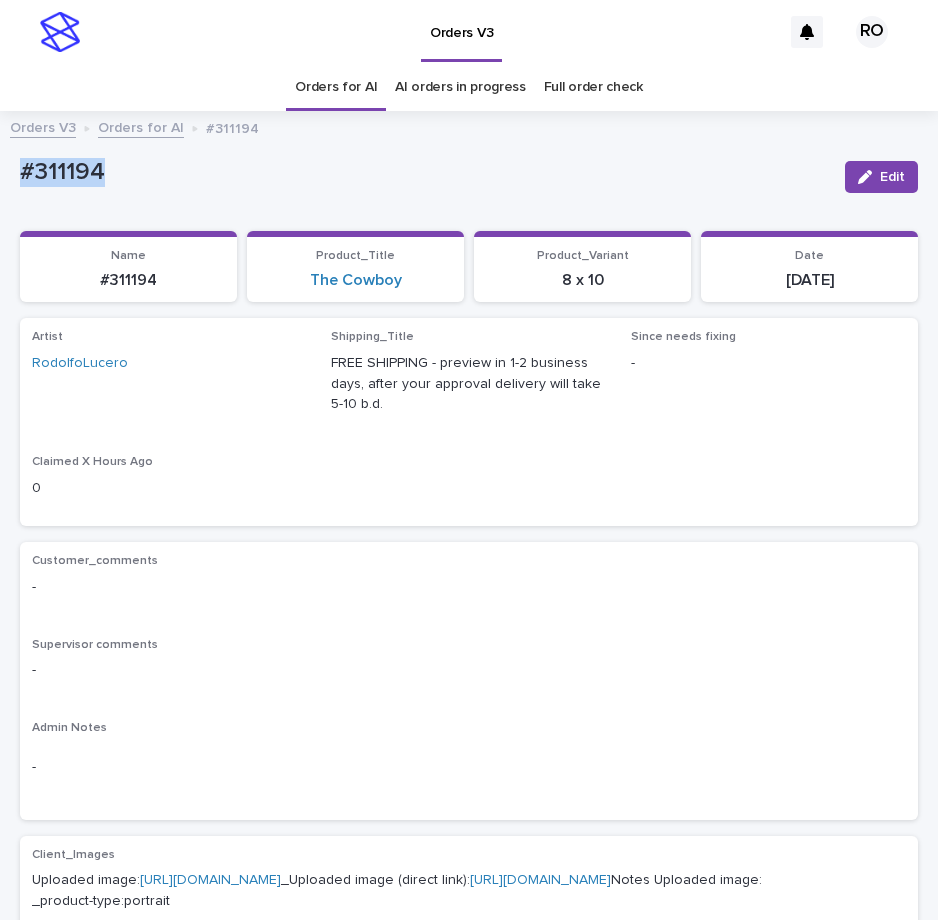drag, startPoint x: 145, startPoint y: 154, endPoint x: -6, endPoint y: 162, distance: 151.21178 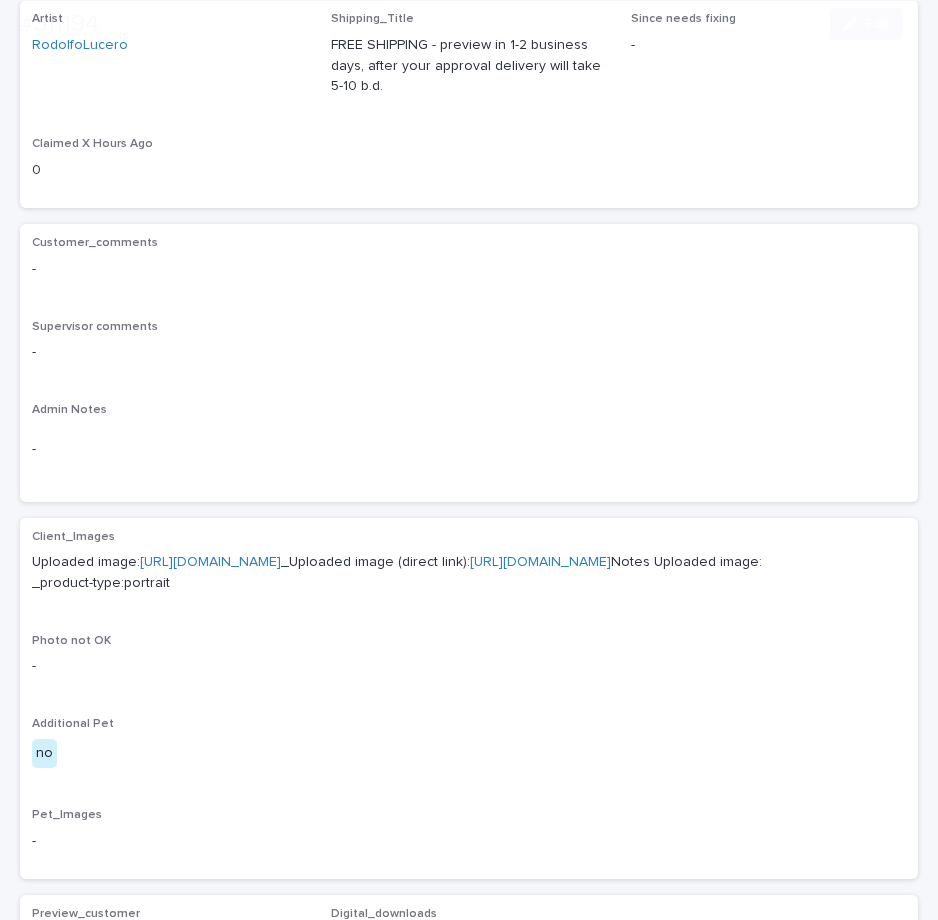 scroll, scrollTop: 438, scrollLeft: 0, axis: vertical 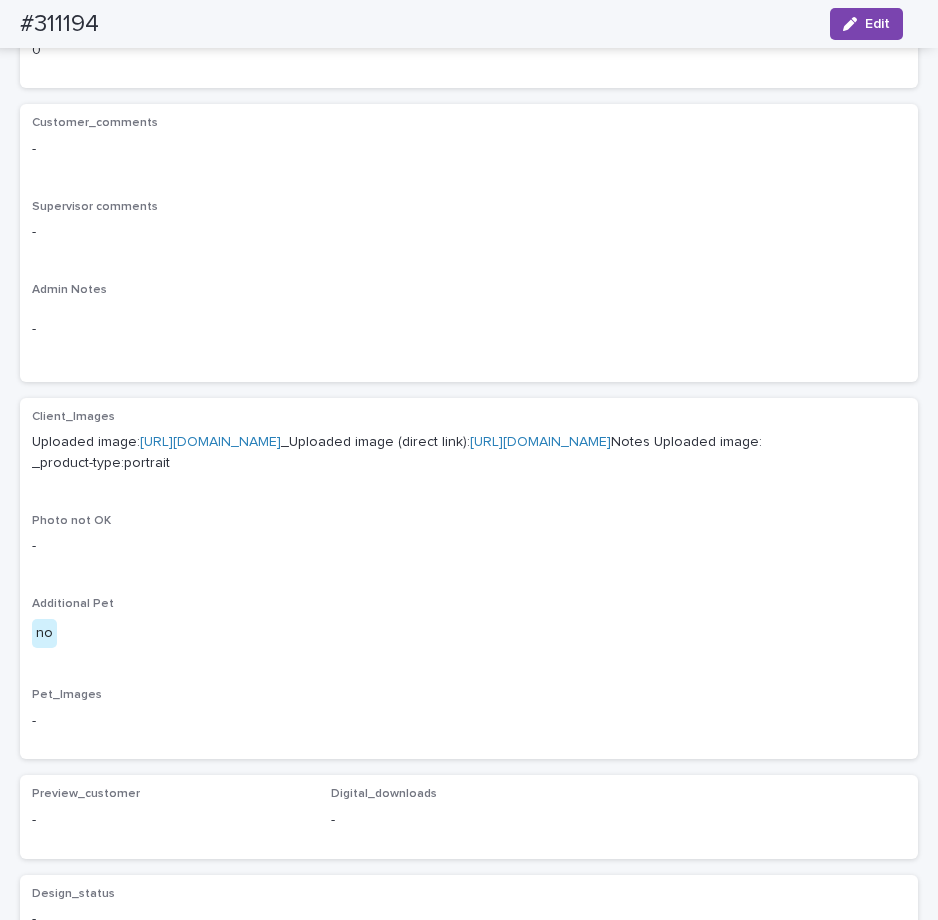 click on "https://cdn.shopify.com-uploadkit.app/s/files/1/0033/4807/0511/files/download.html?id=e11cfb23-3d37-4f5e-b252-d52a065c0f83&uu=4f9d65ed-d39e-42c1-acc3-3e253e6777fe&mo=&fi=NTY3RTlDREEtNUUzRi00NDU1LTk1MTMtNzJCQTdCN0M0Njk4LmpwZWc=&wi=3024&he=3780&mi=aW1hZ2UvanBlZw==&up=a8b4&image=true" at bounding box center (210, 442) 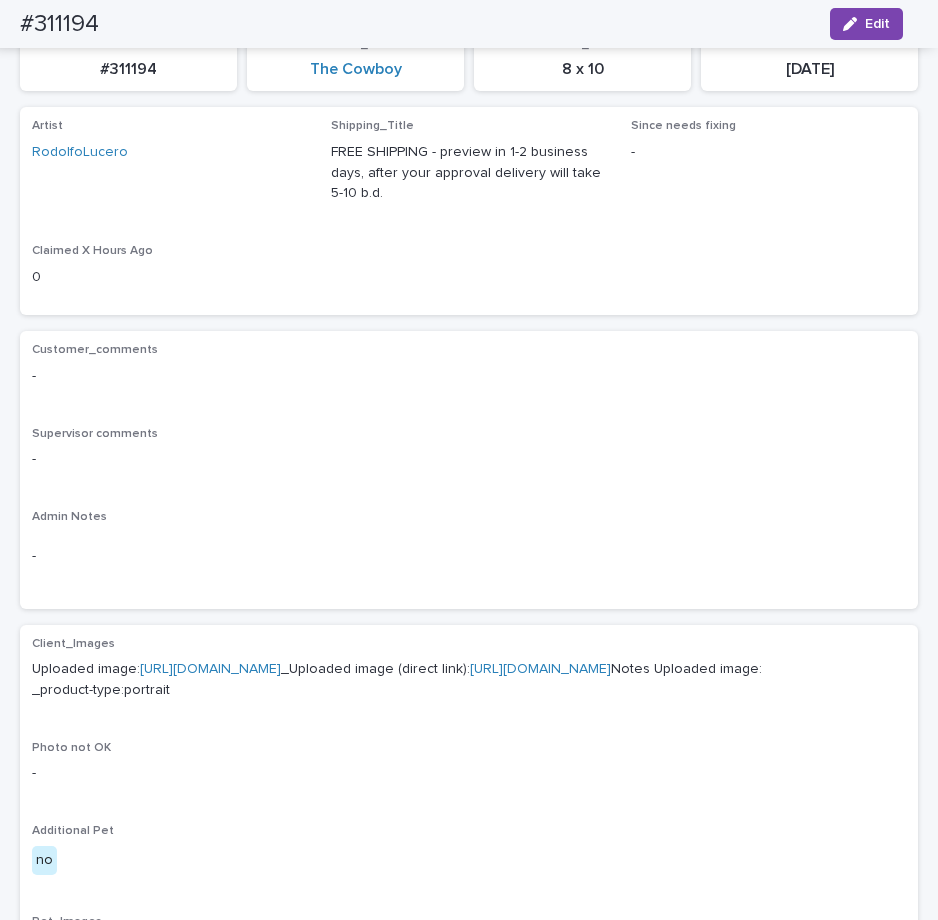 scroll, scrollTop: 0, scrollLeft: 0, axis: both 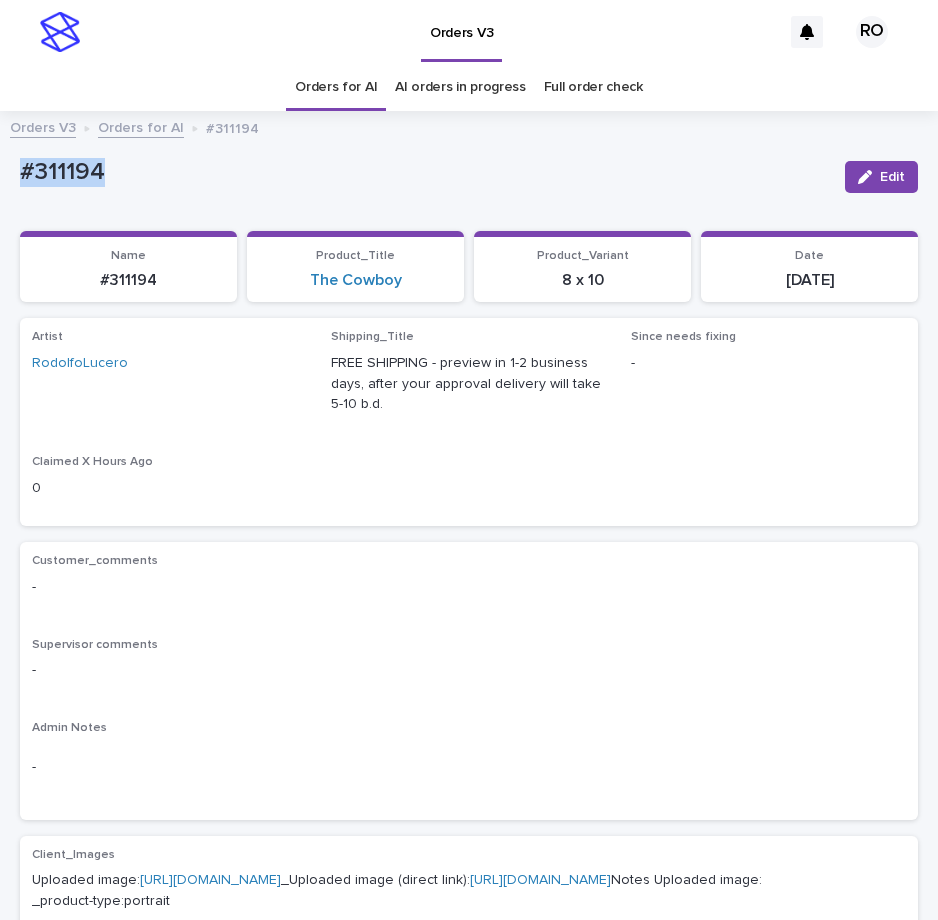 drag, startPoint x: 867, startPoint y: 169, endPoint x: 397, endPoint y: 337, distance: 499.12323 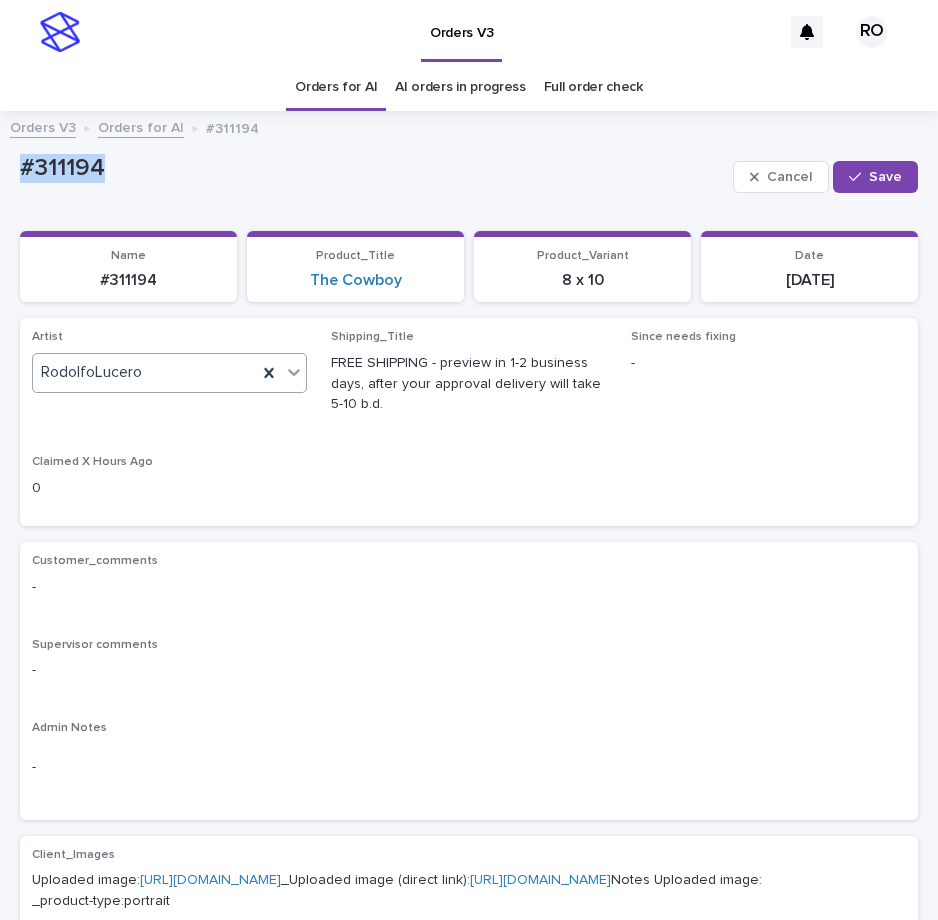click 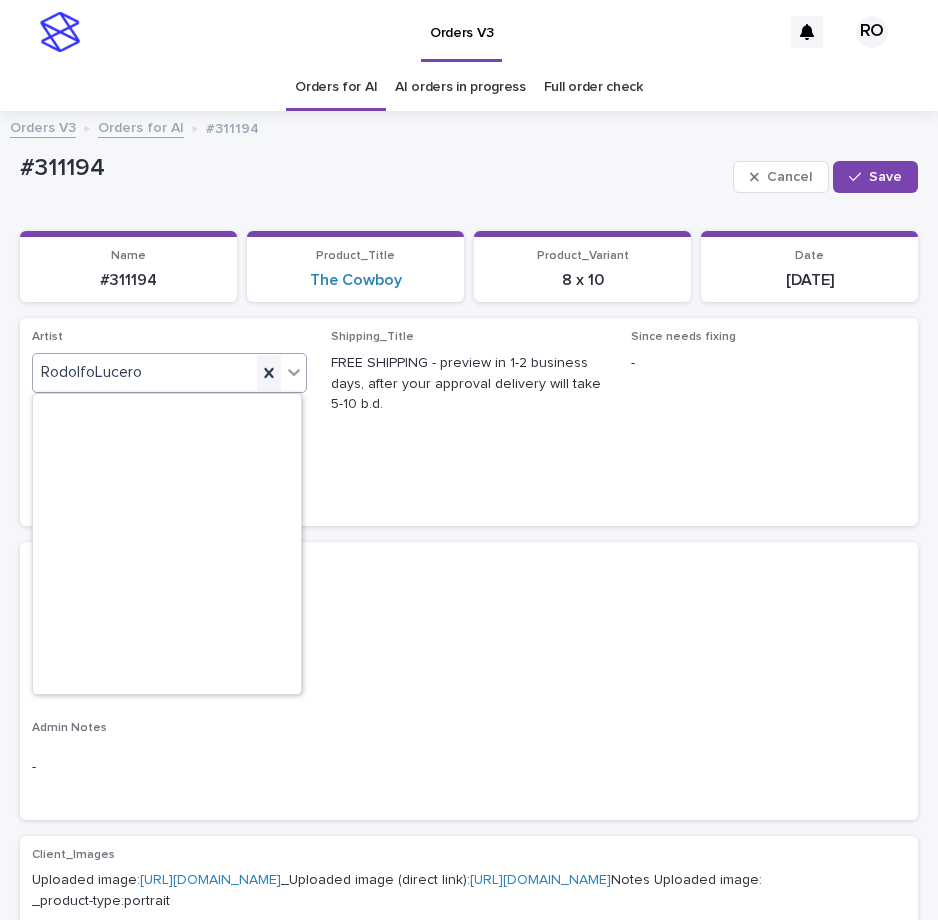 scroll, scrollTop: 12670, scrollLeft: 0, axis: vertical 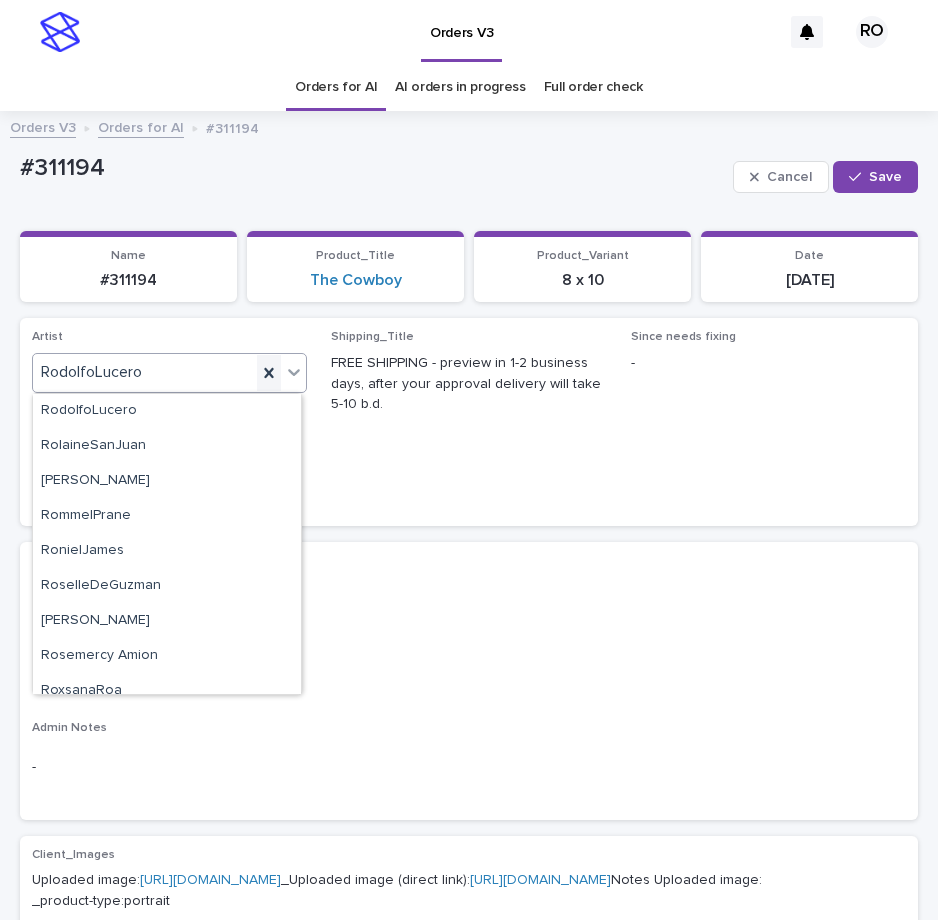 paste on "**********" 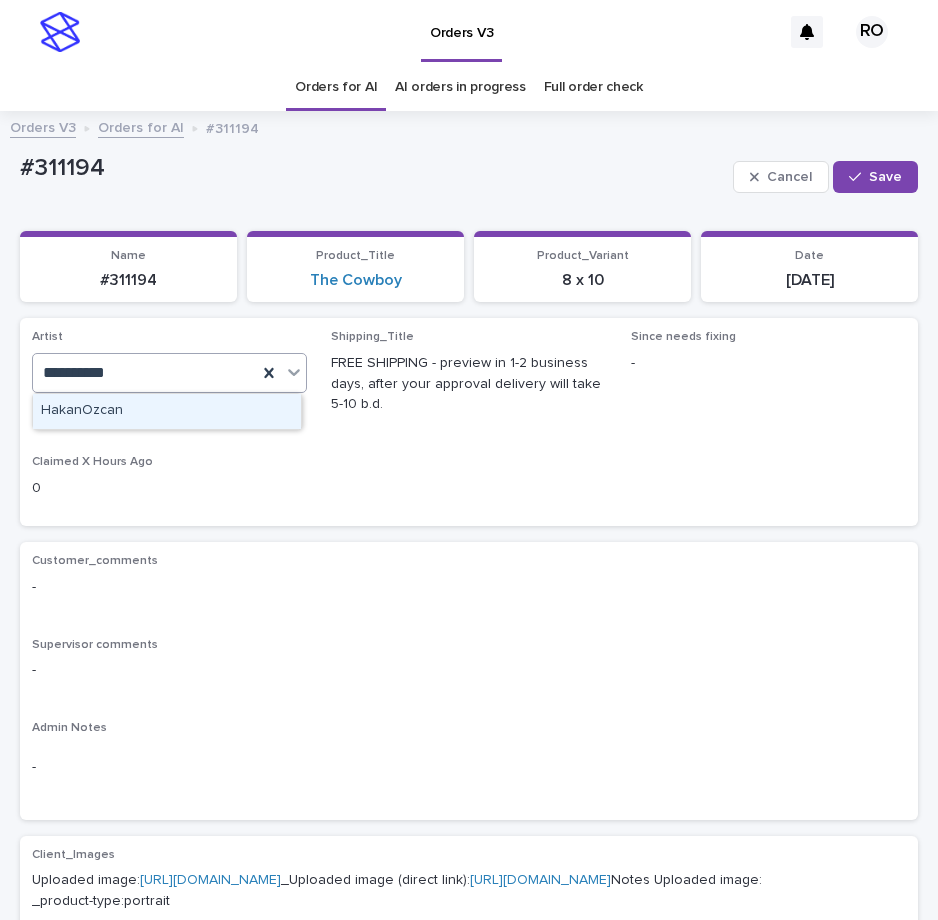 scroll, scrollTop: 0, scrollLeft: 0, axis: both 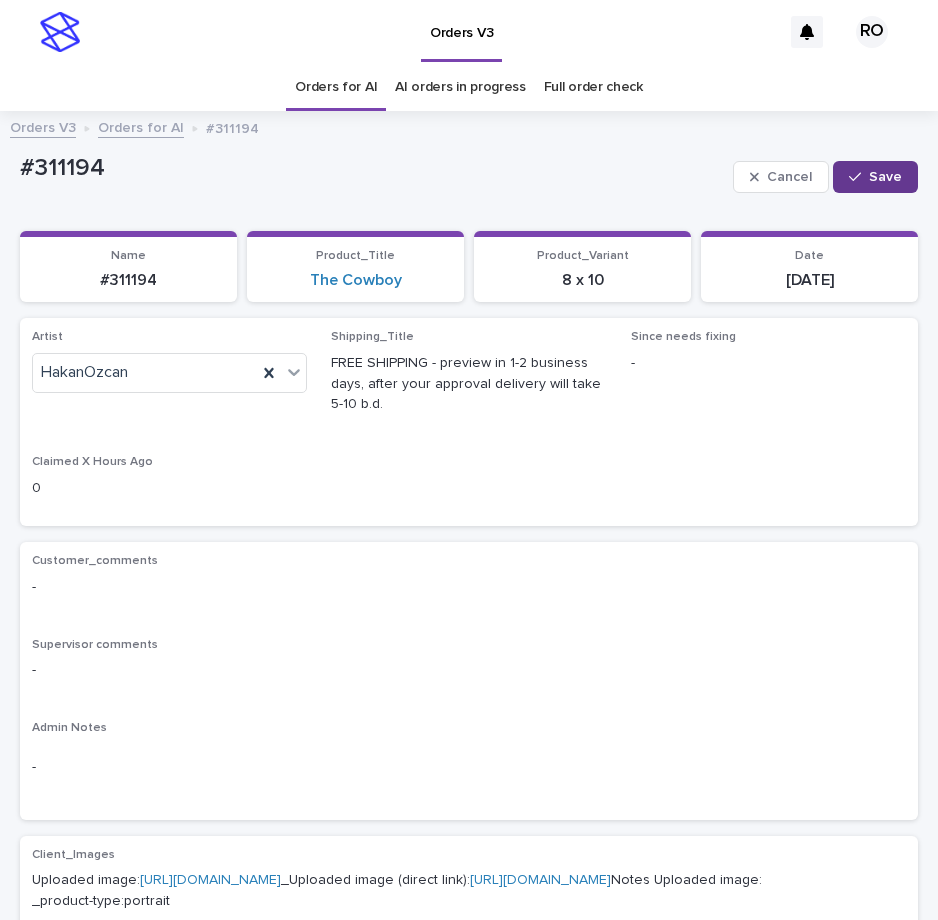 click on "Save" at bounding box center (875, 177) 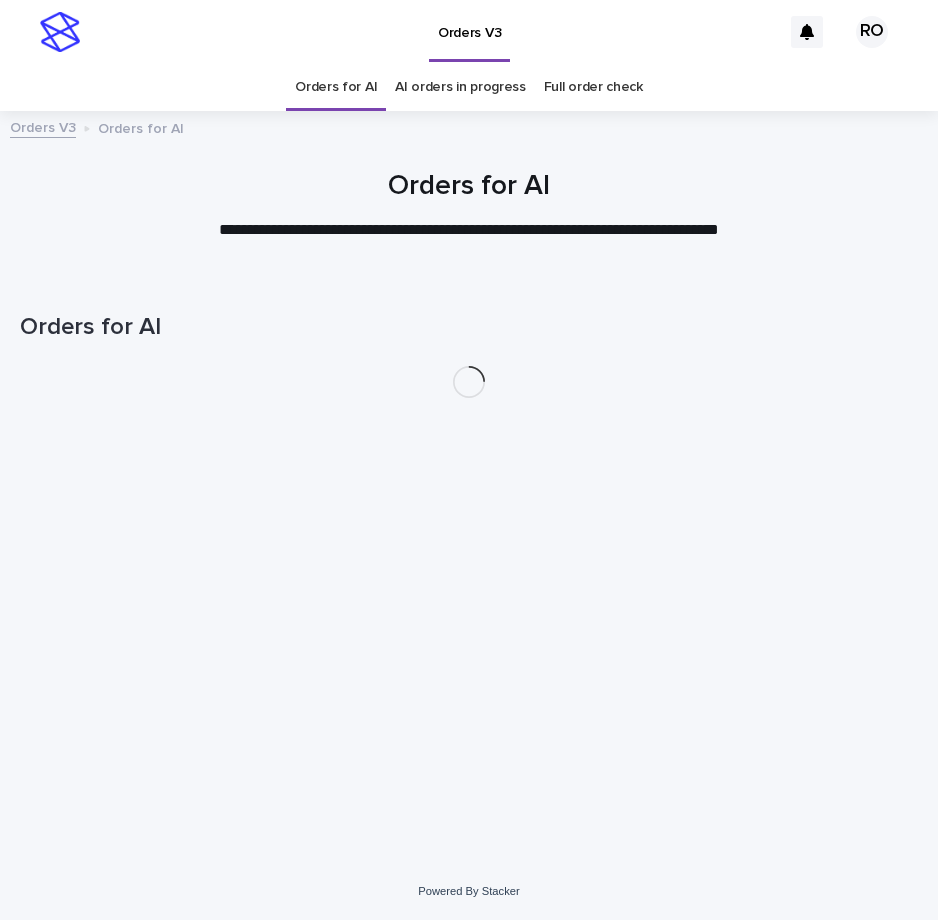 scroll, scrollTop: 0, scrollLeft: 0, axis: both 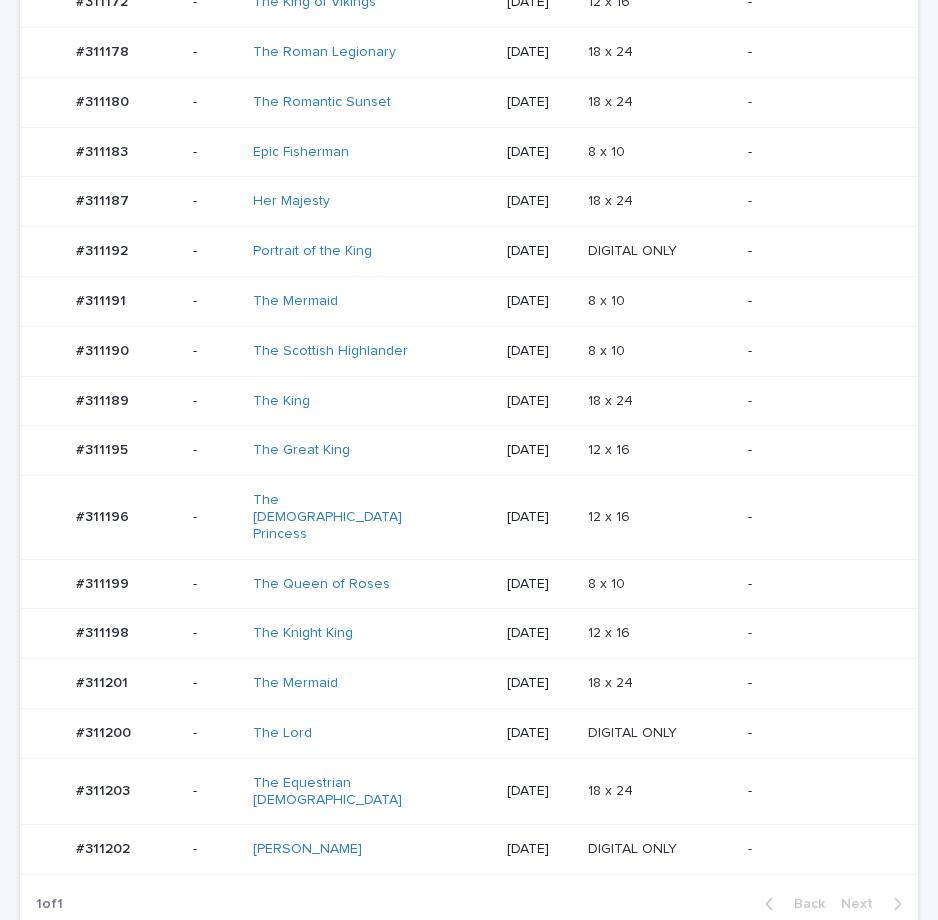 click on "-" at bounding box center (817, 351) 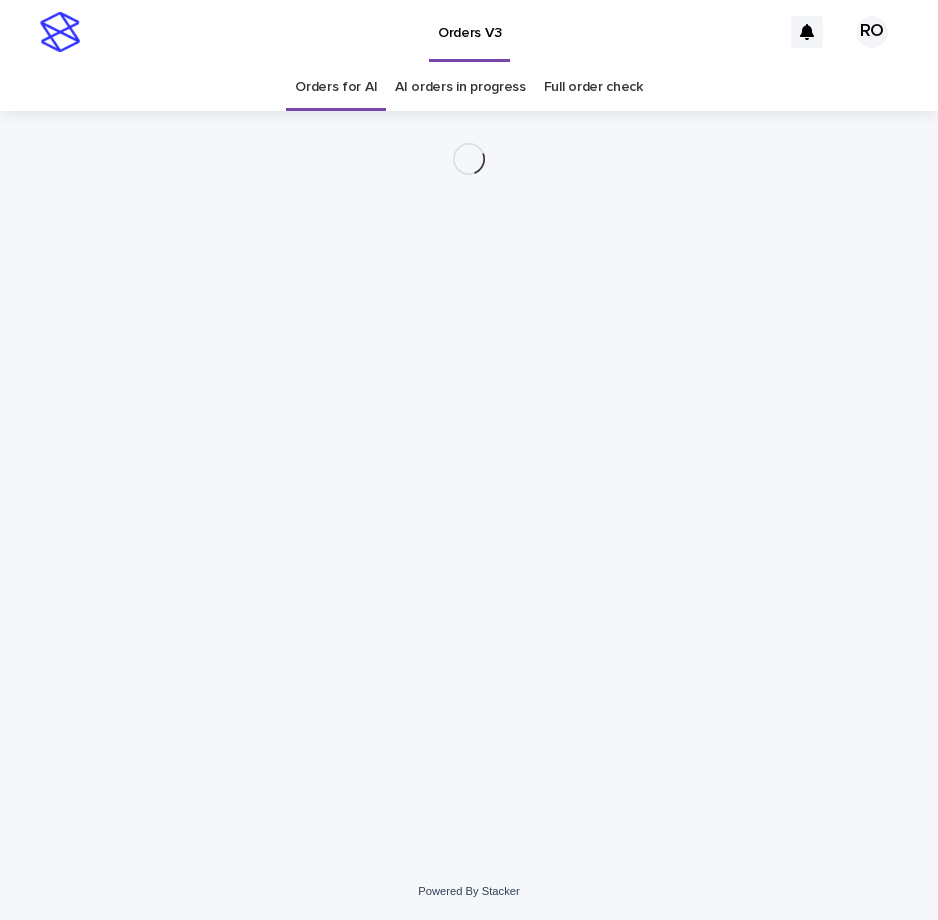 scroll, scrollTop: 0, scrollLeft: 0, axis: both 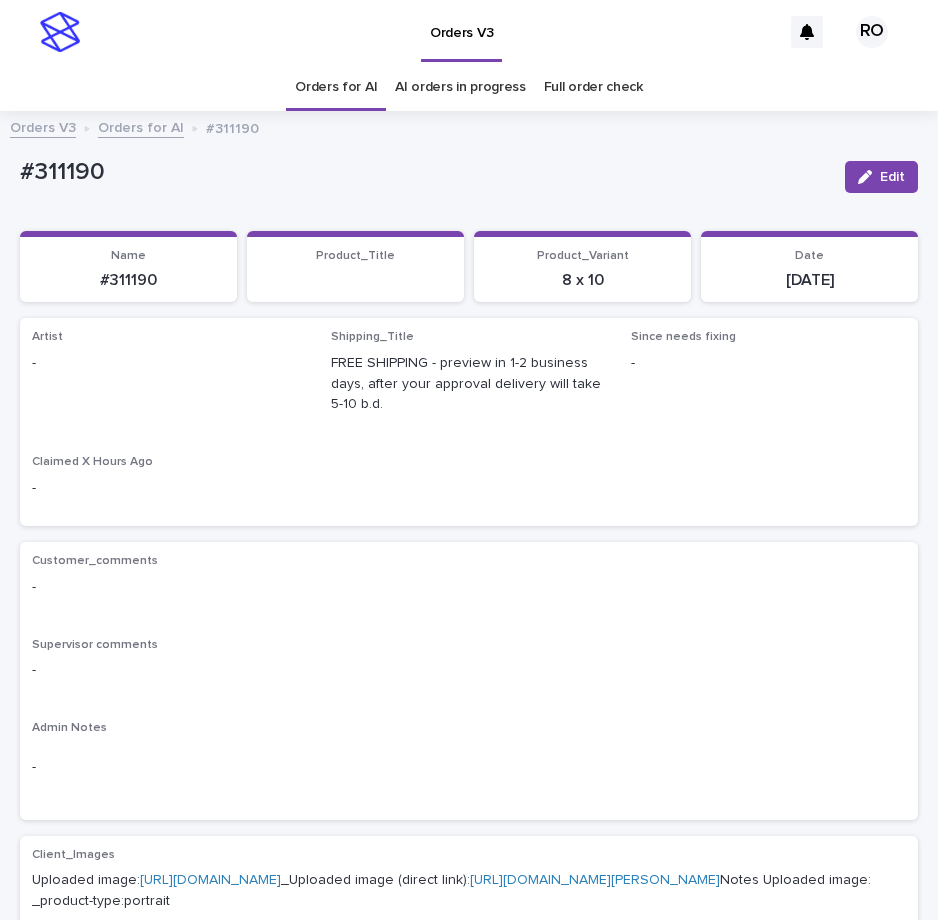 drag, startPoint x: 724, startPoint y: 173, endPoint x: 834, endPoint y: 177, distance: 110.0727 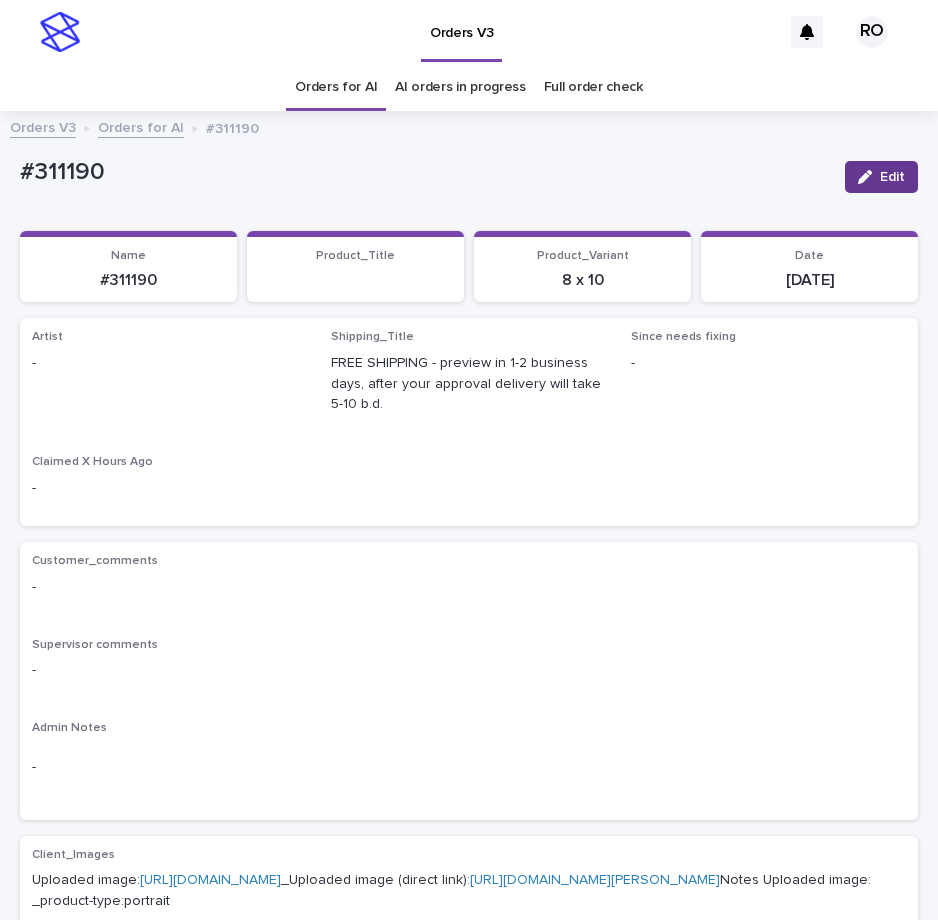click on "#311190" at bounding box center [424, 172] 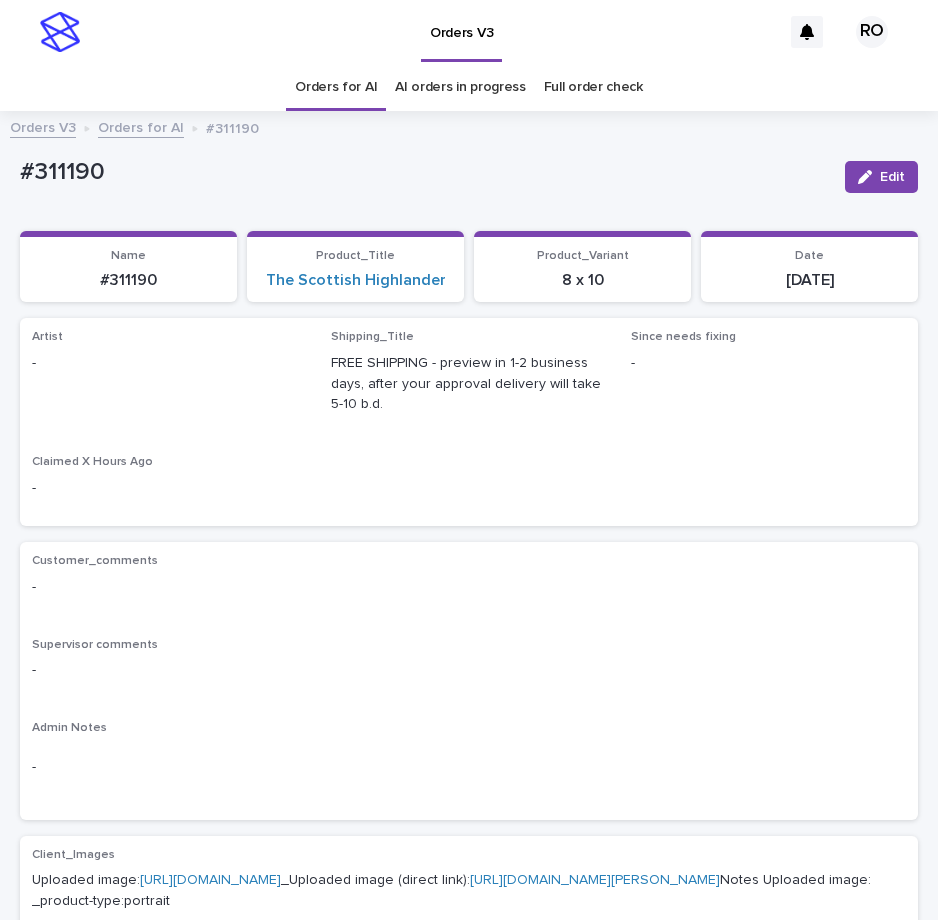 drag, startPoint x: 851, startPoint y: 177, endPoint x: 361, endPoint y: 336, distance: 515.1514 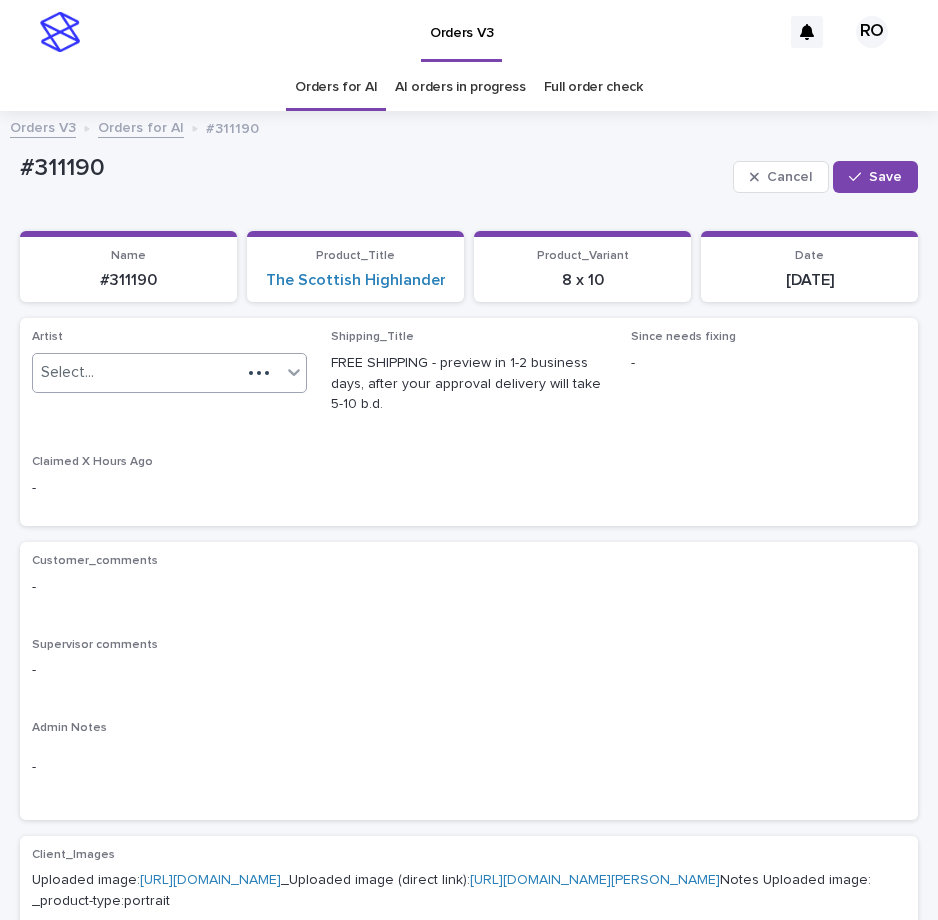 click at bounding box center [294, 372] 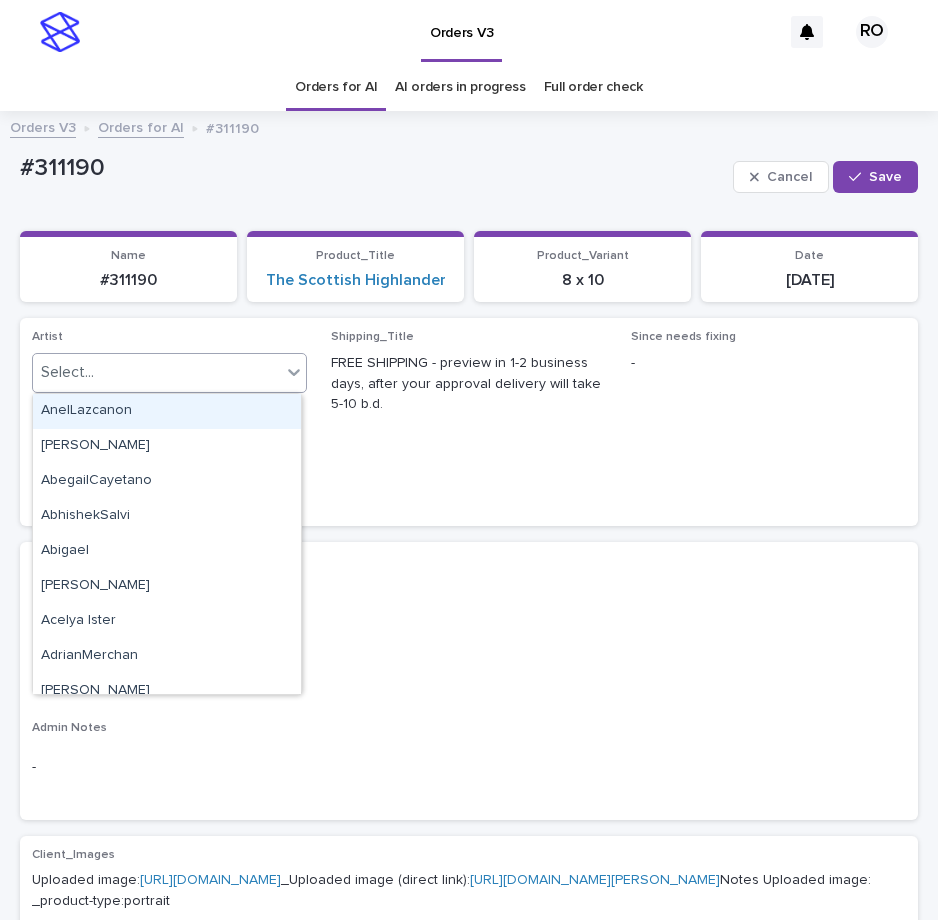paste on "******" 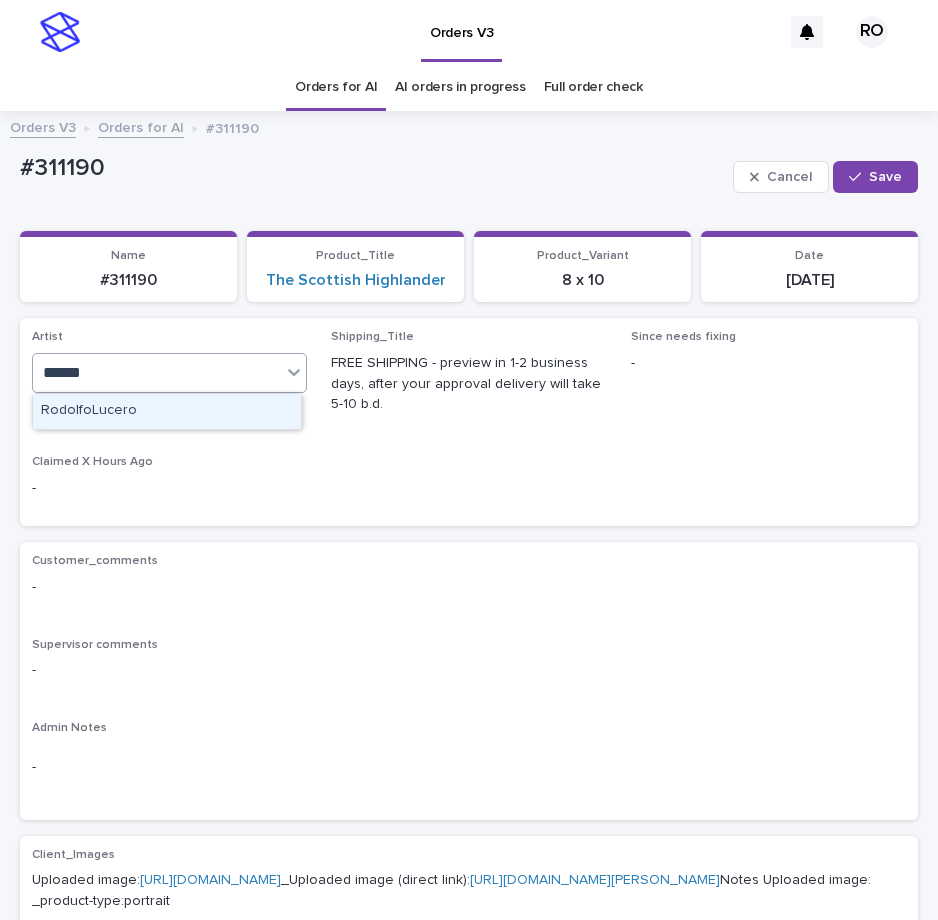 type 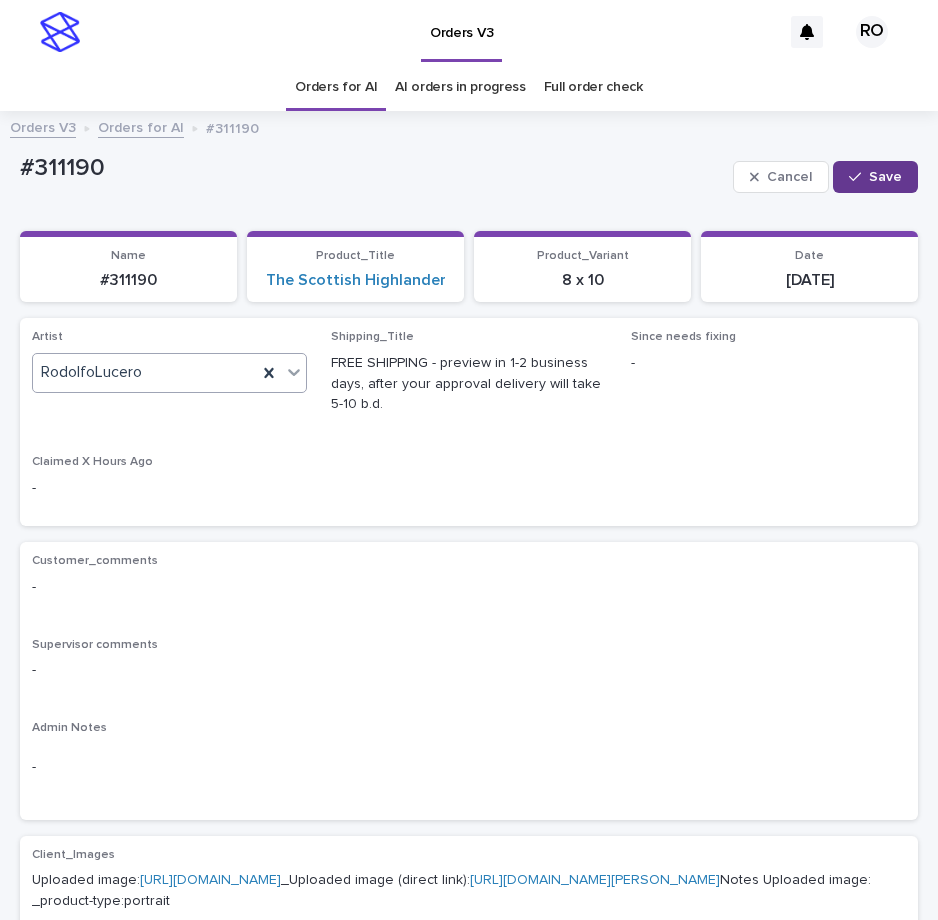 click on "Save" at bounding box center (885, 177) 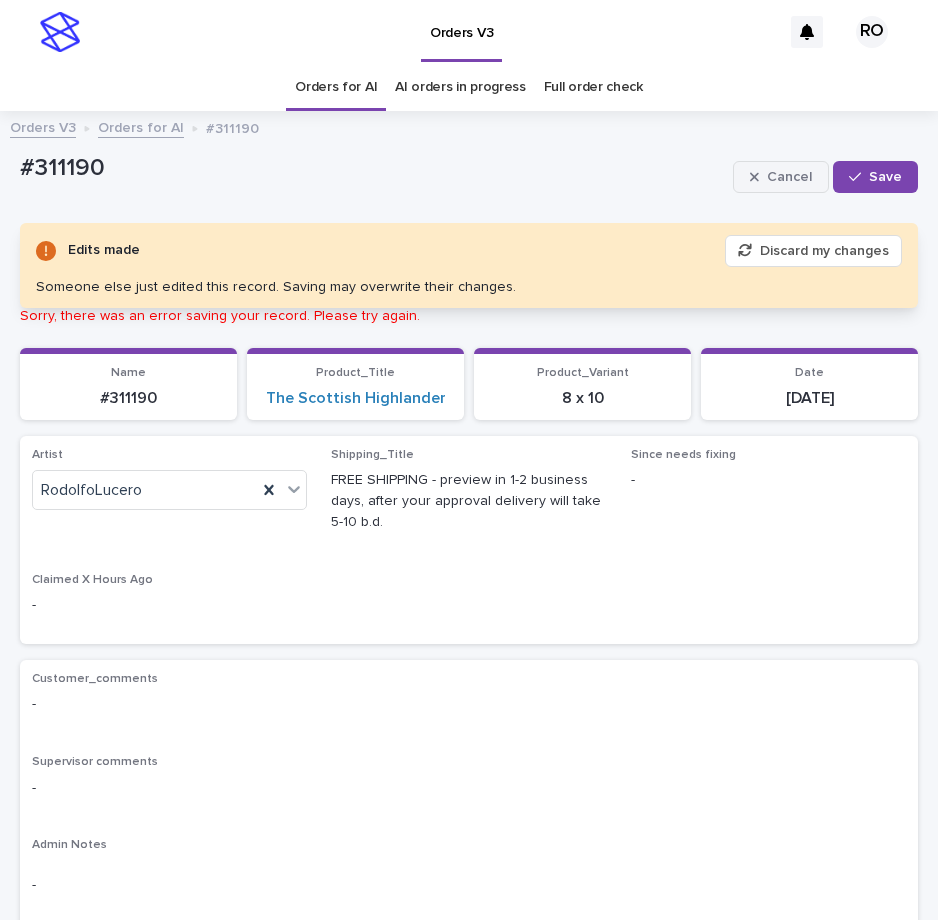 click at bounding box center [859, 177] 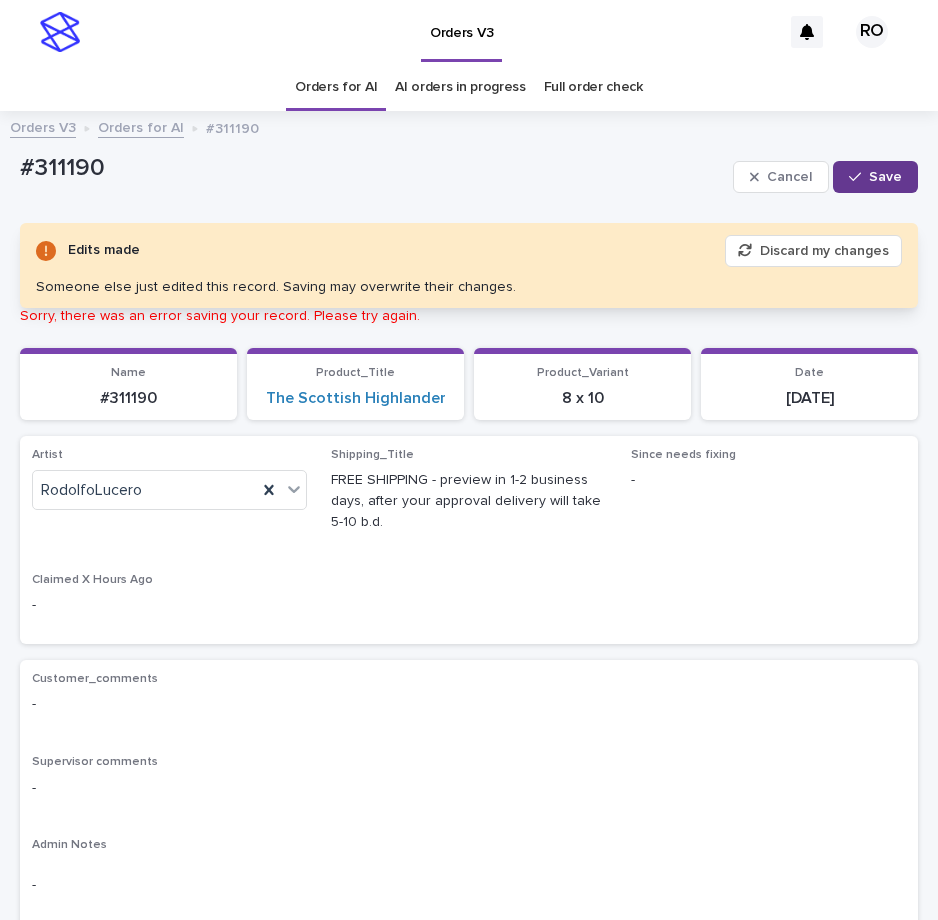 click on "Save" at bounding box center [885, 177] 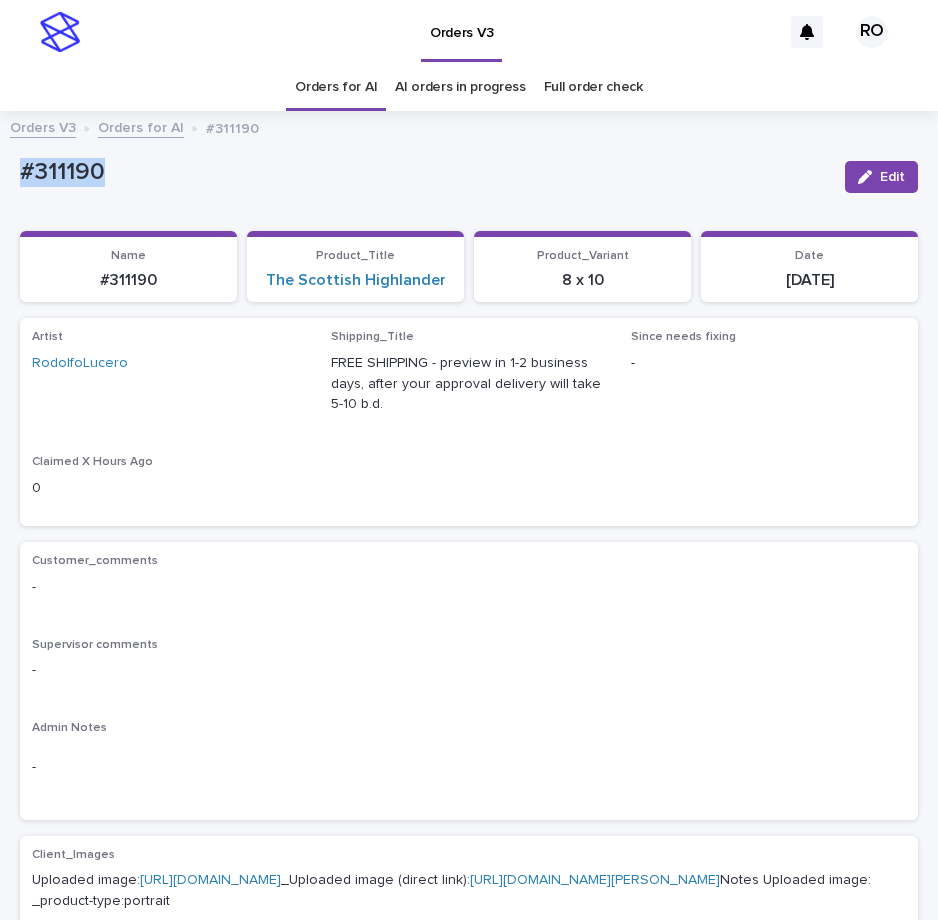 drag, startPoint x: 112, startPoint y: 179, endPoint x: 4, endPoint y: 168, distance: 108.55874 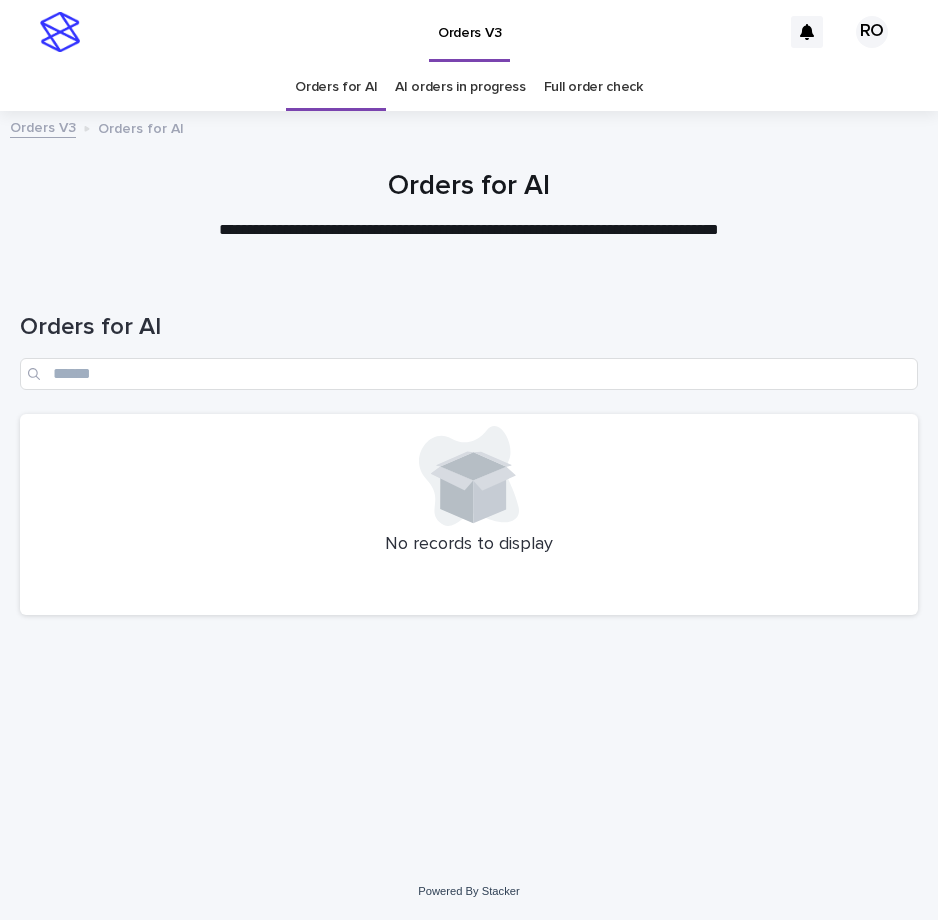 scroll, scrollTop: 0, scrollLeft: 0, axis: both 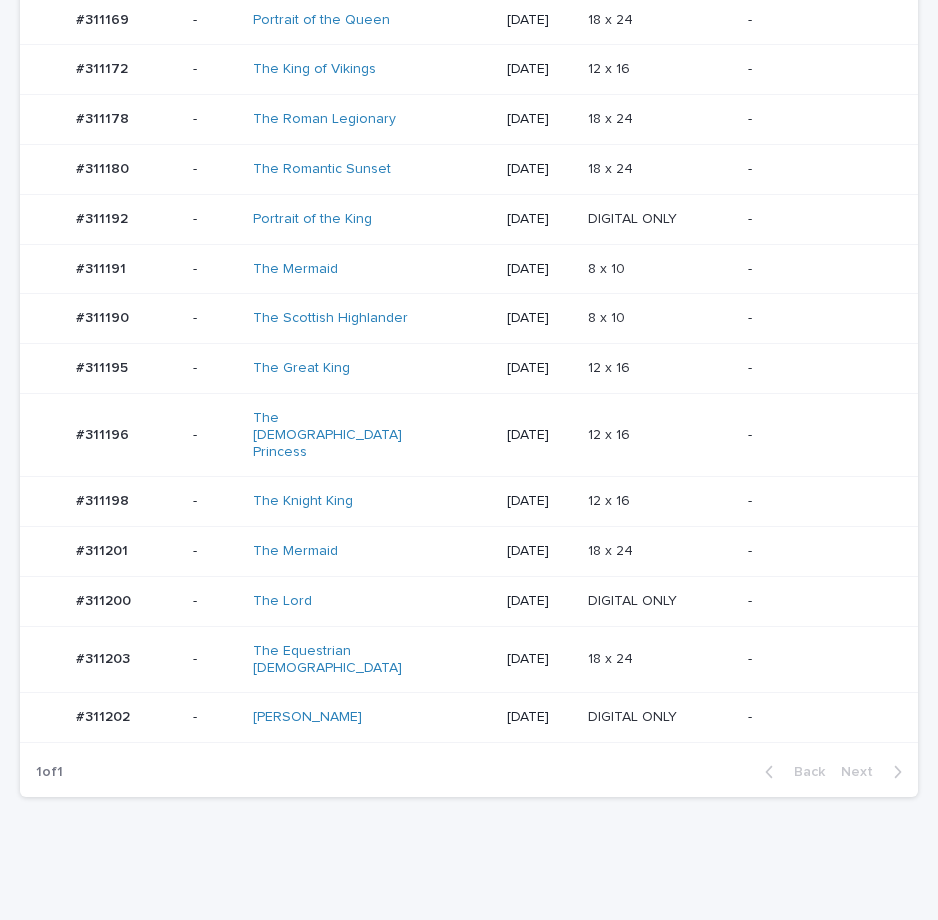 click on "-" at bounding box center [817, 657] 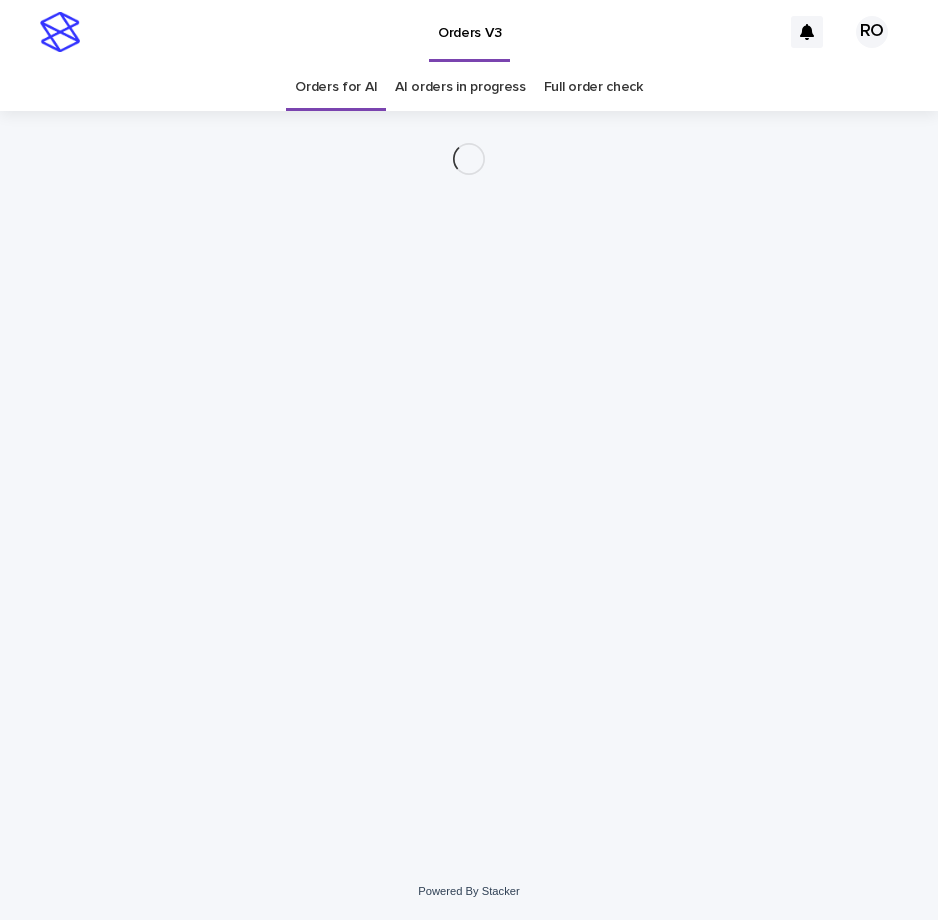 scroll, scrollTop: 0, scrollLeft: 0, axis: both 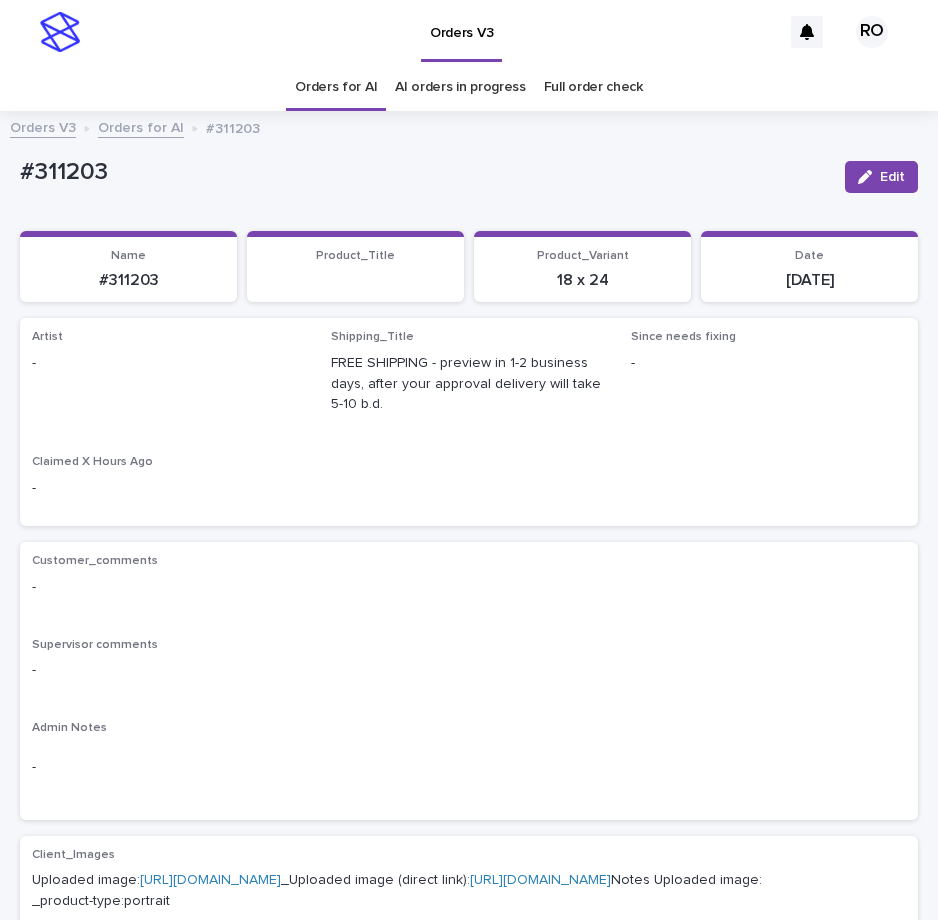 click on "Orders V3 Orders for AI #311203" at bounding box center [469, 129] 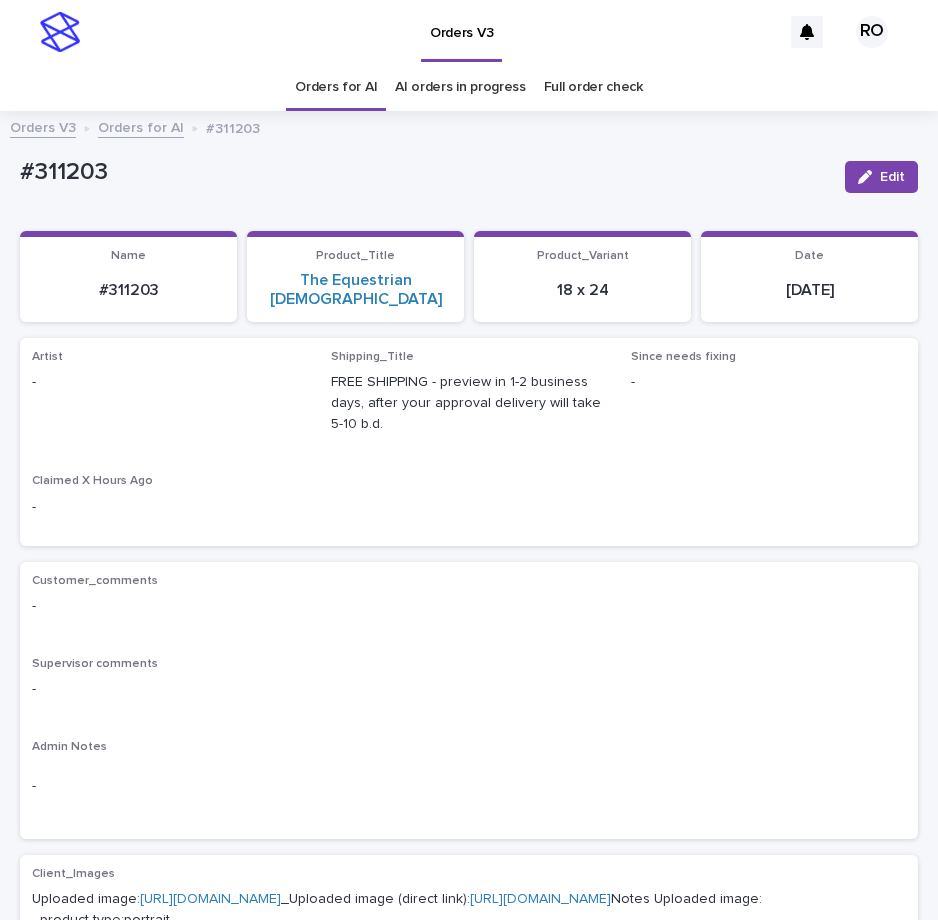 drag, startPoint x: 862, startPoint y: 175, endPoint x: 309, endPoint y: 320, distance: 571.694 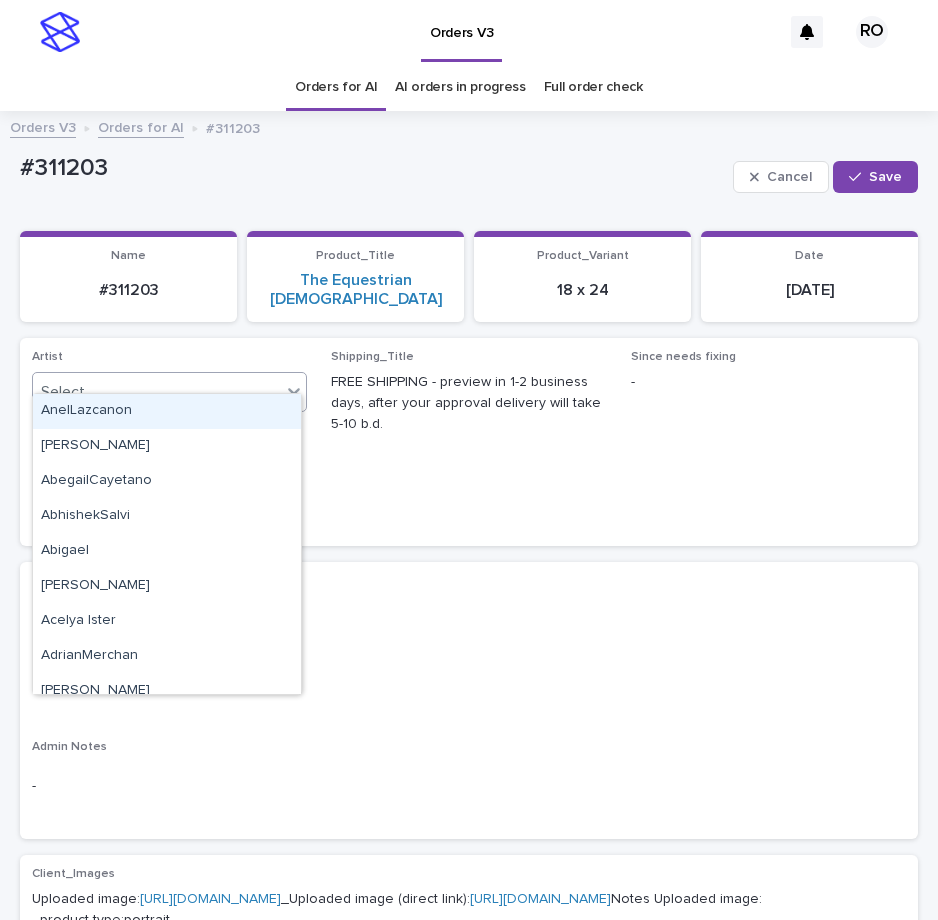 paste on "******" 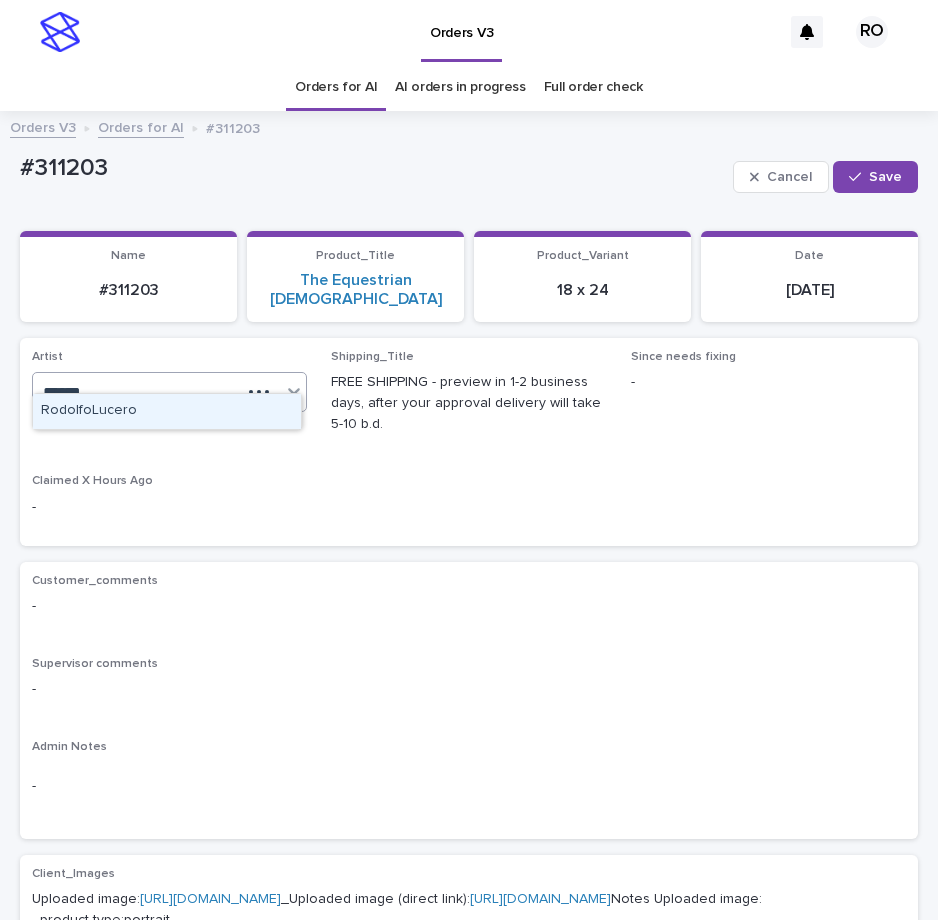 click on "RodolfoLucero" at bounding box center (167, 411) 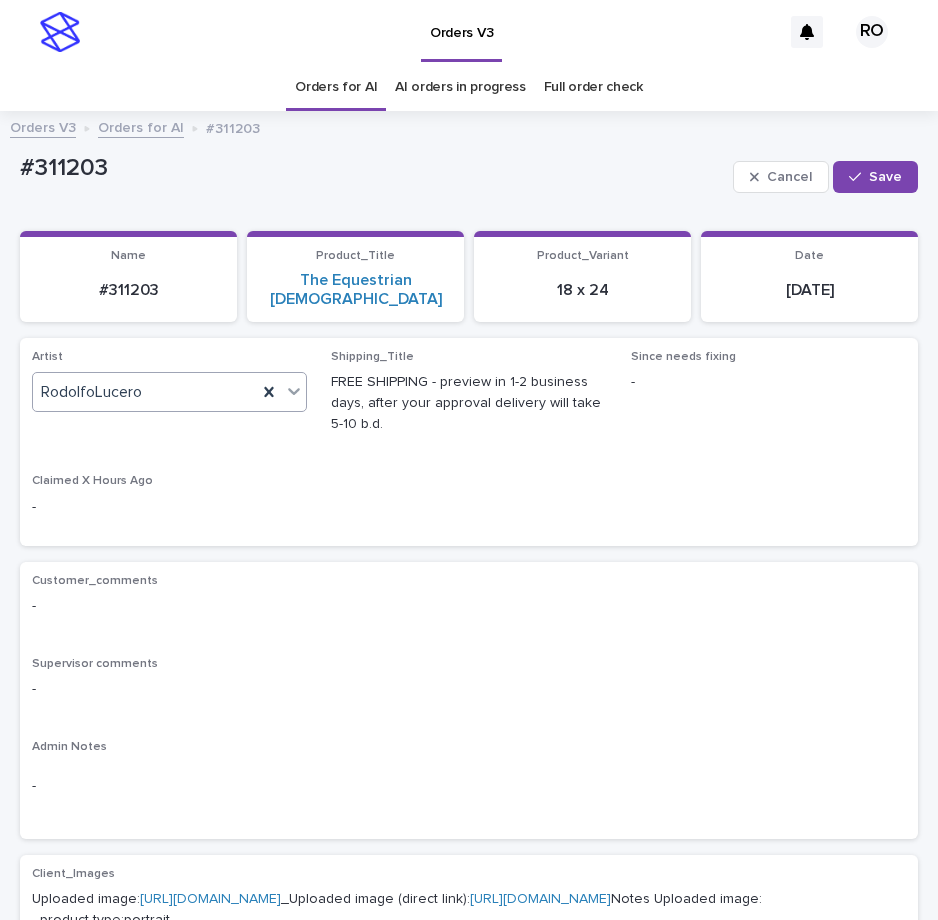 click at bounding box center (859, 177) 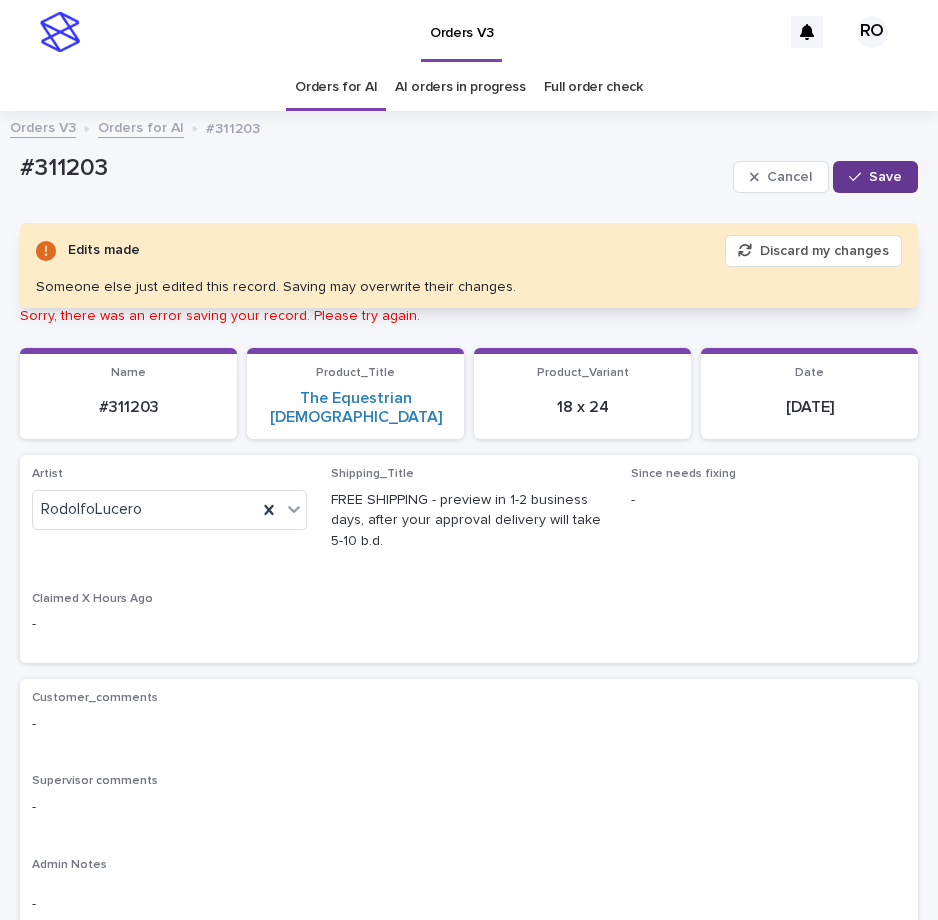 click on "Save" at bounding box center [885, 177] 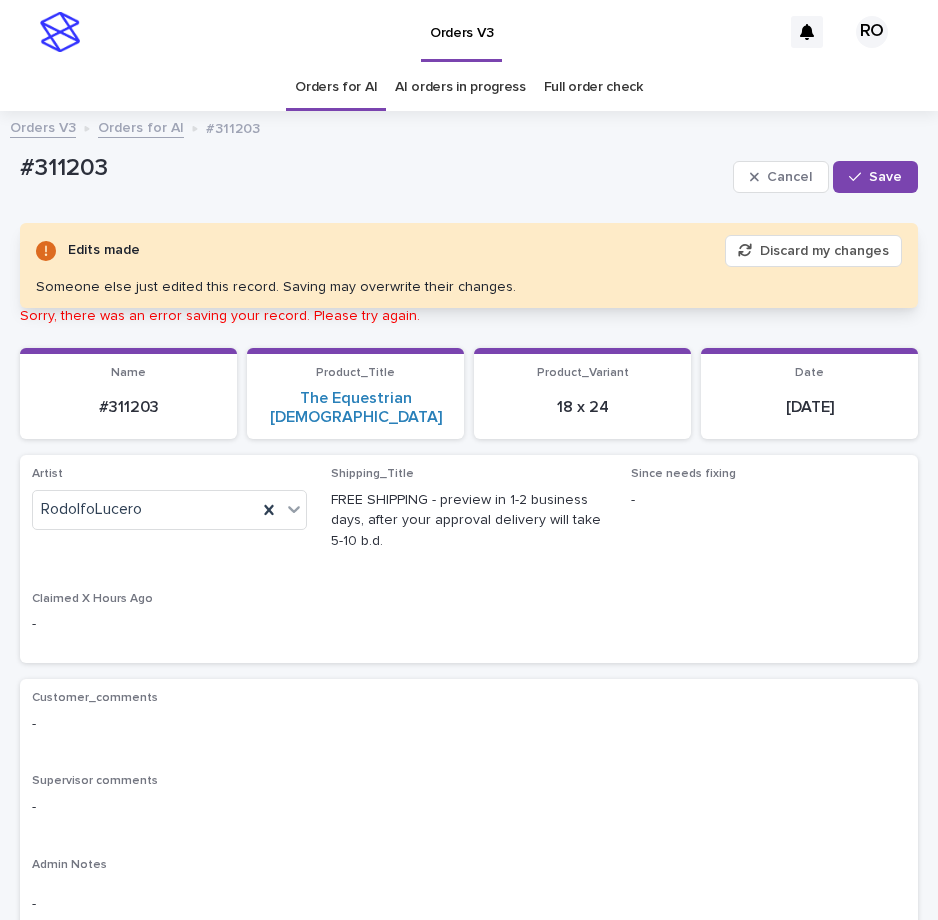 drag, startPoint x: 860, startPoint y: 172, endPoint x: 715, endPoint y: 121, distance: 153.70752 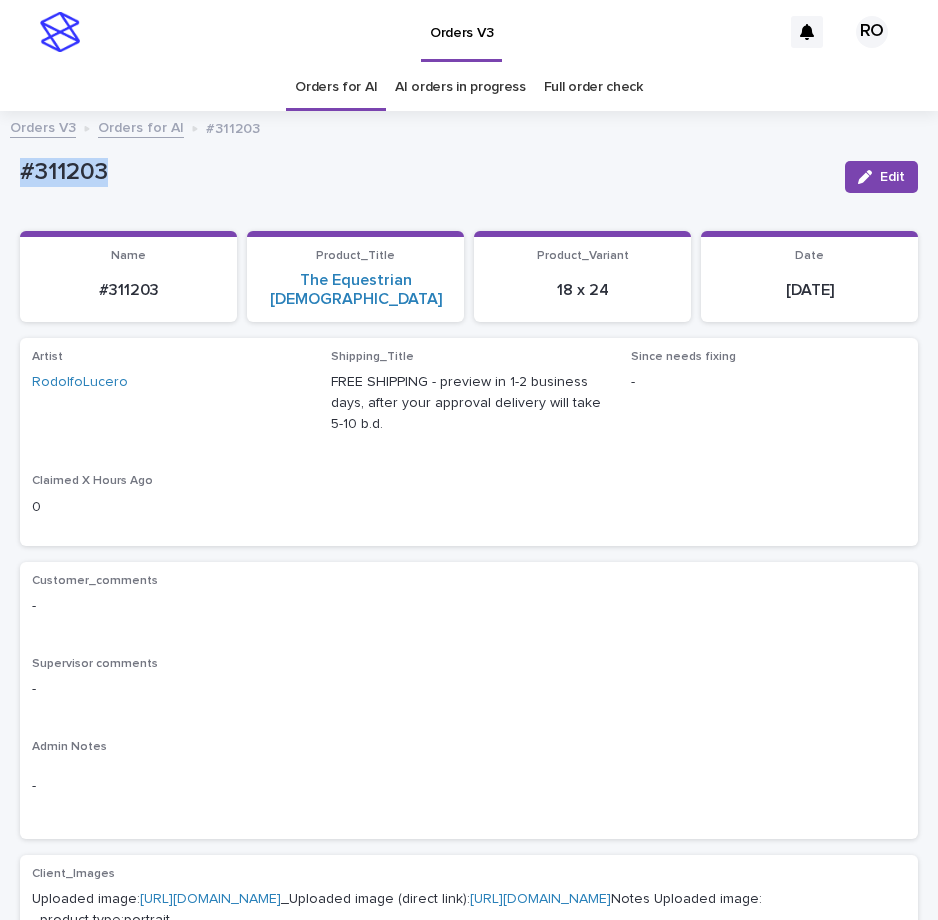 drag, startPoint x: 139, startPoint y: 177, endPoint x: -6, endPoint y: 177, distance: 145 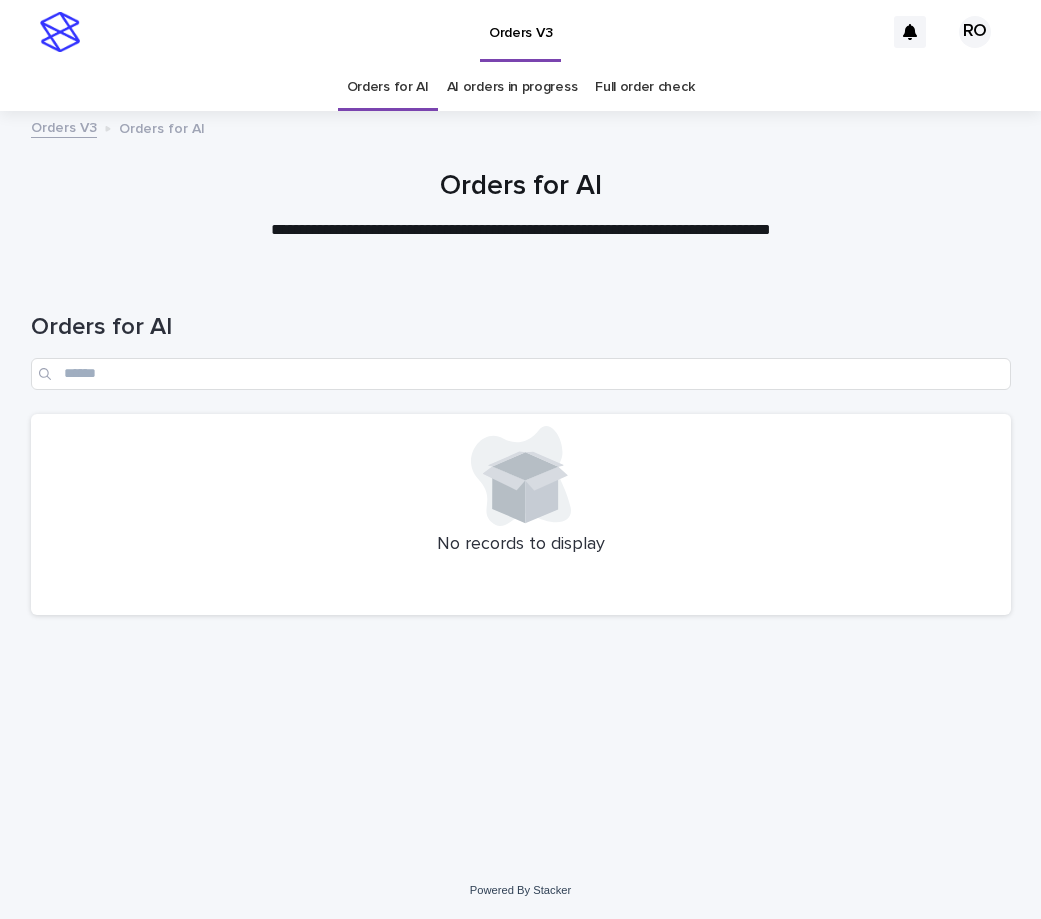 scroll, scrollTop: 0, scrollLeft: 0, axis: both 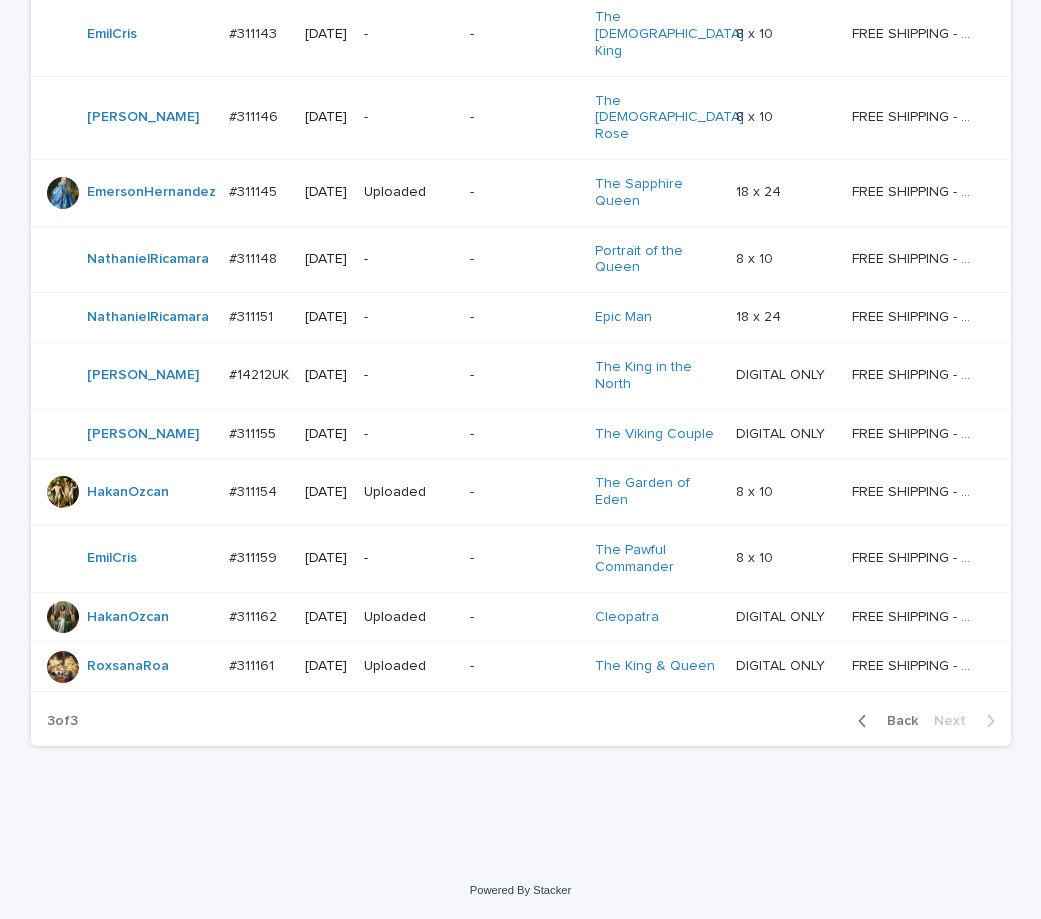 drag, startPoint x: 896, startPoint y: 712, endPoint x: 899, endPoint y: 701, distance: 11.401754 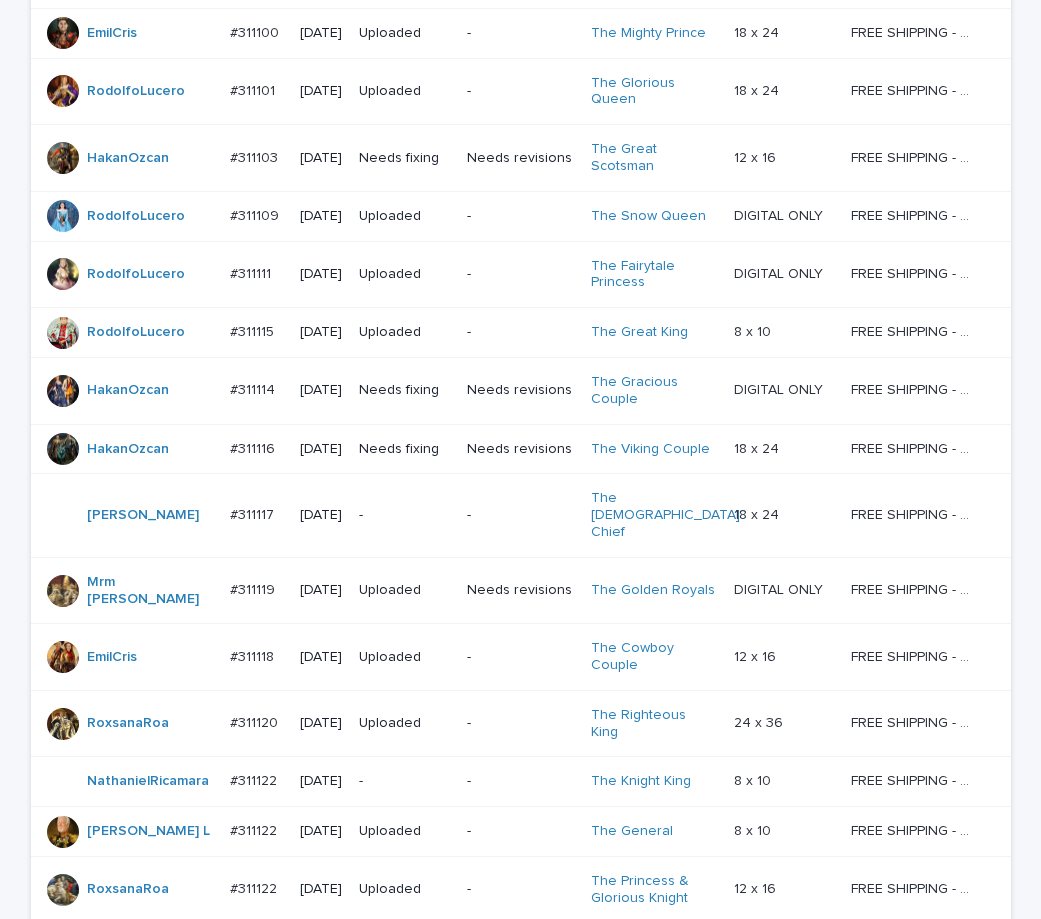 scroll, scrollTop: 1153, scrollLeft: 0, axis: vertical 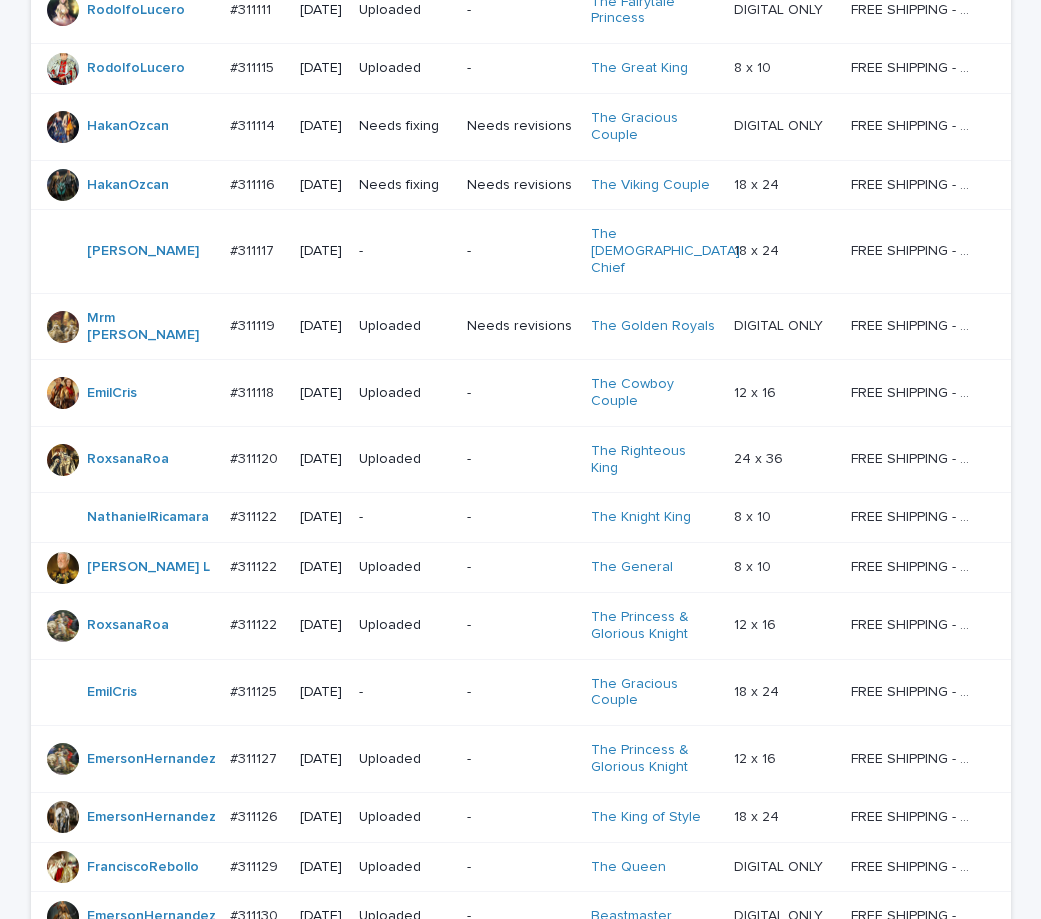 click on "-" at bounding box center [521, 251] 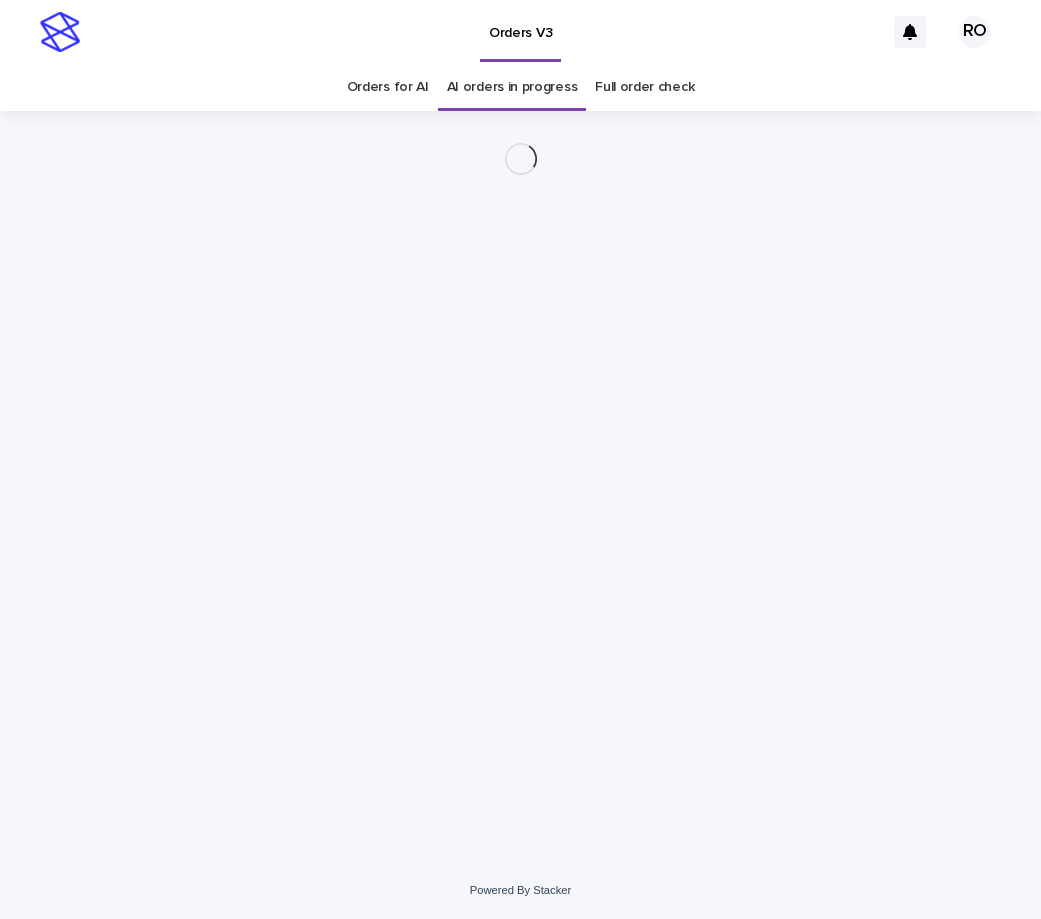 scroll, scrollTop: 0, scrollLeft: 0, axis: both 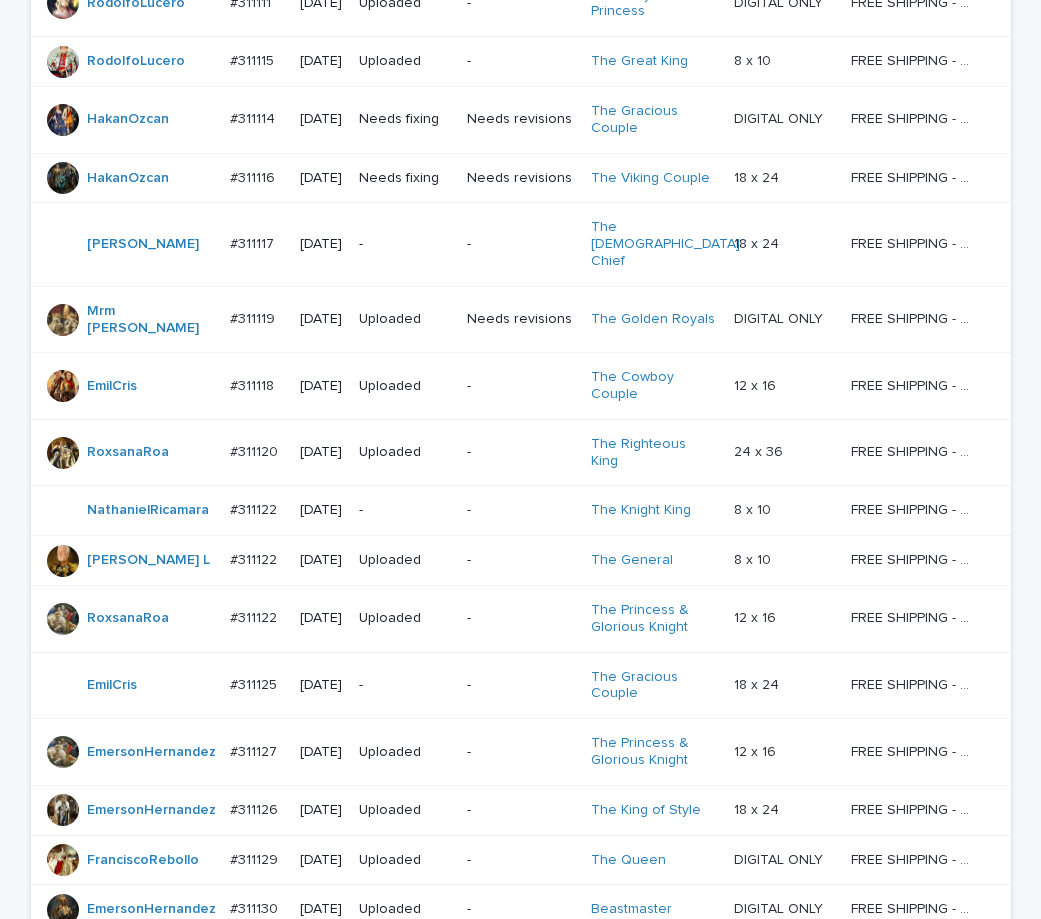 click on "-" at bounding box center [521, 511] 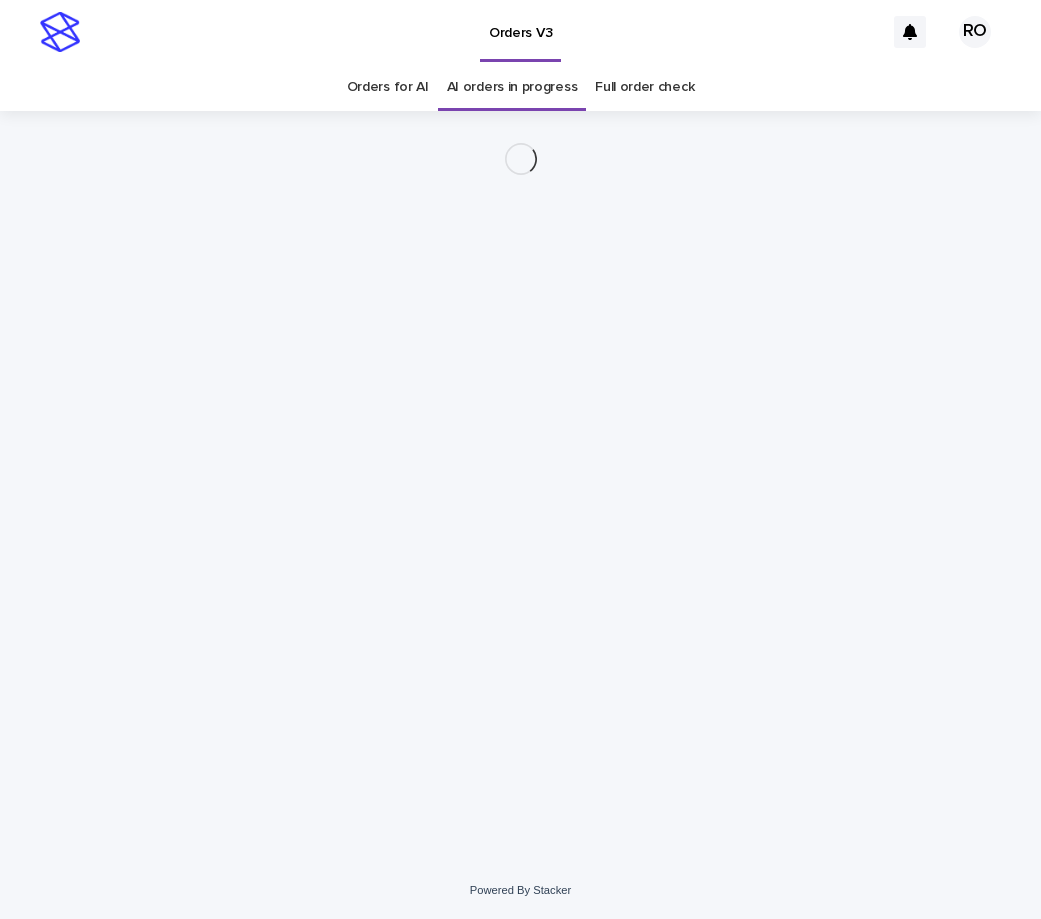 scroll, scrollTop: 0, scrollLeft: 0, axis: both 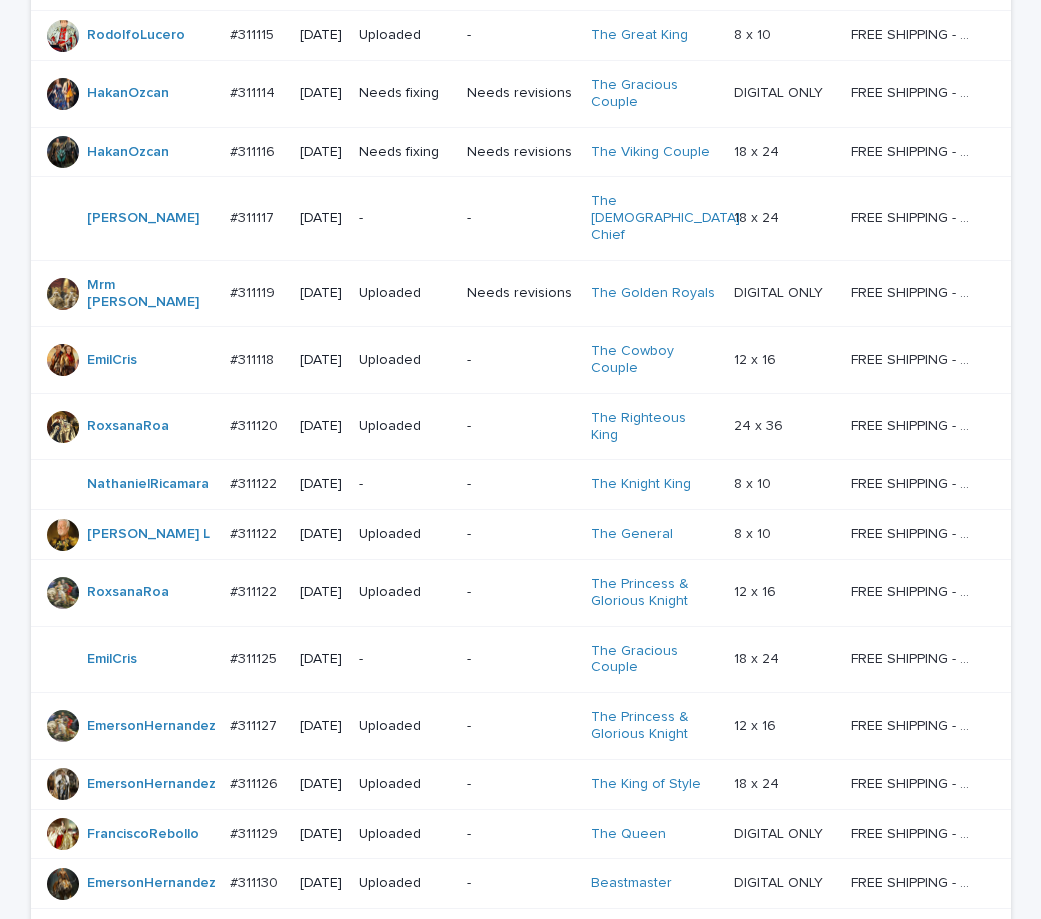 click on "-" at bounding box center (521, 659) 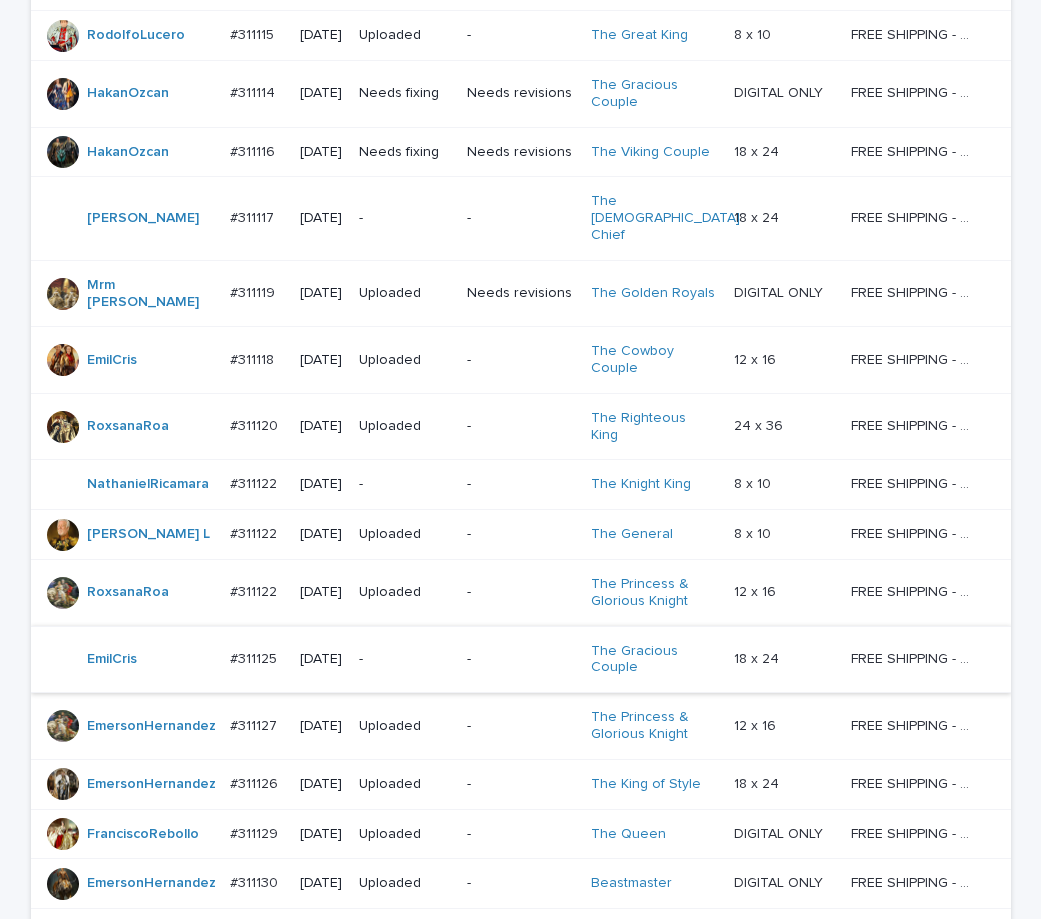 scroll, scrollTop: 0, scrollLeft: 0, axis: both 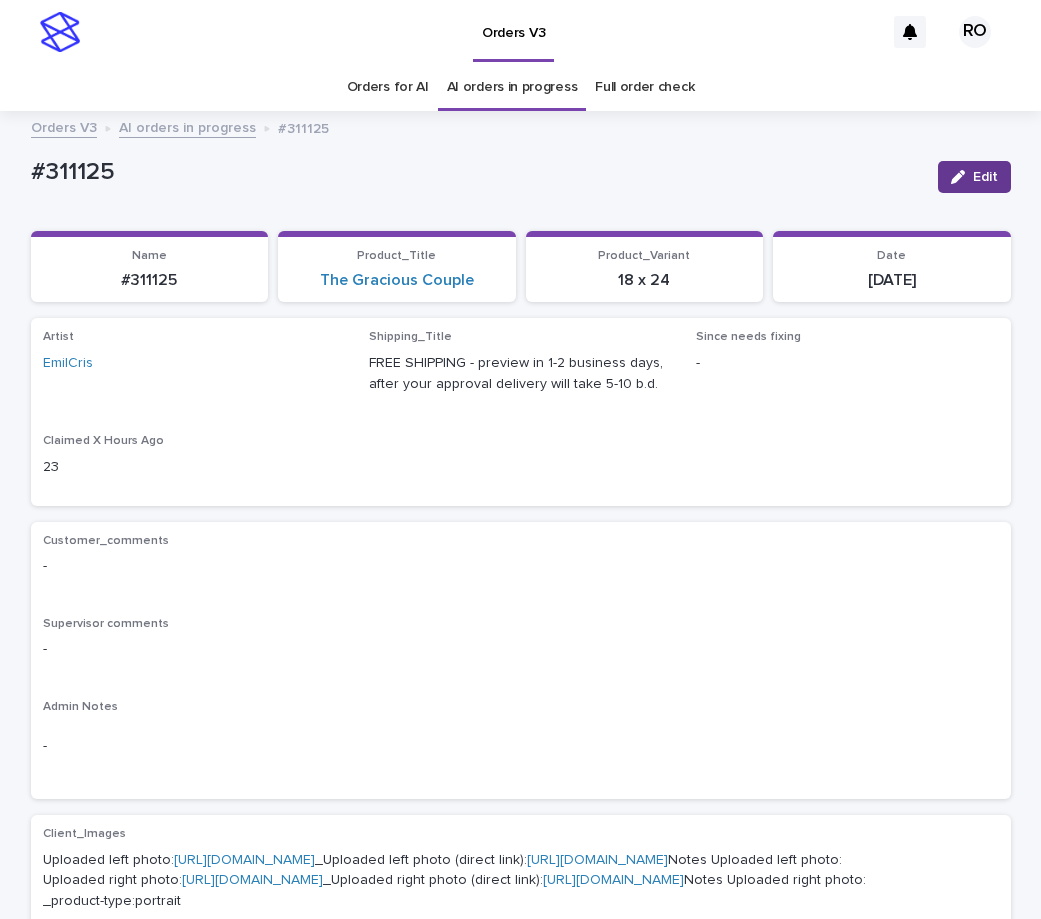 click on "Edit" at bounding box center (985, 177) 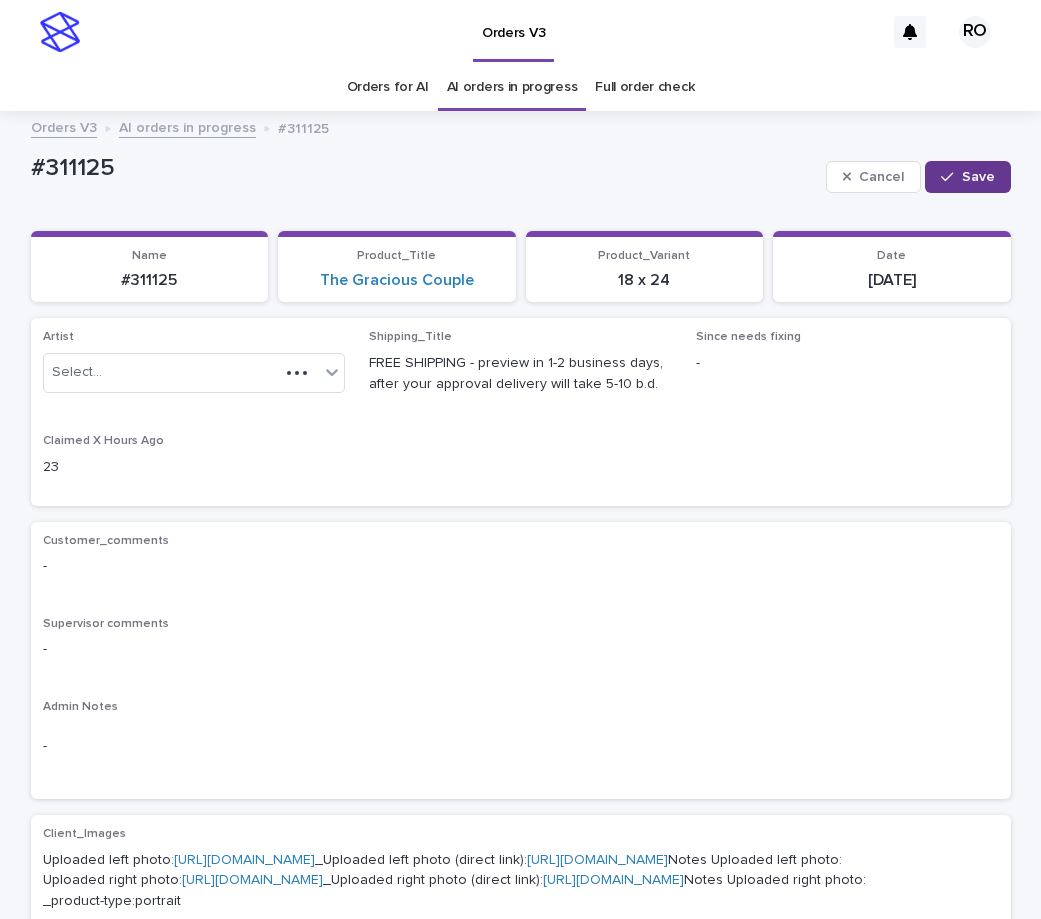 drag, startPoint x: 981, startPoint y: 181, endPoint x: 970, endPoint y: 174, distance: 13.038404 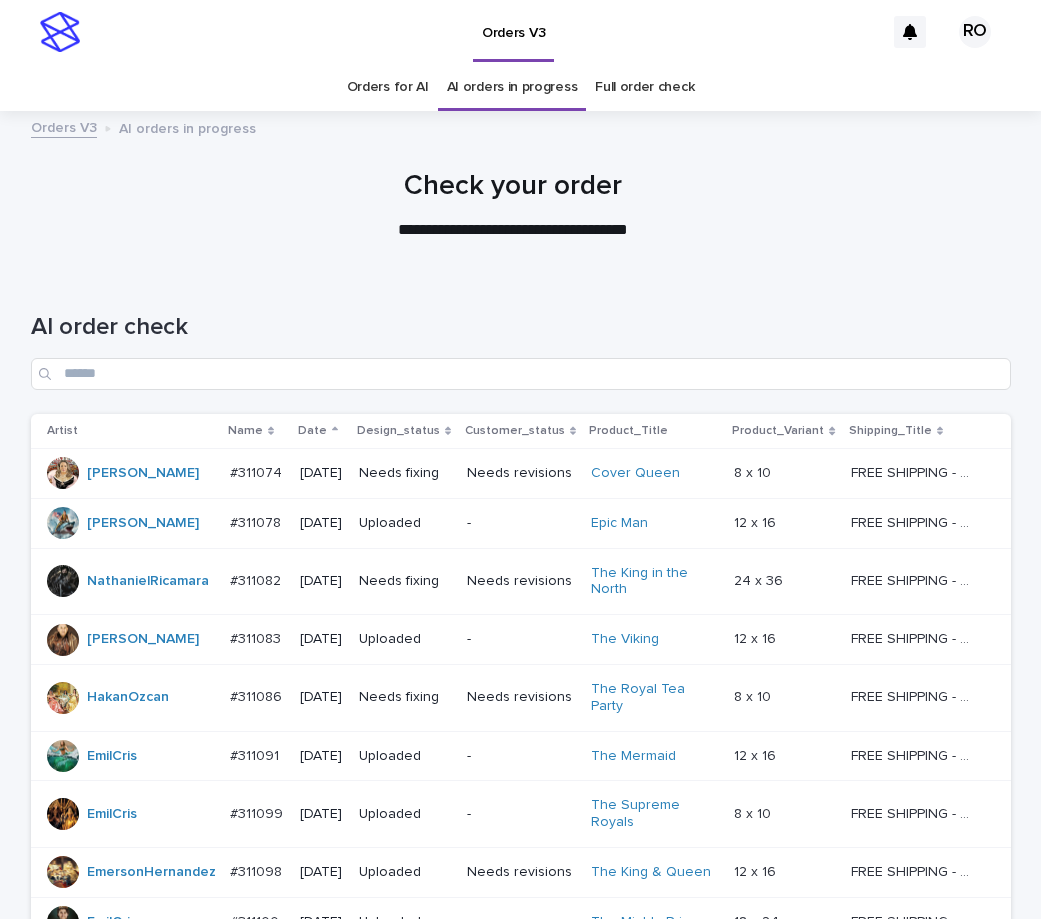 scroll, scrollTop: 64, scrollLeft: 0, axis: vertical 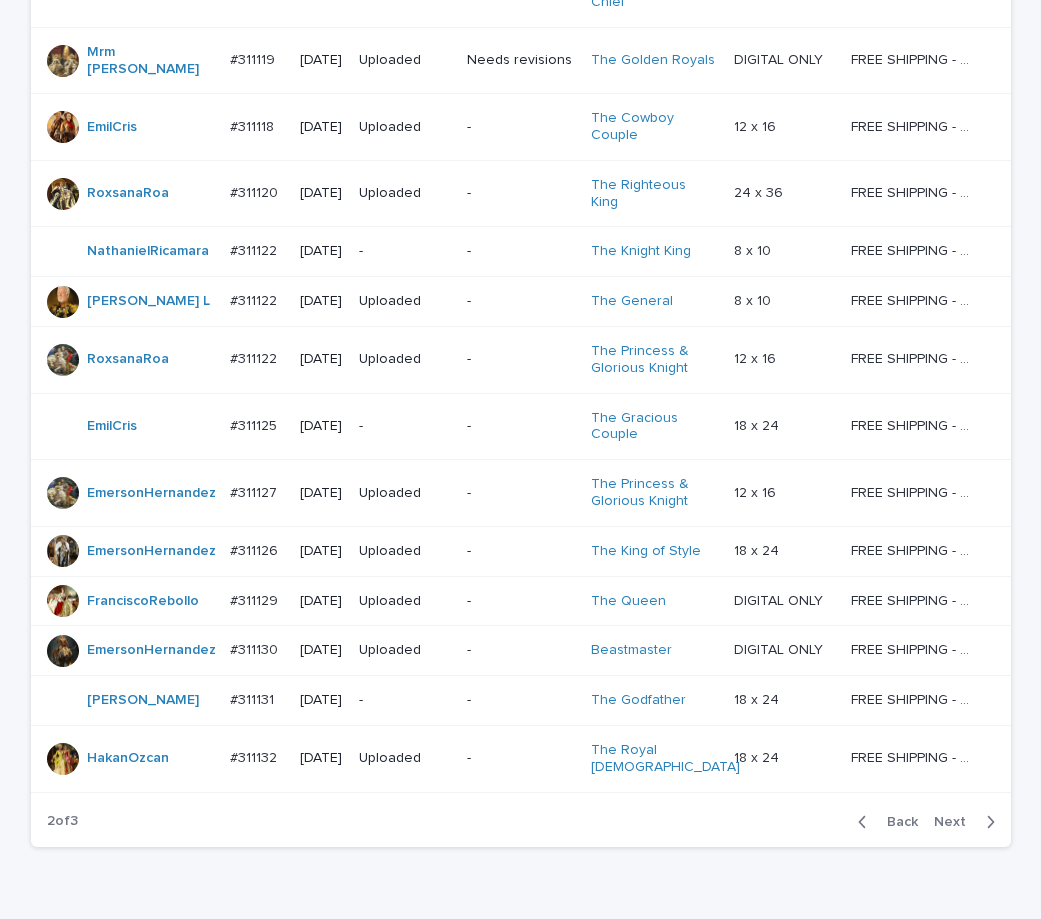 click on "Next" at bounding box center (956, 822) 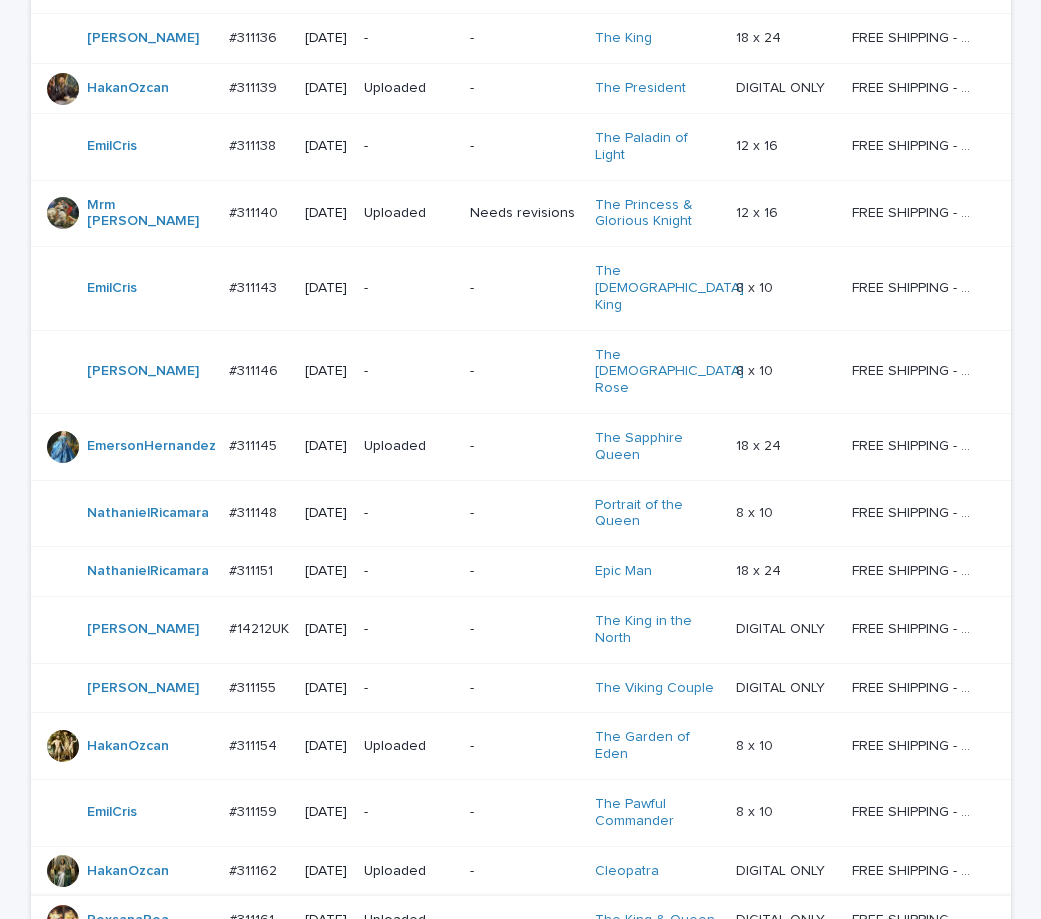 scroll, scrollTop: 289, scrollLeft: 0, axis: vertical 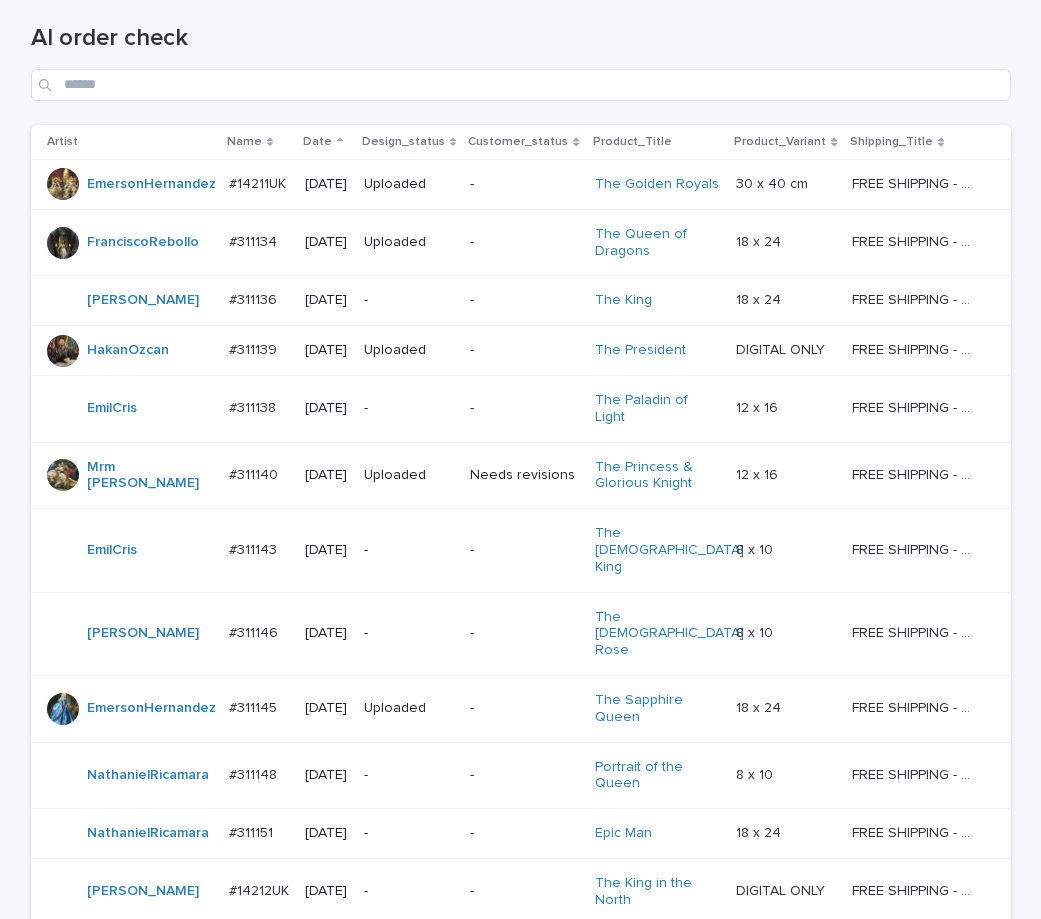 click on "-" at bounding box center (409, 301) 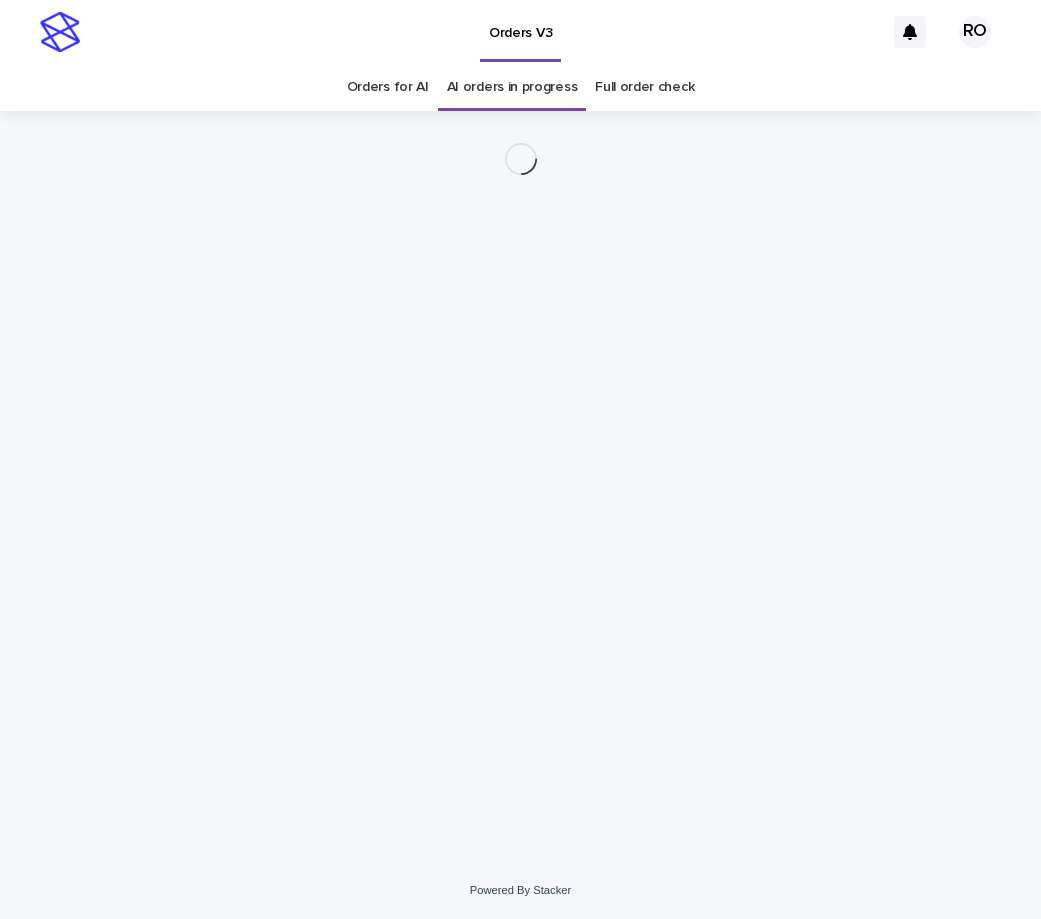 scroll, scrollTop: 0, scrollLeft: 0, axis: both 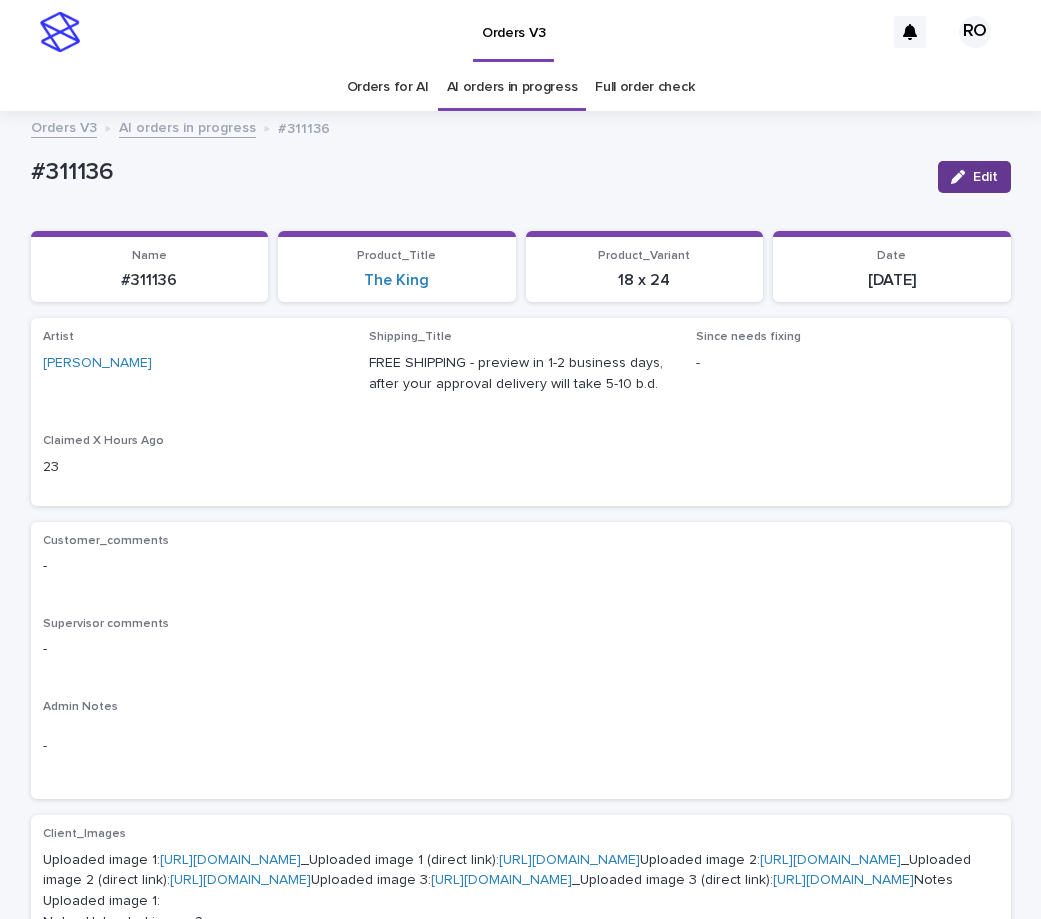 click on "Edit" at bounding box center [985, 177] 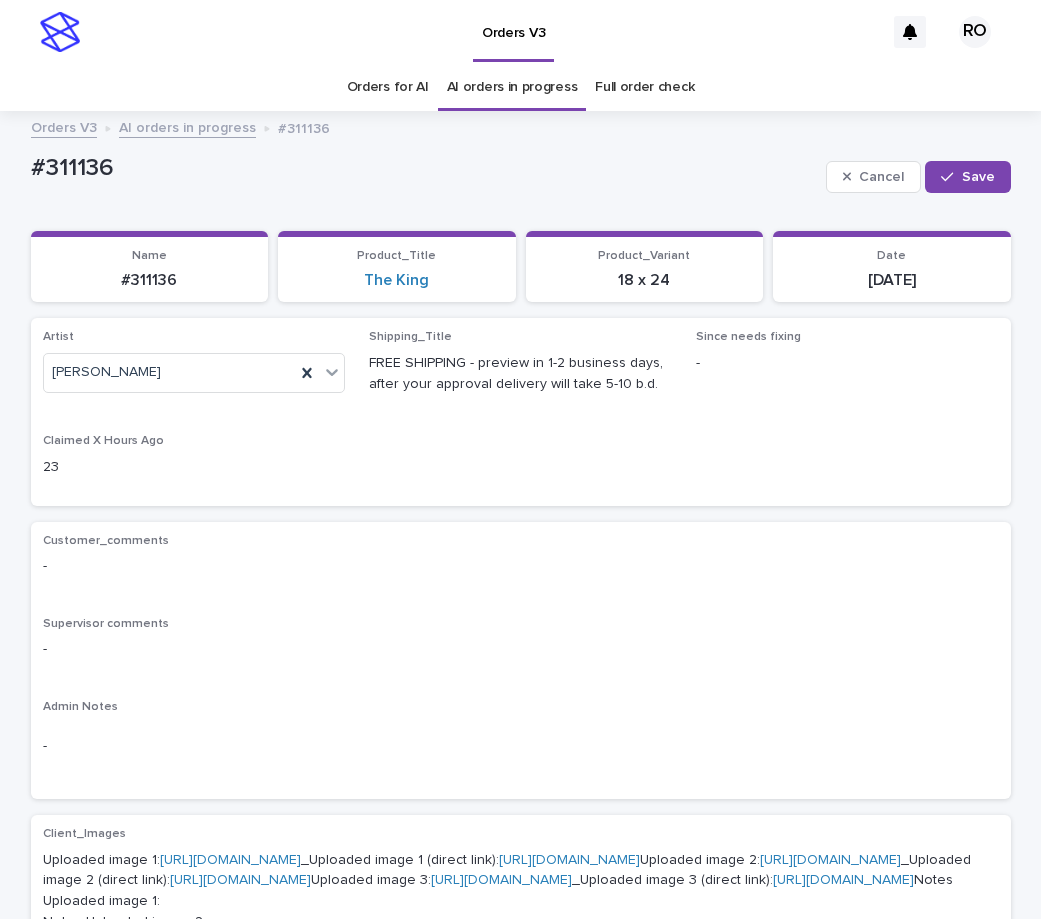 click on "Save" at bounding box center [978, 177] 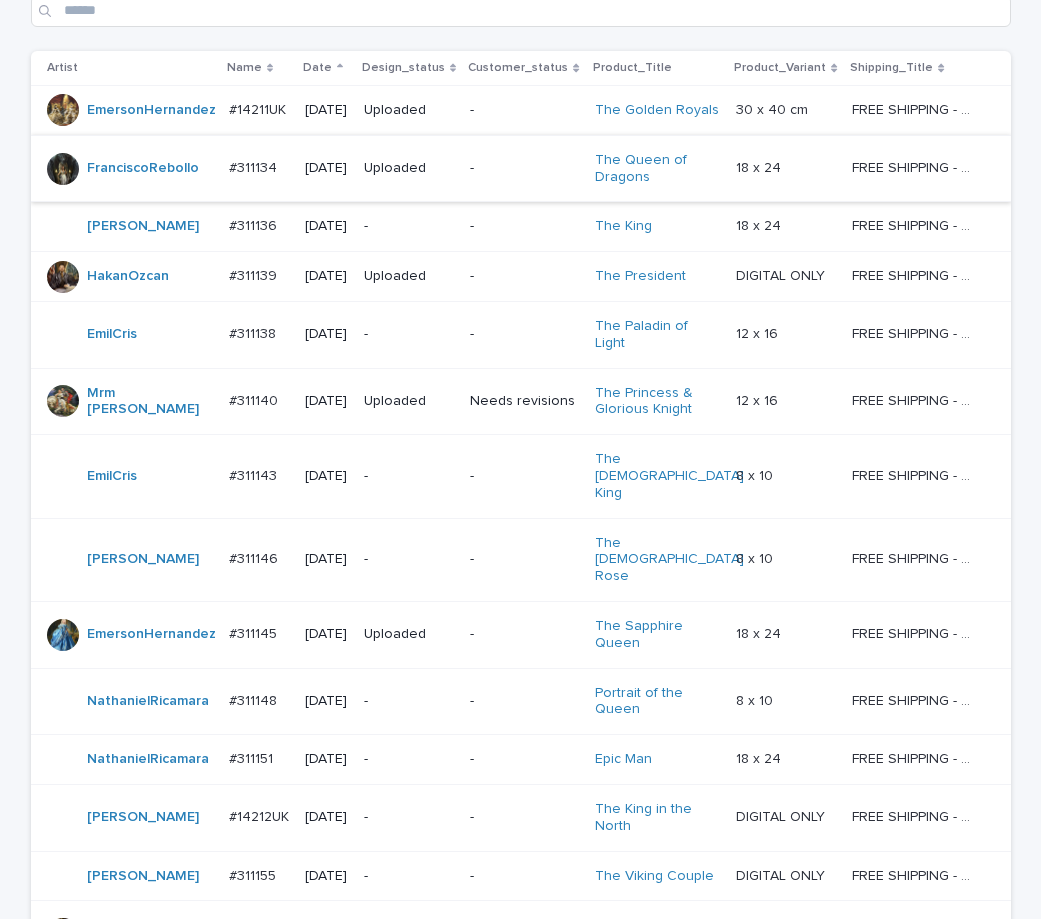 scroll, scrollTop: 364, scrollLeft: 0, axis: vertical 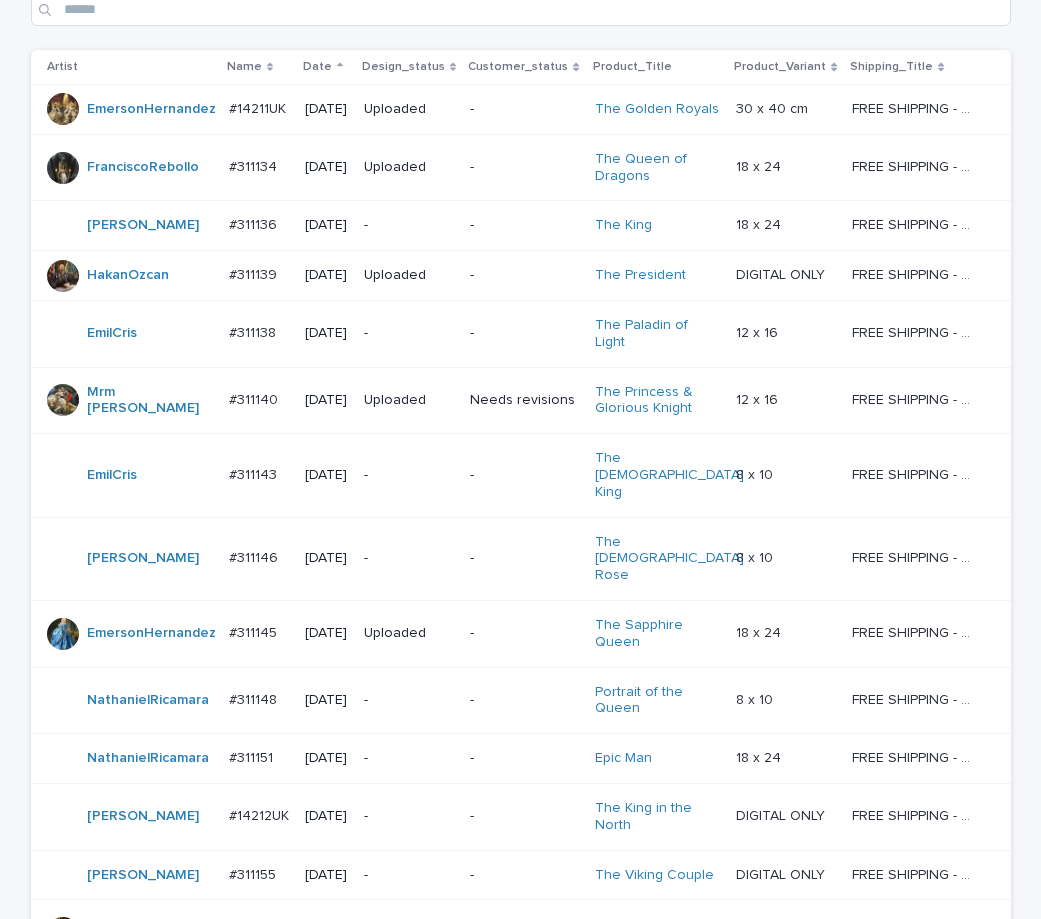 click on "-" at bounding box center [524, 333] 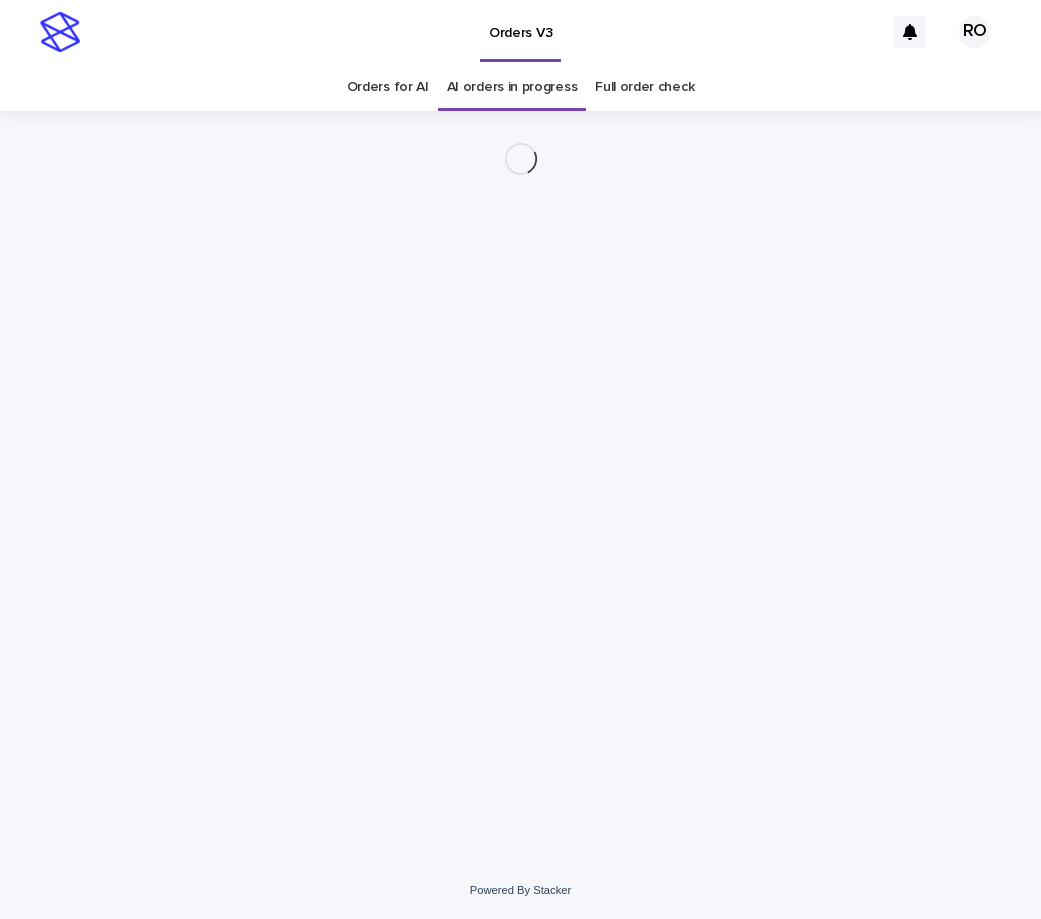 scroll, scrollTop: 0, scrollLeft: 0, axis: both 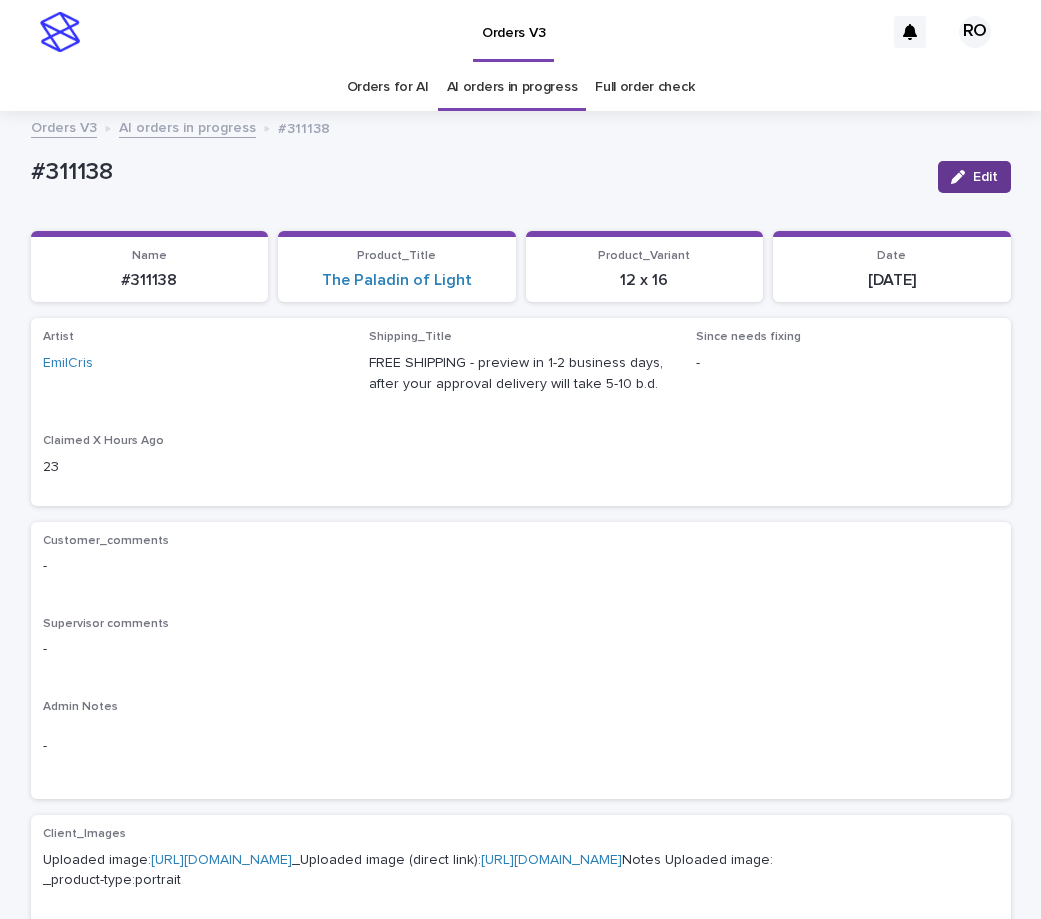 click at bounding box center (962, 177) 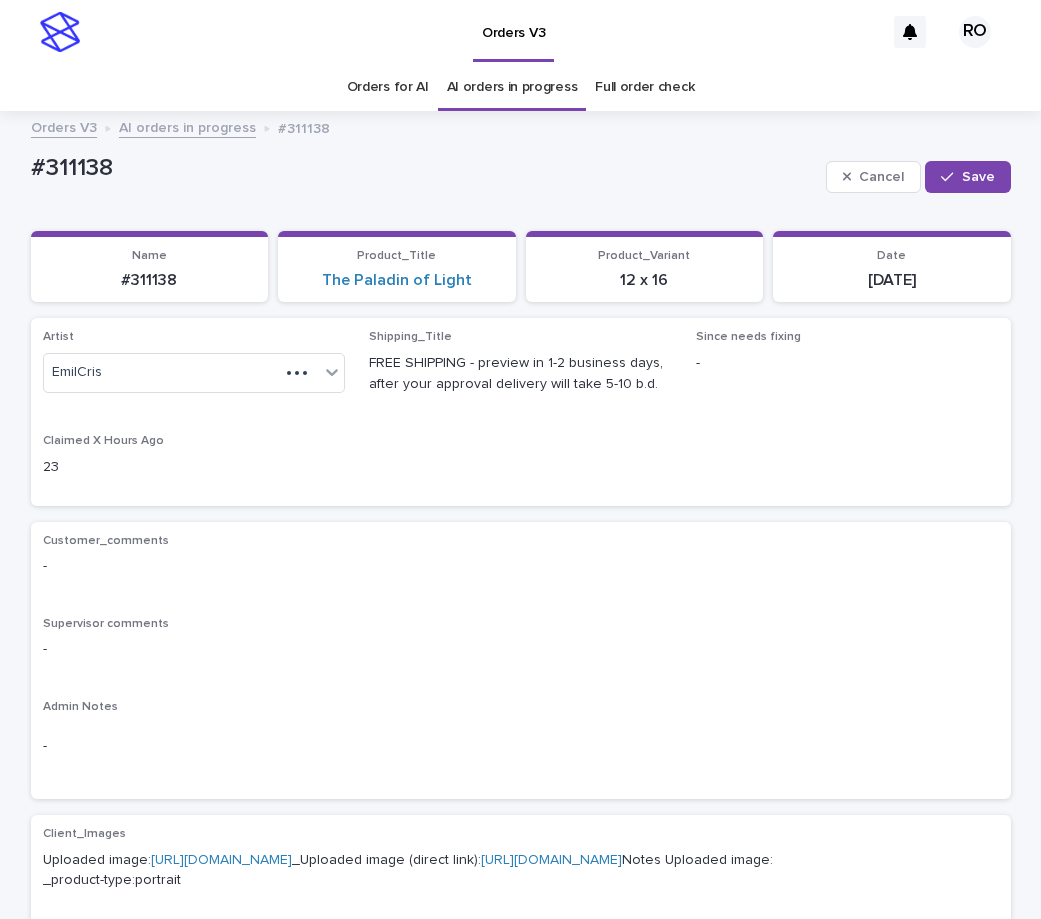 click on "Save" at bounding box center (978, 177) 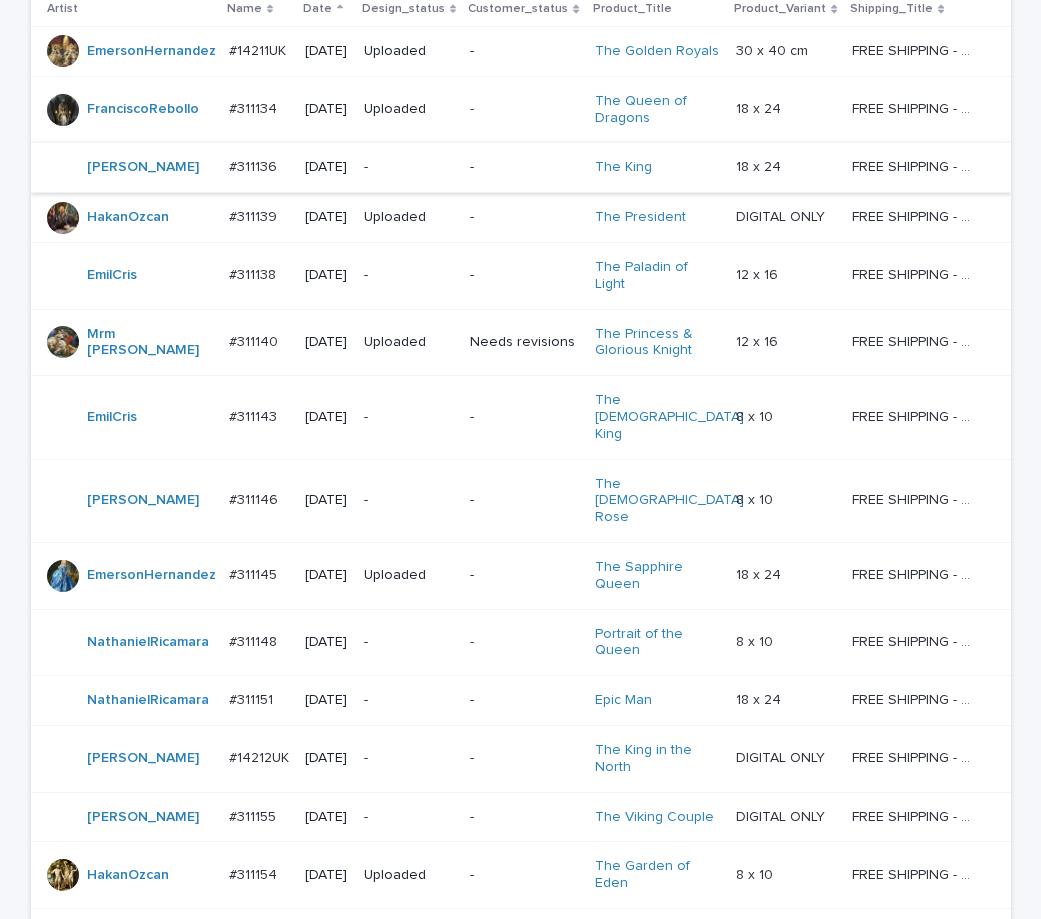 scroll, scrollTop: 464, scrollLeft: 0, axis: vertical 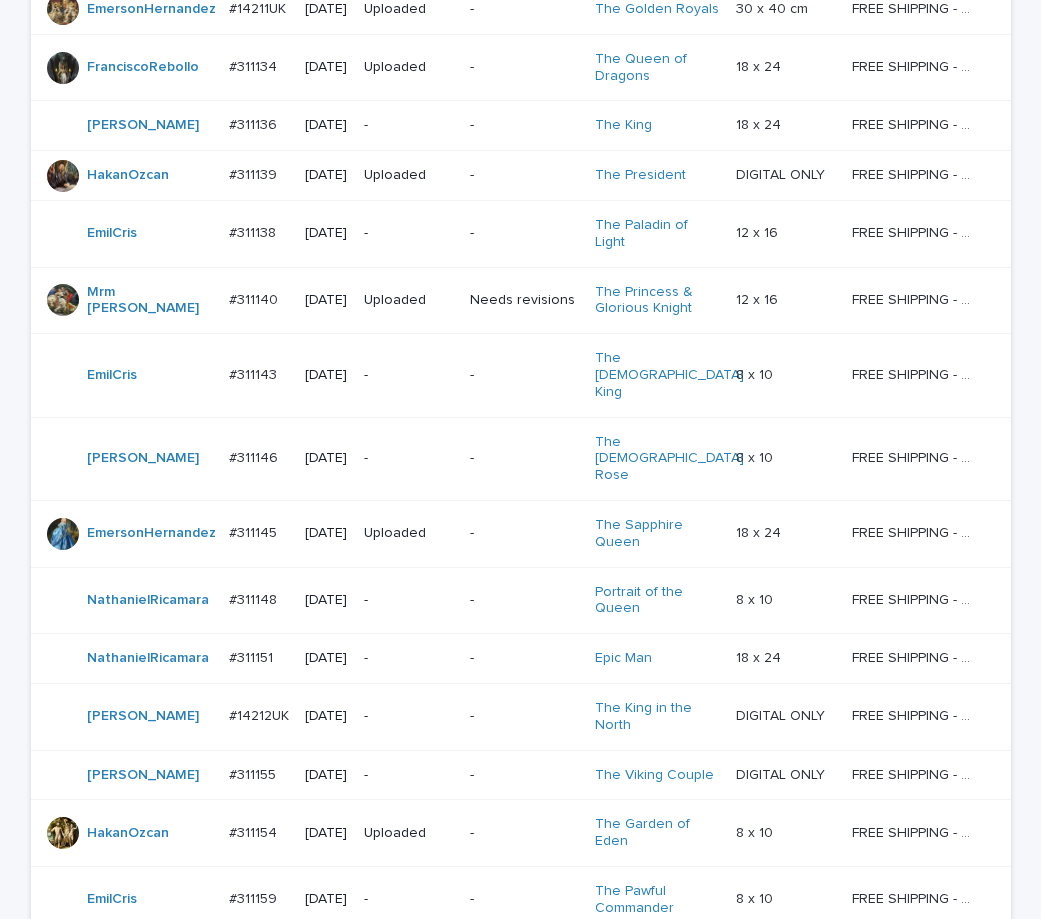 click on "-" at bounding box center [524, 375] 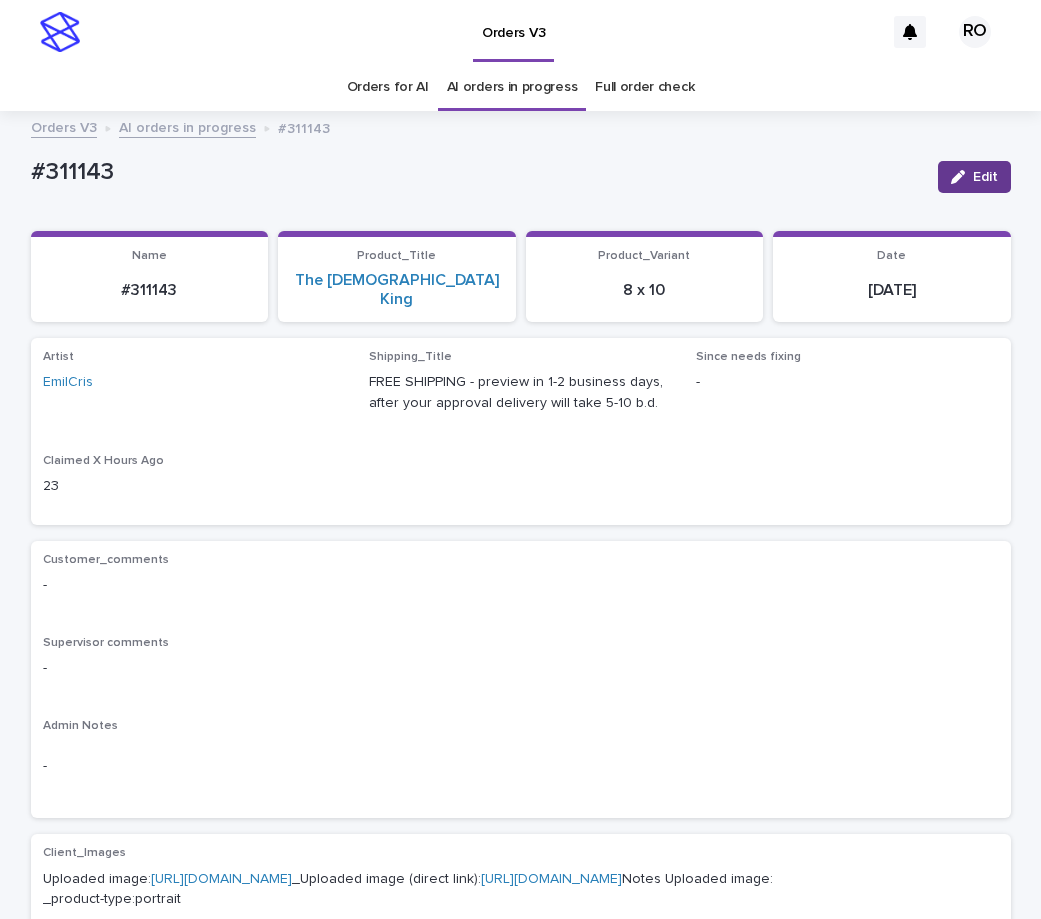 click on "Edit" at bounding box center [985, 177] 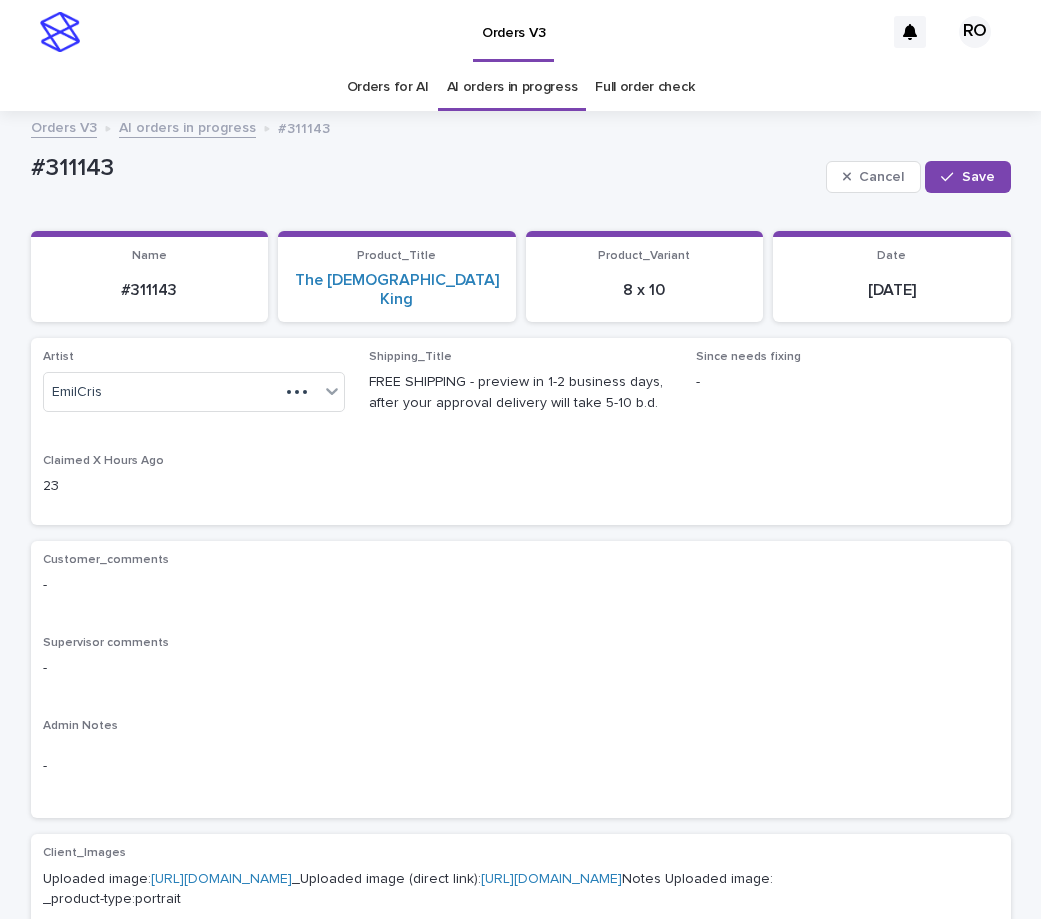 click on "Save" at bounding box center (978, 177) 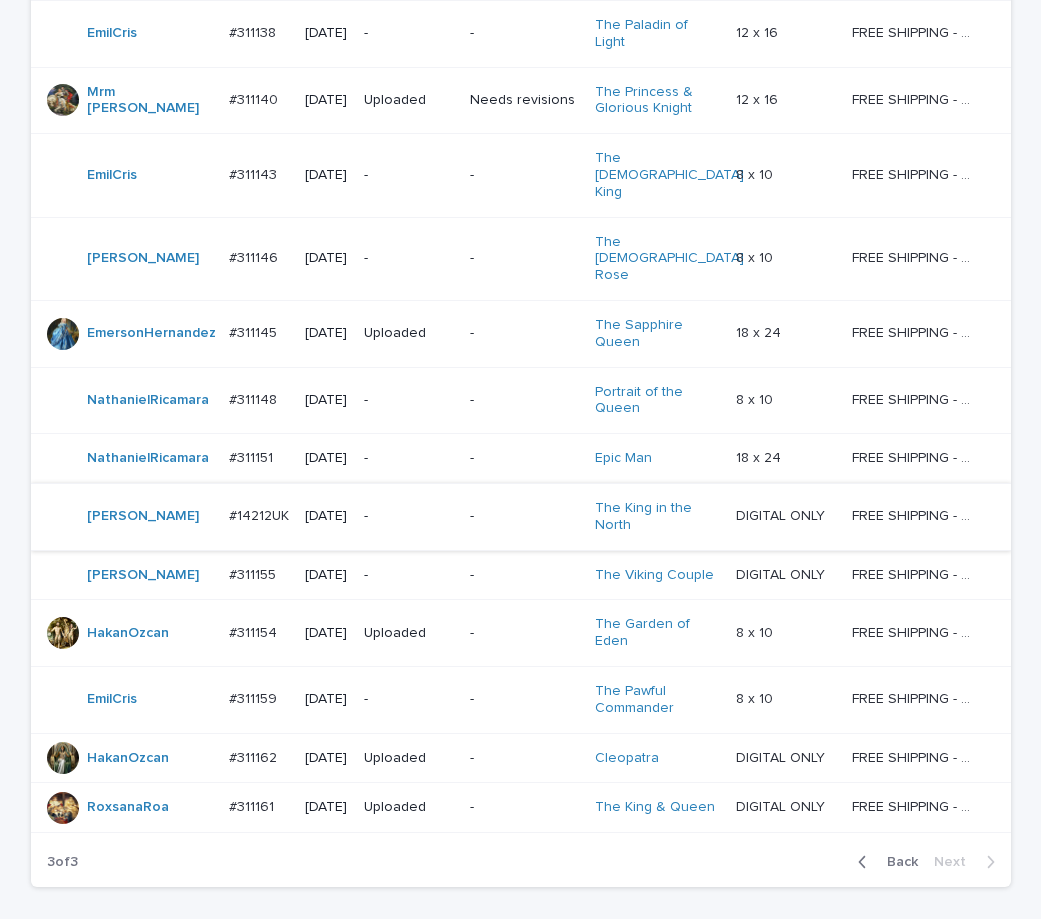 scroll, scrollTop: 764, scrollLeft: 0, axis: vertical 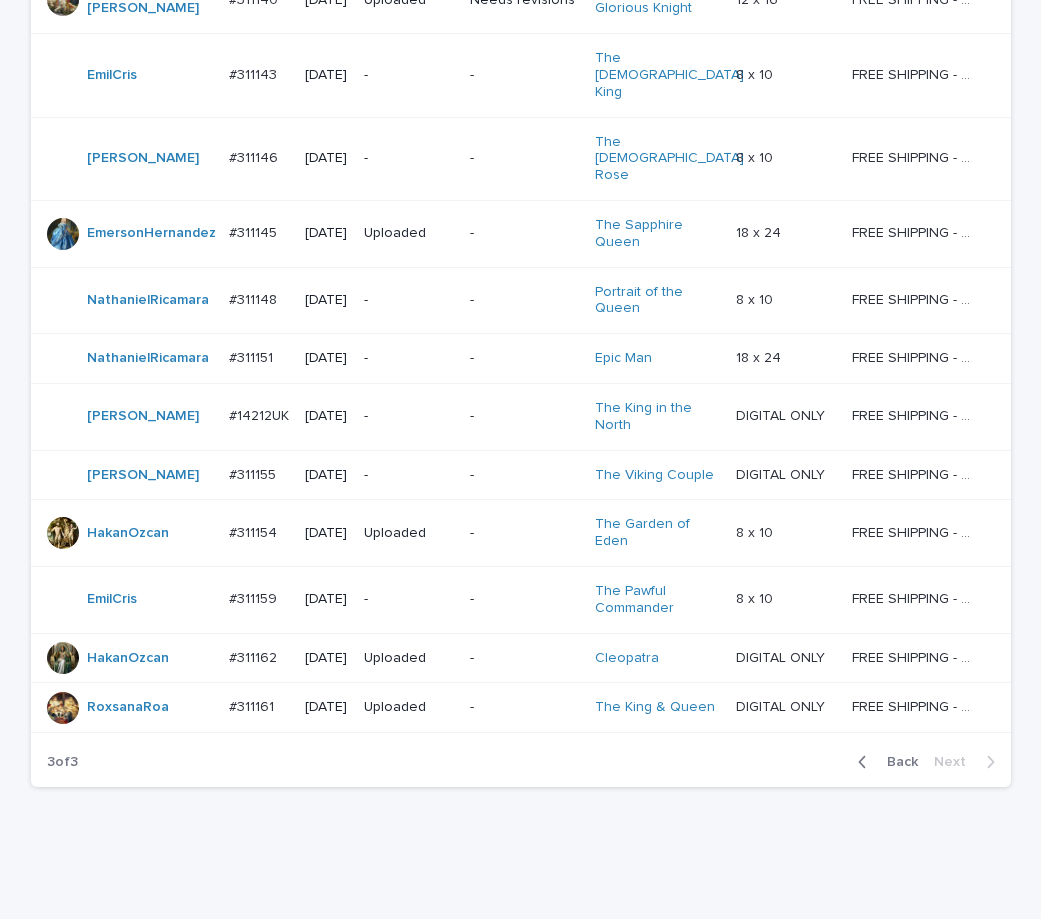 click on "-" at bounding box center (409, 300) 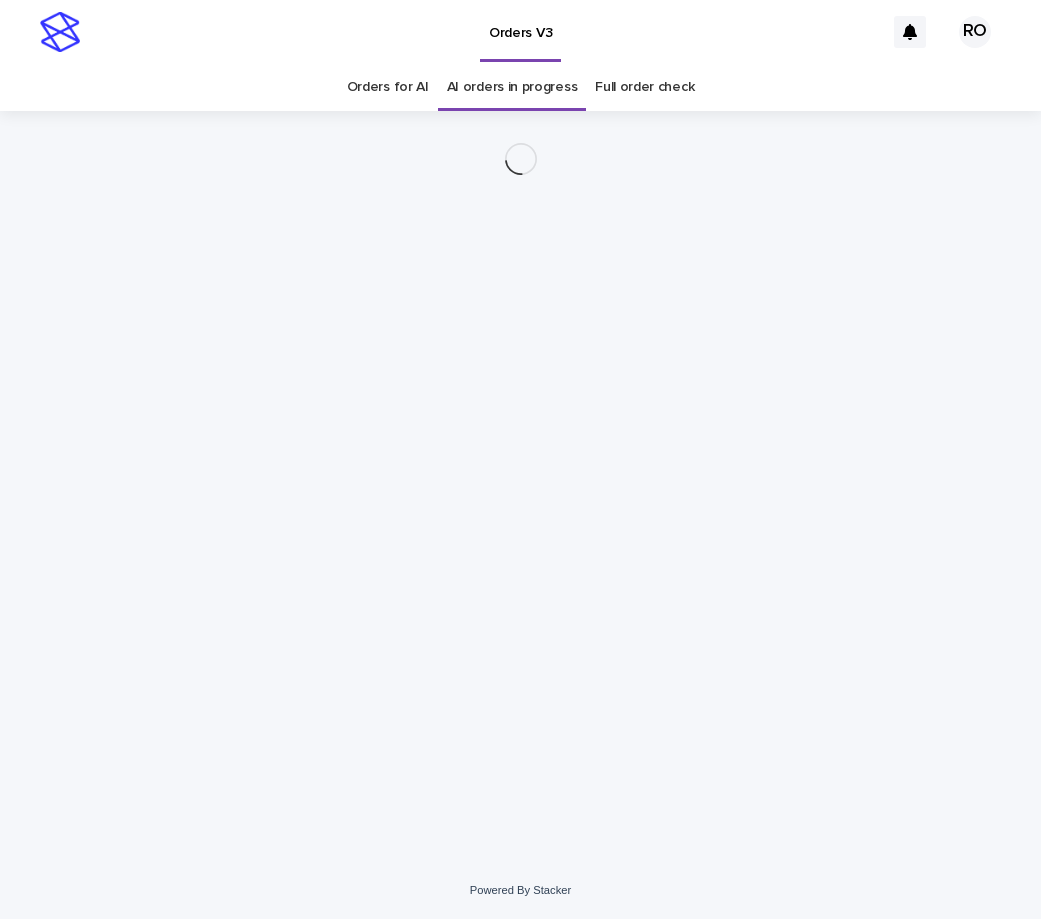 scroll, scrollTop: 0, scrollLeft: 0, axis: both 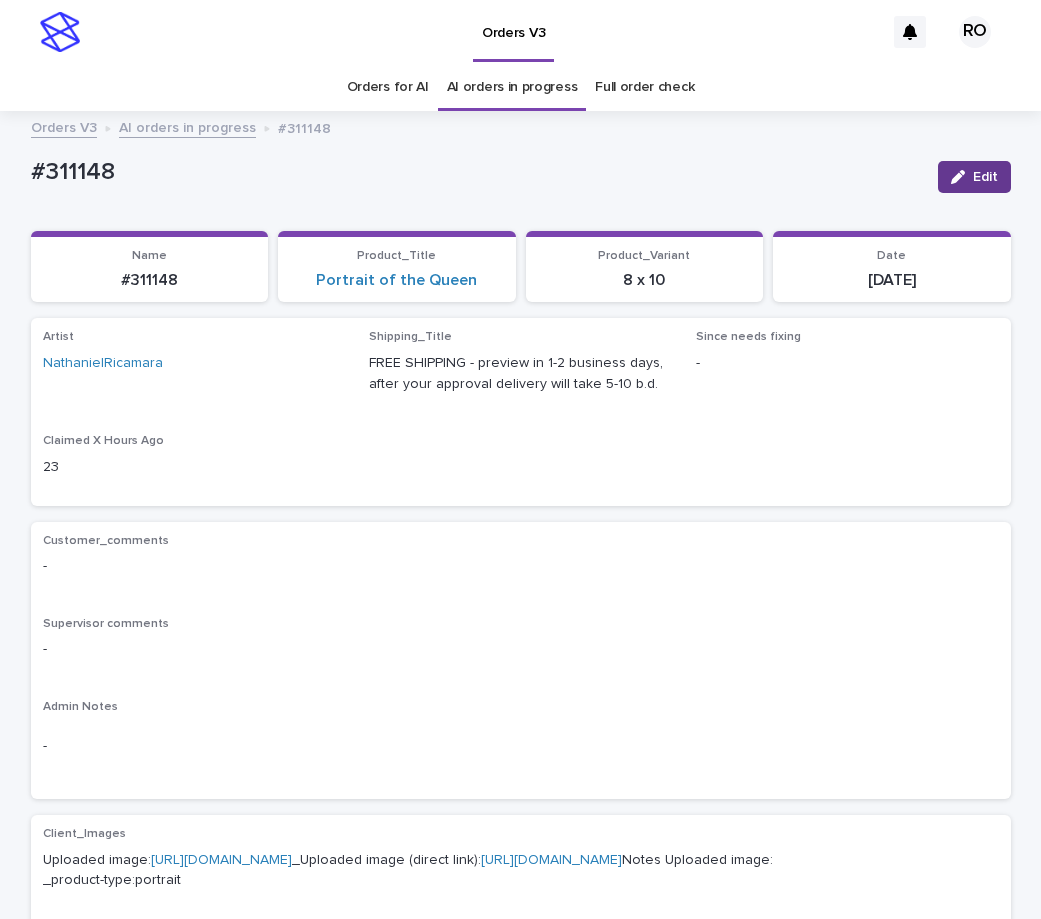 click on "Edit" at bounding box center [974, 177] 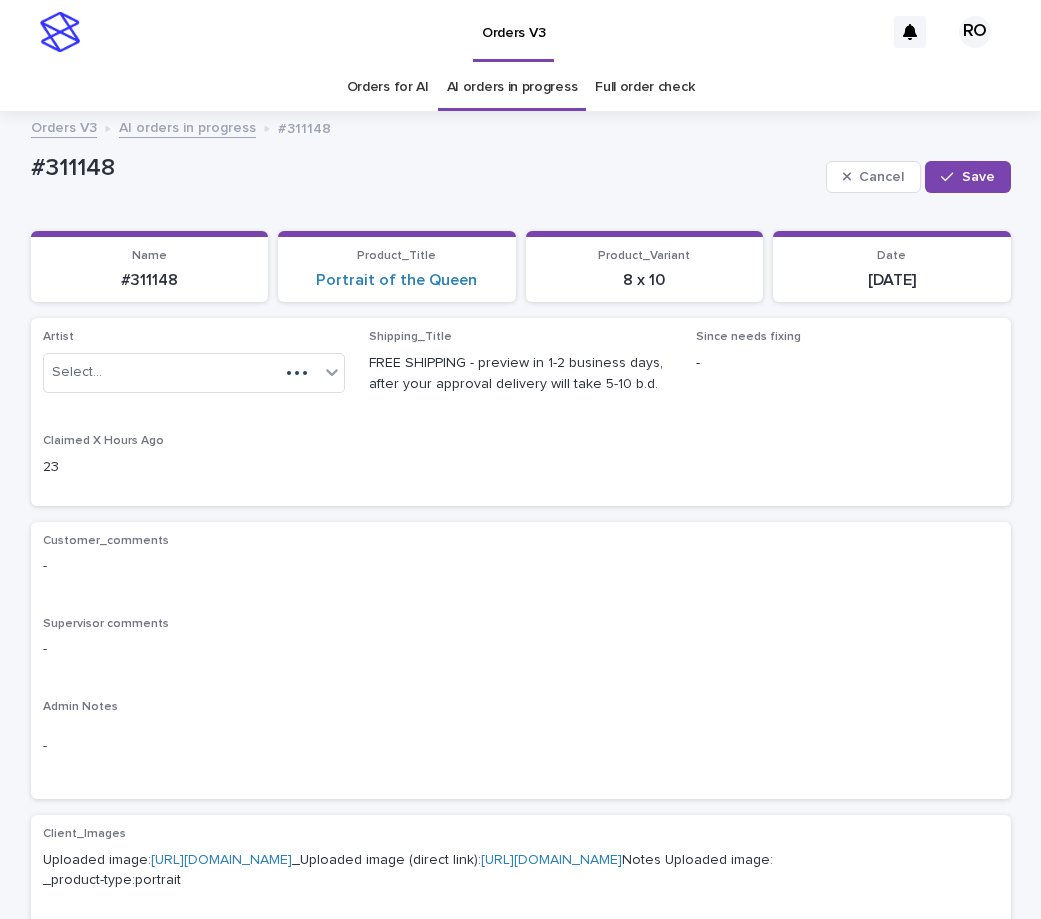 click on "Save" at bounding box center [967, 177] 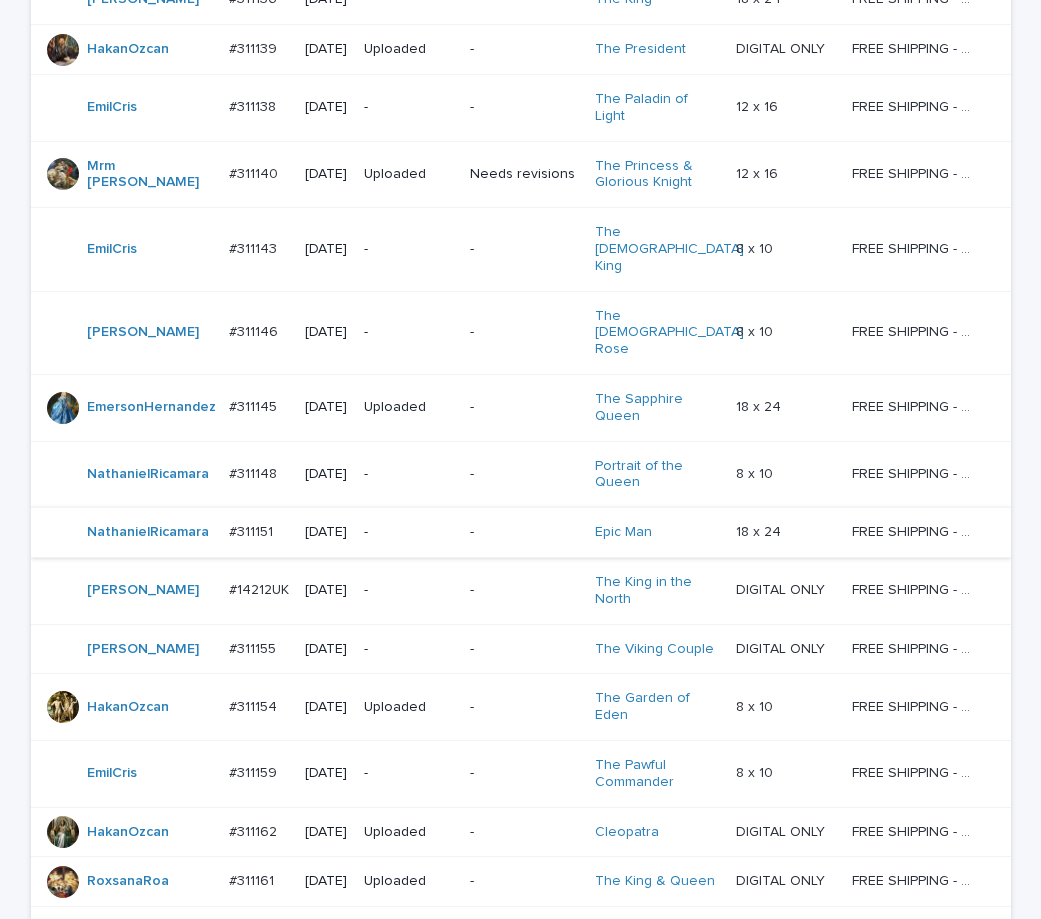 scroll, scrollTop: 589, scrollLeft: 0, axis: vertical 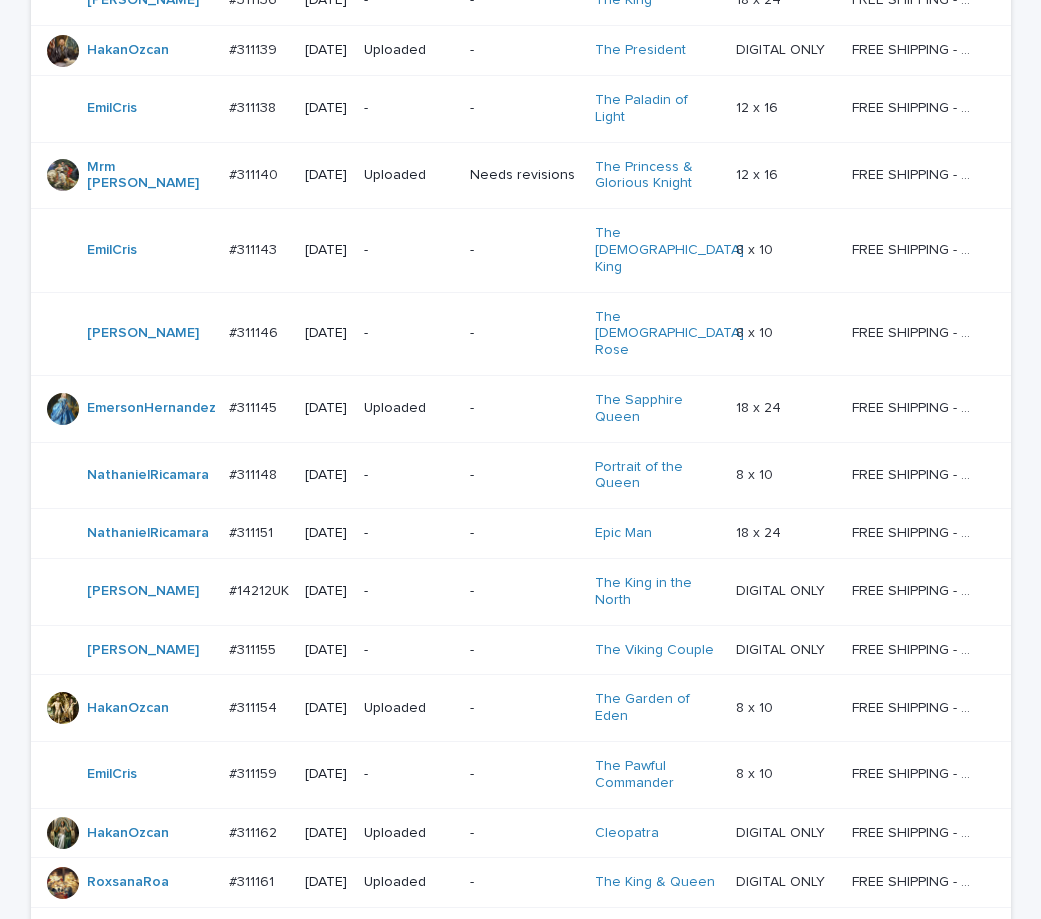 click on "-" at bounding box center (524, 250) 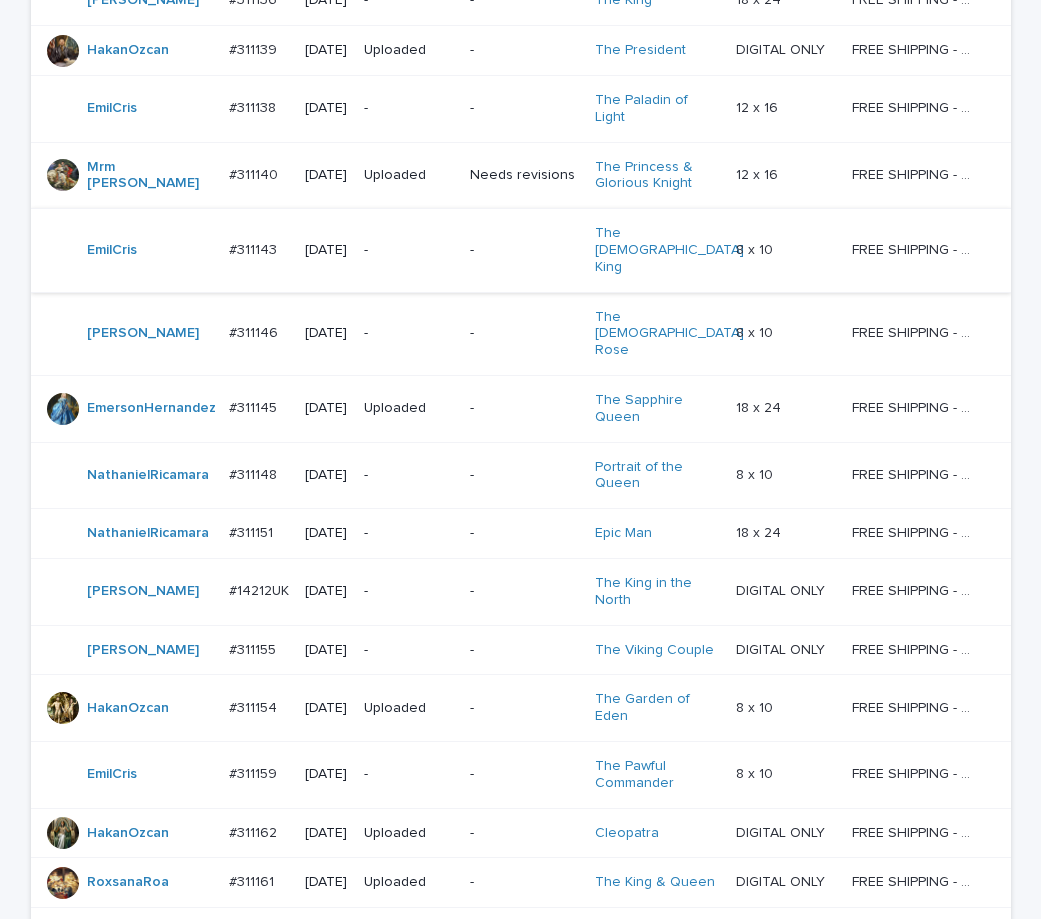 scroll, scrollTop: 0, scrollLeft: 0, axis: both 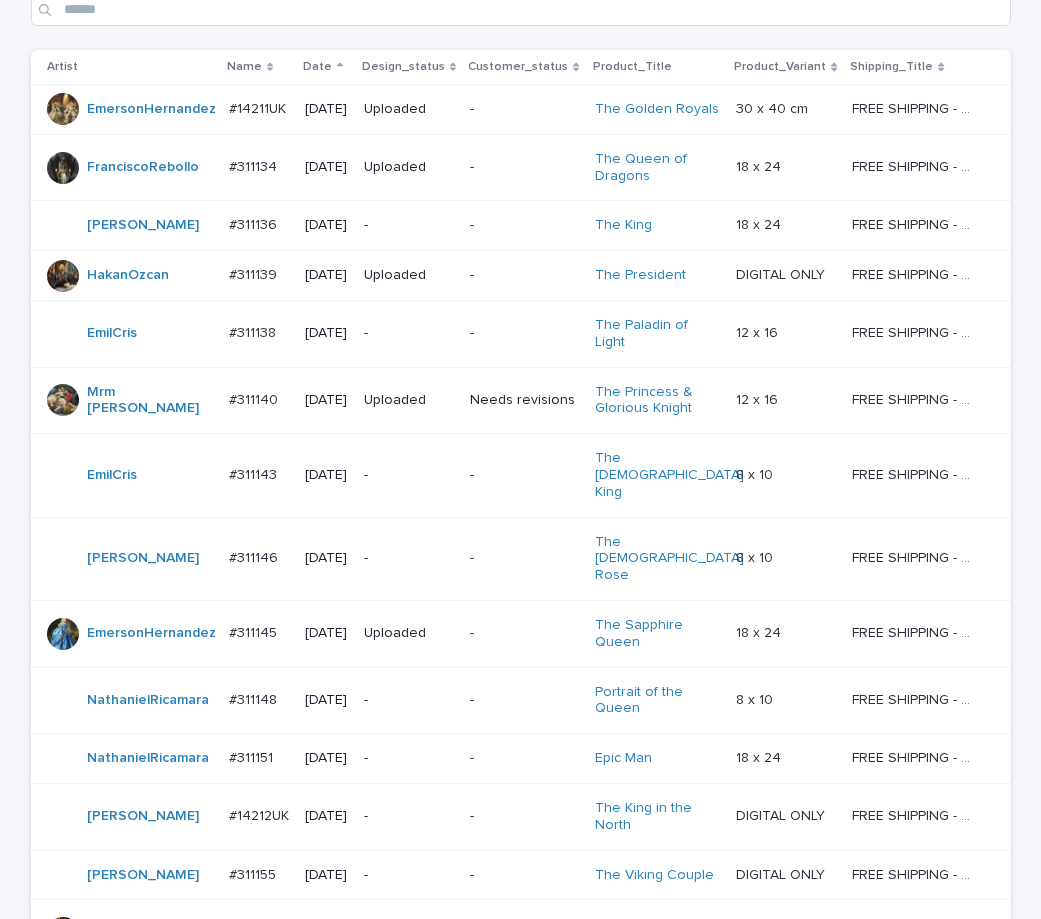 click on "-" at bounding box center [524, 558] 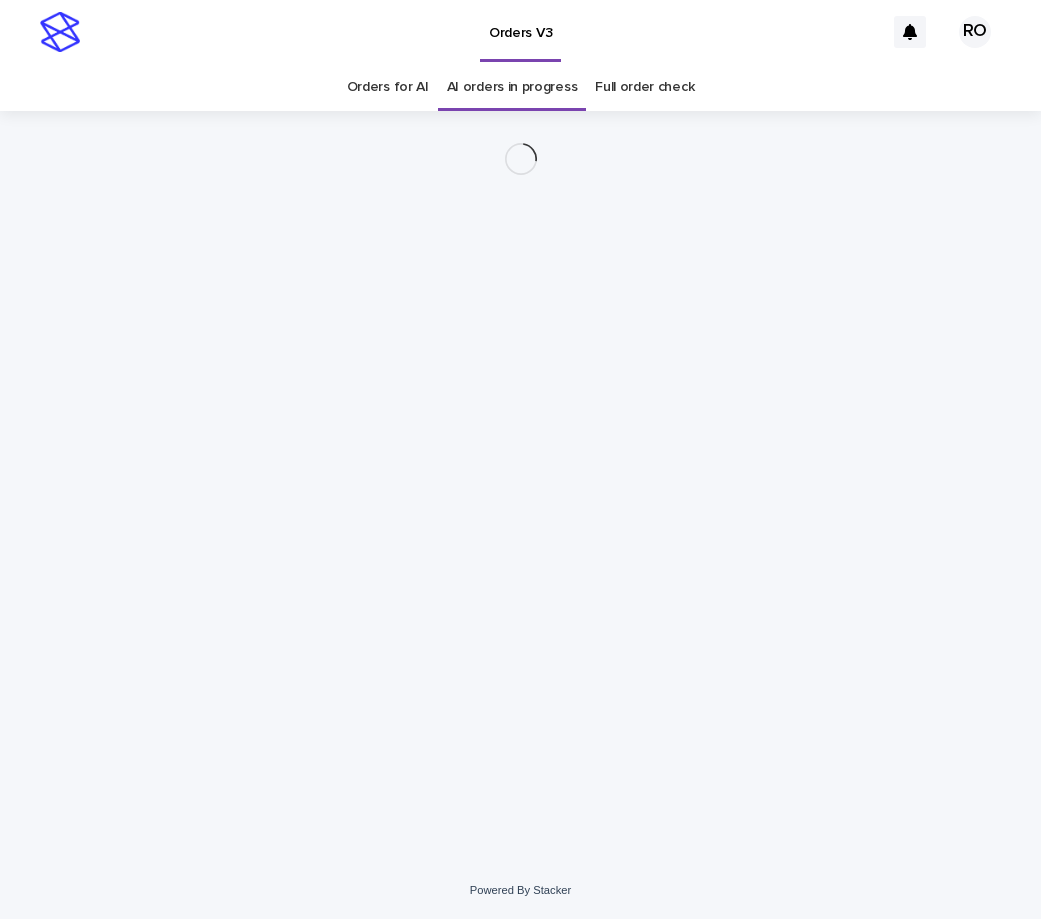 scroll, scrollTop: 0, scrollLeft: 0, axis: both 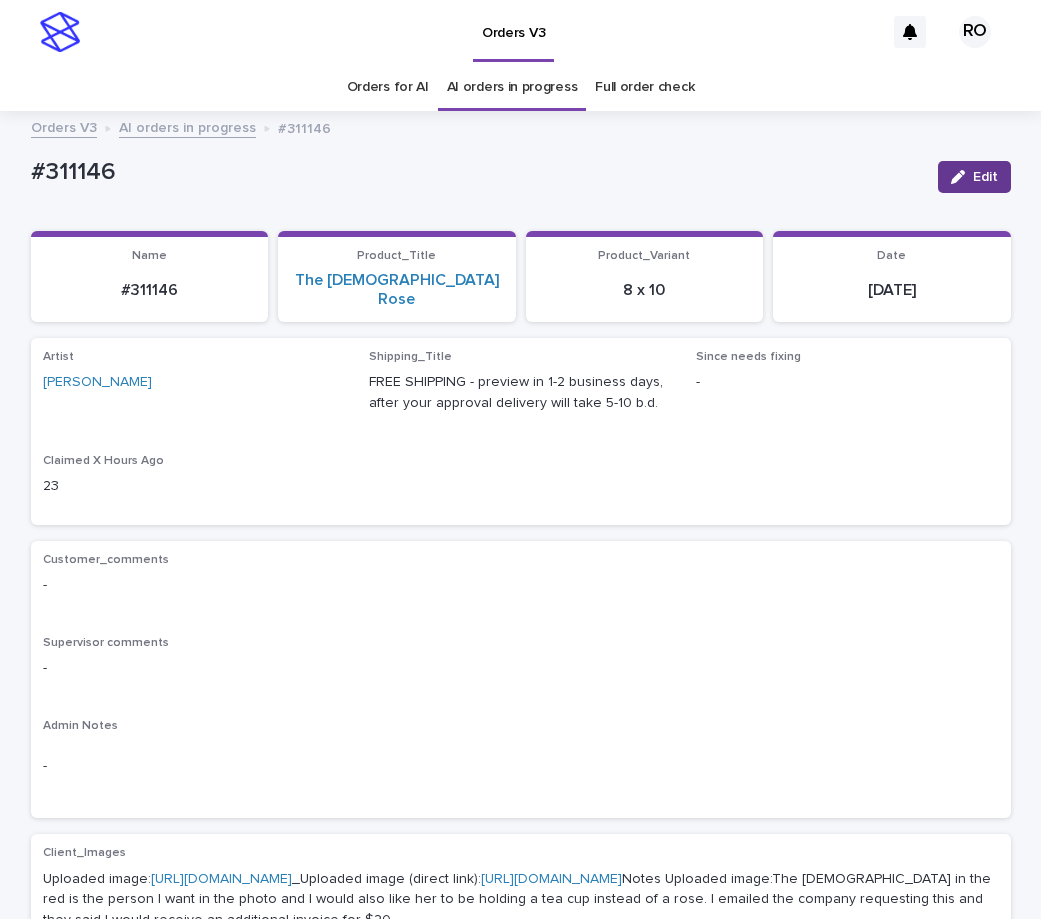 click at bounding box center [962, 177] 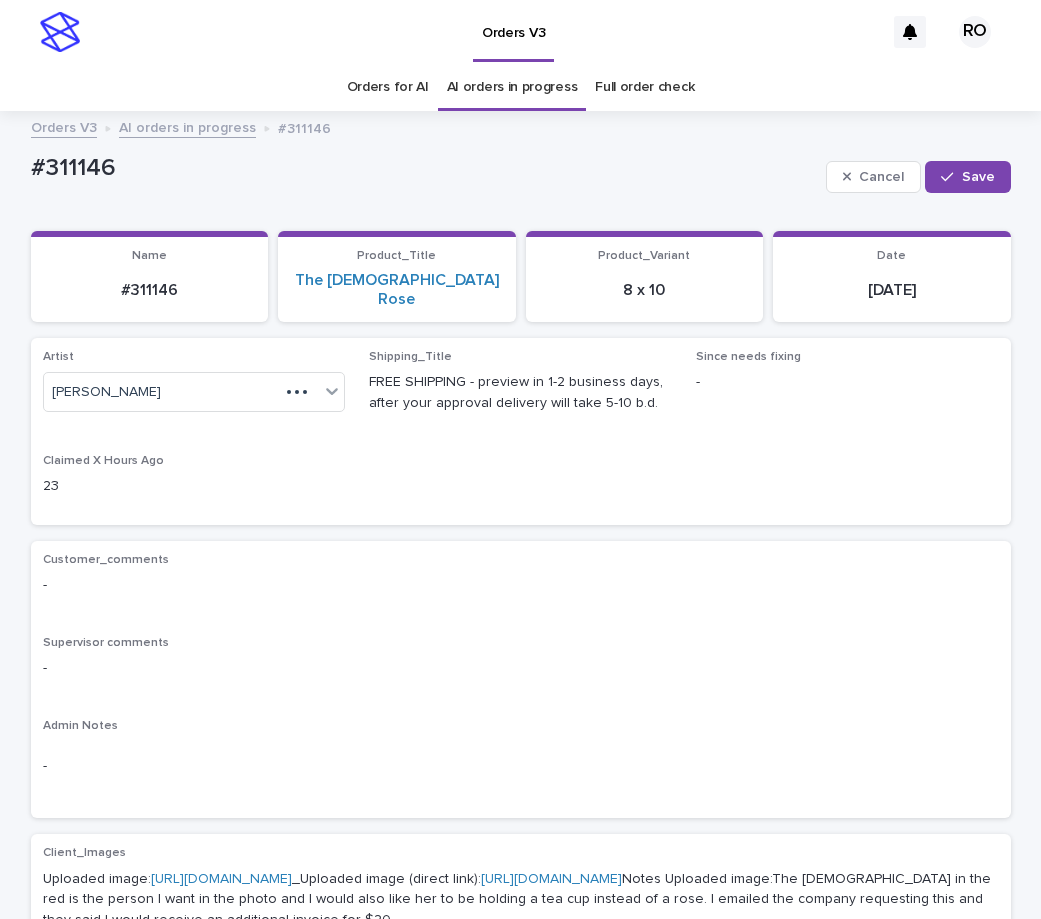 click on "Save" at bounding box center (978, 177) 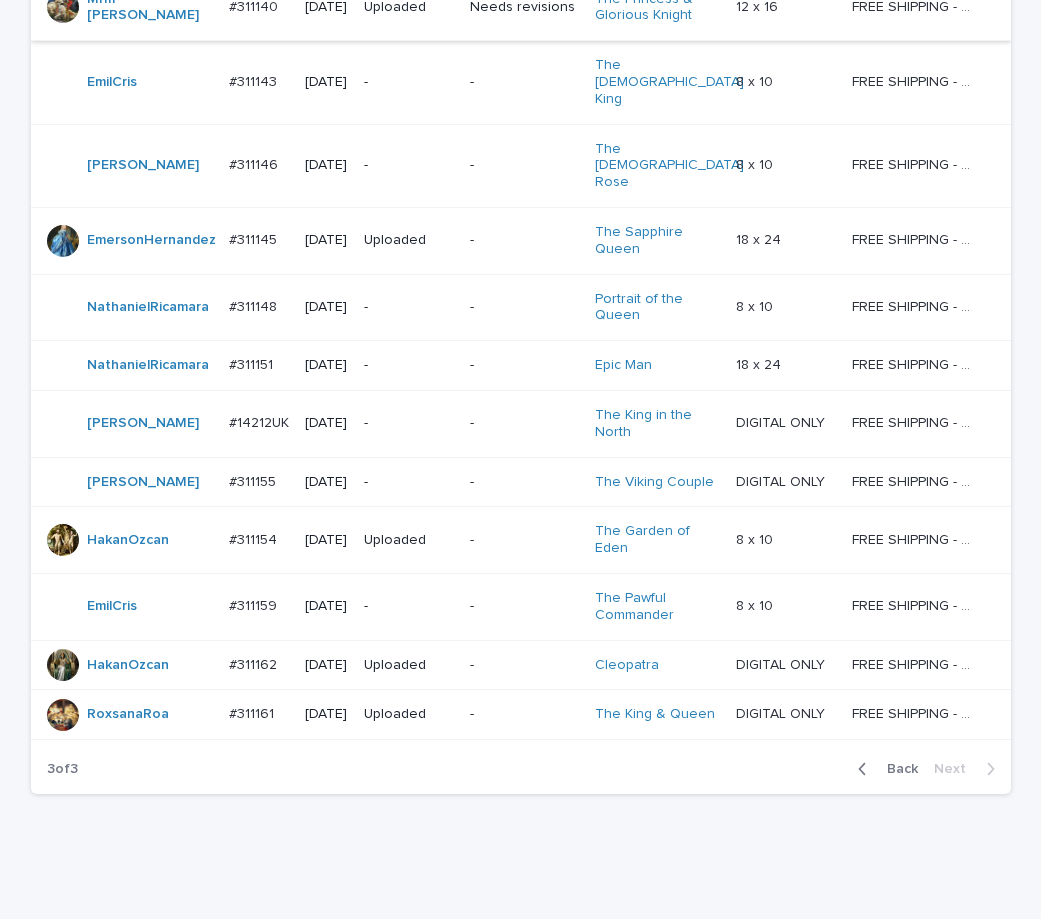 scroll, scrollTop: 764, scrollLeft: 0, axis: vertical 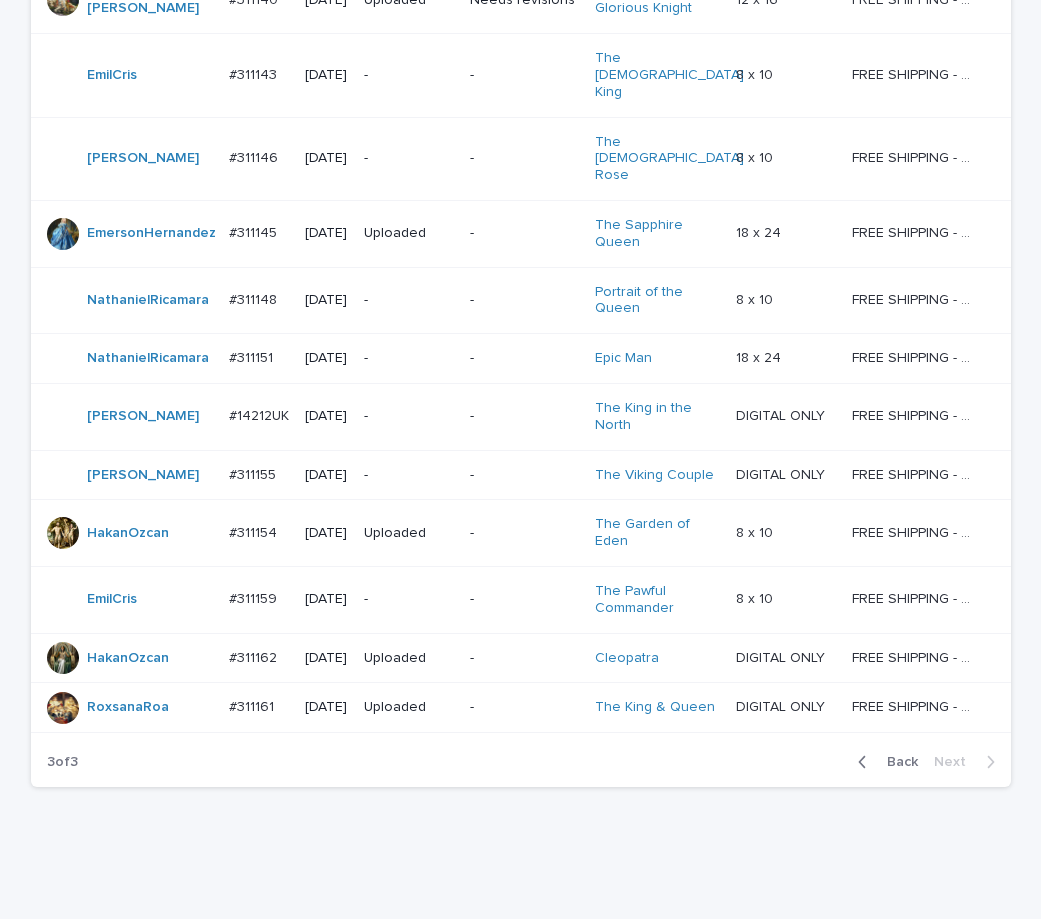 click on "-" at bounding box center (409, 358) 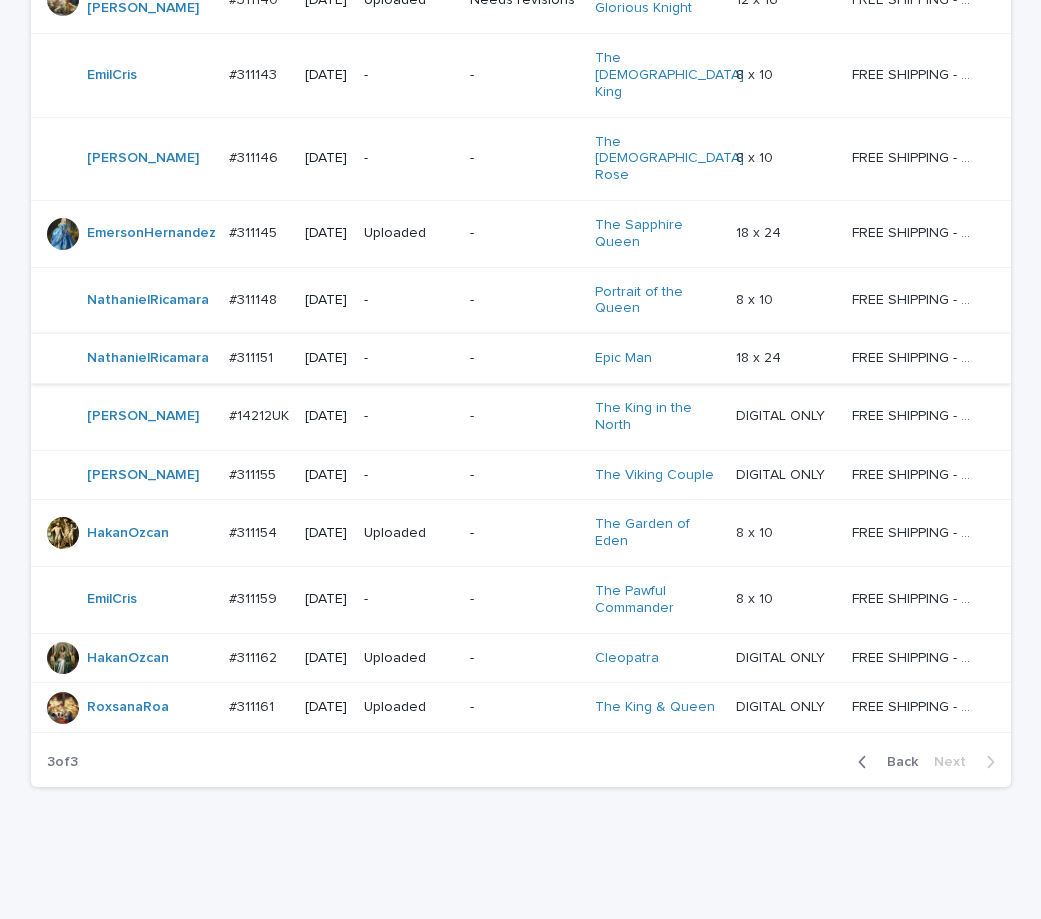 scroll, scrollTop: 0, scrollLeft: 0, axis: both 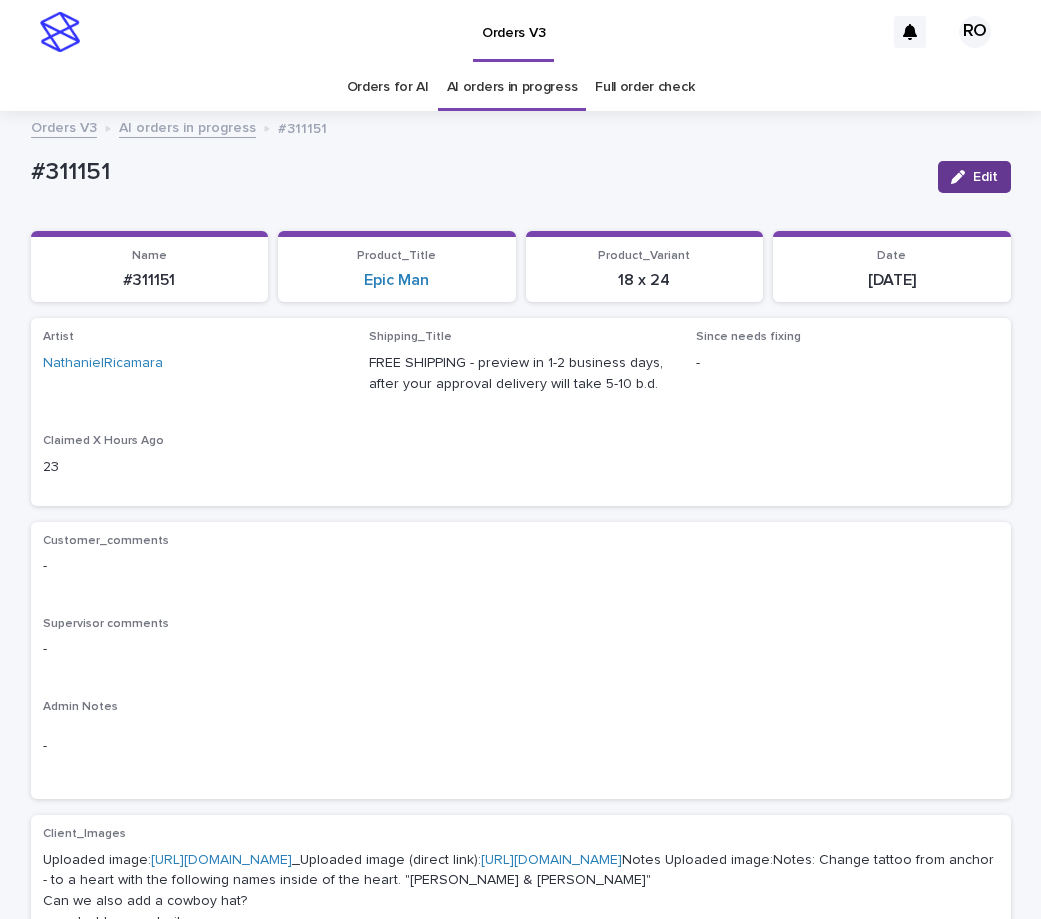 click on "Edit" at bounding box center (985, 177) 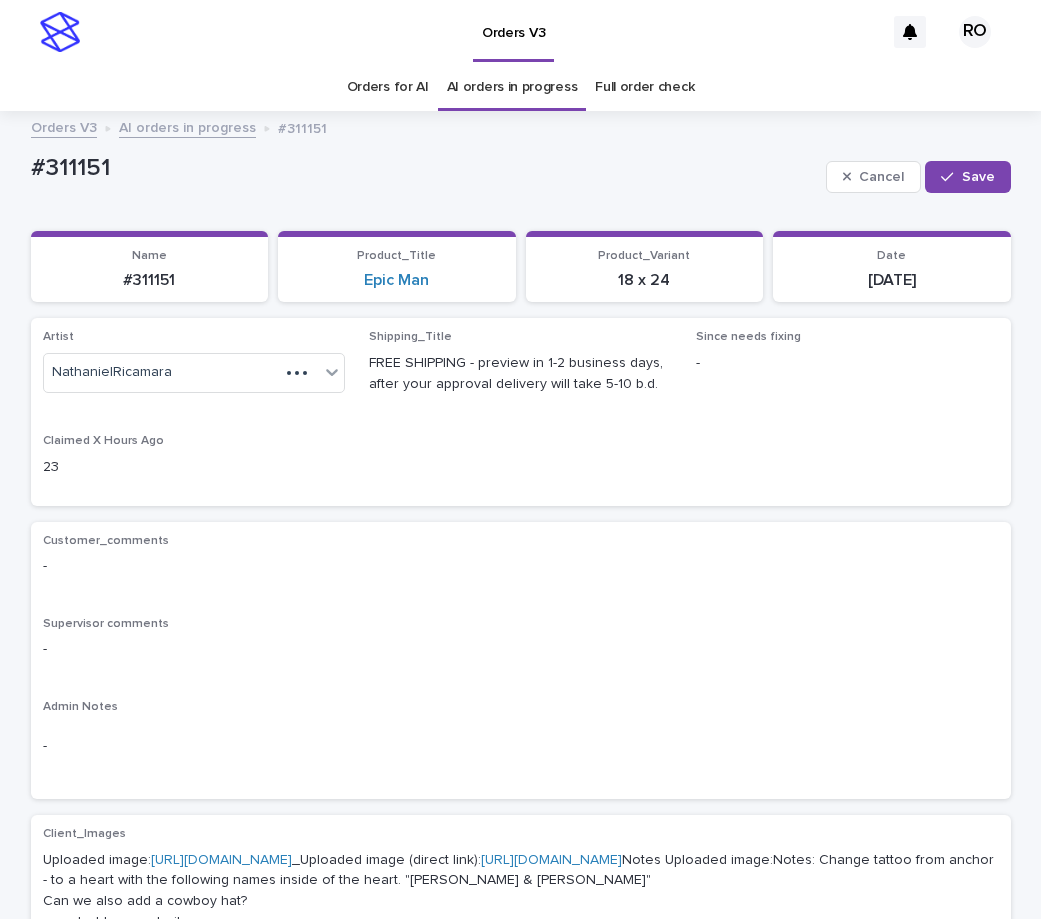 click on "Save" at bounding box center [978, 177] 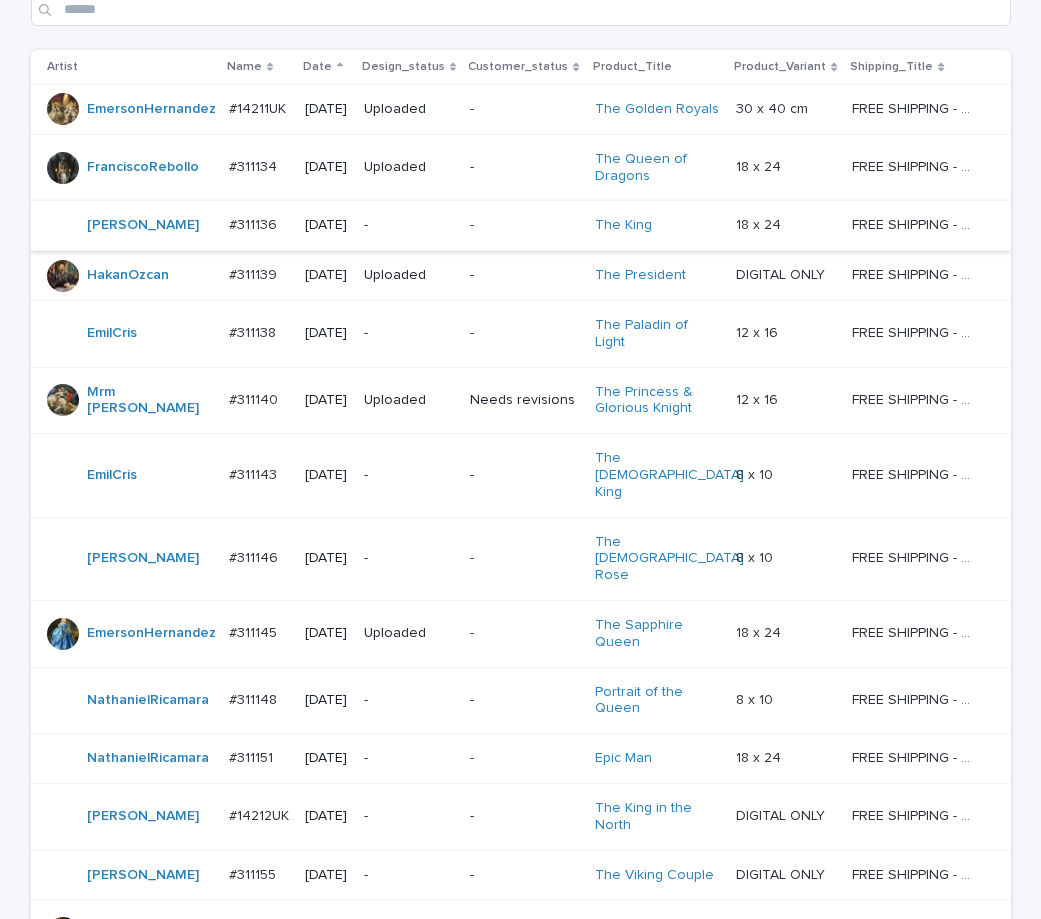 scroll, scrollTop: 664, scrollLeft: 0, axis: vertical 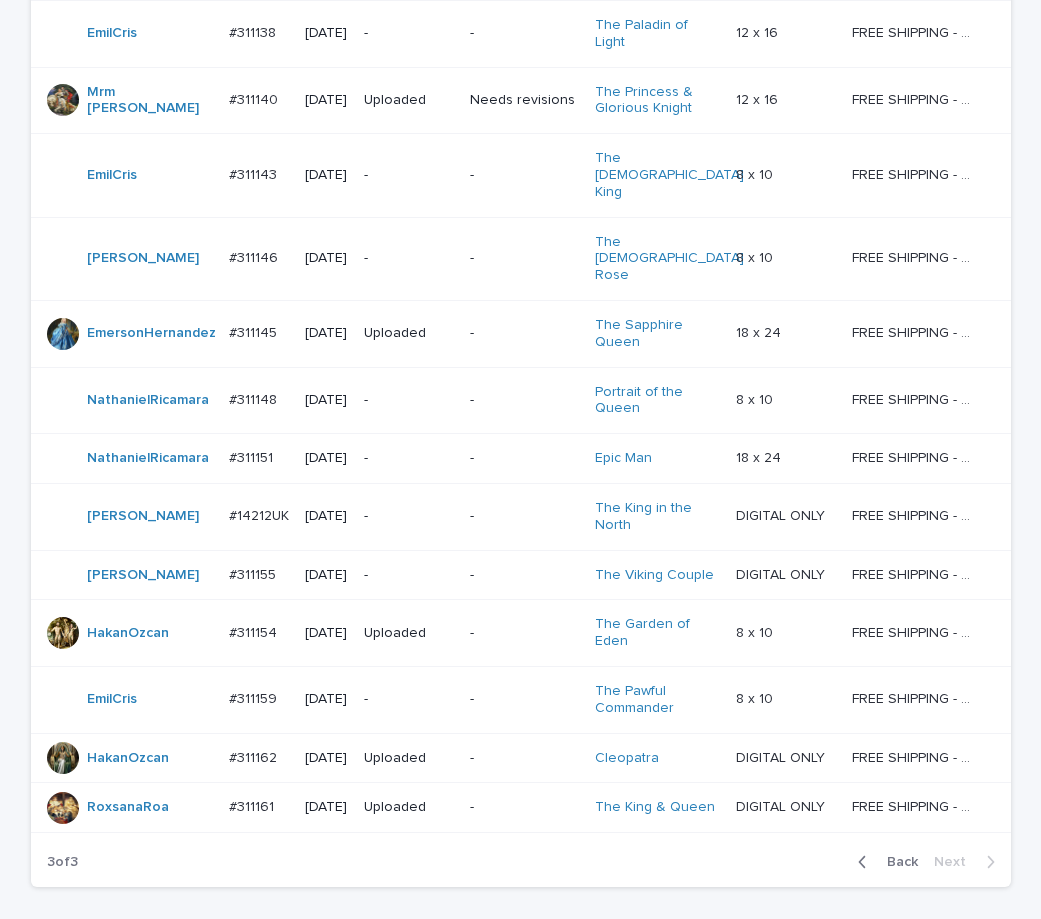 click on "-" at bounding box center [524, 516] 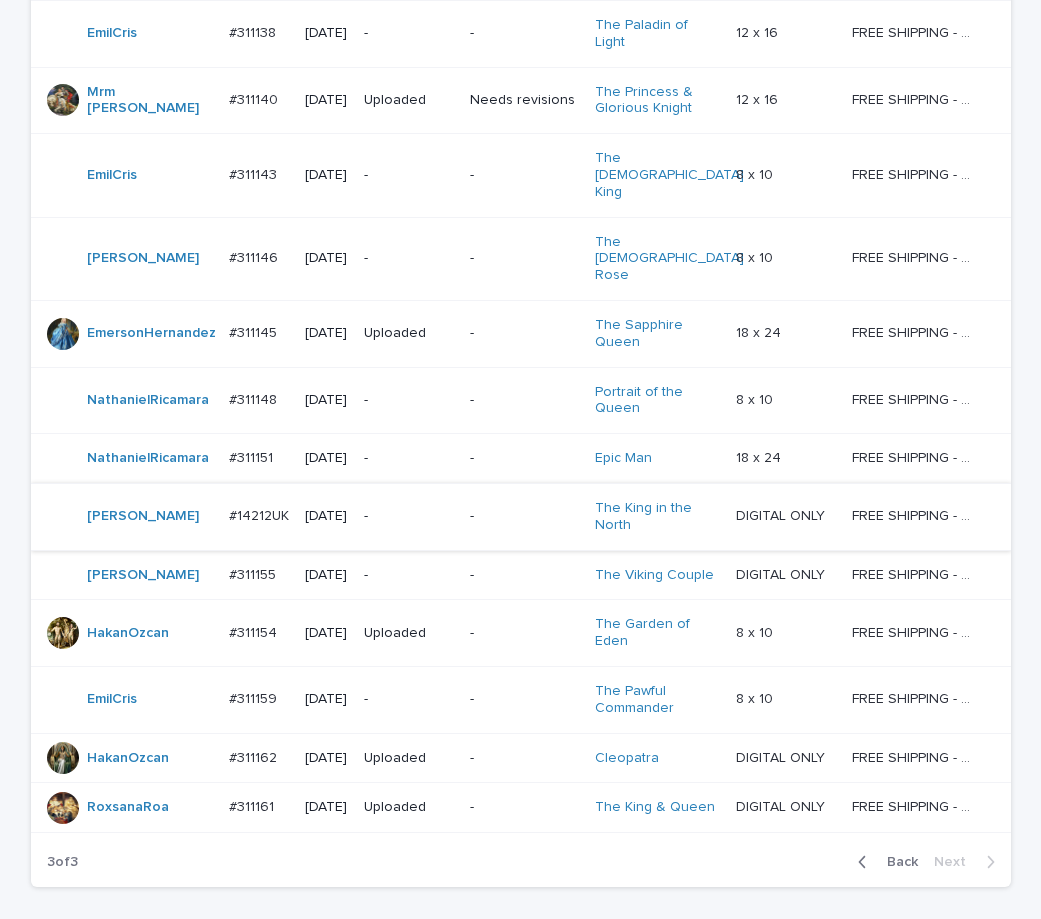 scroll, scrollTop: 0, scrollLeft: 0, axis: both 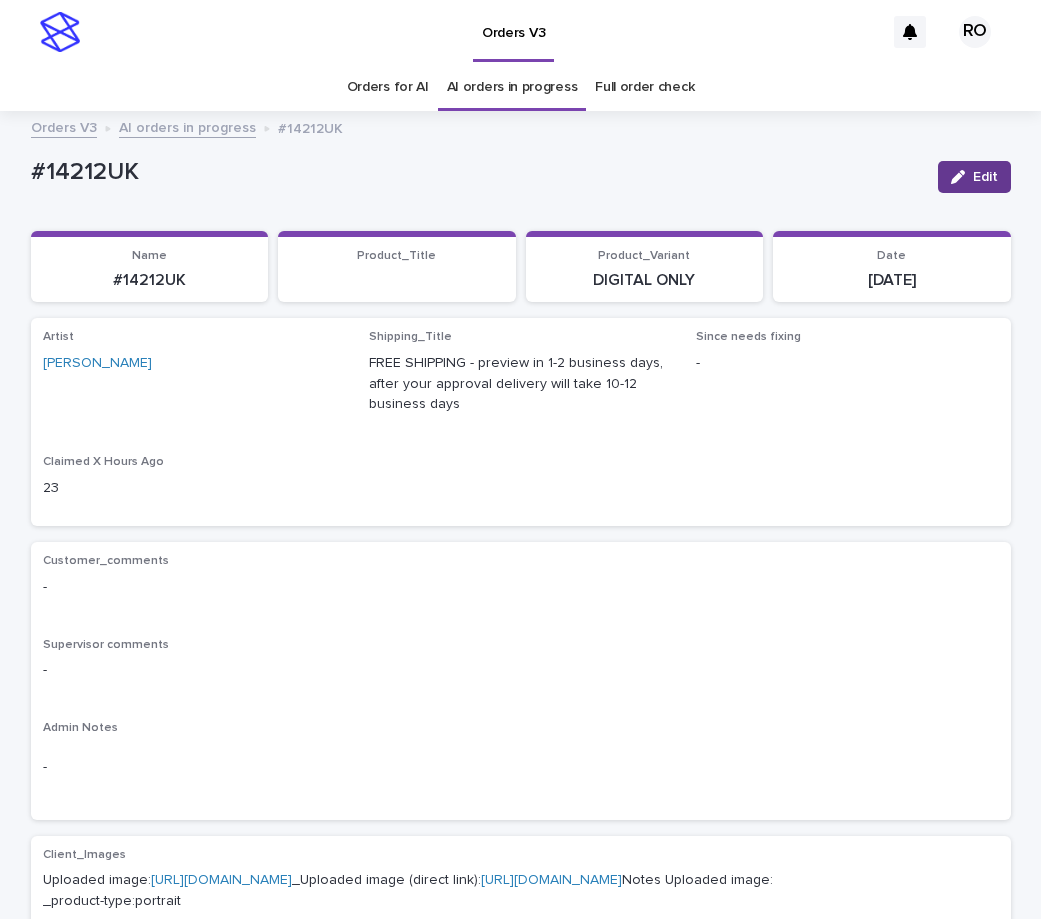 click at bounding box center (962, 177) 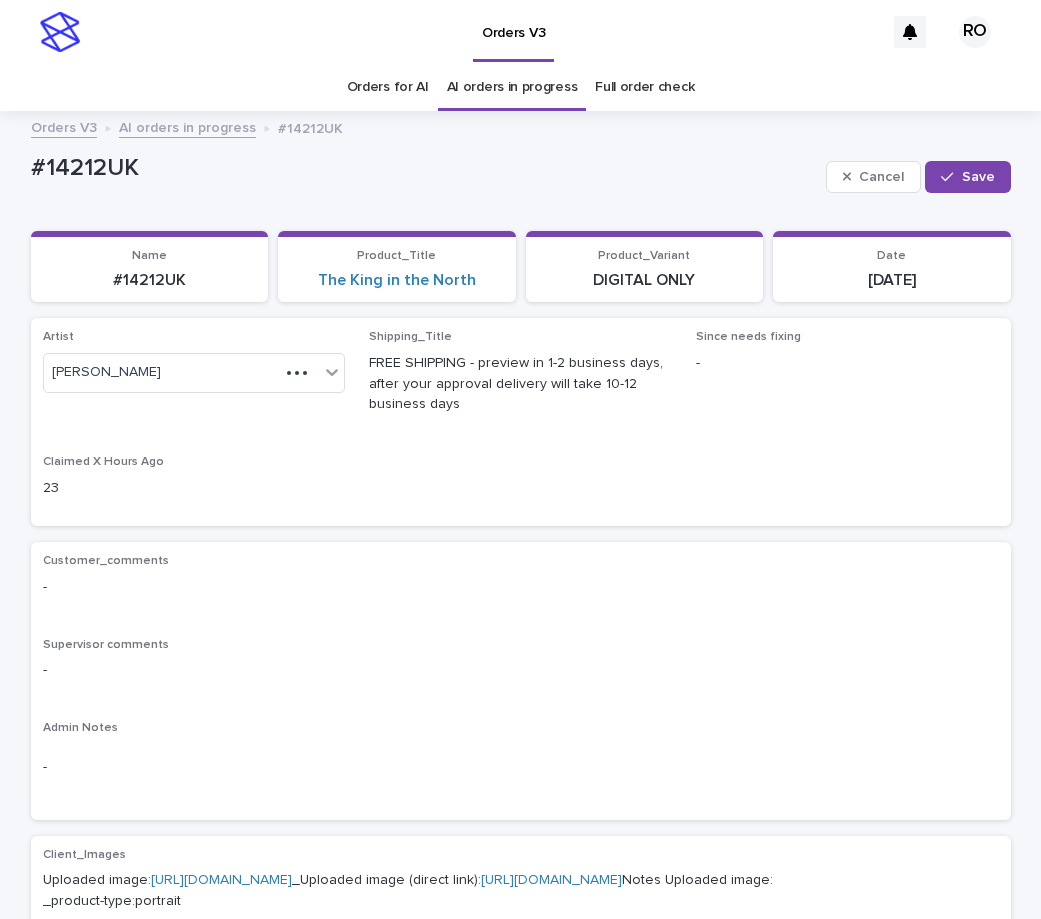 click on "Save" at bounding box center [978, 177] 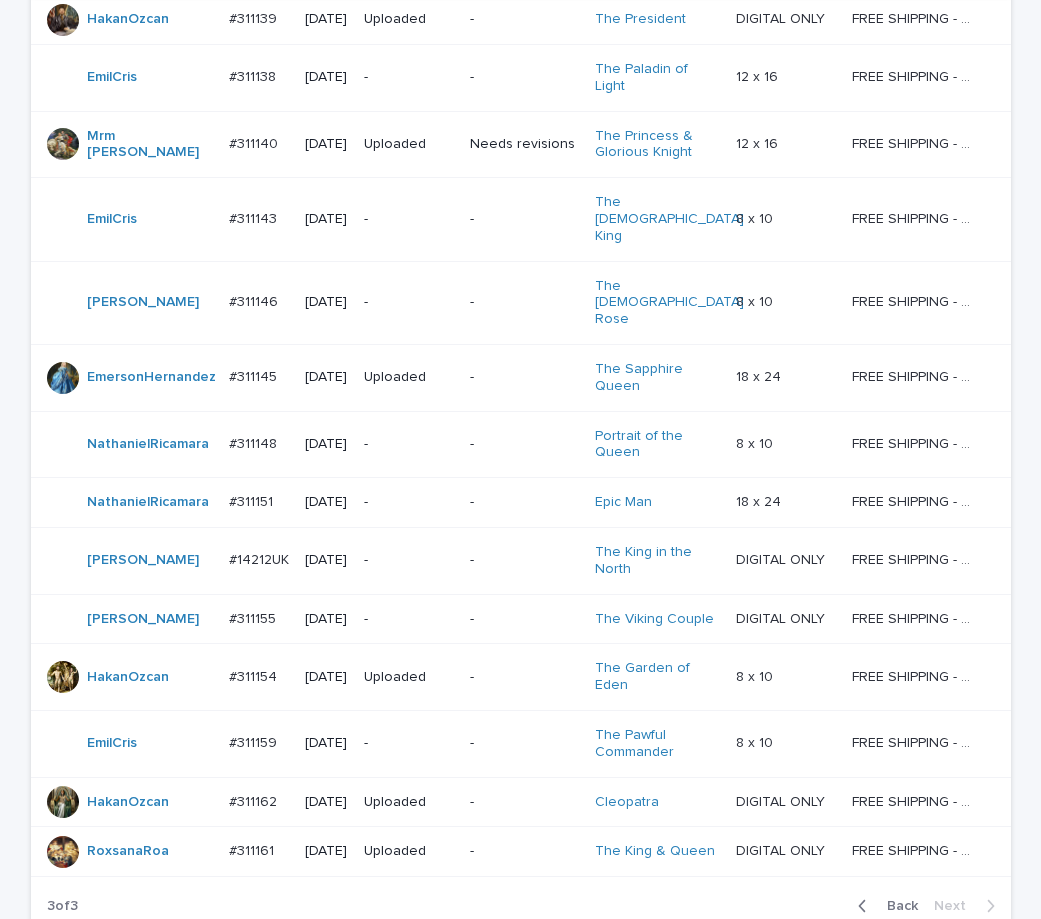scroll, scrollTop: 664, scrollLeft: 0, axis: vertical 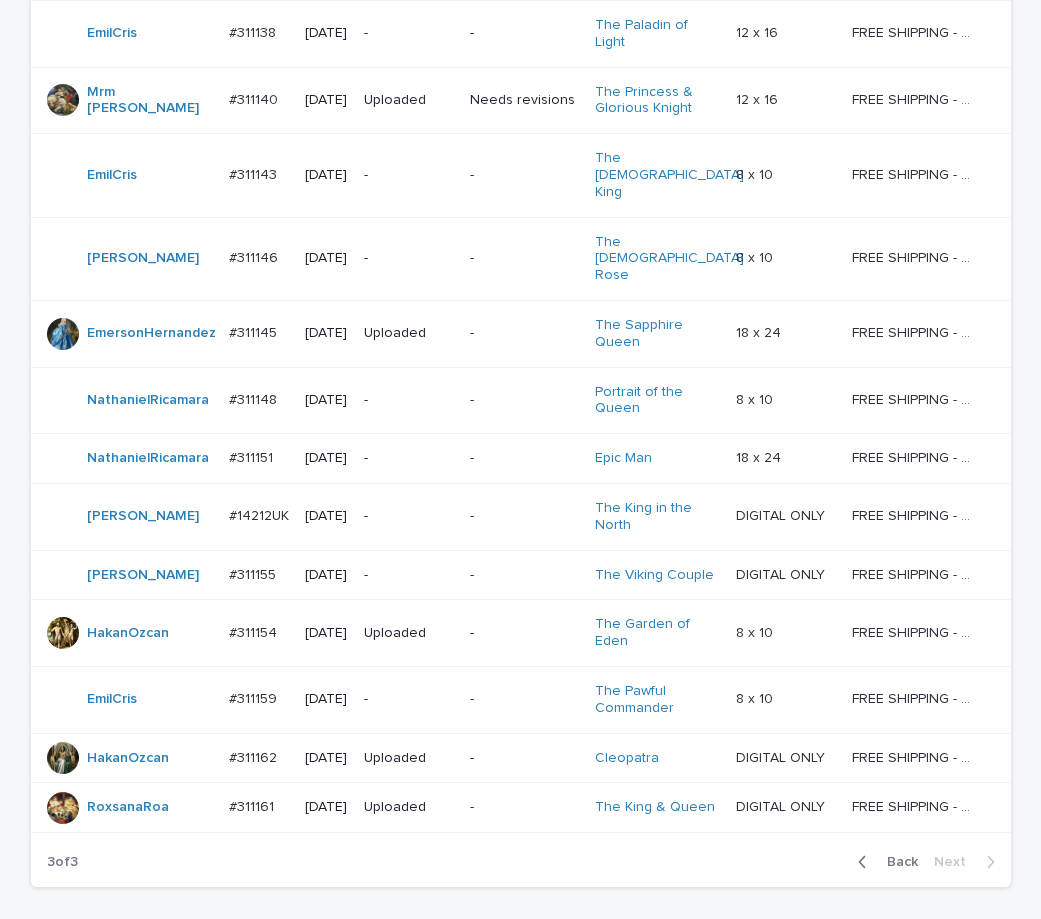 click on "-" at bounding box center (409, 400) 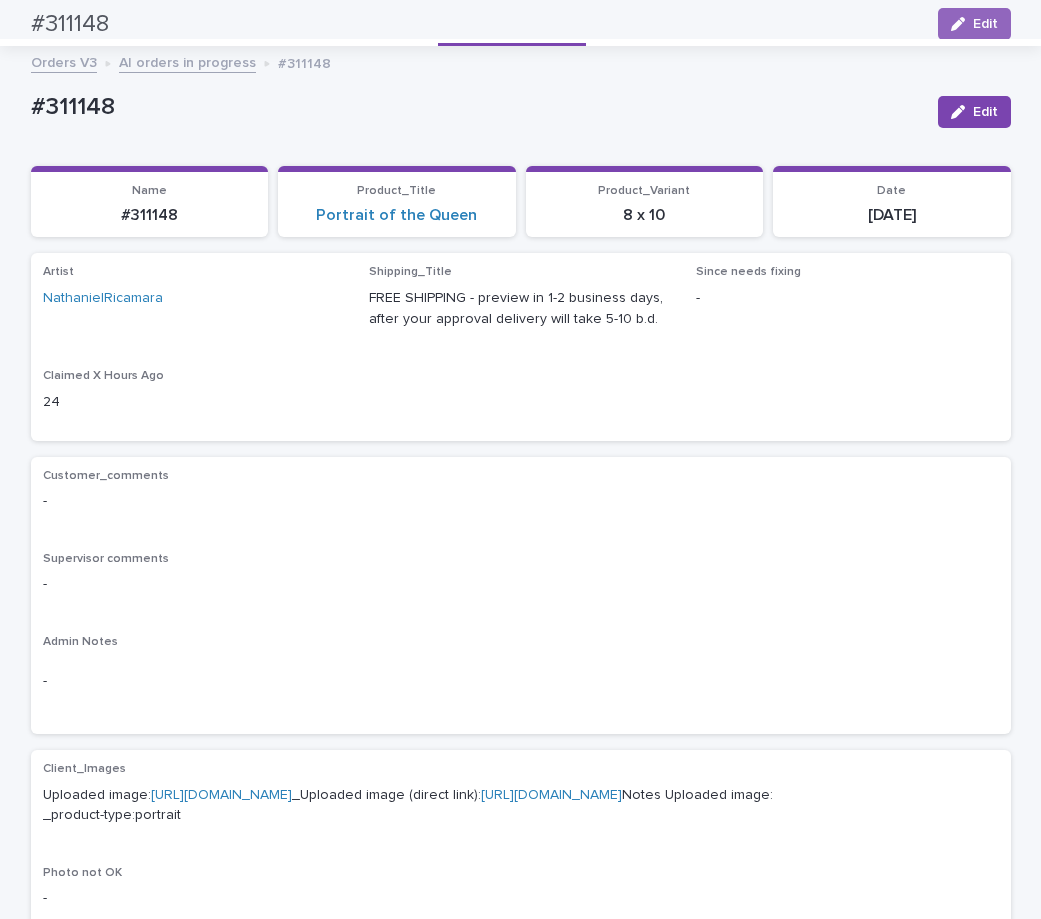 scroll, scrollTop: 64, scrollLeft: 0, axis: vertical 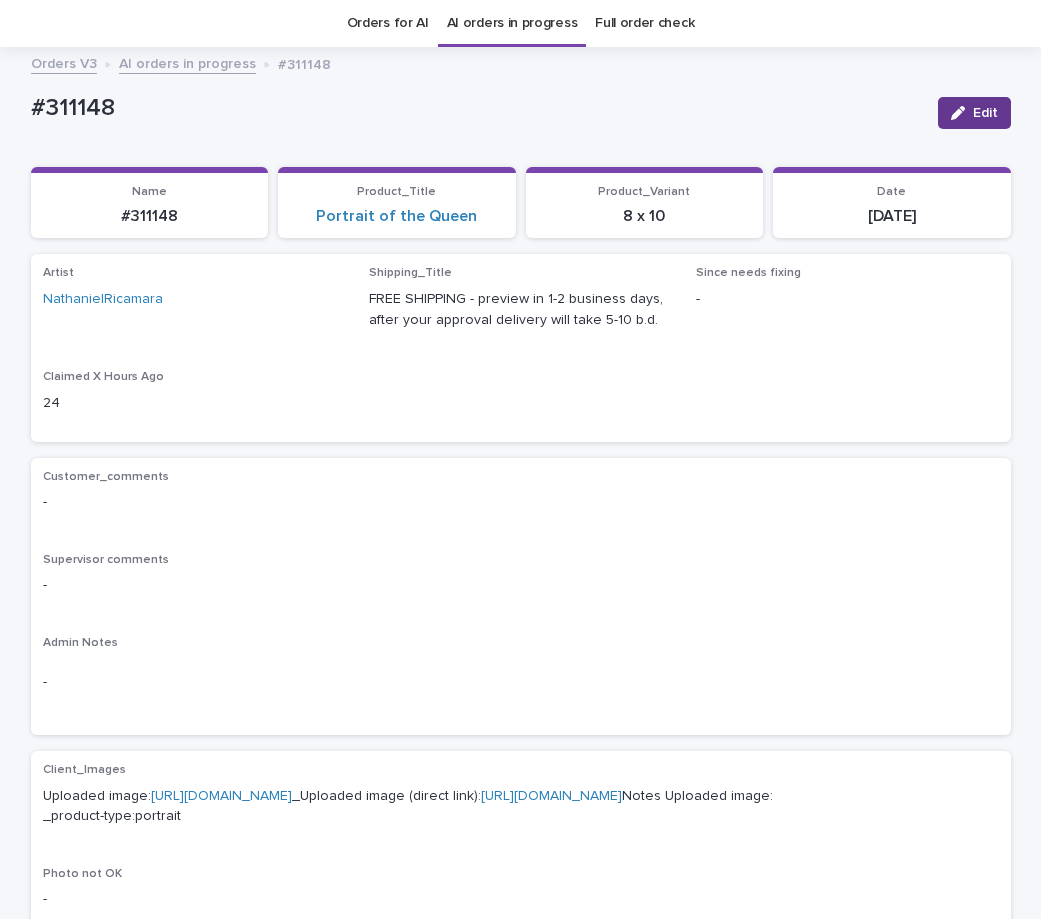 click on "Edit" at bounding box center [974, 113] 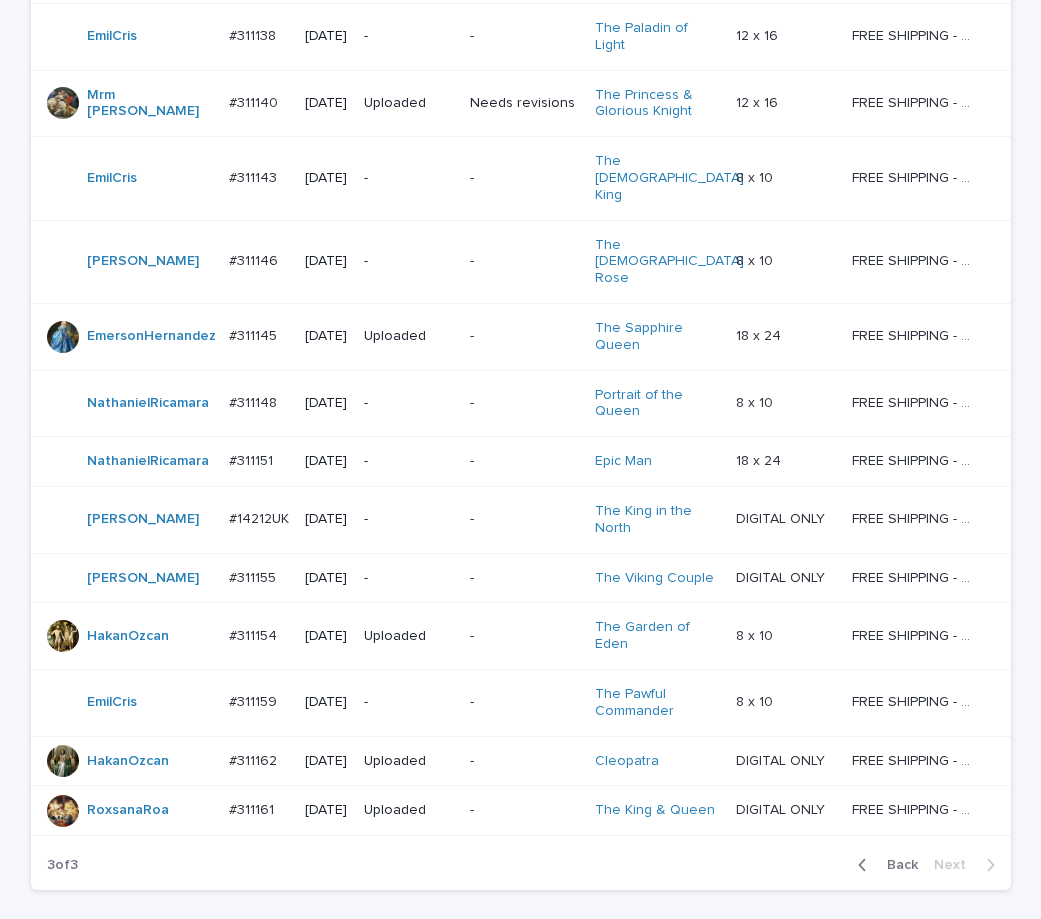 scroll, scrollTop: 889, scrollLeft: 0, axis: vertical 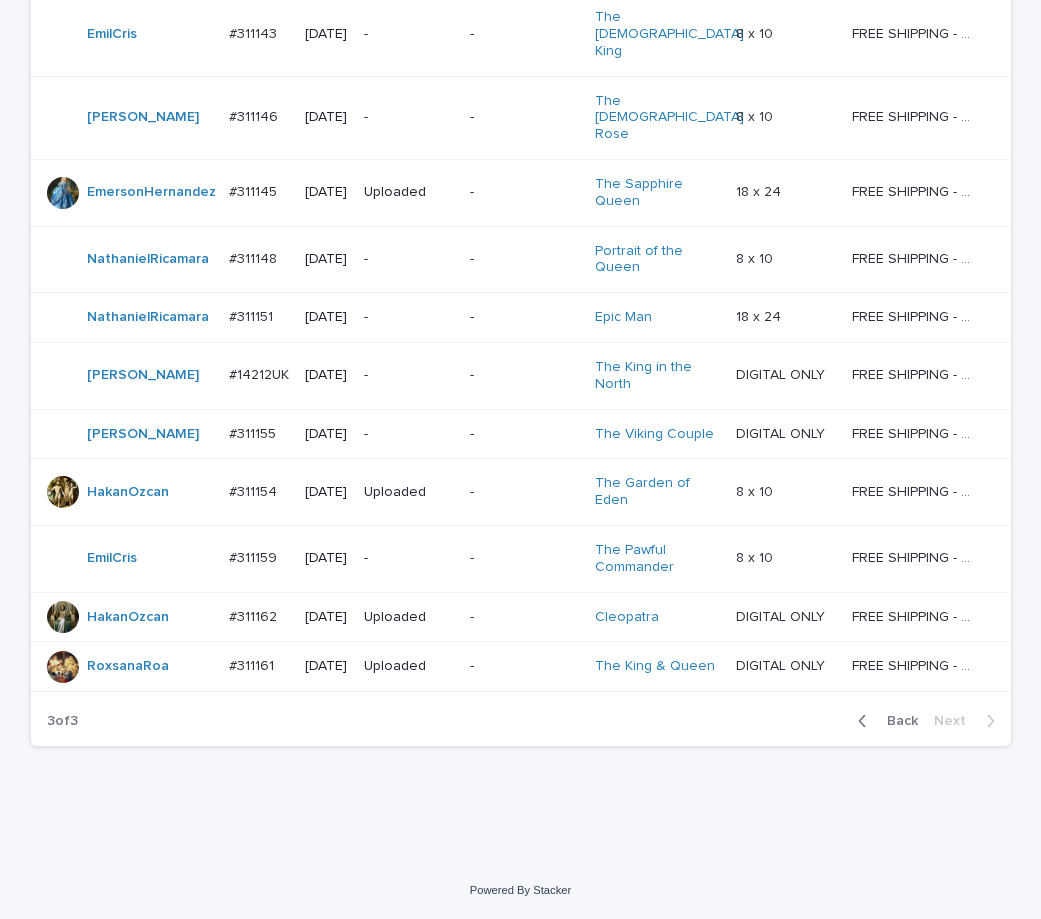 click on "-" at bounding box center (409, 558) 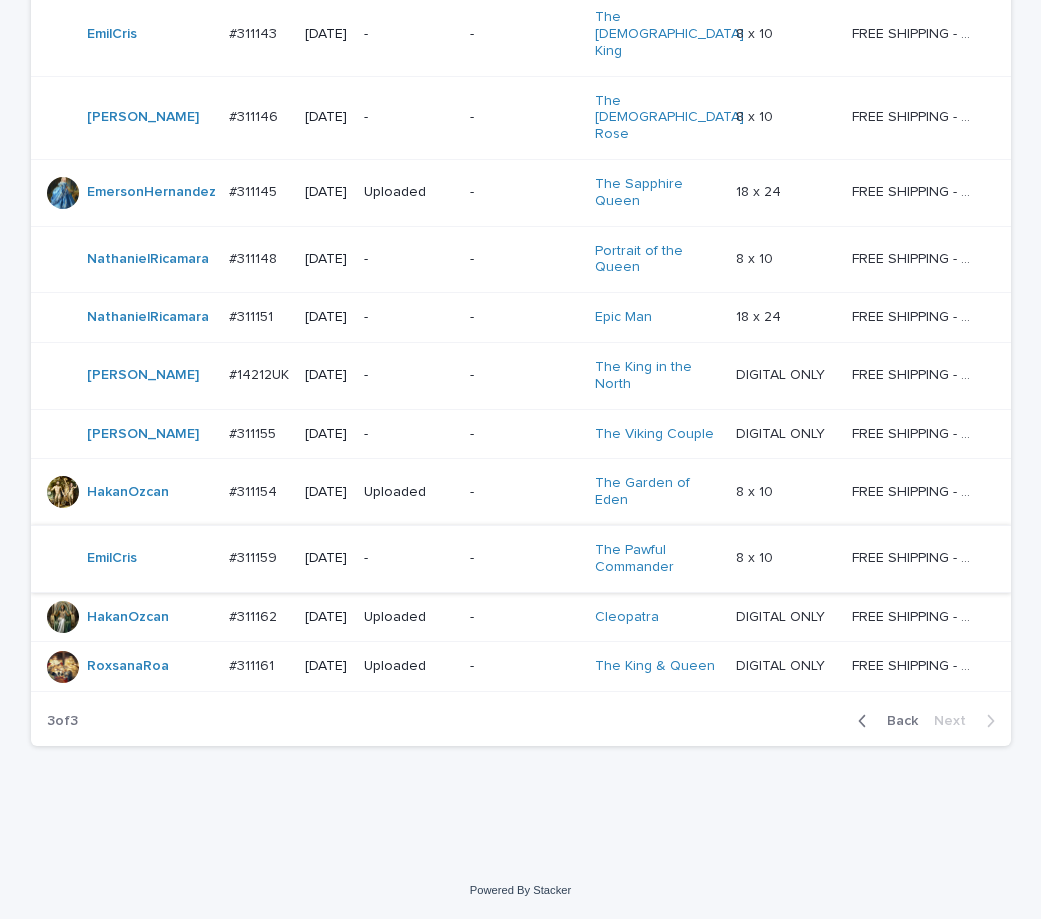 scroll, scrollTop: 0, scrollLeft: 0, axis: both 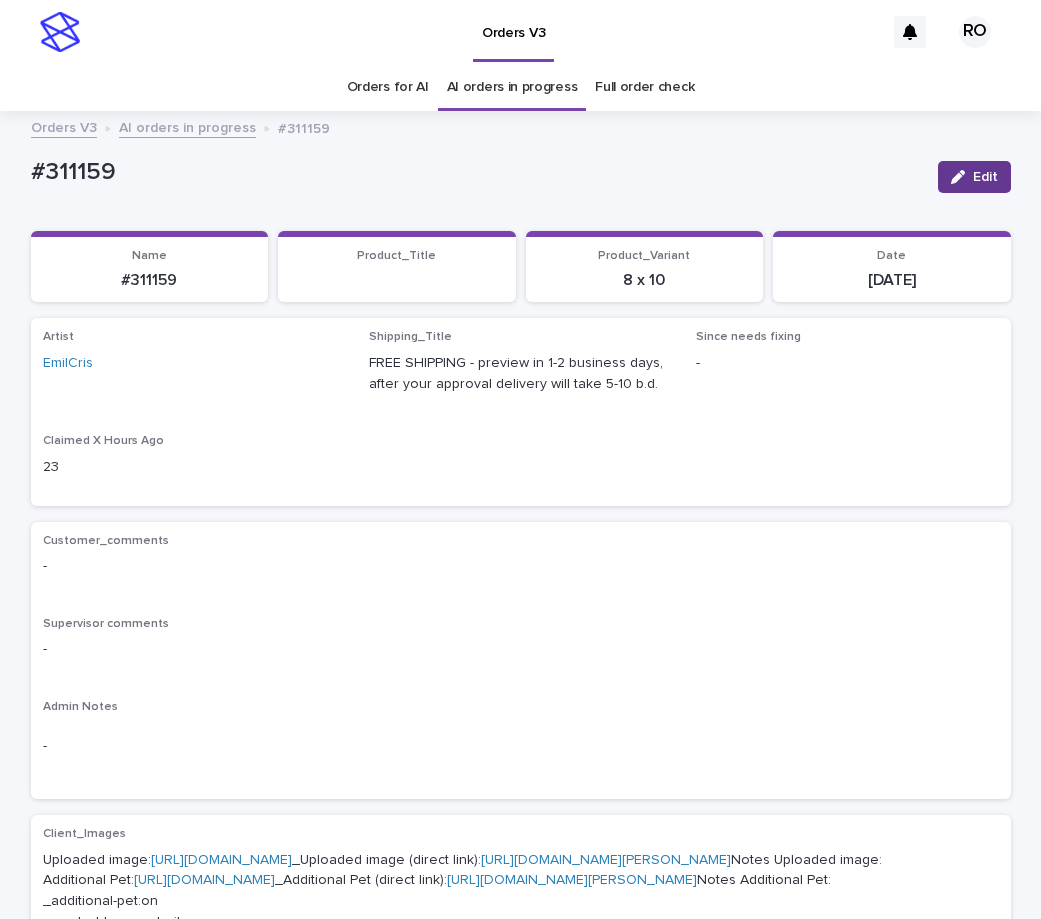 click at bounding box center (962, 177) 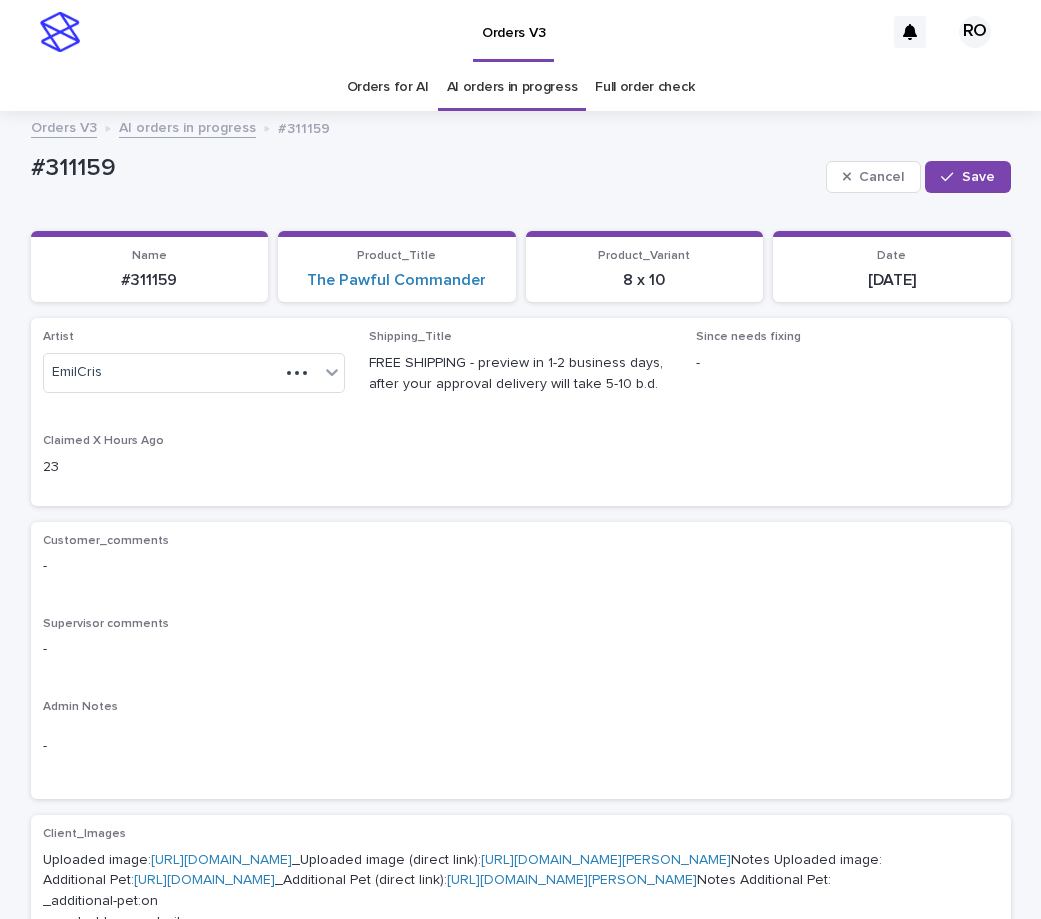 click on "Save" at bounding box center [978, 177] 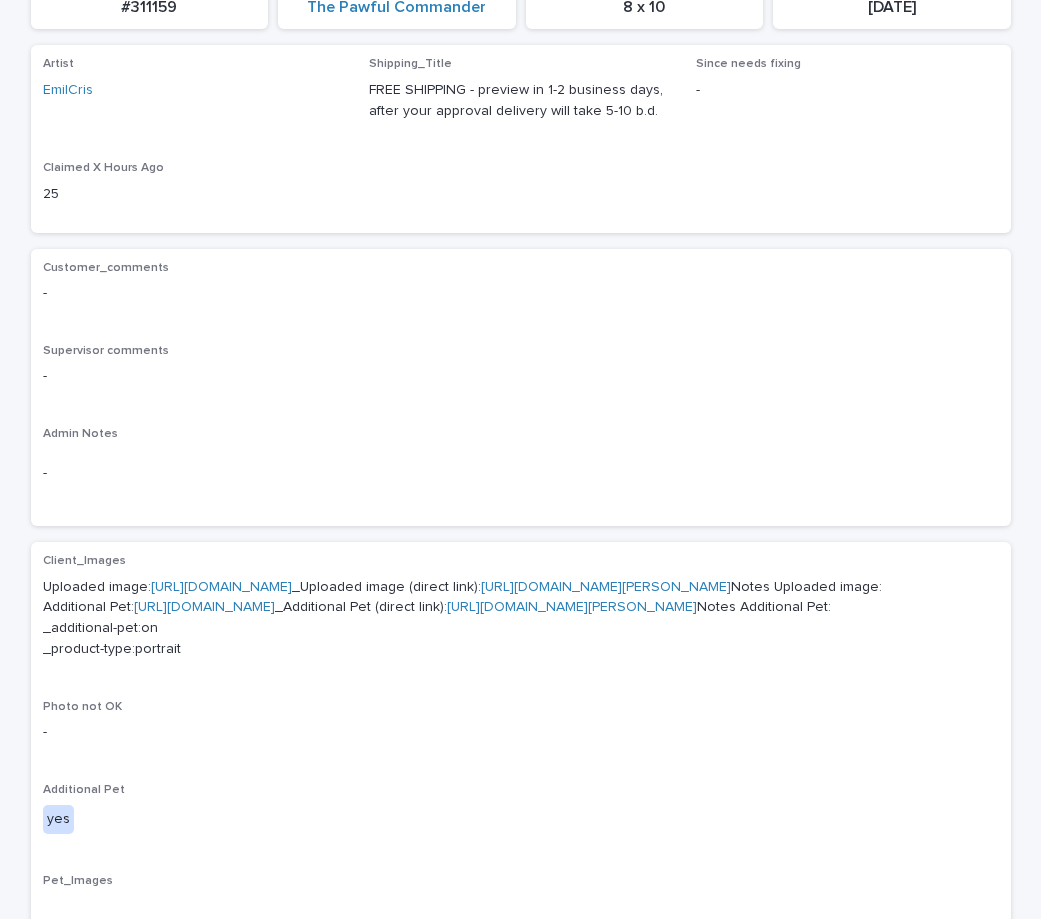 scroll, scrollTop: 500, scrollLeft: 0, axis: vertical 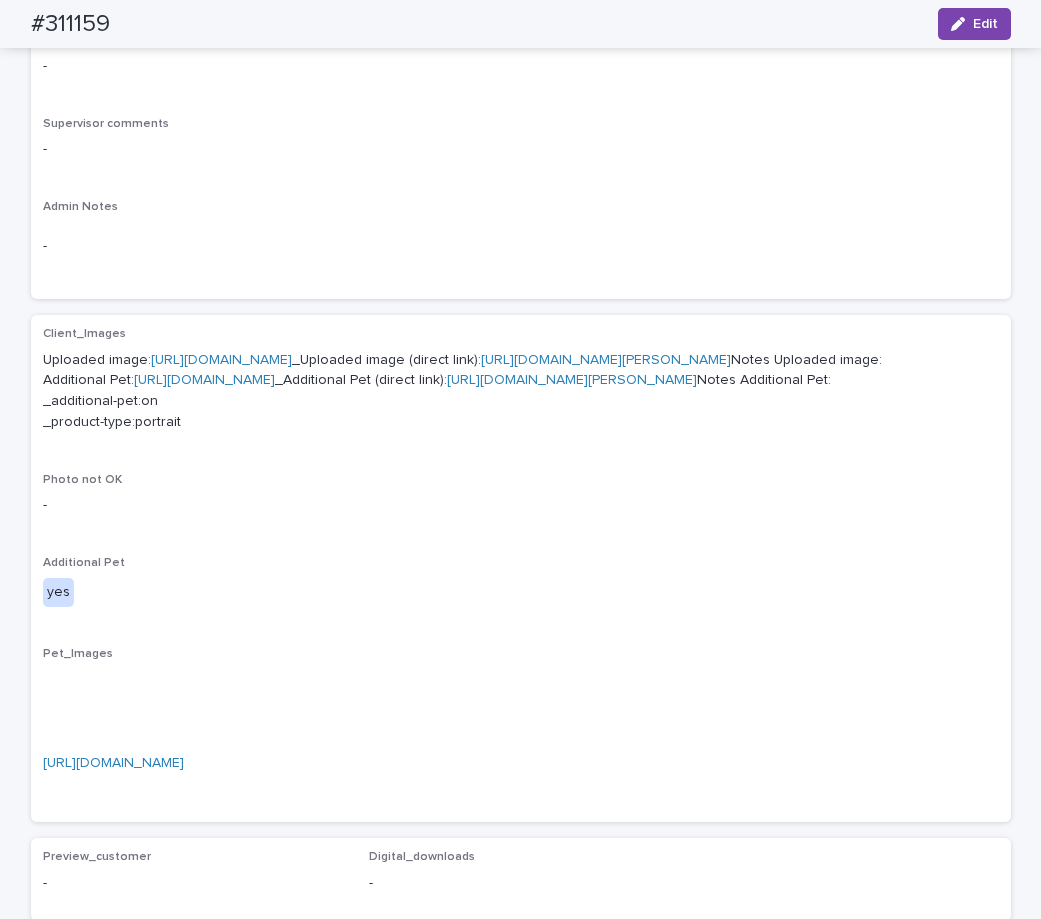 click on "https://cdn.shopify.com-uploadkit.app/s/files/1/0033/4807/0511/files/download.html?id=e11cfb23-3d37-4f5e-b252-d52a065c0f83&uu=c57536db-b421-49c2-be4a-c243b6c221bb&mo=-/crop/663x614/216,325/-/preview/&fi=TW9yayBNaW5keS5qcGc=&wi=1536&he=2048&mi=aW1hZ2UvanBlZw==&up=a8b4&image=true" at bounding box center [221, 360] 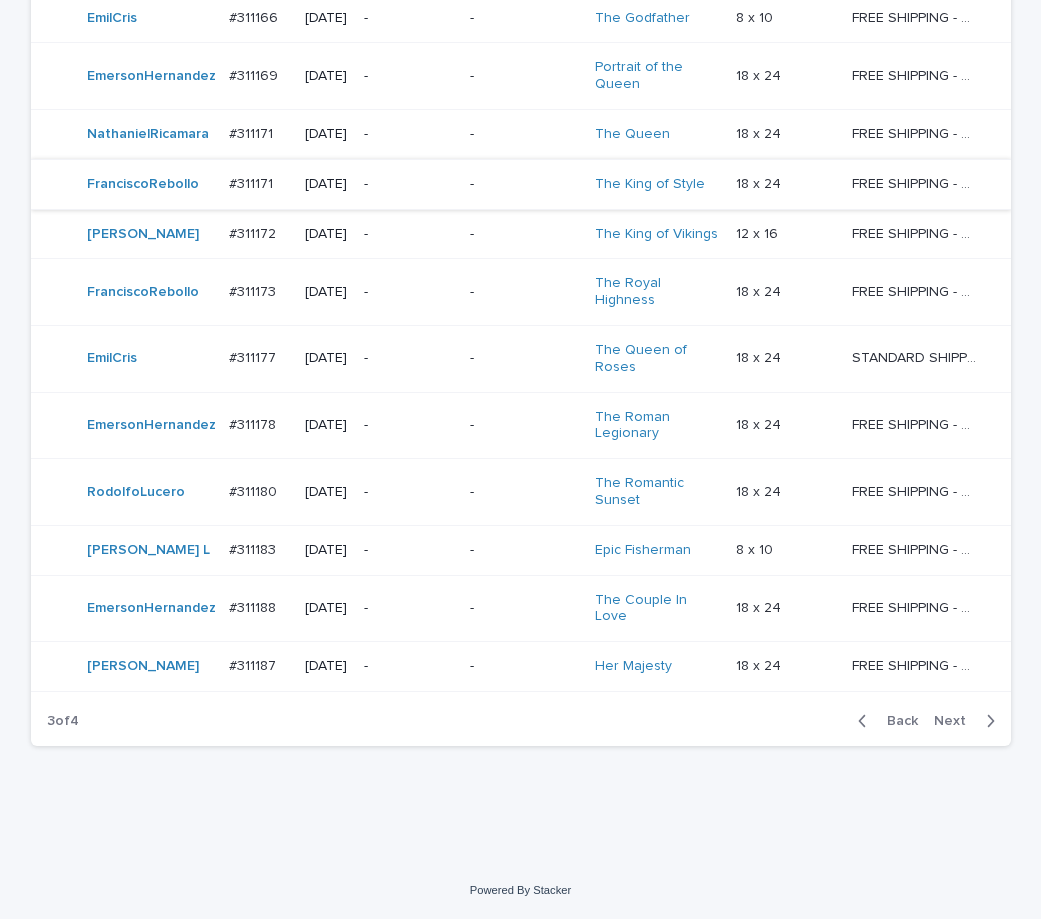 scroll, scrollTop: 1603, scrollLeft: 0, axis: vertical 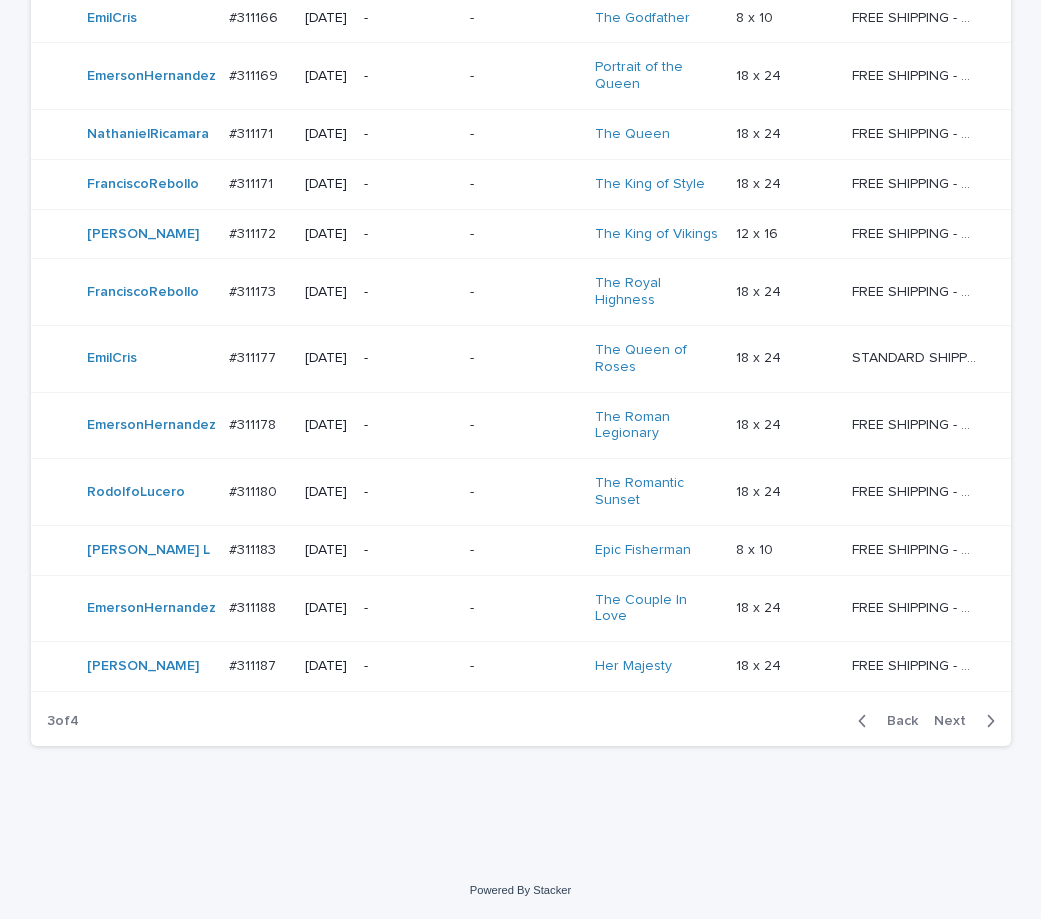 click on "Next" at bounding box center (956, 721) 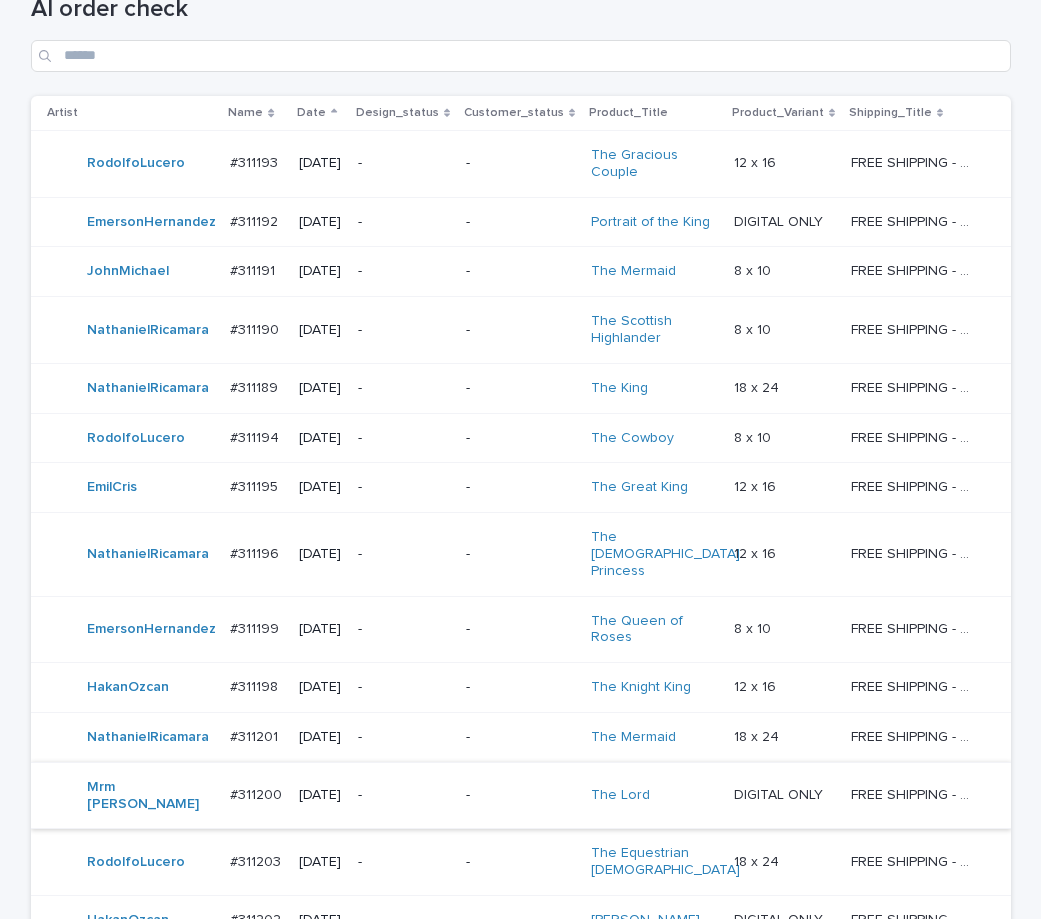 scroll, scrollTop: 338, scrollLeft: 0, axis: vertical 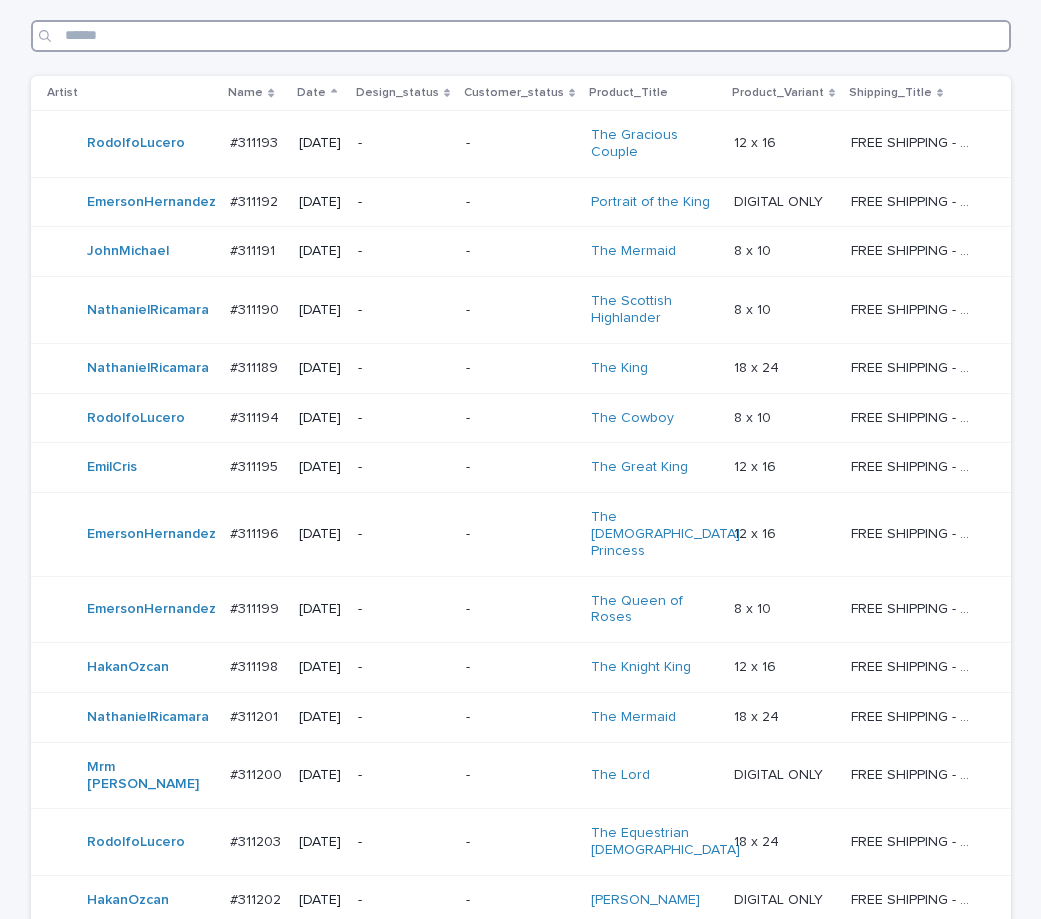 drag, startPoint x: 829, startPoint y: 19, endPoint x: 793, endPoint y: 19, distance: 36 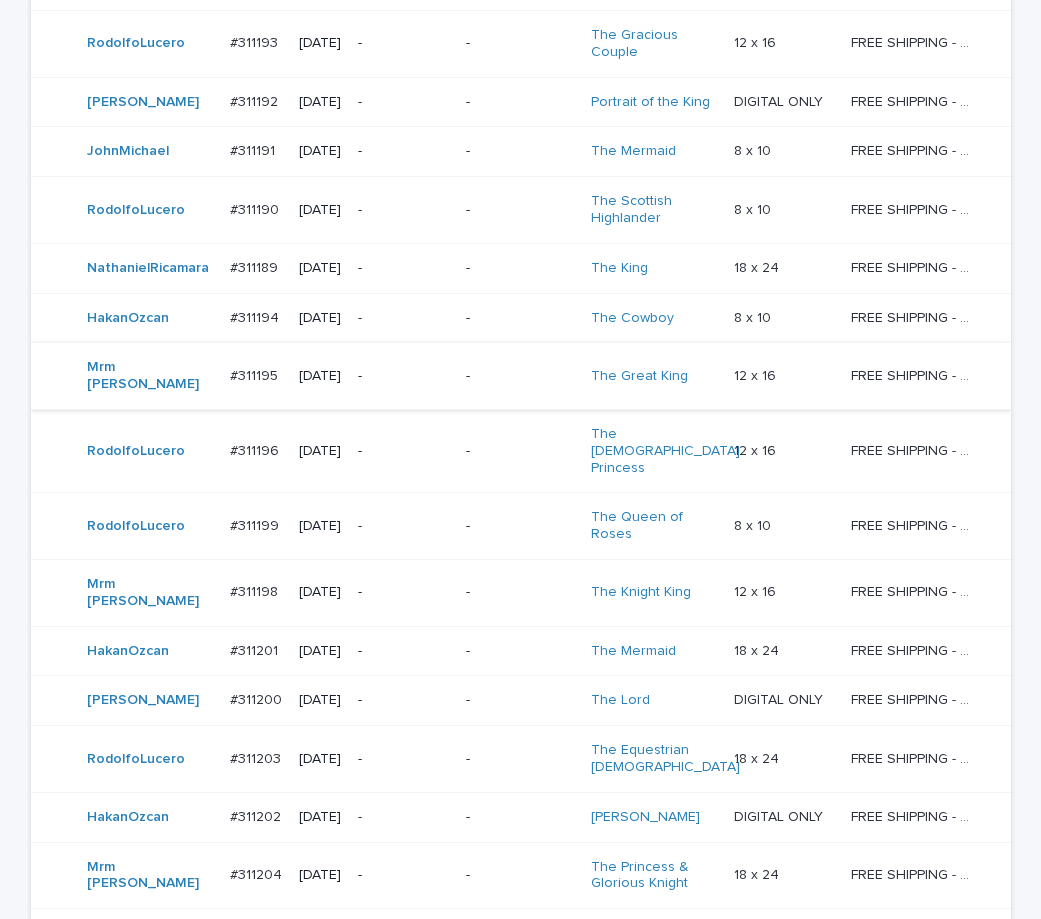 scroll, scrollTop: 538, scrollLeft: 0, axis: vertical 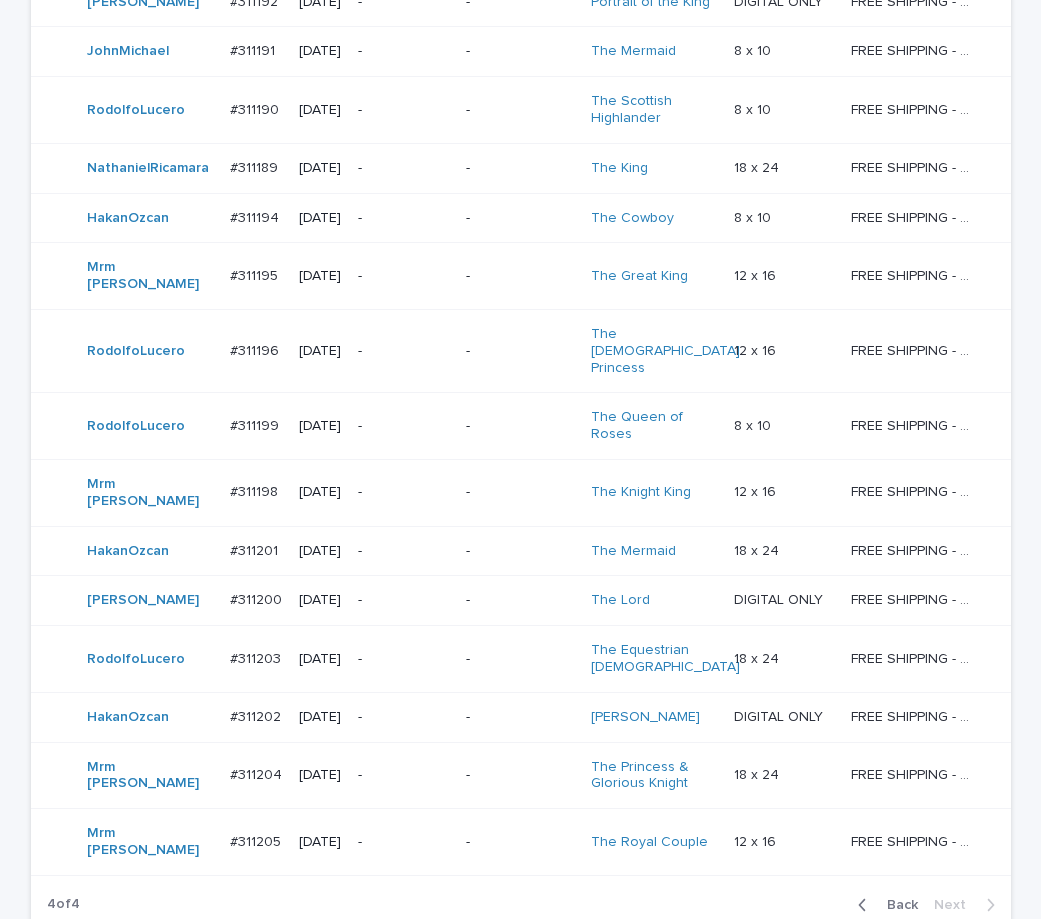 click on "Back" at bounding box center (896, 905) 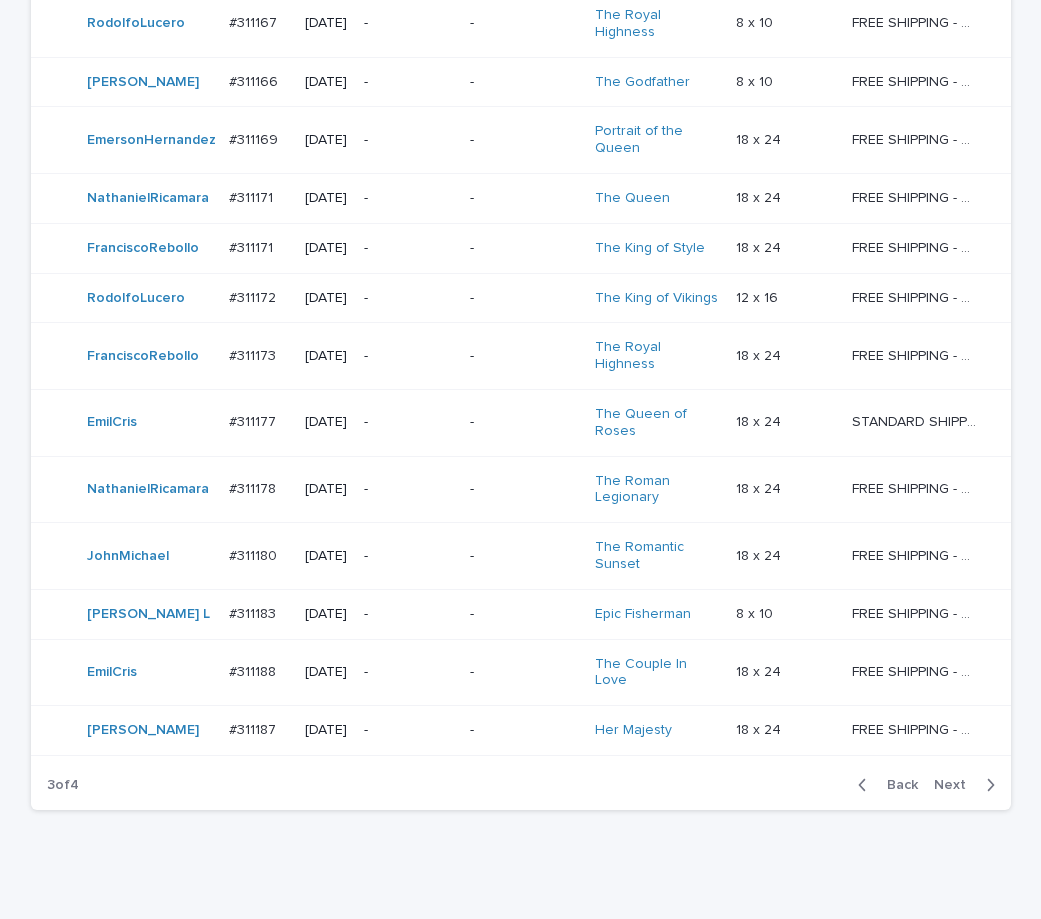 scroll, scrollTop: 1521, scrollLeft: 0, axis: vertical 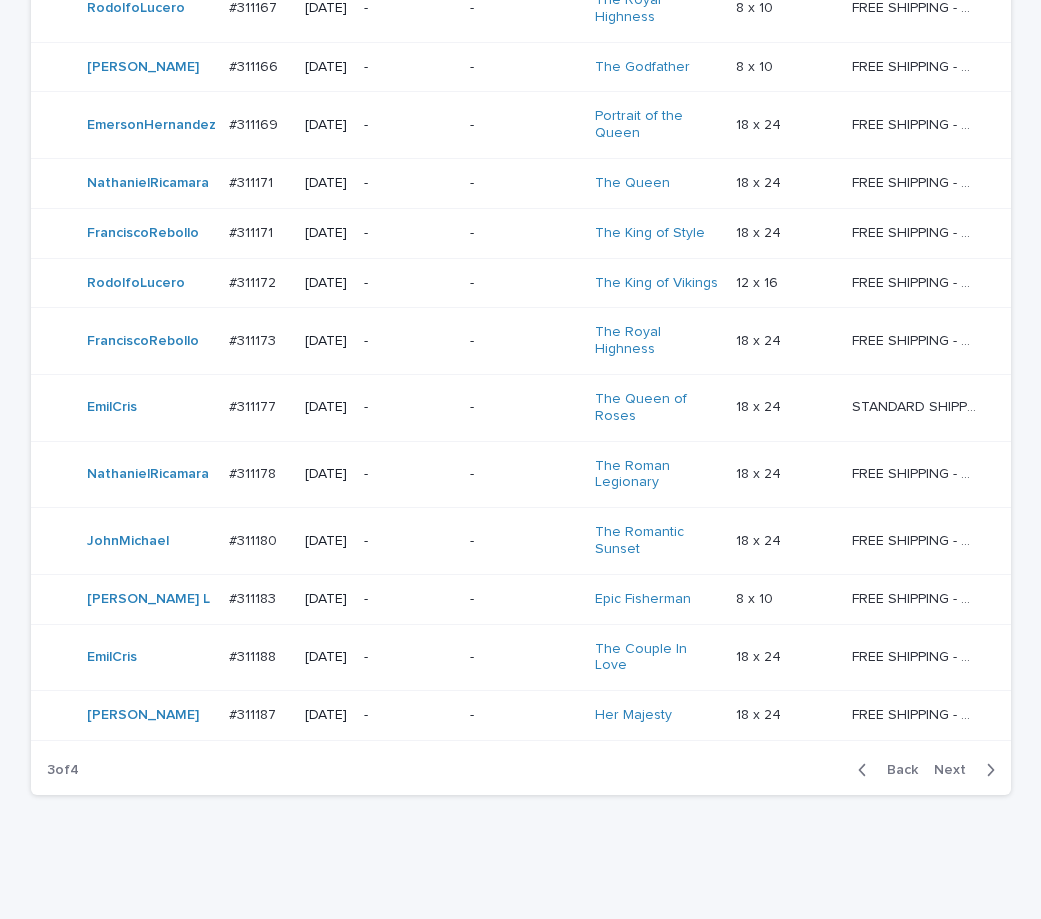 click on "Next" at bounding box center (956, 770) 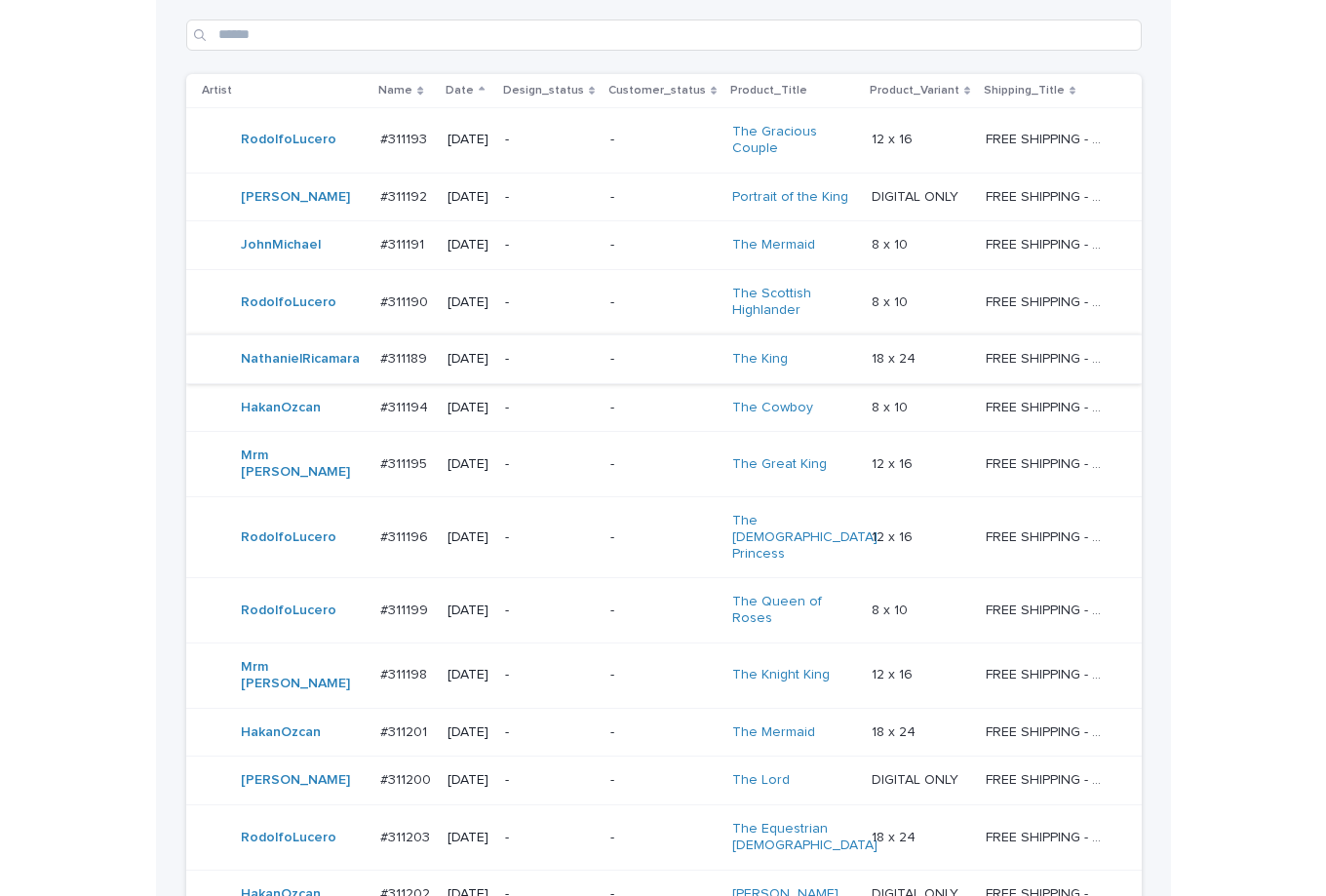 scroll, scrollTop: 525, scrollLeft: 0, axis: vertical 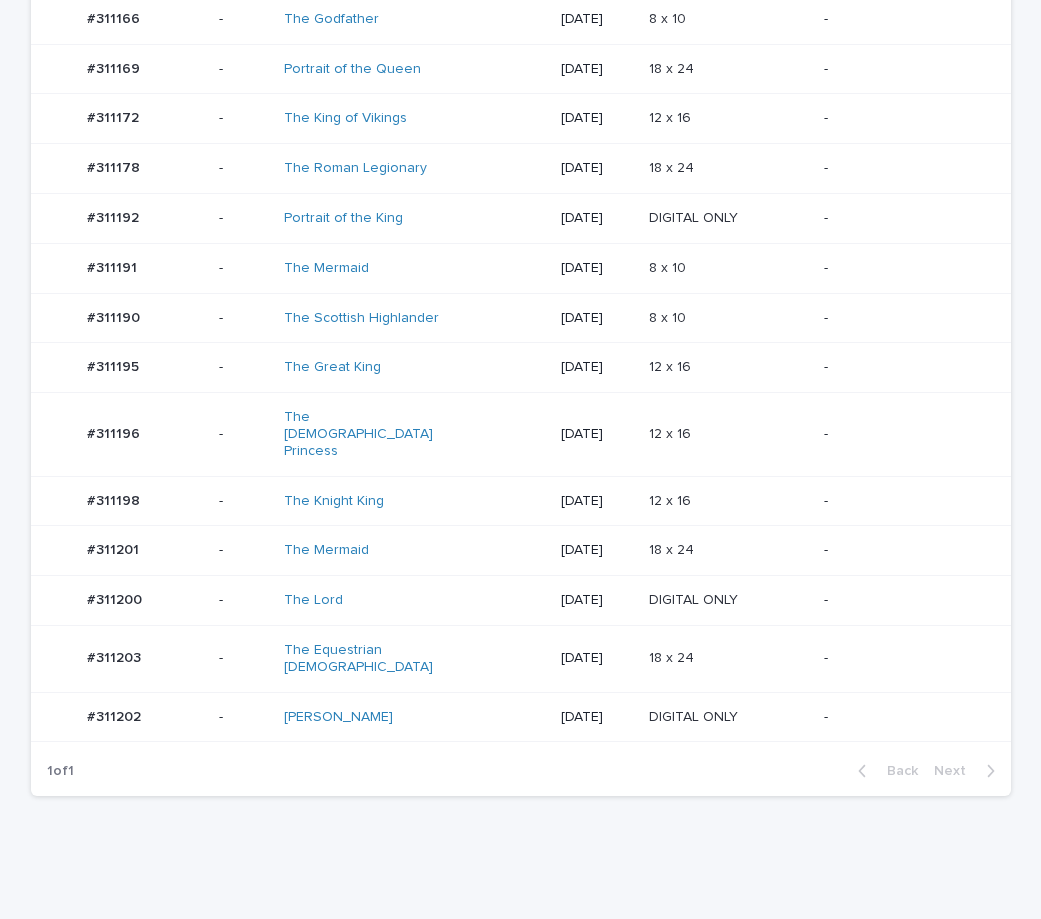 click on "-" at bounding box center (901, 550) 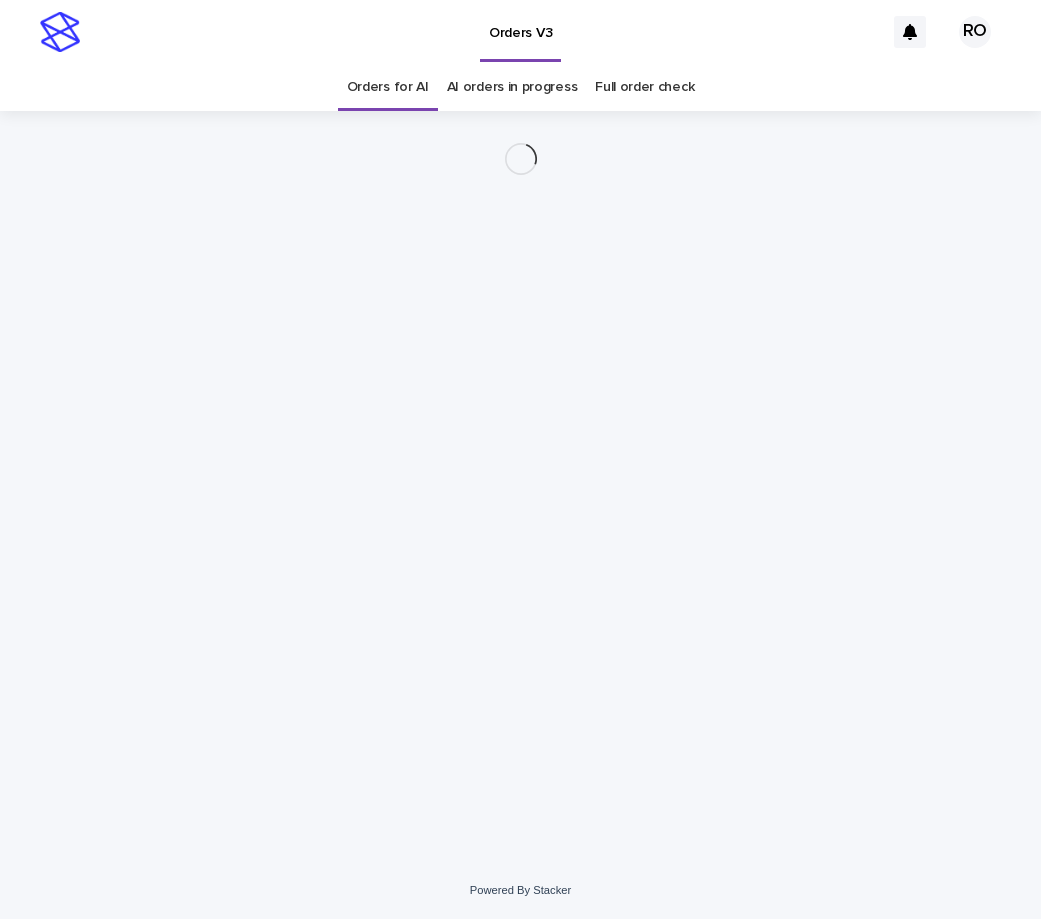 scroll, scrollTop: 0, scrollLeft: 0, axis: both 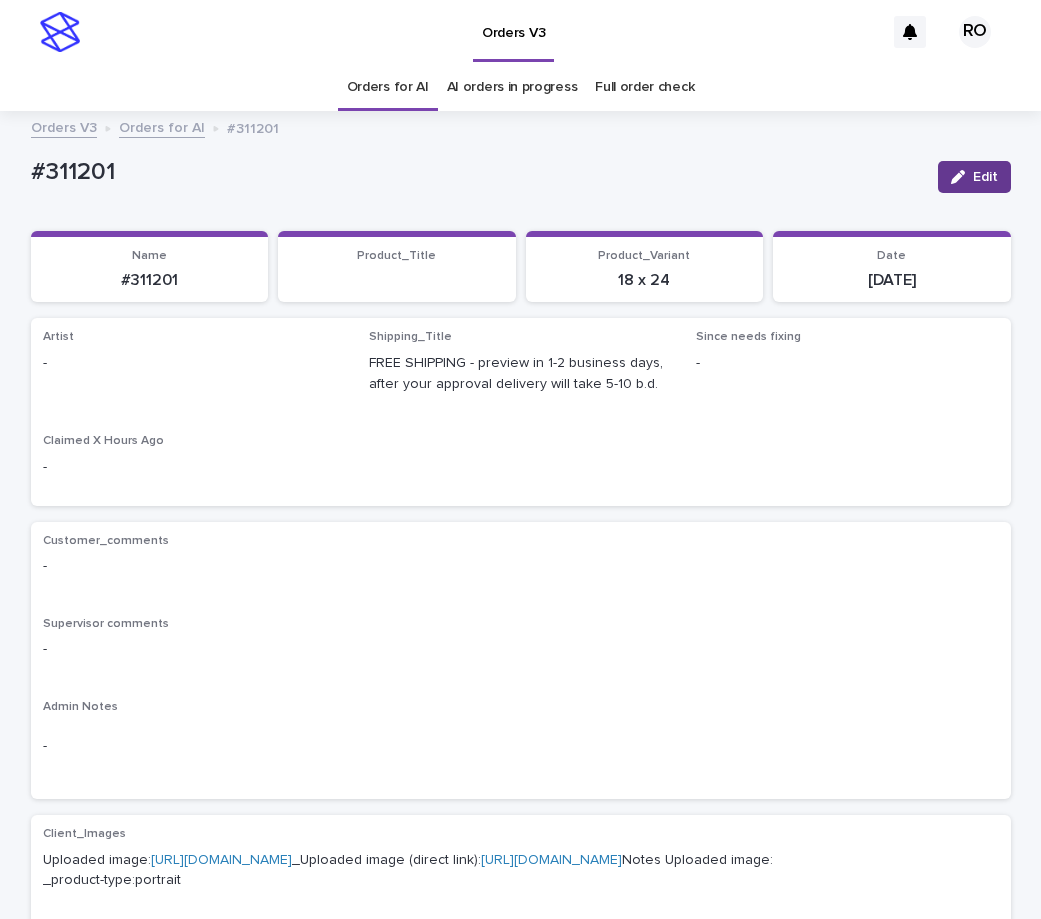 click on "Edit" at bounding box center [985, 177] 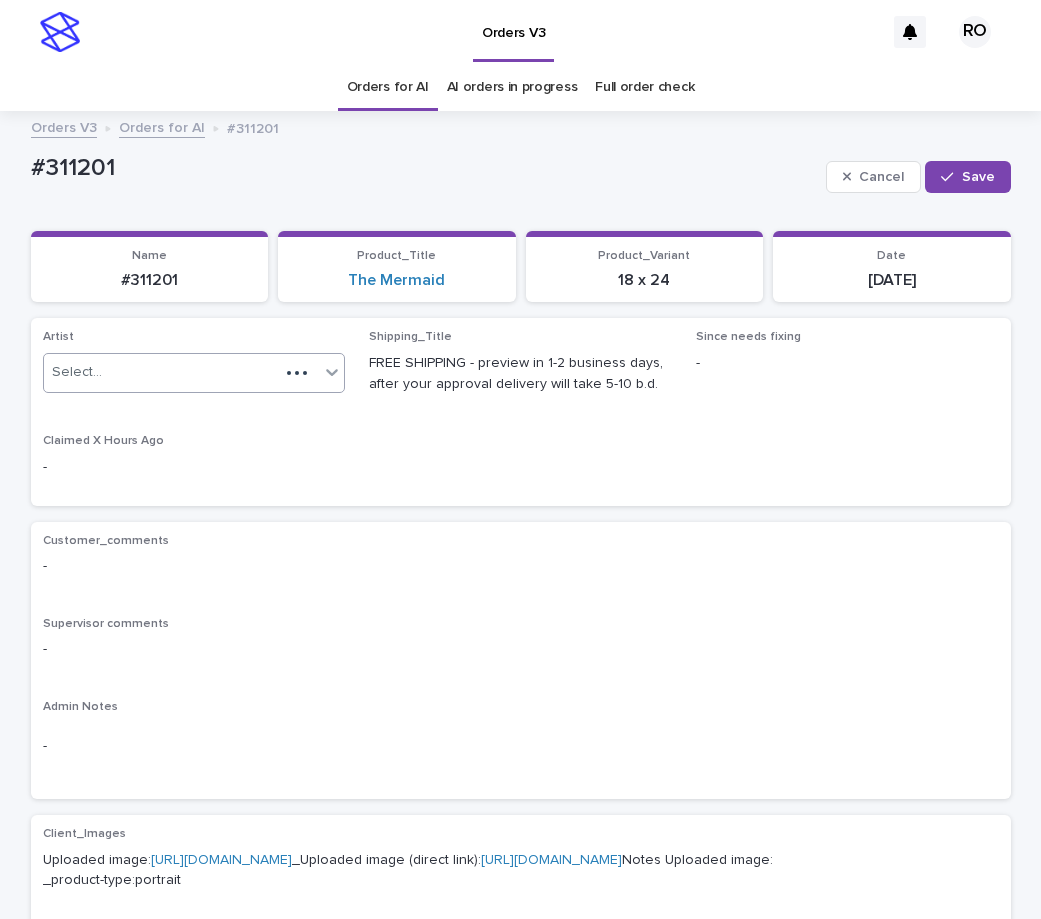click at bounding box center [297, 373] 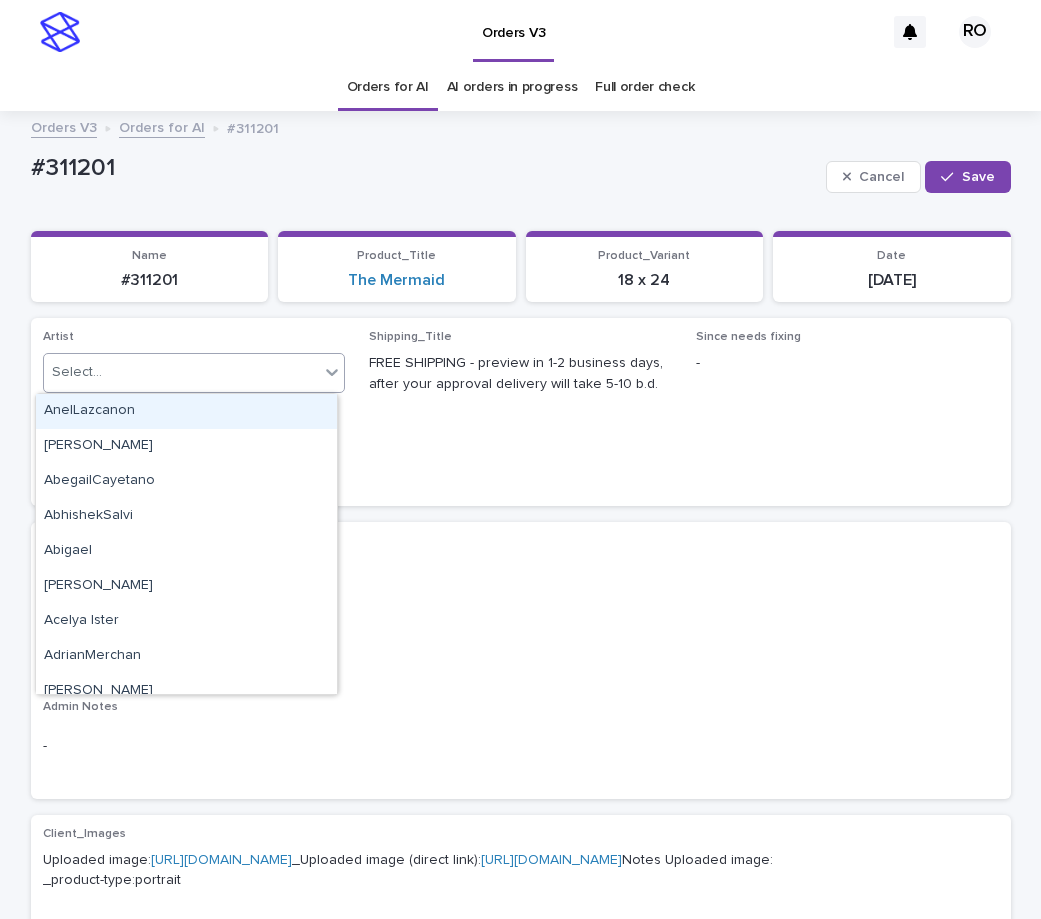 paste on "******" 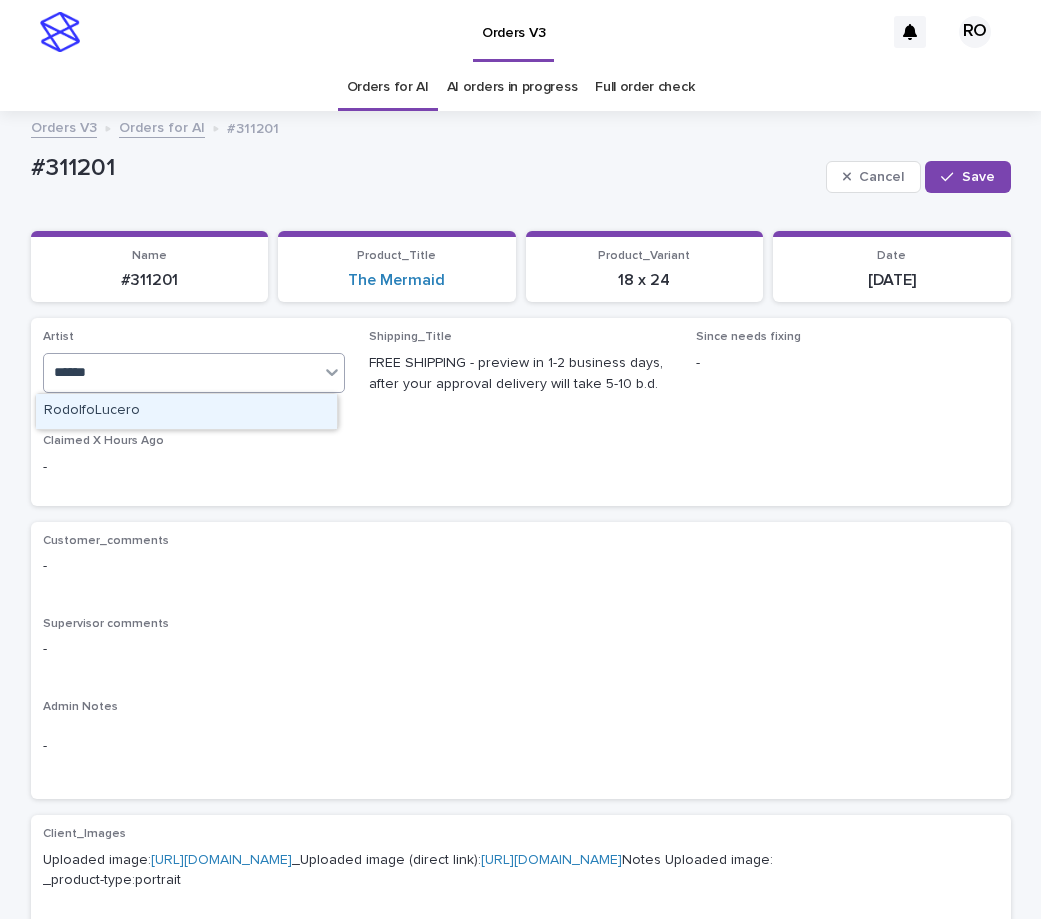type 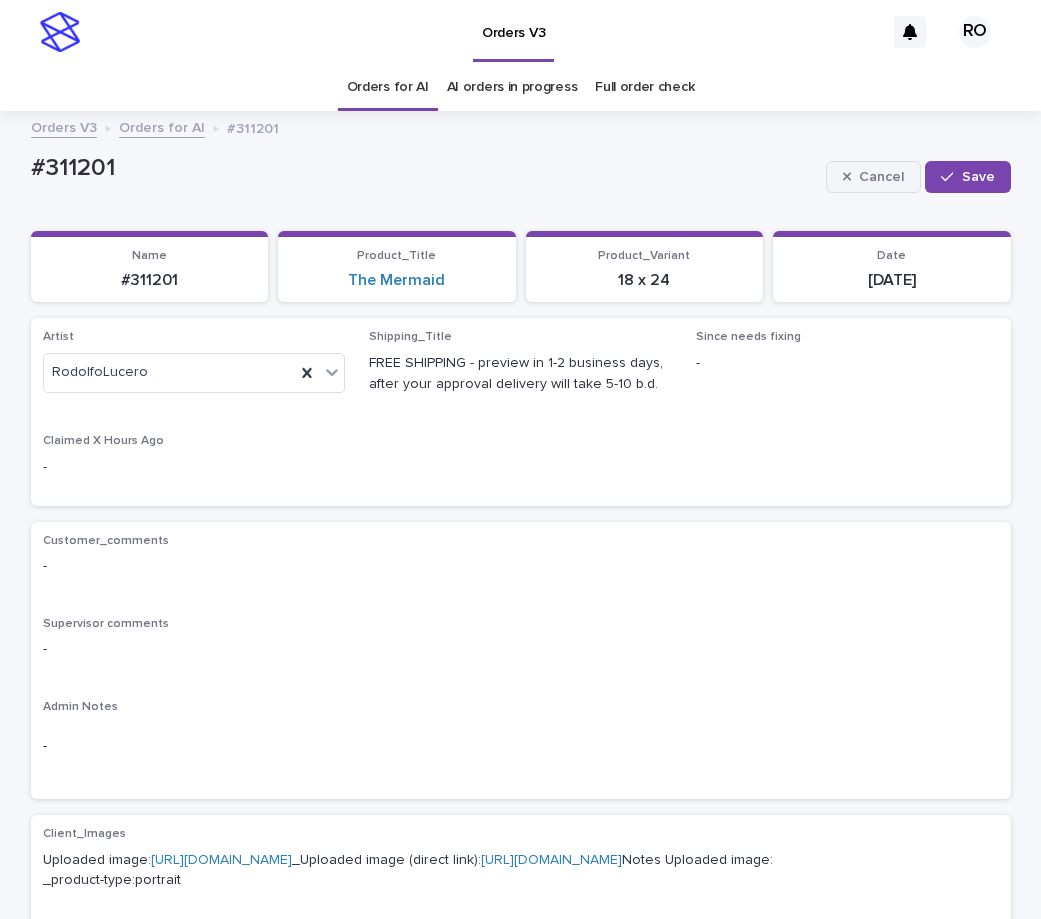 drag, startPoint x: 943, startPoint y: 176, endPoint x: 874, endPoint y: 175, distance: 69.00725 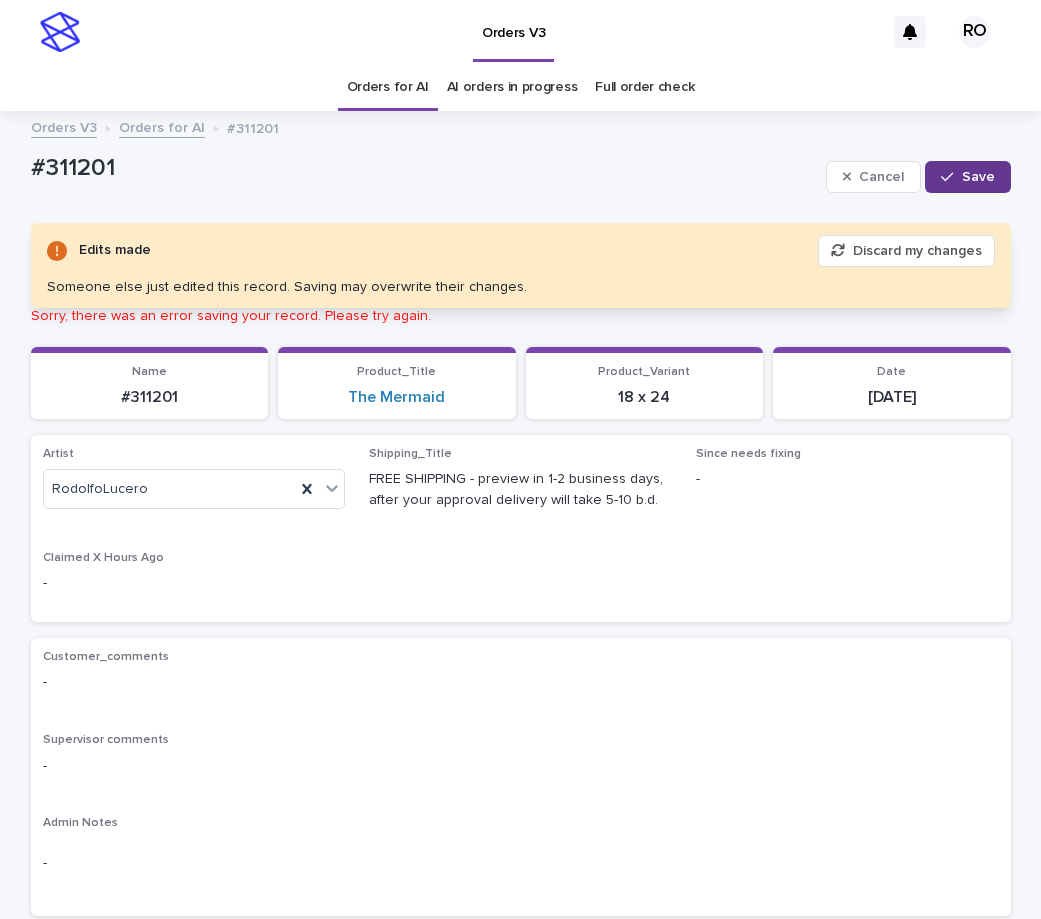 click on "Save" at bounding box center (978, 177) 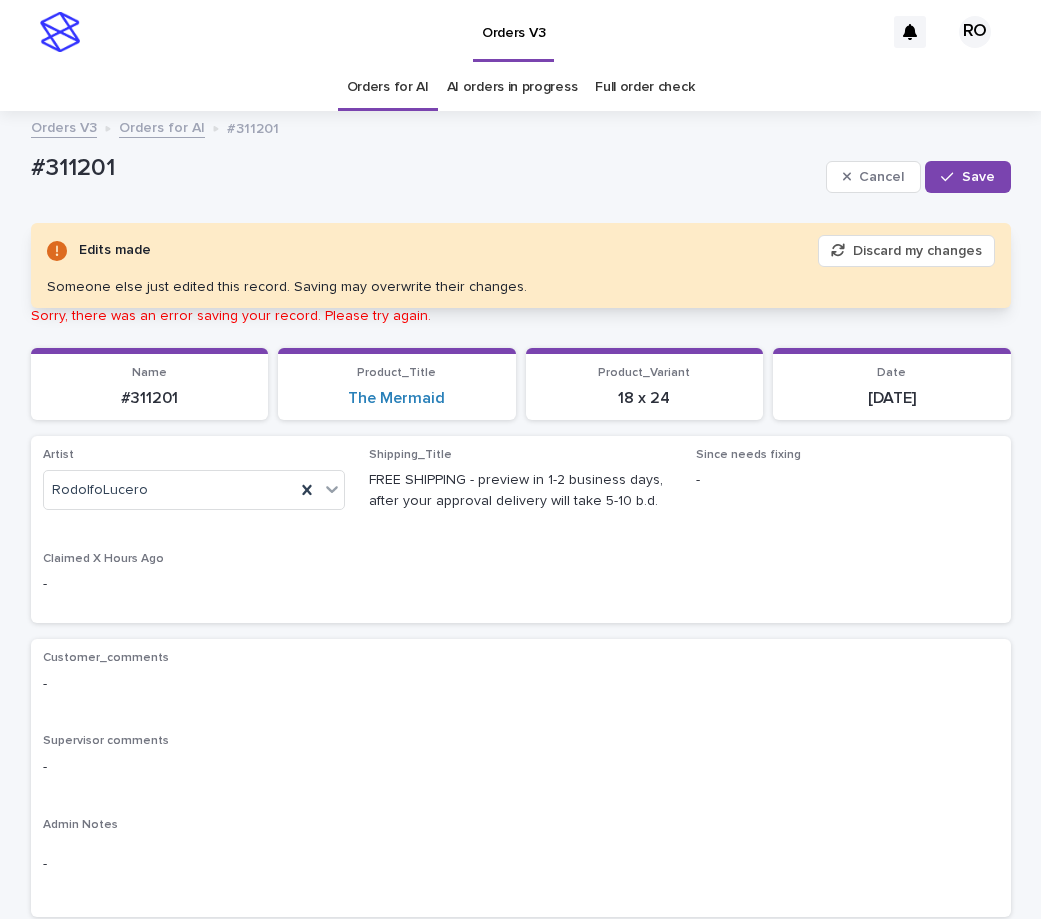 drag, startPoint x: 964, startPoint y: 169, endPoint x: 888, endPoint y: 151, distance: 78.10249 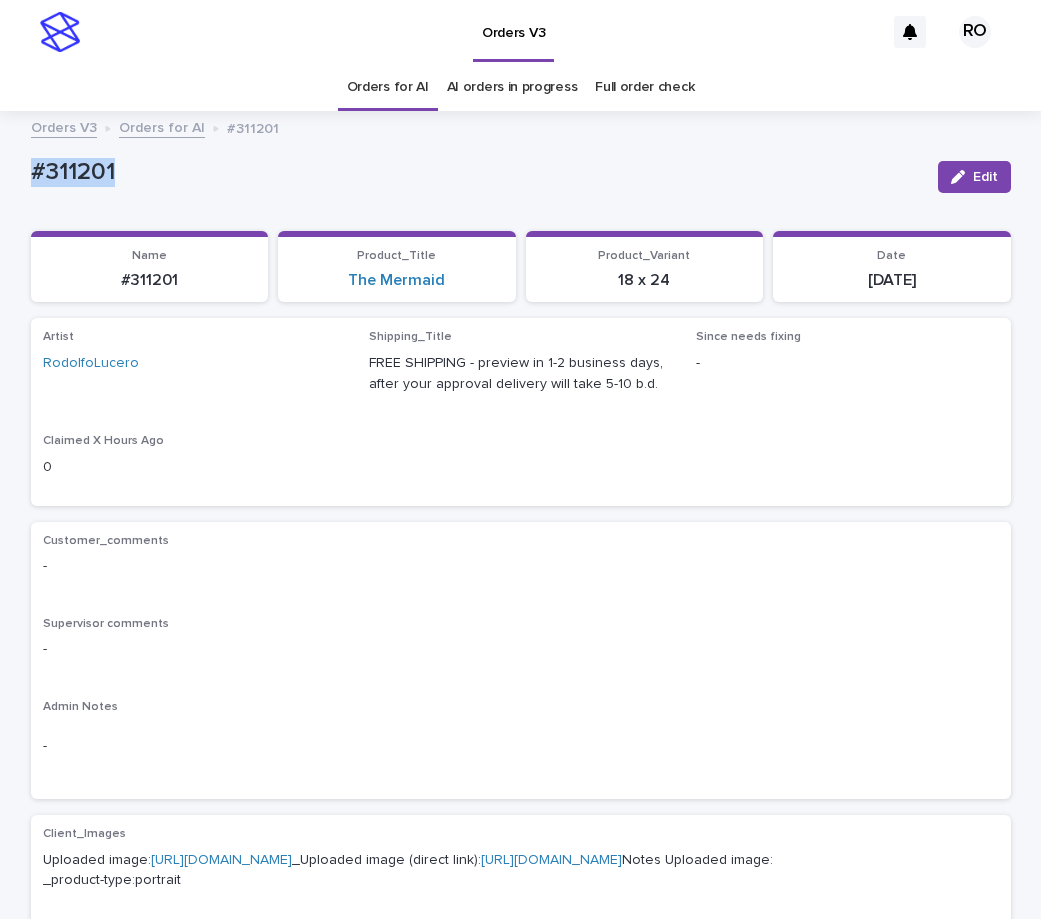 drag, startPoint x: 135, startPoint y: 171, endPoint x: 0, endPoint y: 155, distance: 135.94484 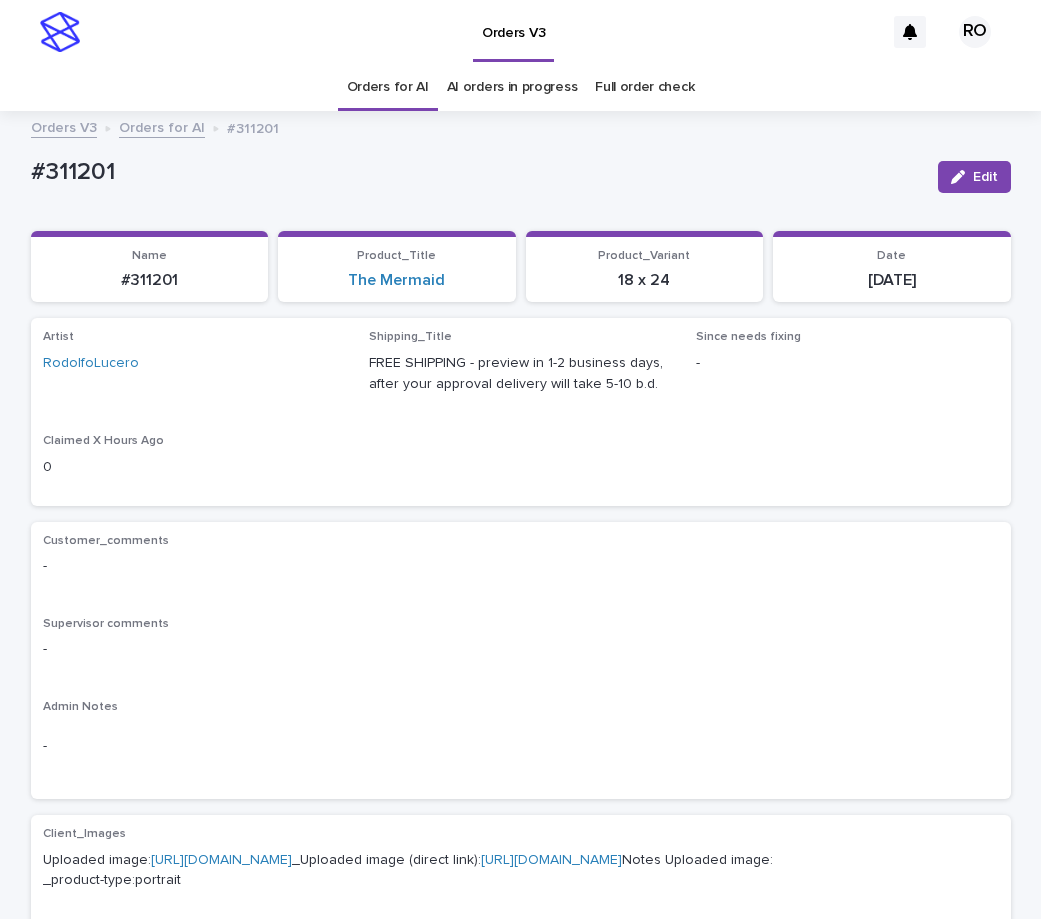 click on "Artist RodolfoLucero   Shipping_Title FREE SHIPPING - preview in 1-2 business days, after your approval delivery will take 5-10 b.d. Since needs fixing - Claimed X Hours Ago 0" at bounding box center (521, 411) 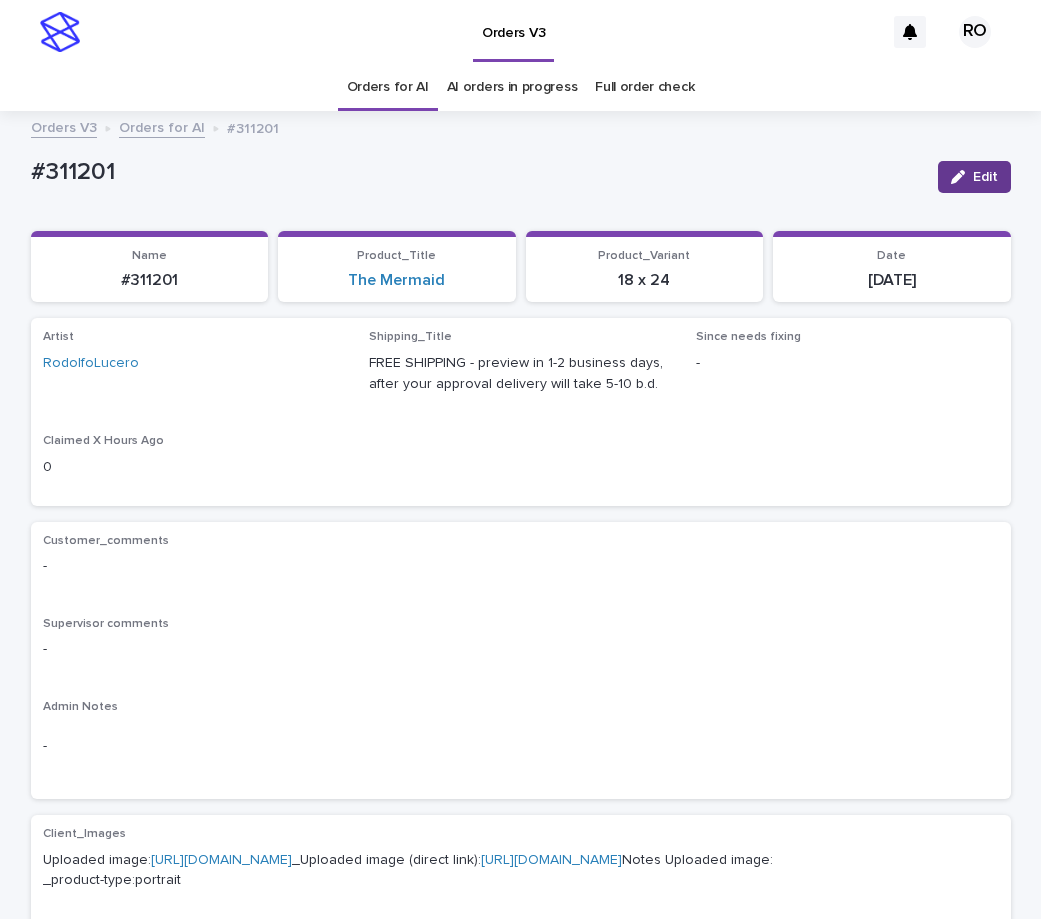 click at bounding box center [962, 177] 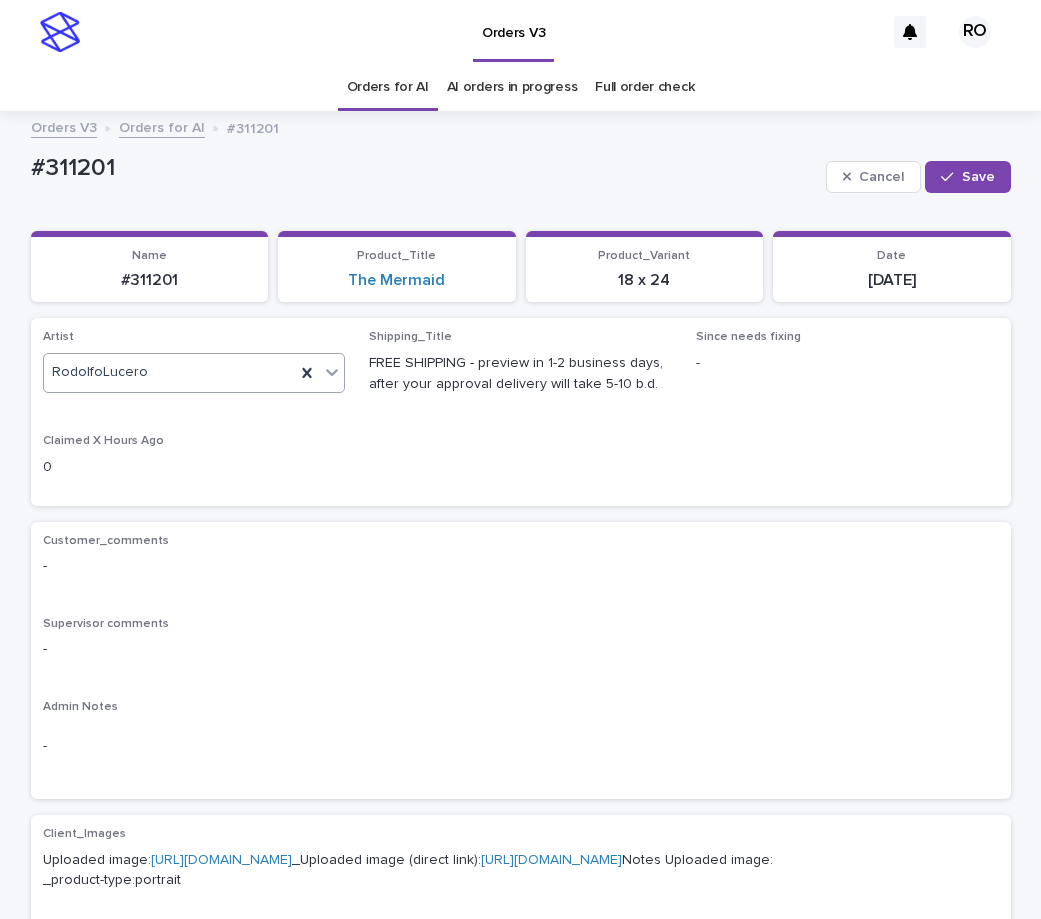 click at bounding box center [332, 372] 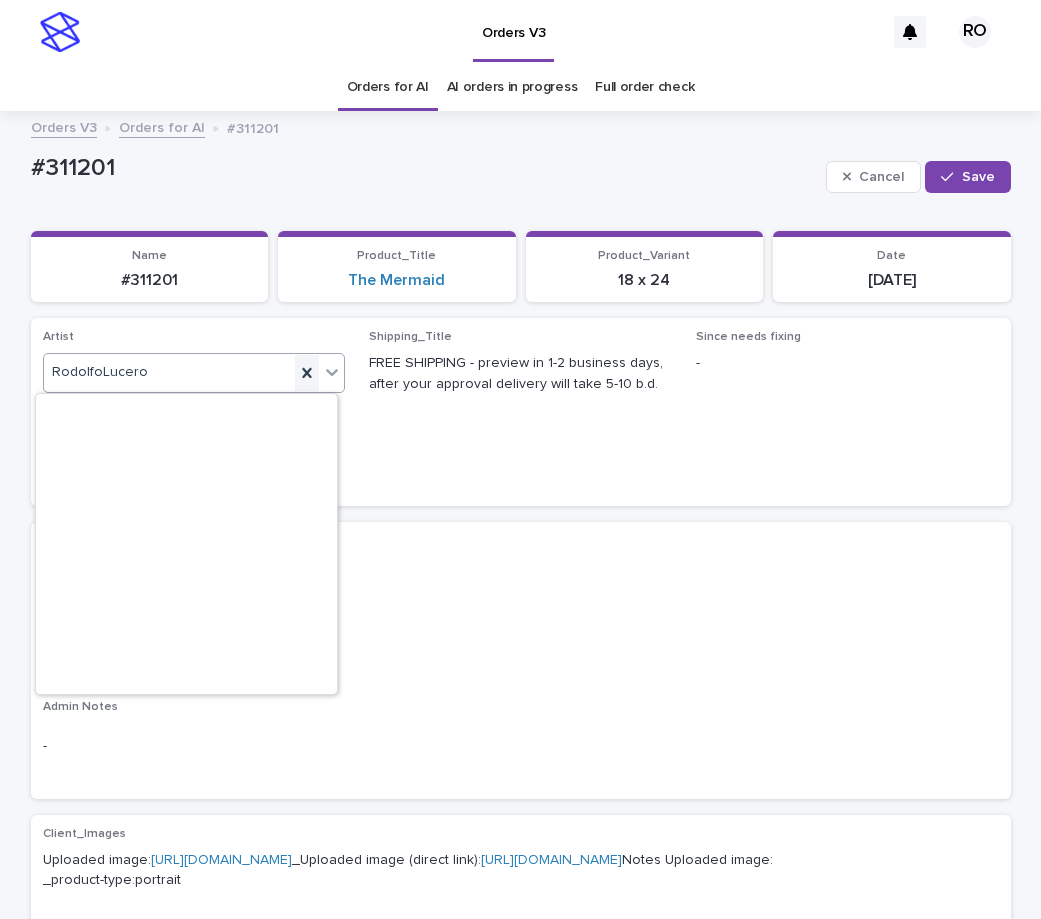 scroll, scrollTop: 12670, scrollLeft: 0, axis: vertical 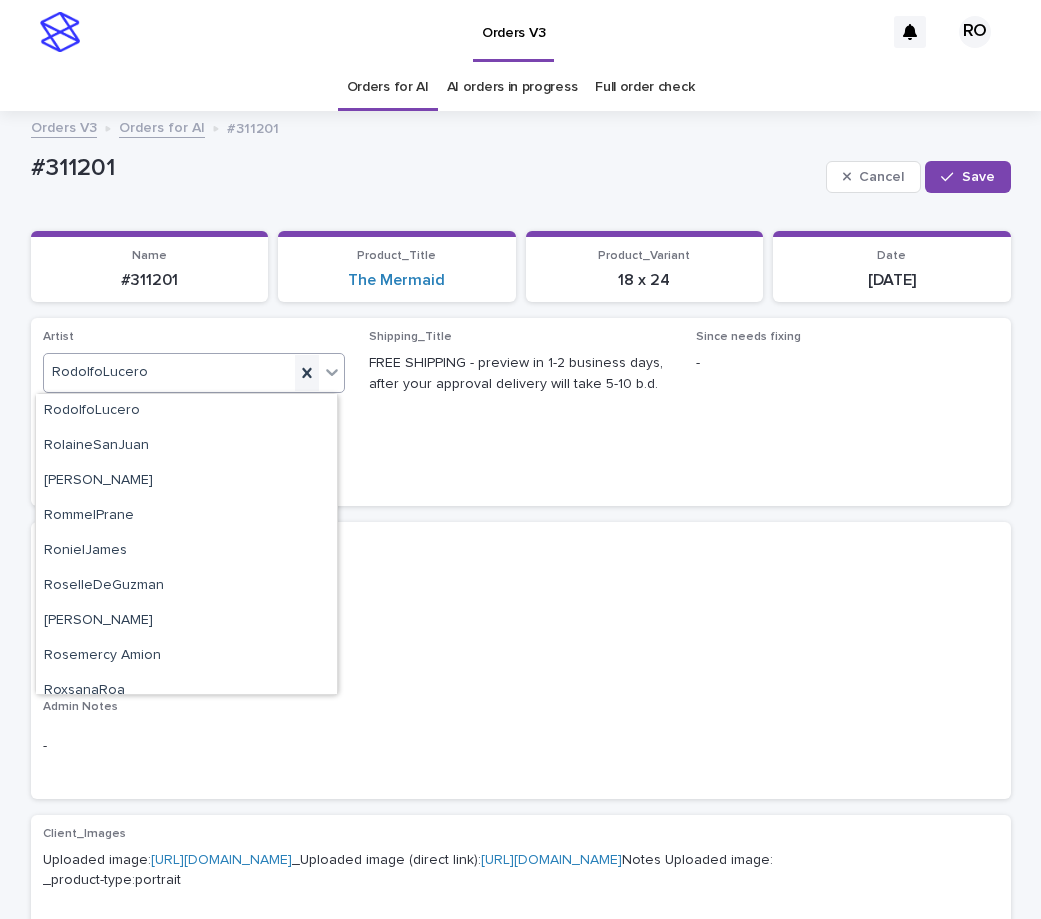 paste on "**********" 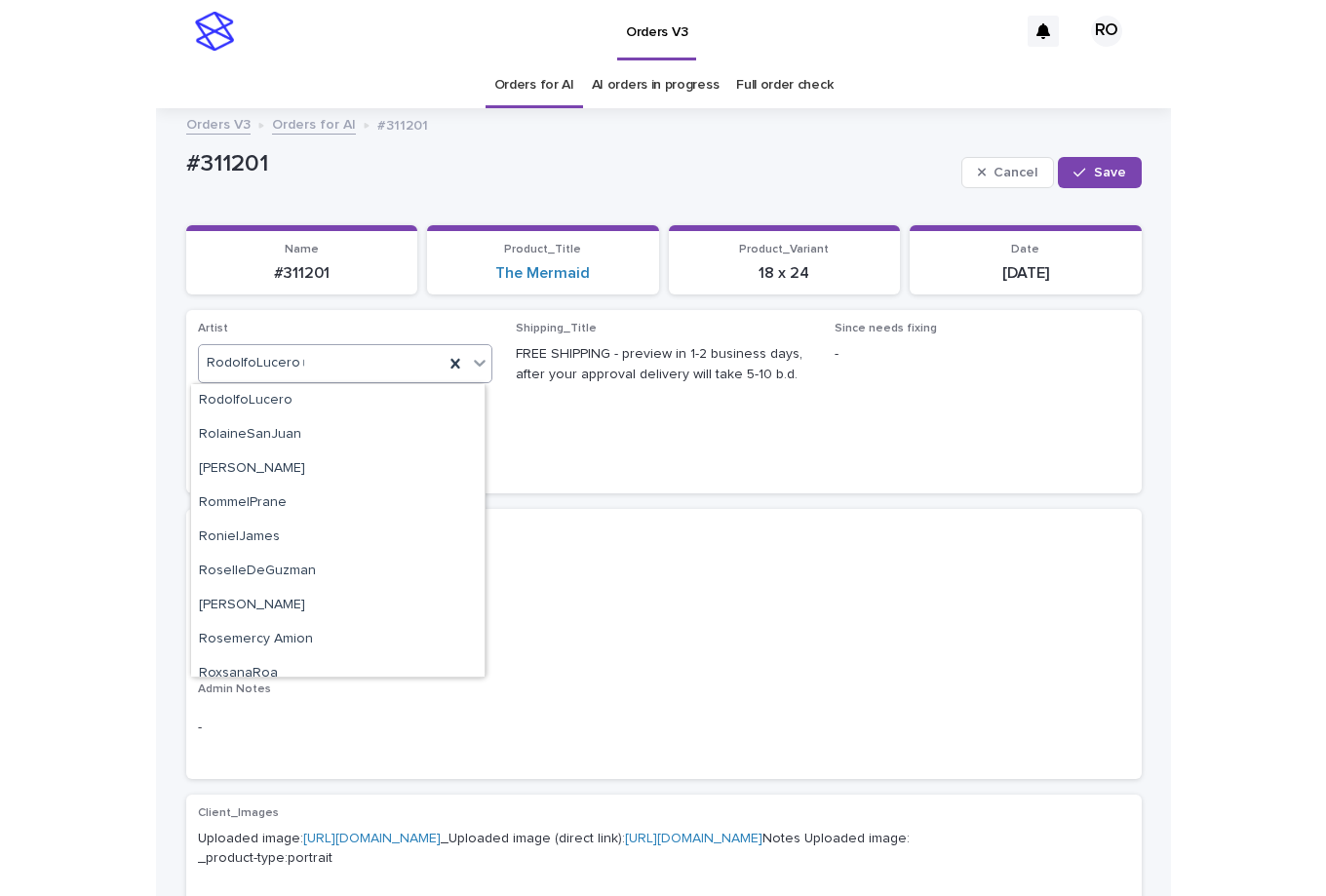 scroll, scrollTop: 0, scrollLeft: 0, axis: both 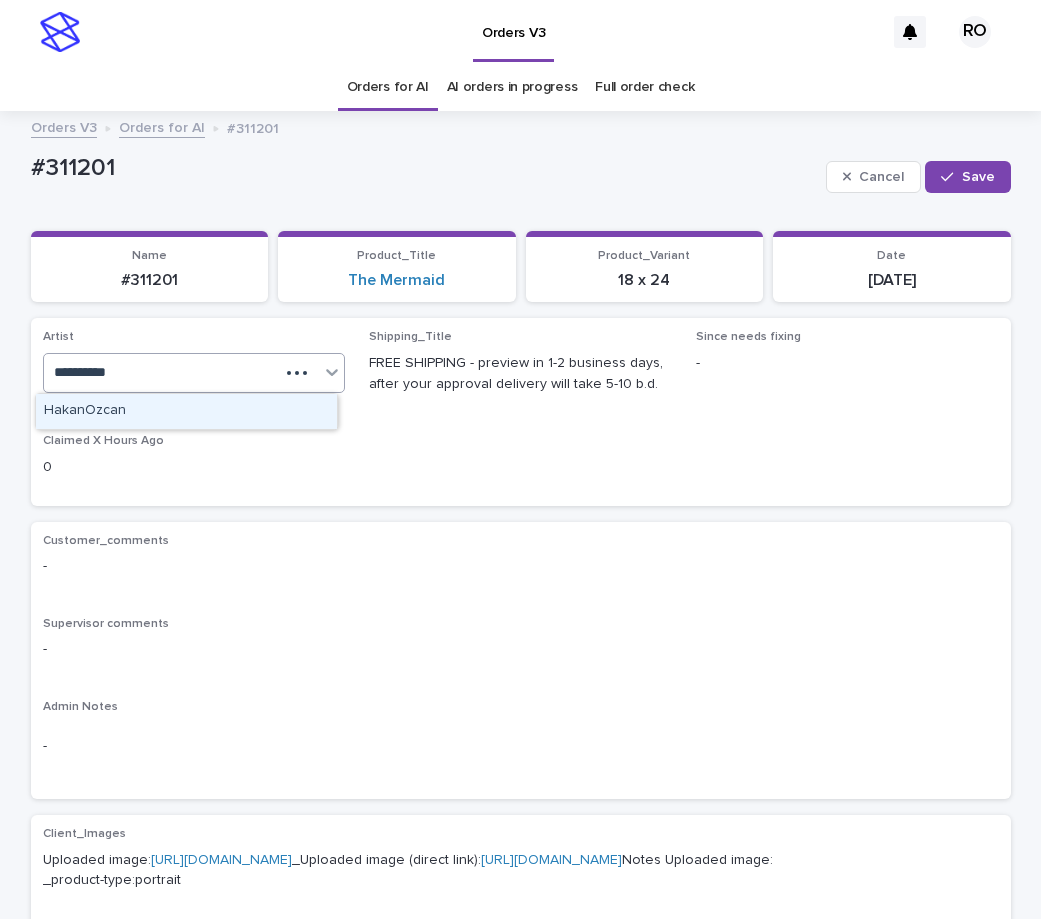 click on "HakanOzcan" at bounding box center [186, 411] 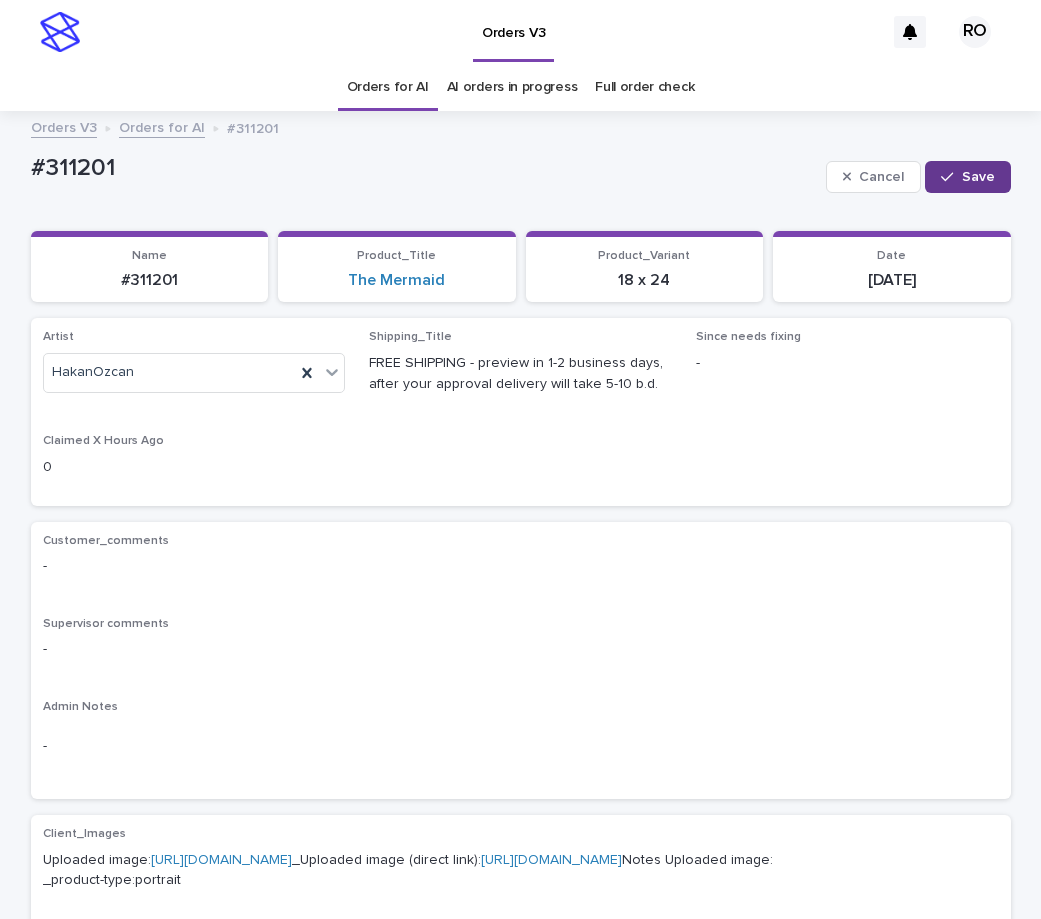 drag, startPoint x: 963, startPoint y: 179, endPoint x: 928, endPoint y: 172, distance: 35.69314 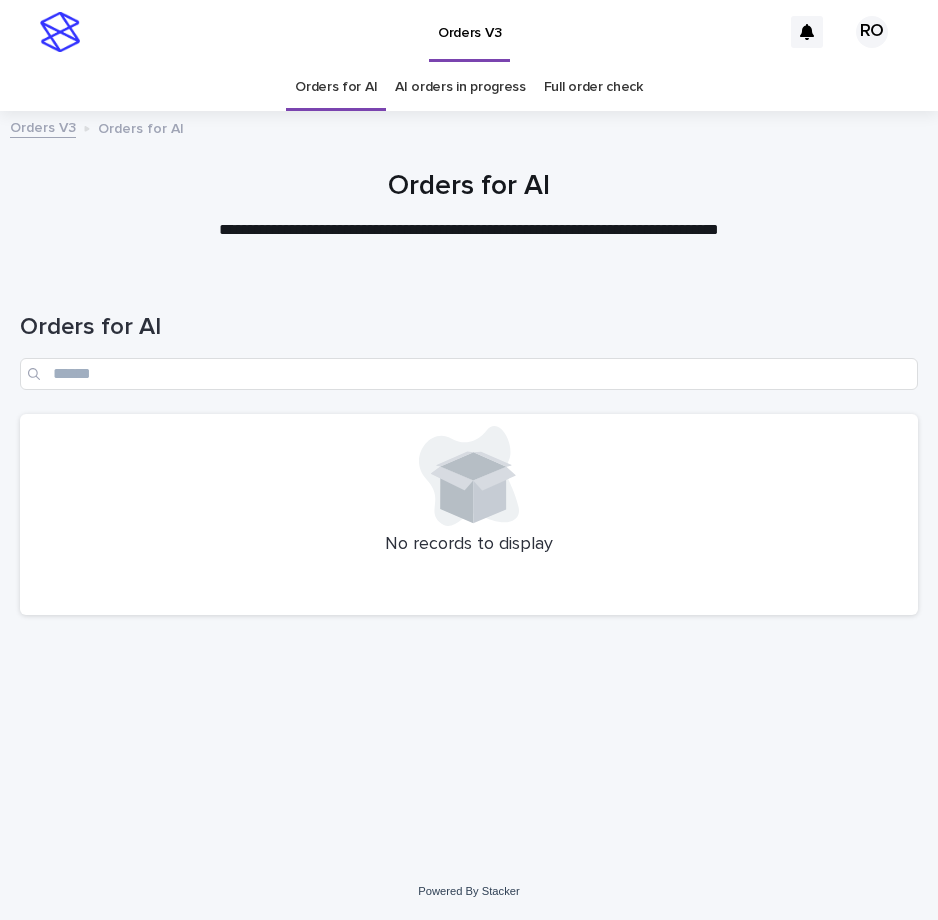 scroll, scrollTop: 0, scrollLeft: 0, axis: both 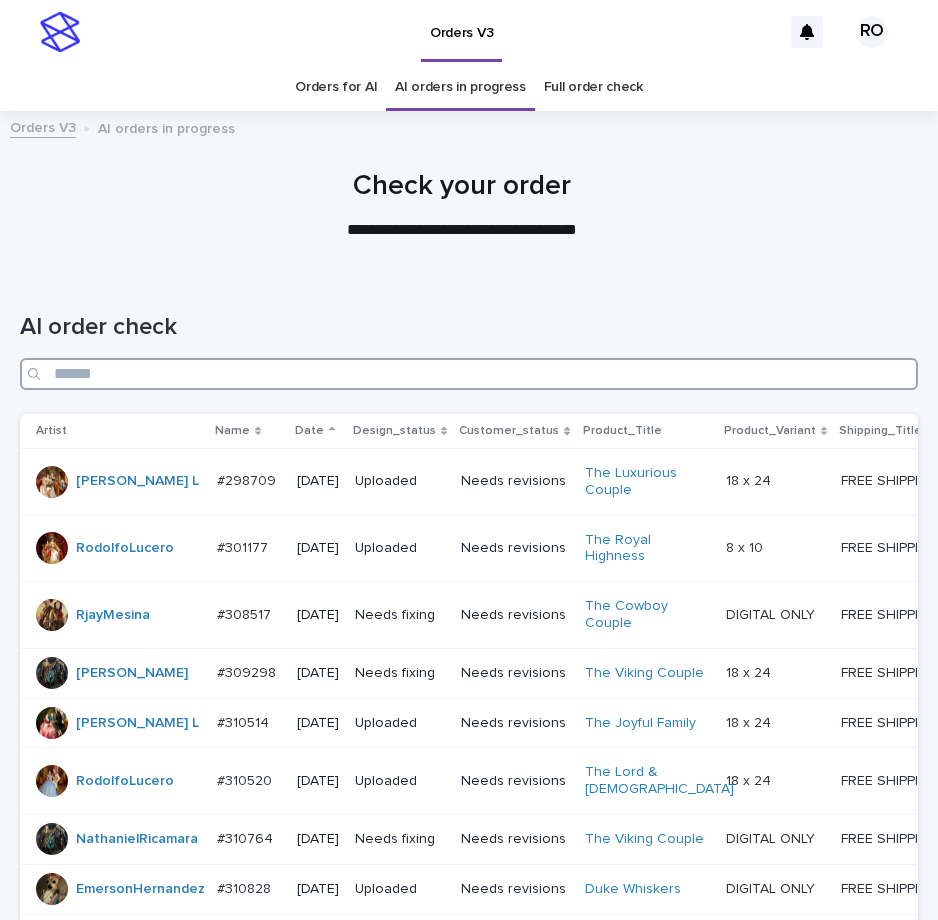 click at bounding box center (469, 374) 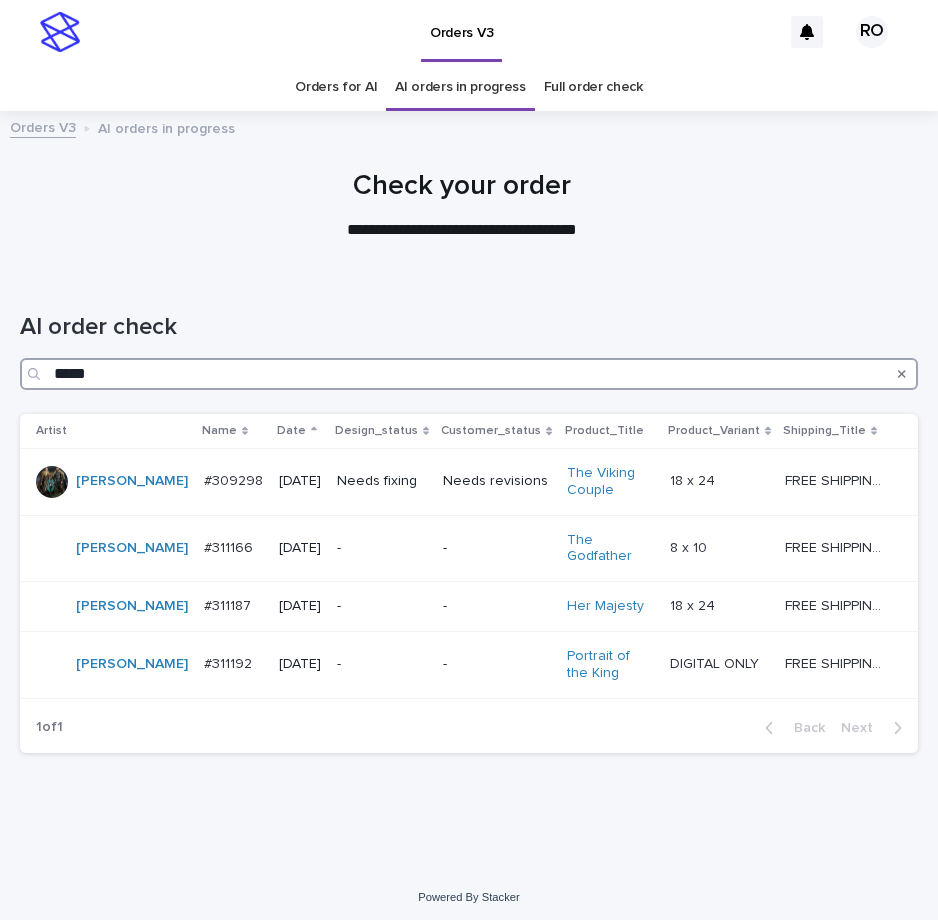 drag, startPoint x: 95, startPoint y: 371, endPoint x: 4, endPoint y: 376, distance: 91.13726 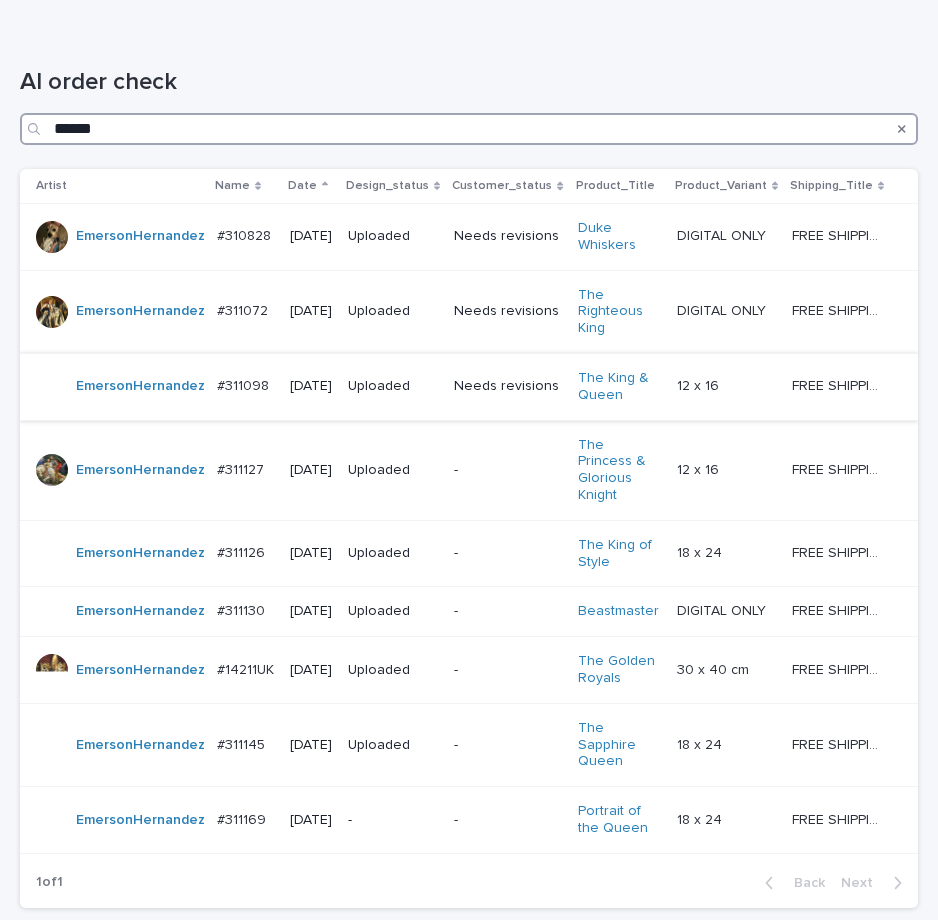 scroll, scrollTop: 0, scrollLeft: 0, axis: both 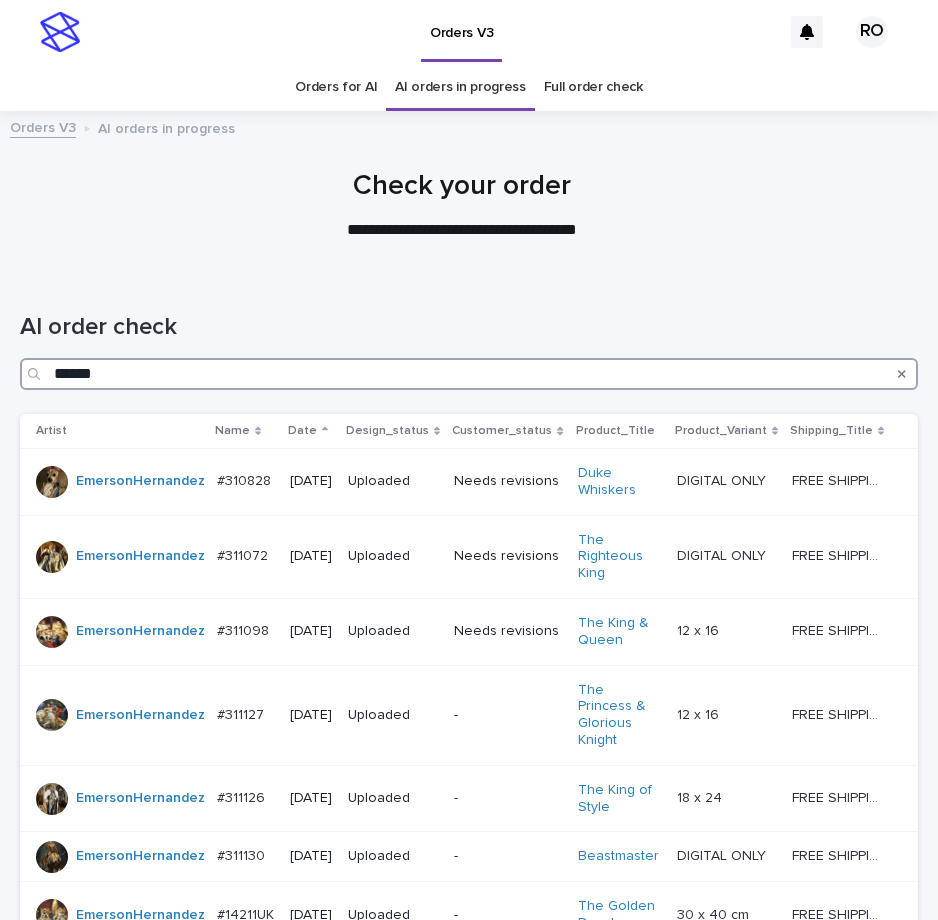 drag, startPoint x: 125, startPoint y: 379, endPoint x: -2, endPoint y: 374, distance: 127.09839 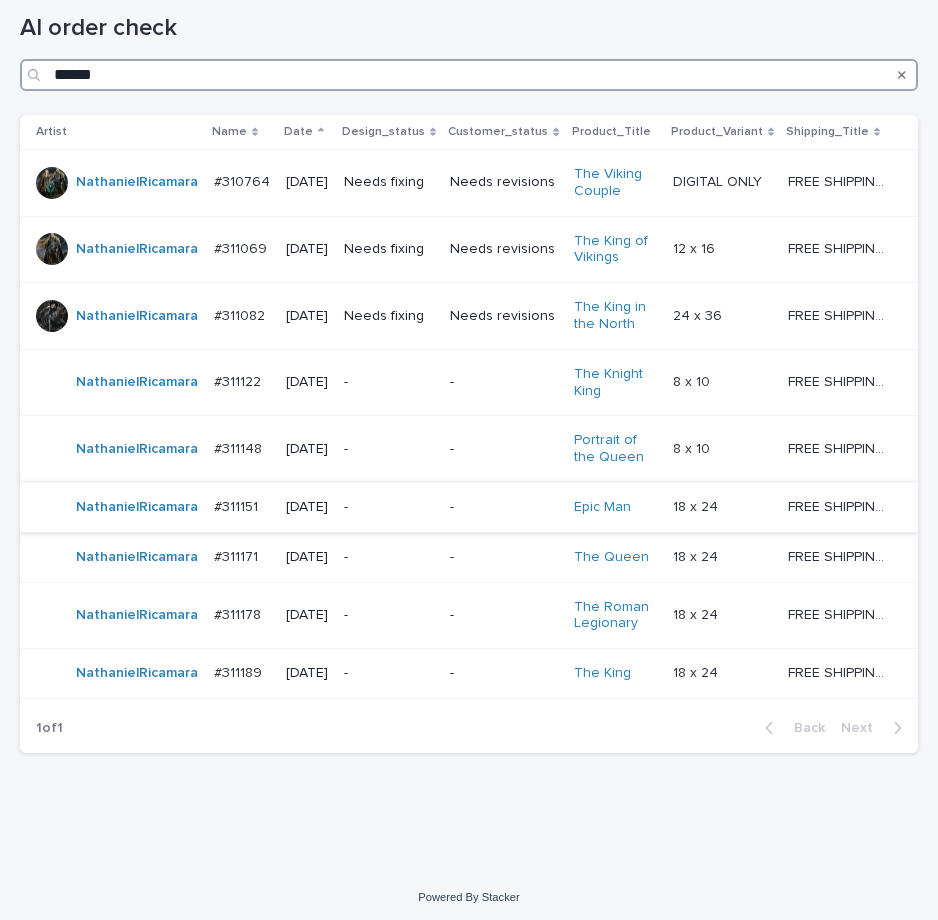 scroll, scrollTop: 300, scrollLeft: 0, axis: vertical 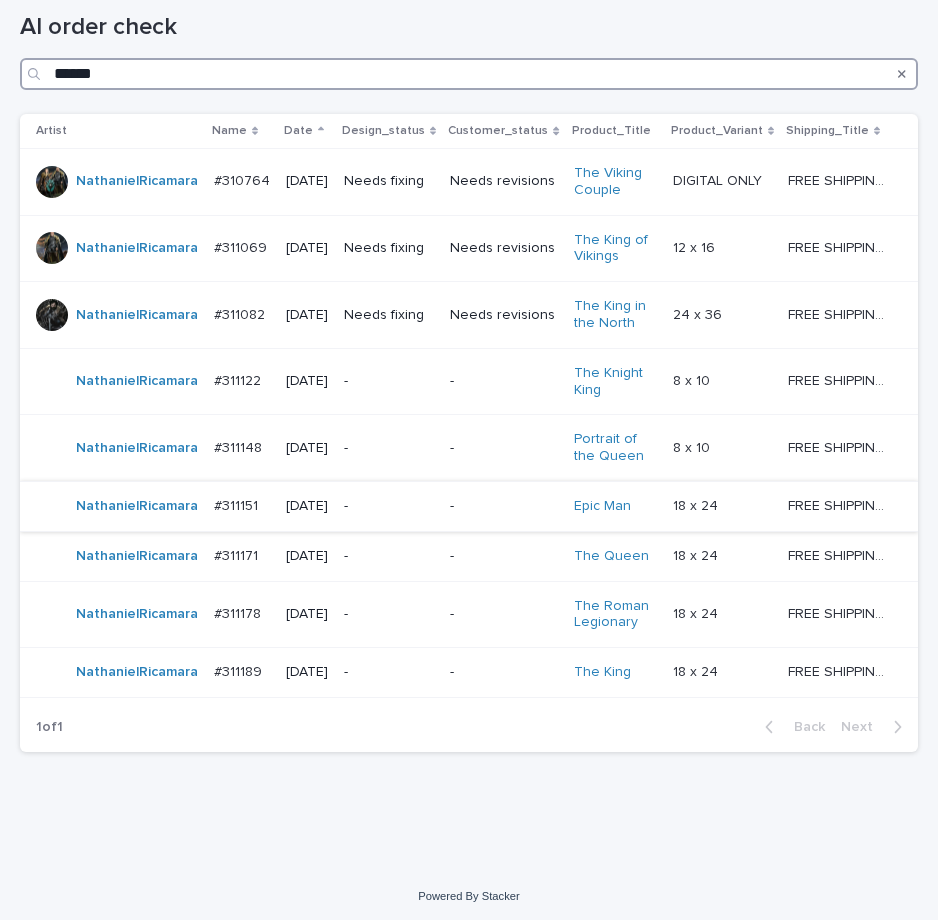 type on "******" 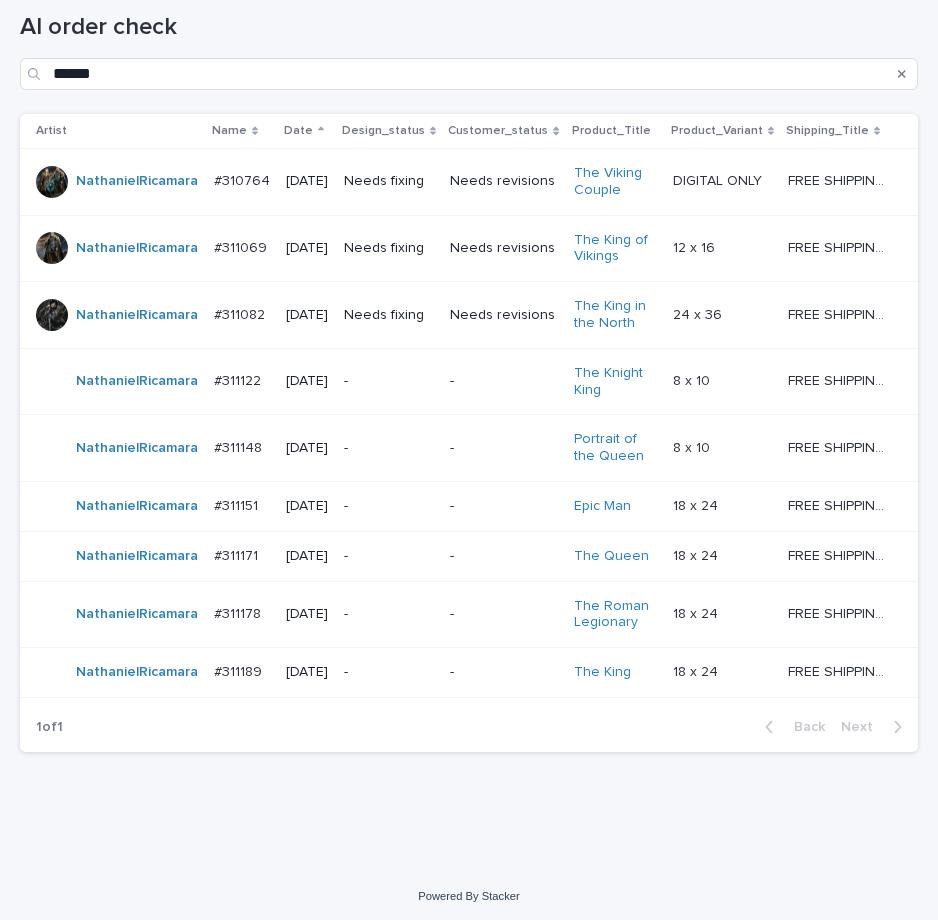click on "-" at bounding box center [503, 506] 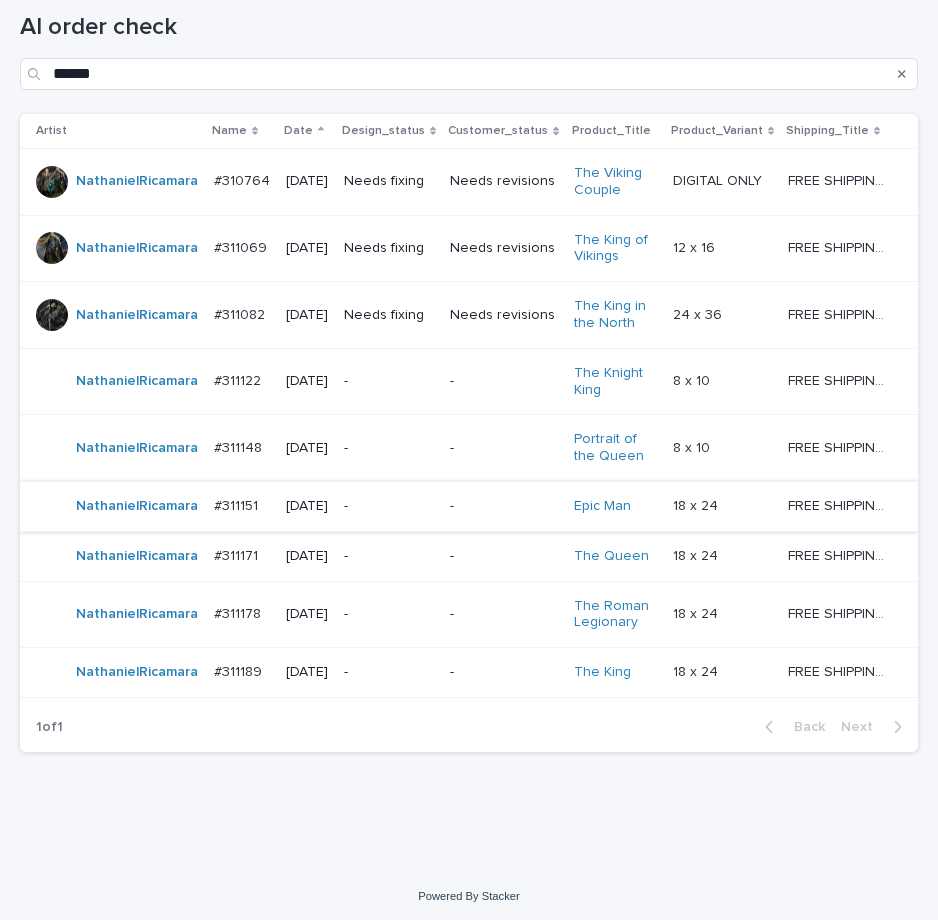 scroll, scrollTop: 0, scrollLeft: 0, axis: both 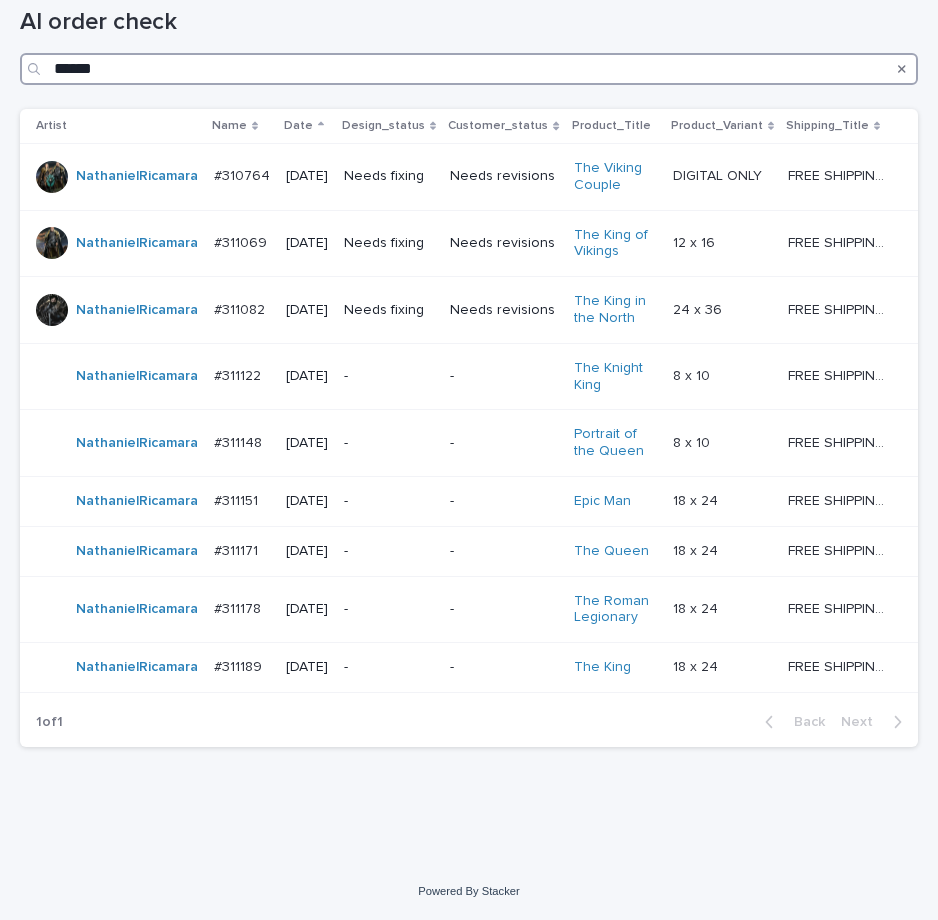 drag, startPoint x: 135, startPoint y: 24, endPoint x: -6, endPoint y: 36, distance: 141.50972 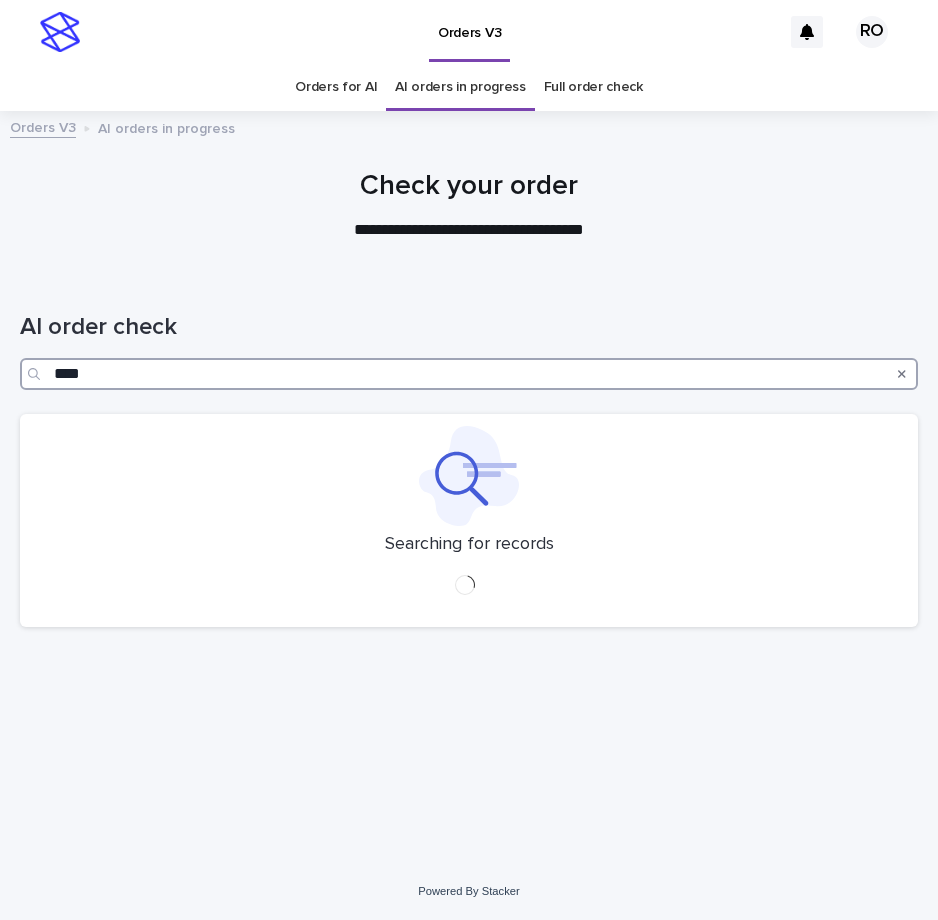 scroll, scrollTop: 0, scrollLeft: 0, axis: both 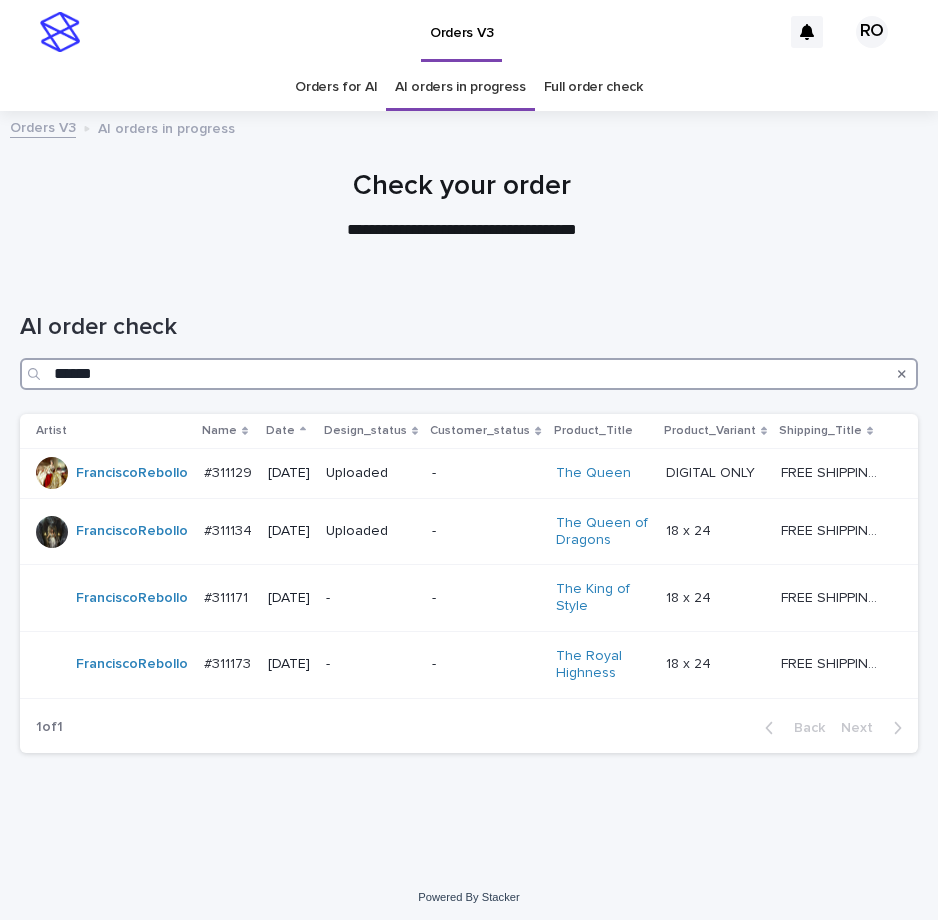 drag, startPoint x: 105, startPoint y: 368, endPoint x: -6, endPoint y: 369, distance: 111.0045 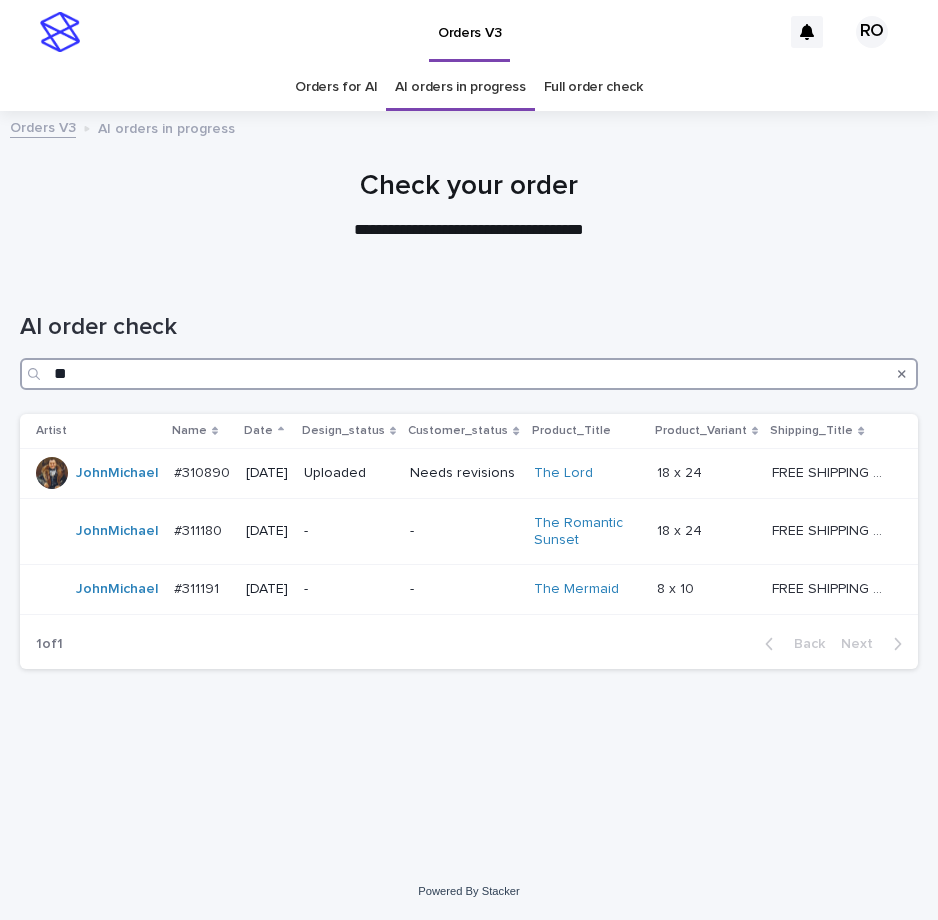 type on "*" 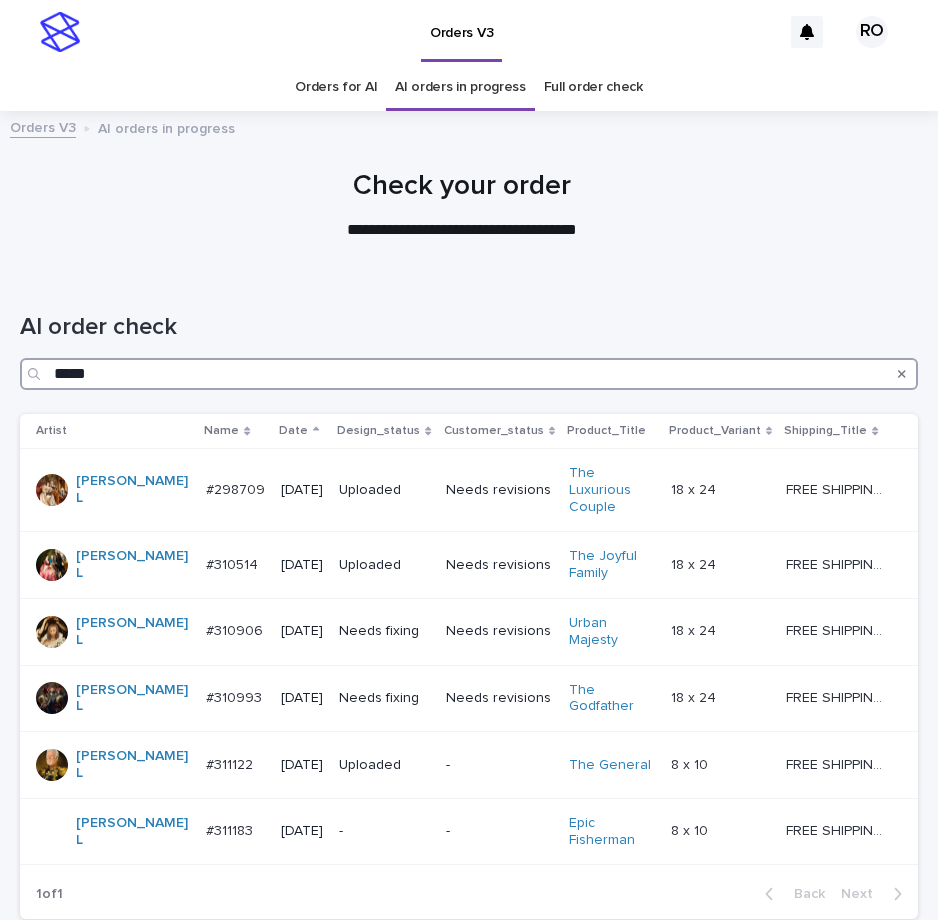 drag, startPoint x: 98, startPoint y: 385, endPoint x: 1, endPoint y: 379, distance: 97.18539 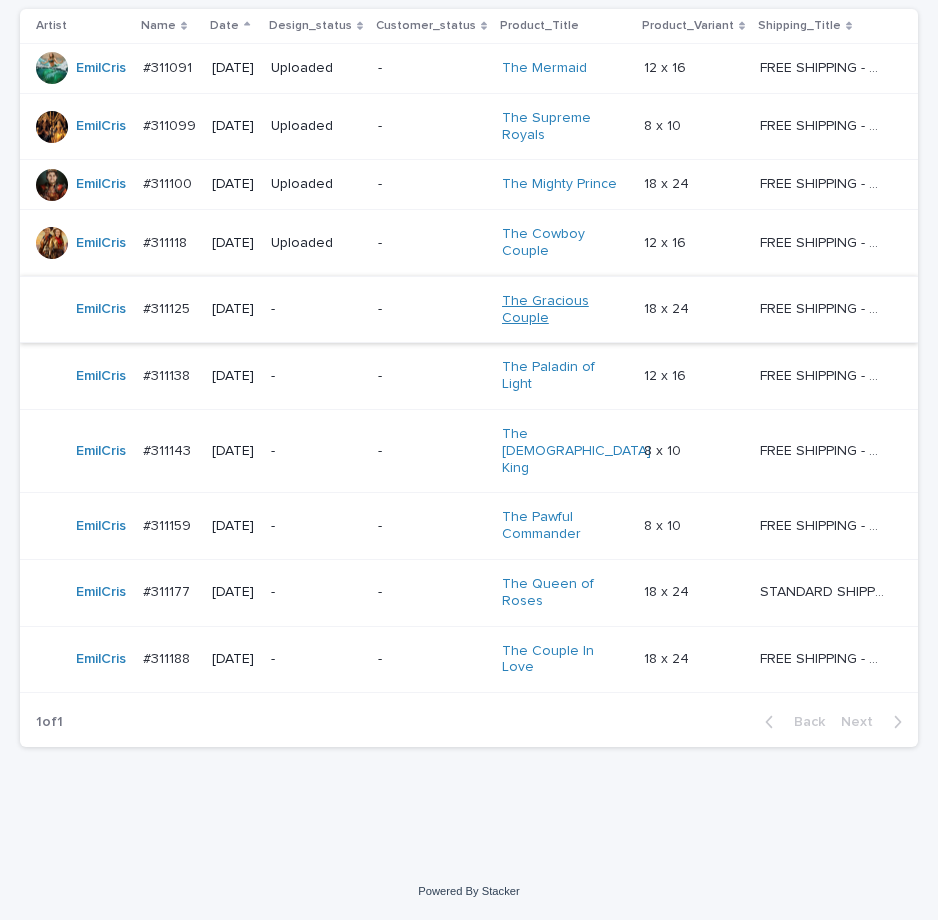 scroll, scrollTop: 422, scrollLeft: 0, axis: vertical 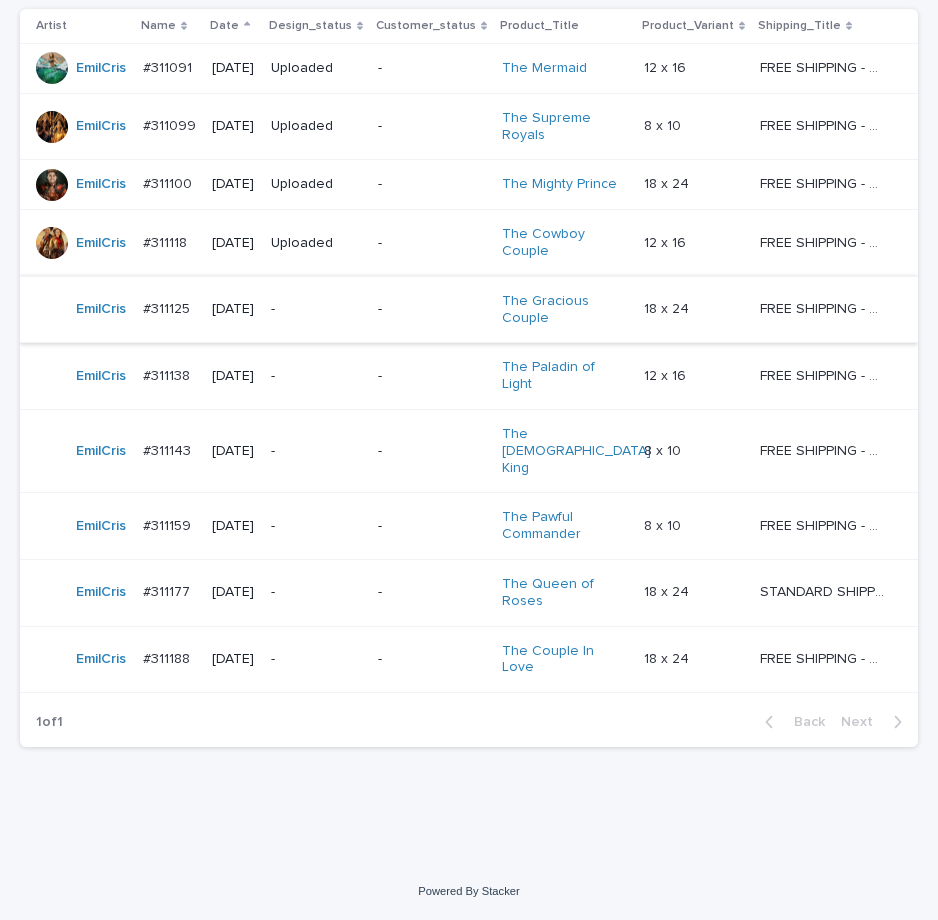 type on "****" 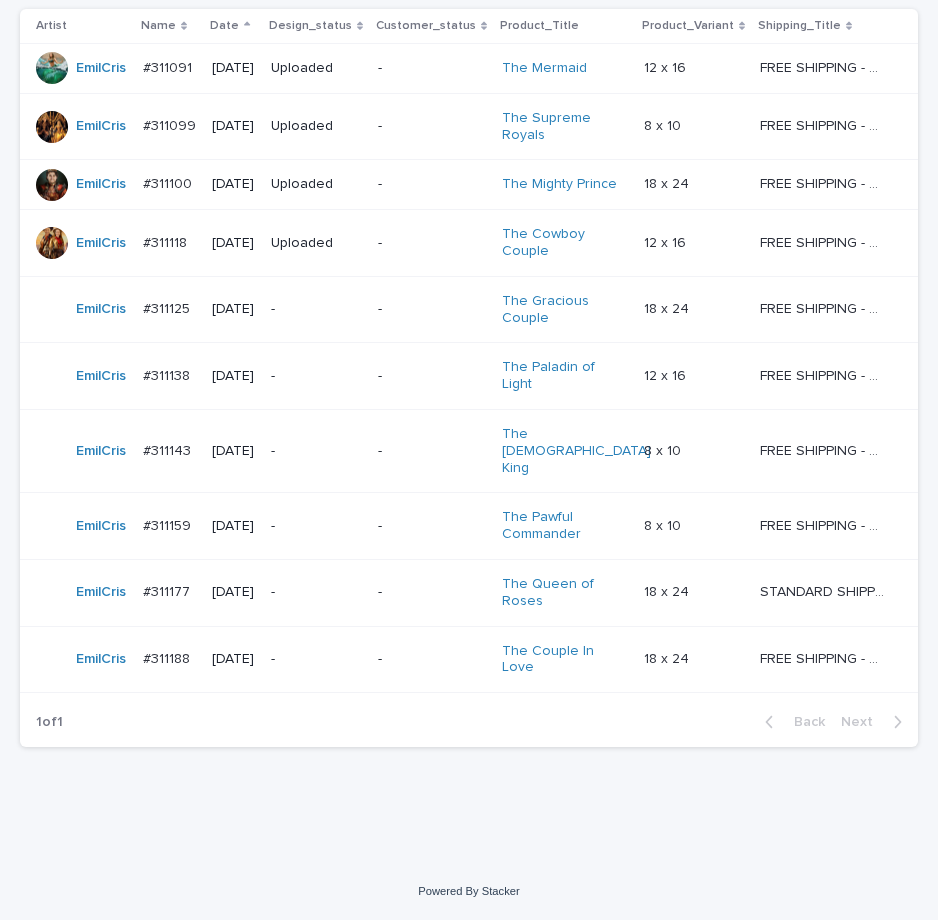 click on "-" at bounding box center [432, 309] 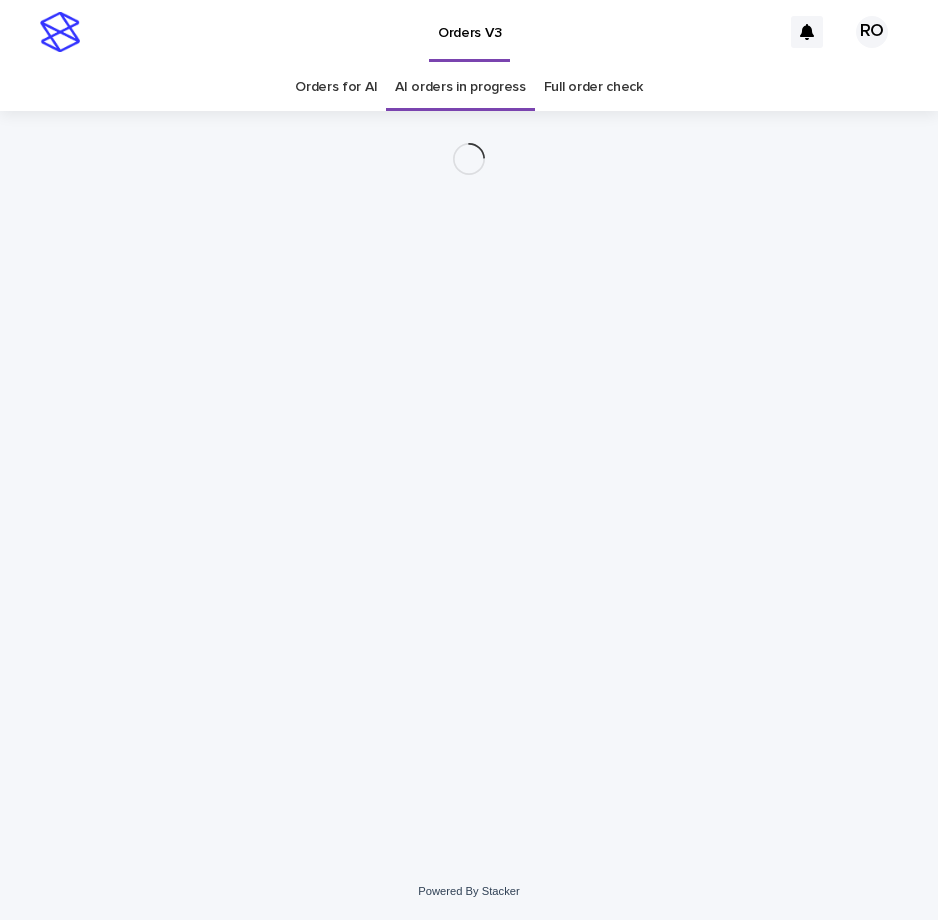 scroll, scrollTop: 0, scrollLeft: 0, axis: both 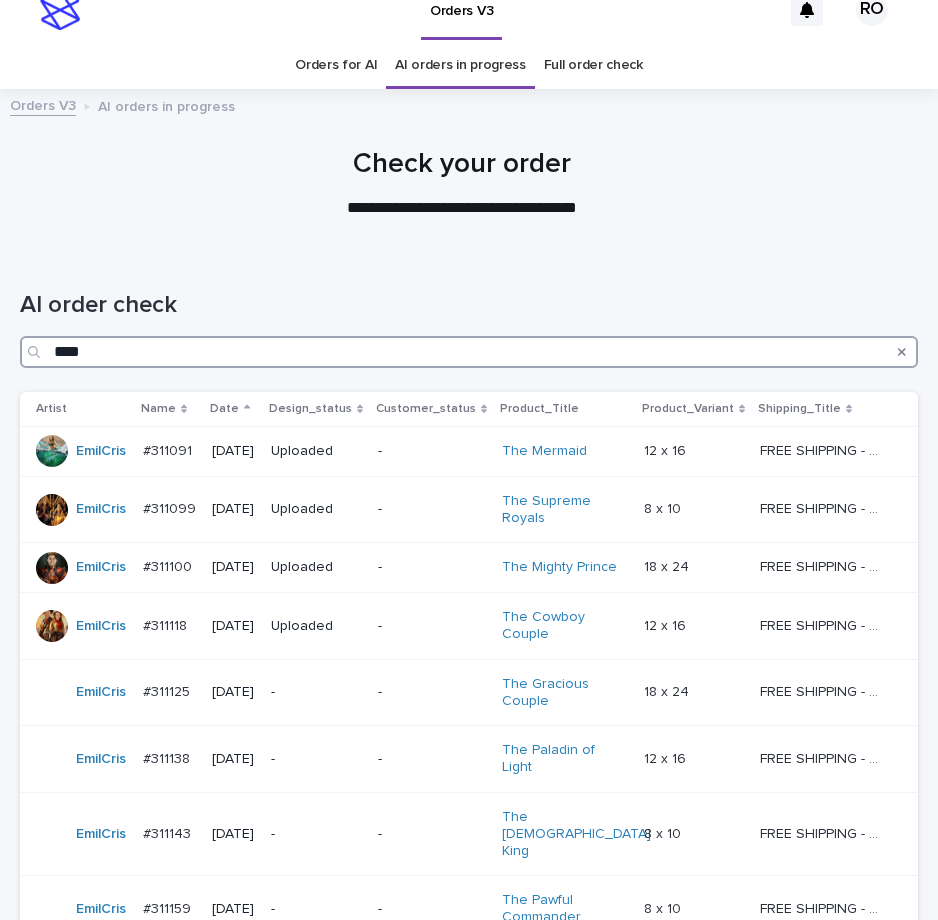drag, startPoint x: 122, startPoint y: 344, endPoint x: -6, endPoint y: 348, distance: 128.06248 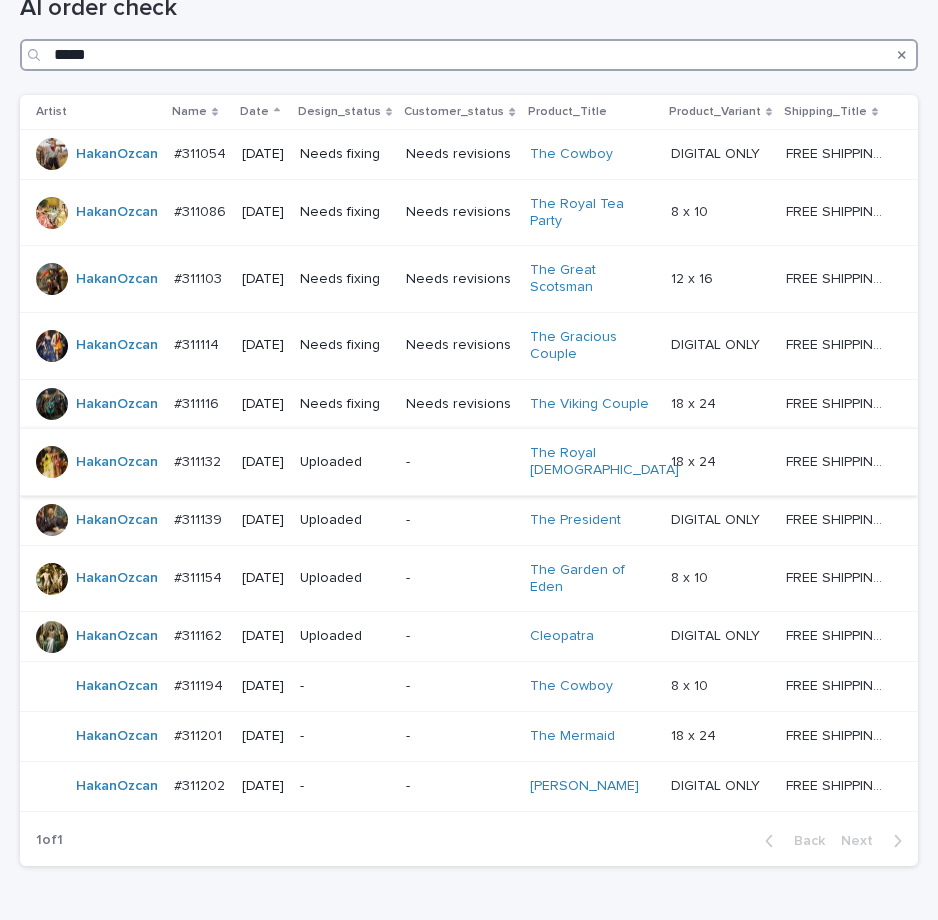 scroll, scrollTop: 300, scrollLeft: 0, axis: vertical 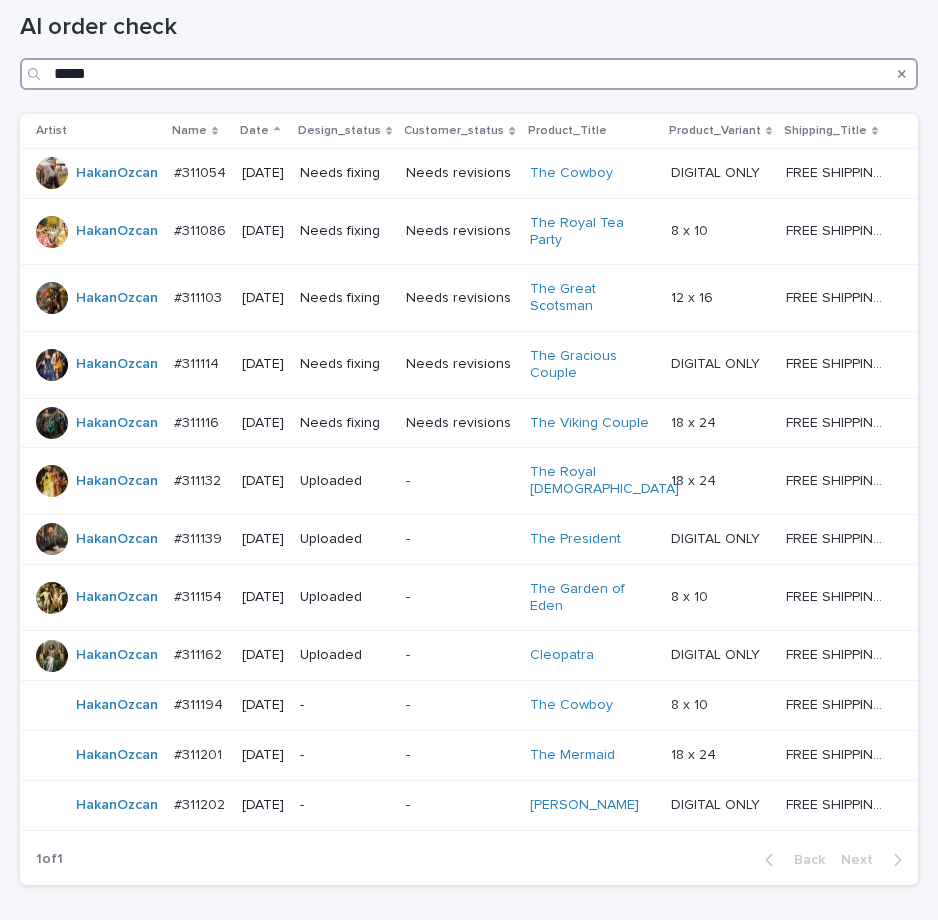 drag, startPoint x: 134, startPoint y: 78, endPoint x: -6, endPoint y: 59, distance: 141.2834 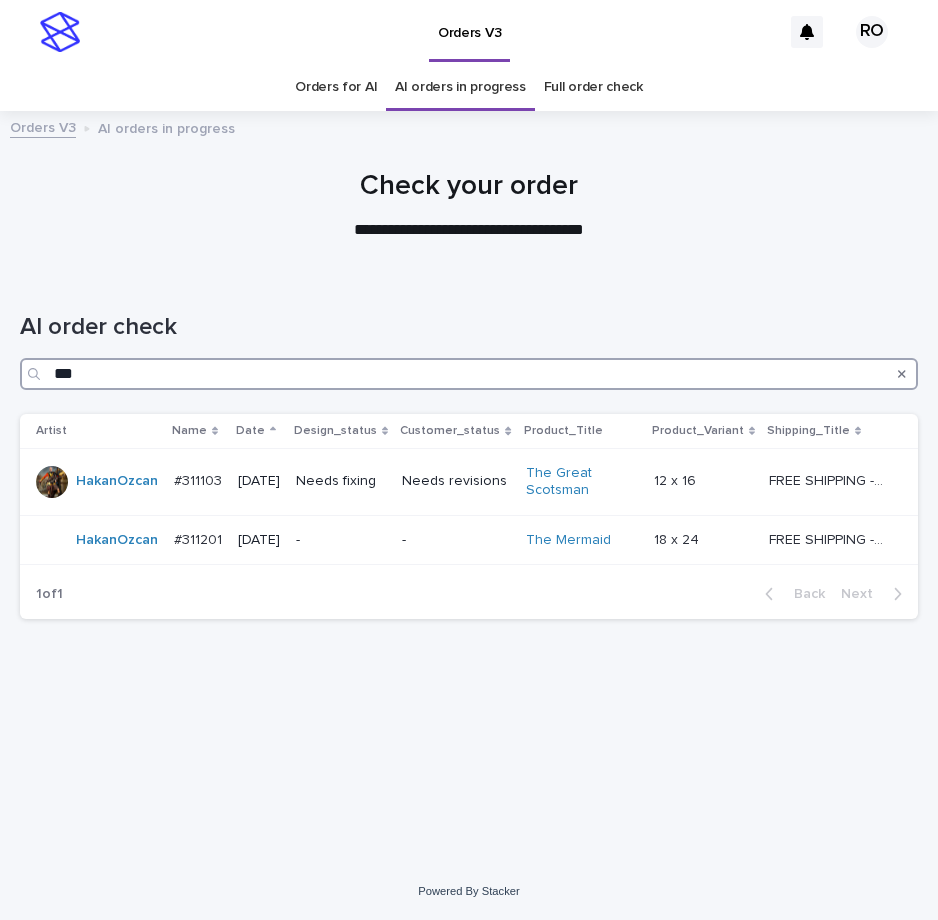scroll, scrollTop: 0, scrollLeft: 0, axis: both 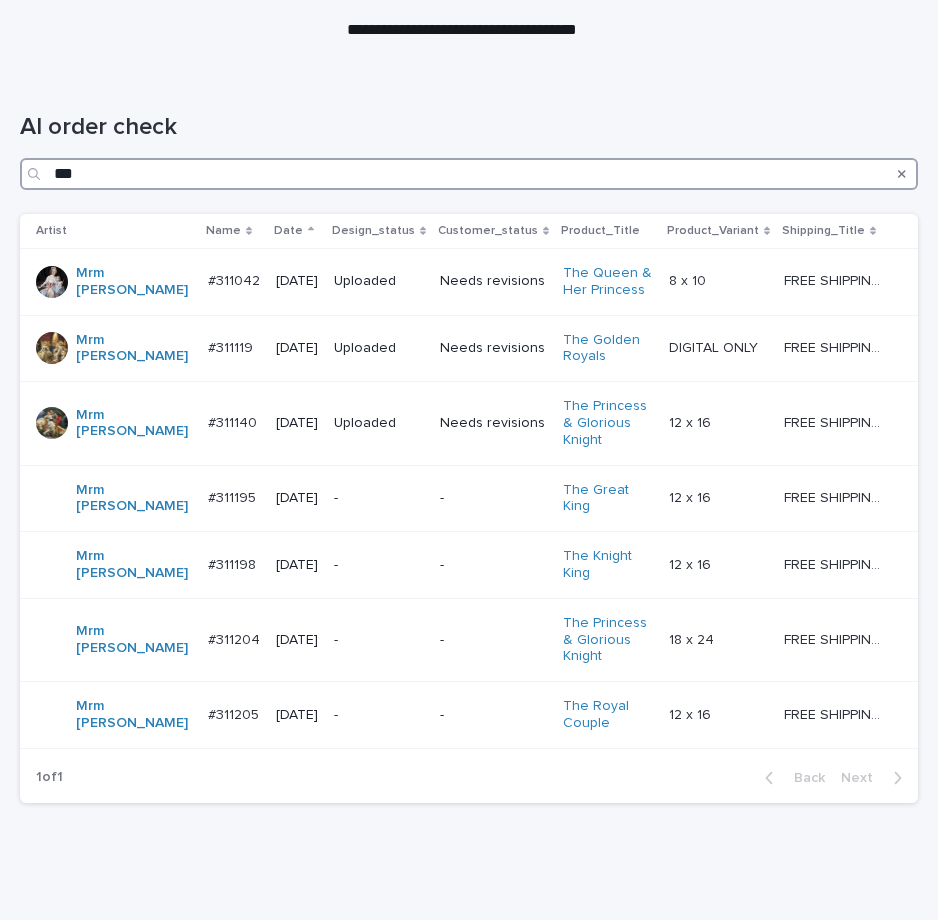 type on "***" 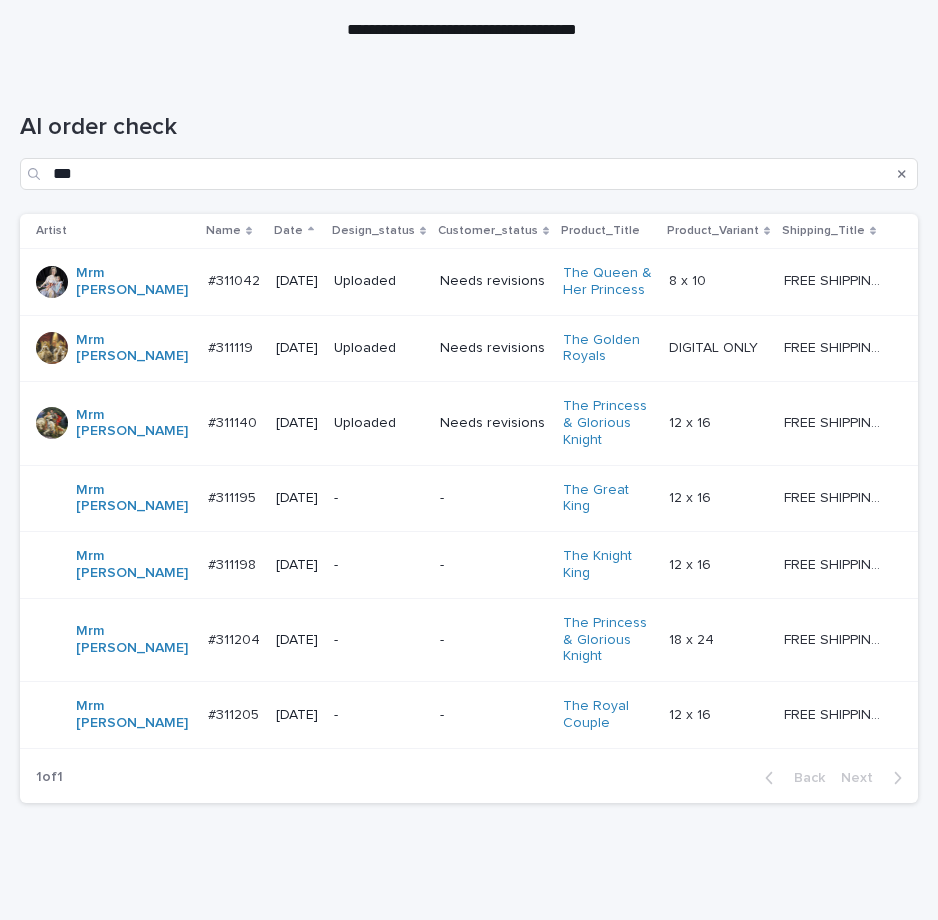click at bounding box center [461, -3] 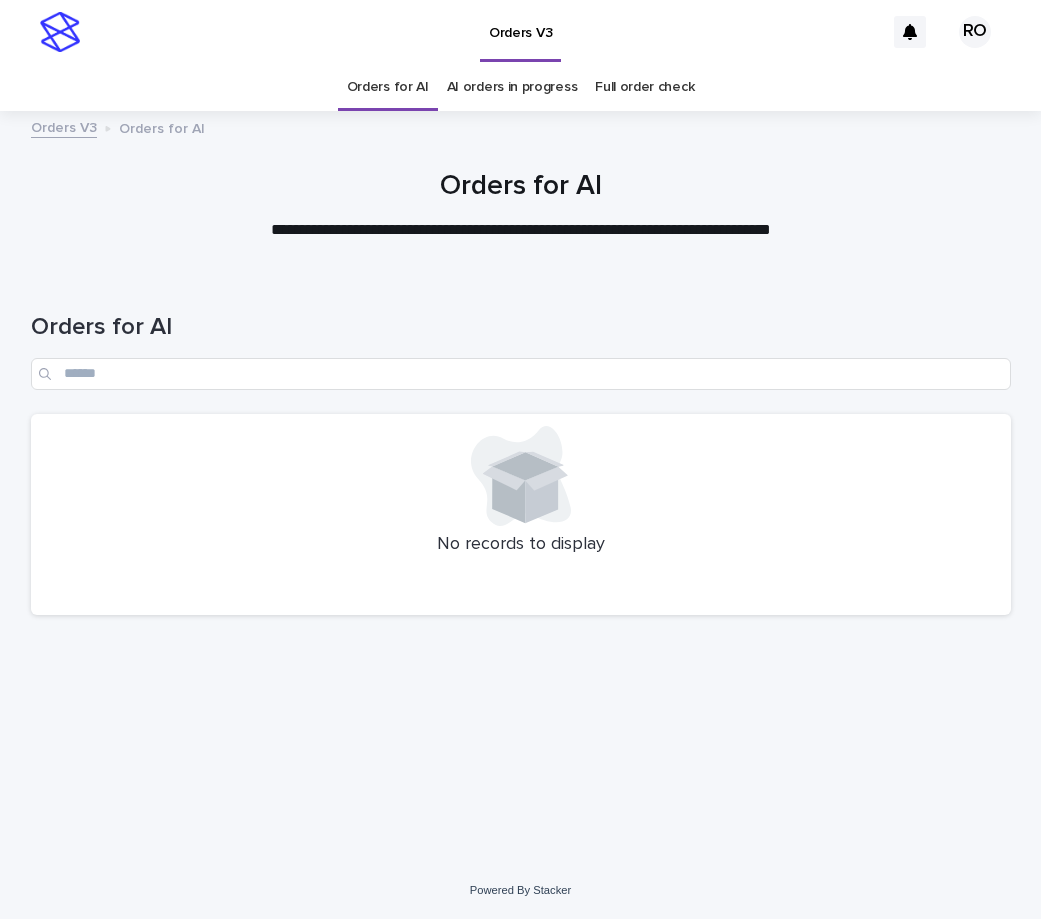 scroll, scrollTop: 0, scrollLeft: 0, axis: both 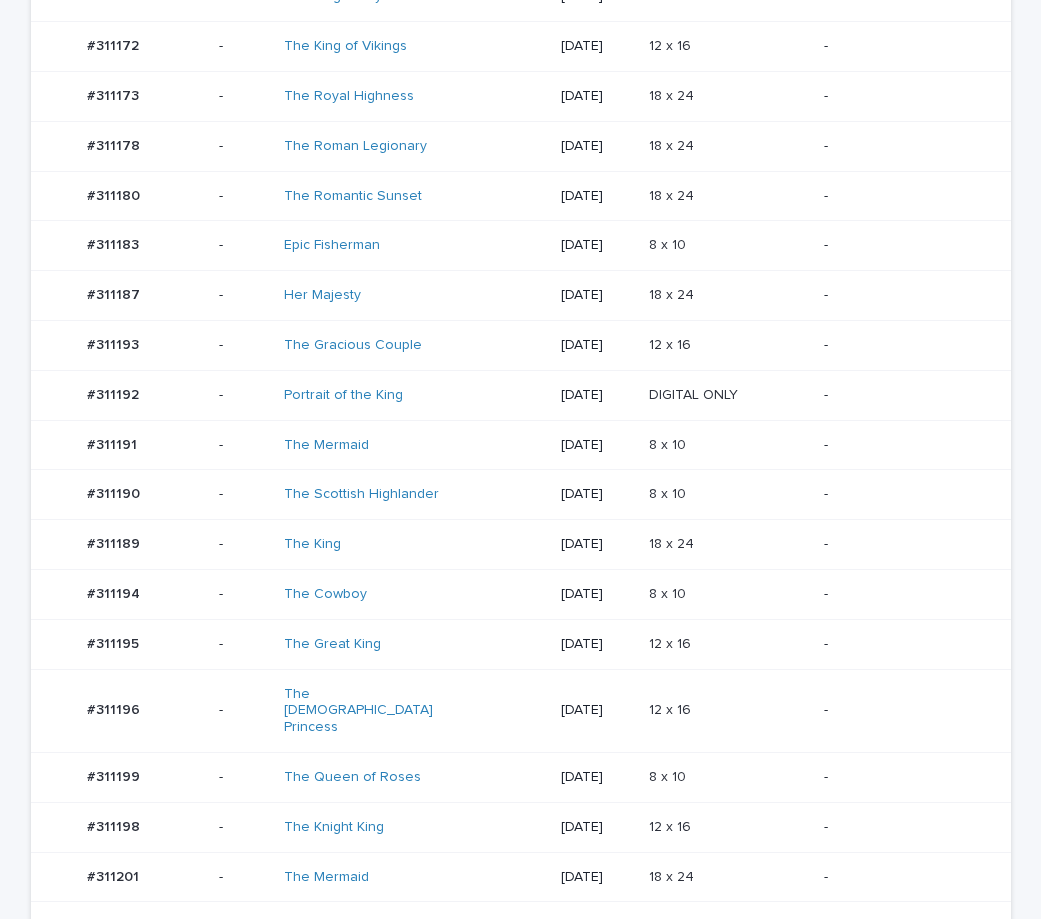 click on "12 x 16 12 x 16" at bounding box center (728, 345) 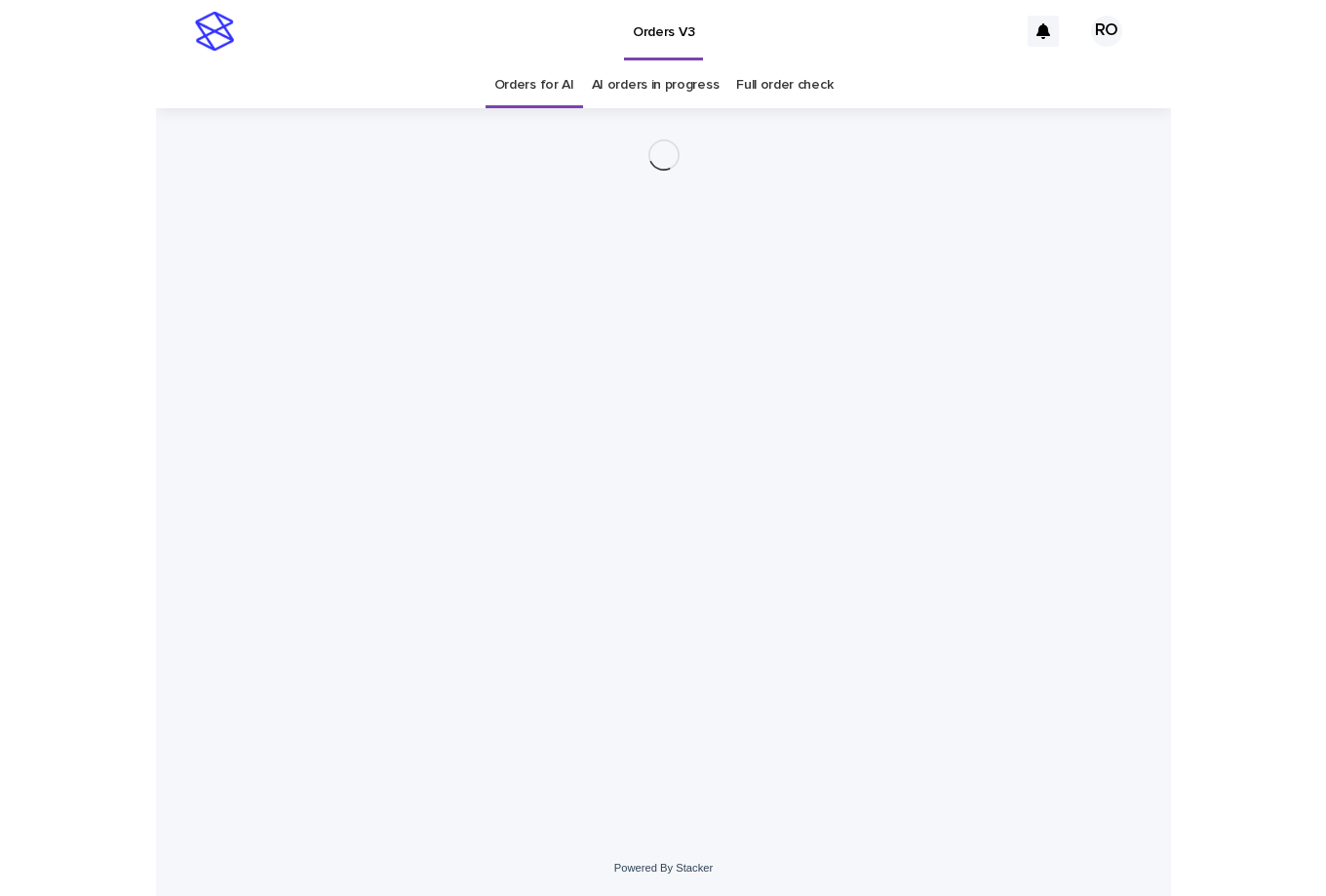 scroll, scrollTop: 0, scrollLeft: 0, axis: both 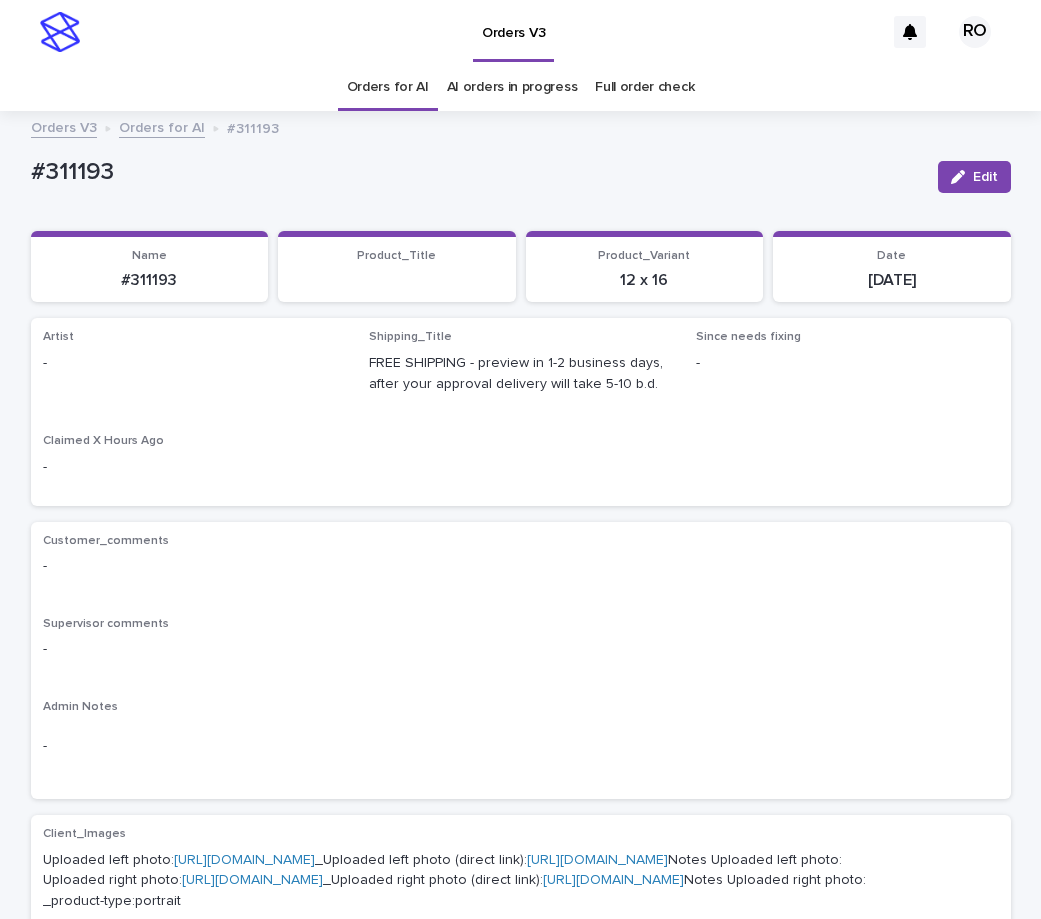 click at bounding box center (962, 177) 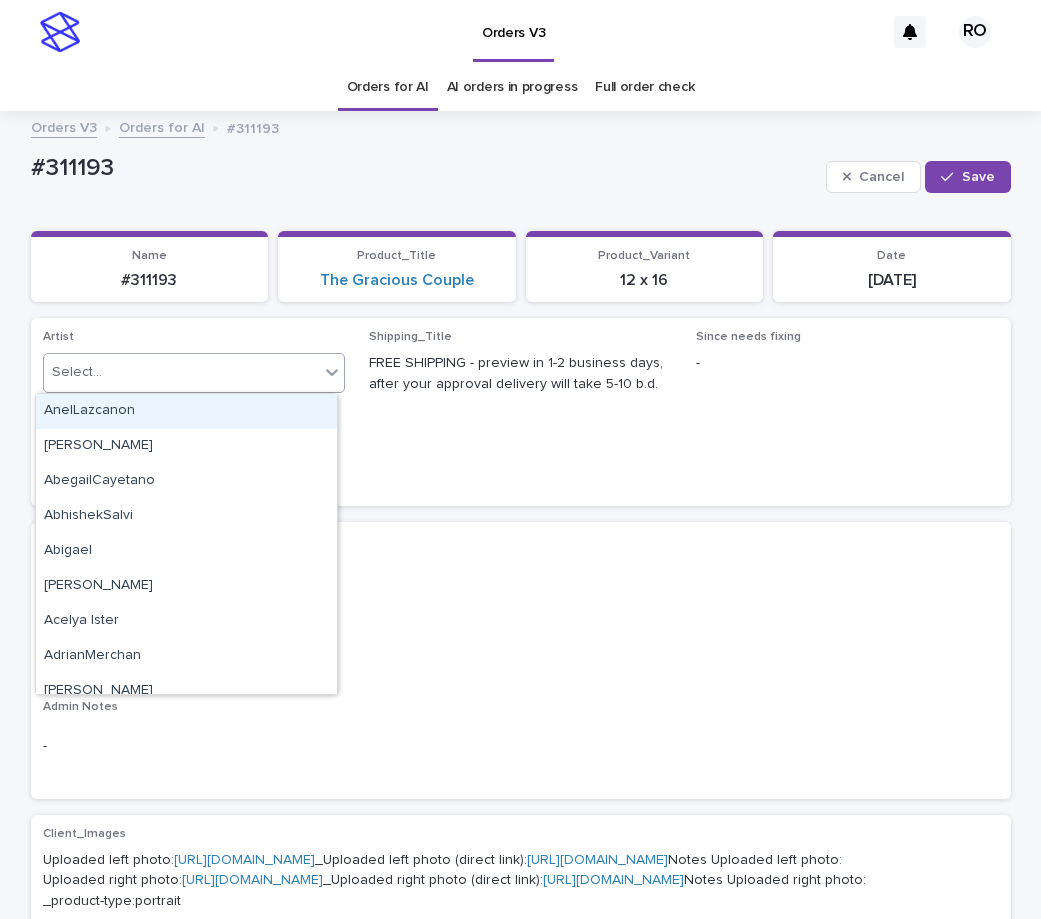 paste on "******" 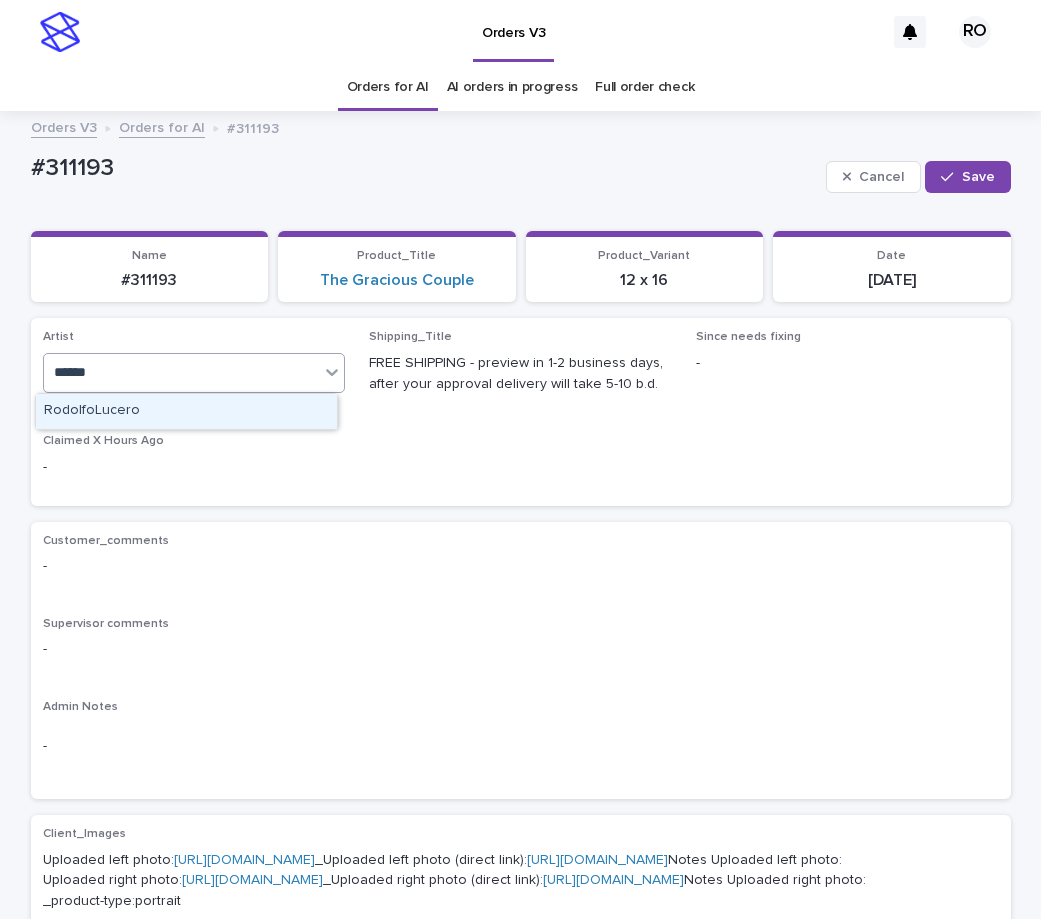 type on "******" 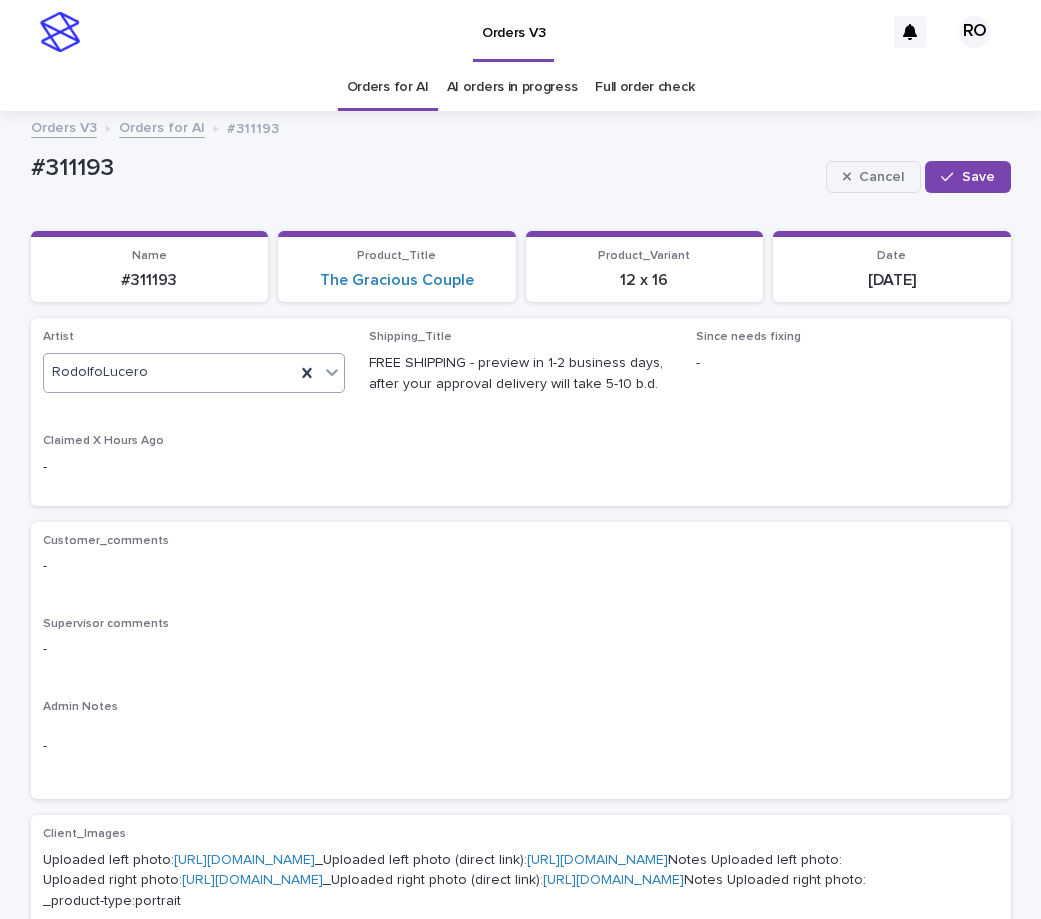 click 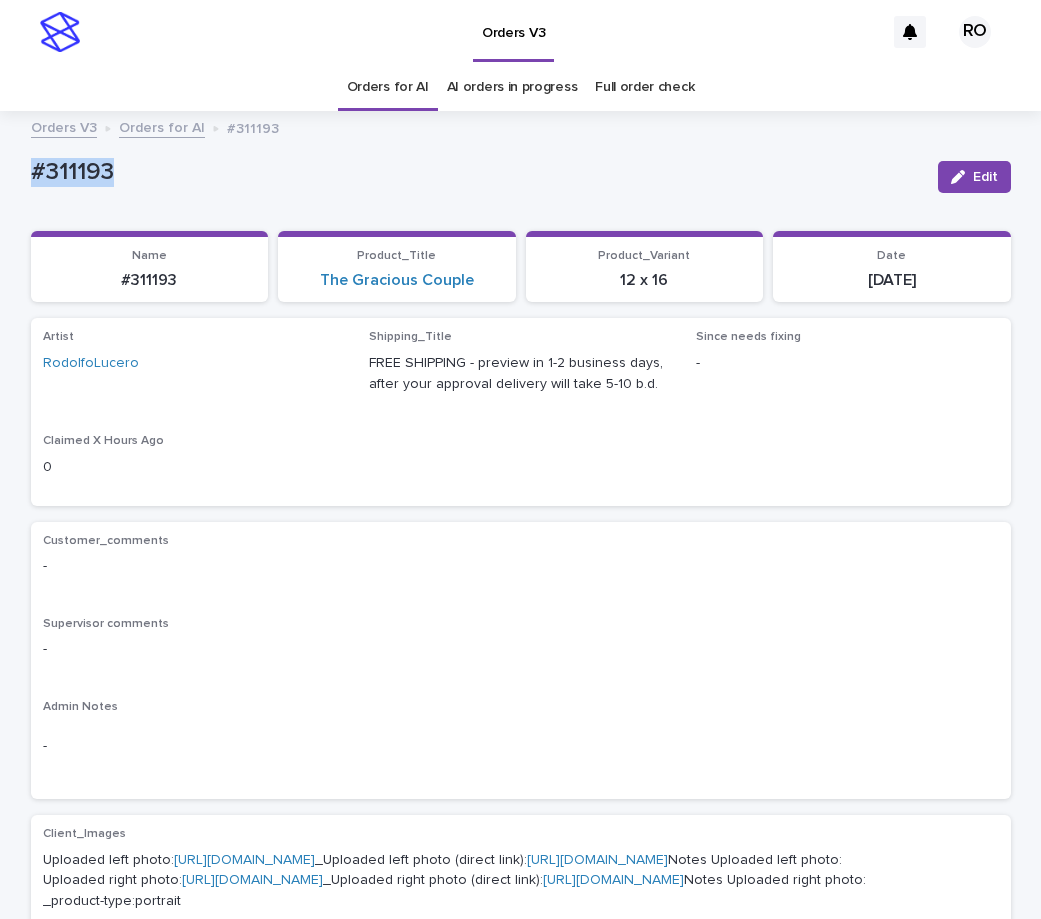drag, startPoint x: 160, startPoint y: 177, endPoint x: -9, endPoint y: 183, distance: 169.10648 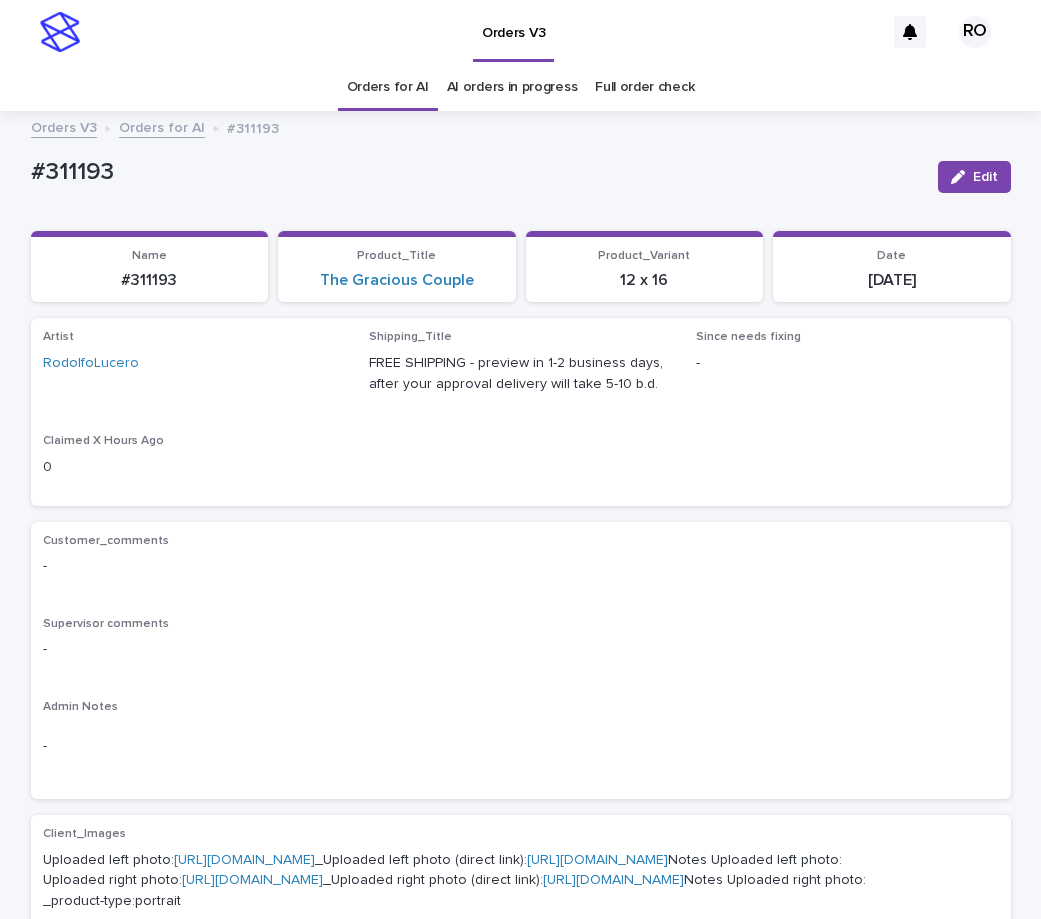 drag, startPoint x: 760, startPoint y: 188, endPoint x: 743, endPoint y: 181, distance: 18.384777 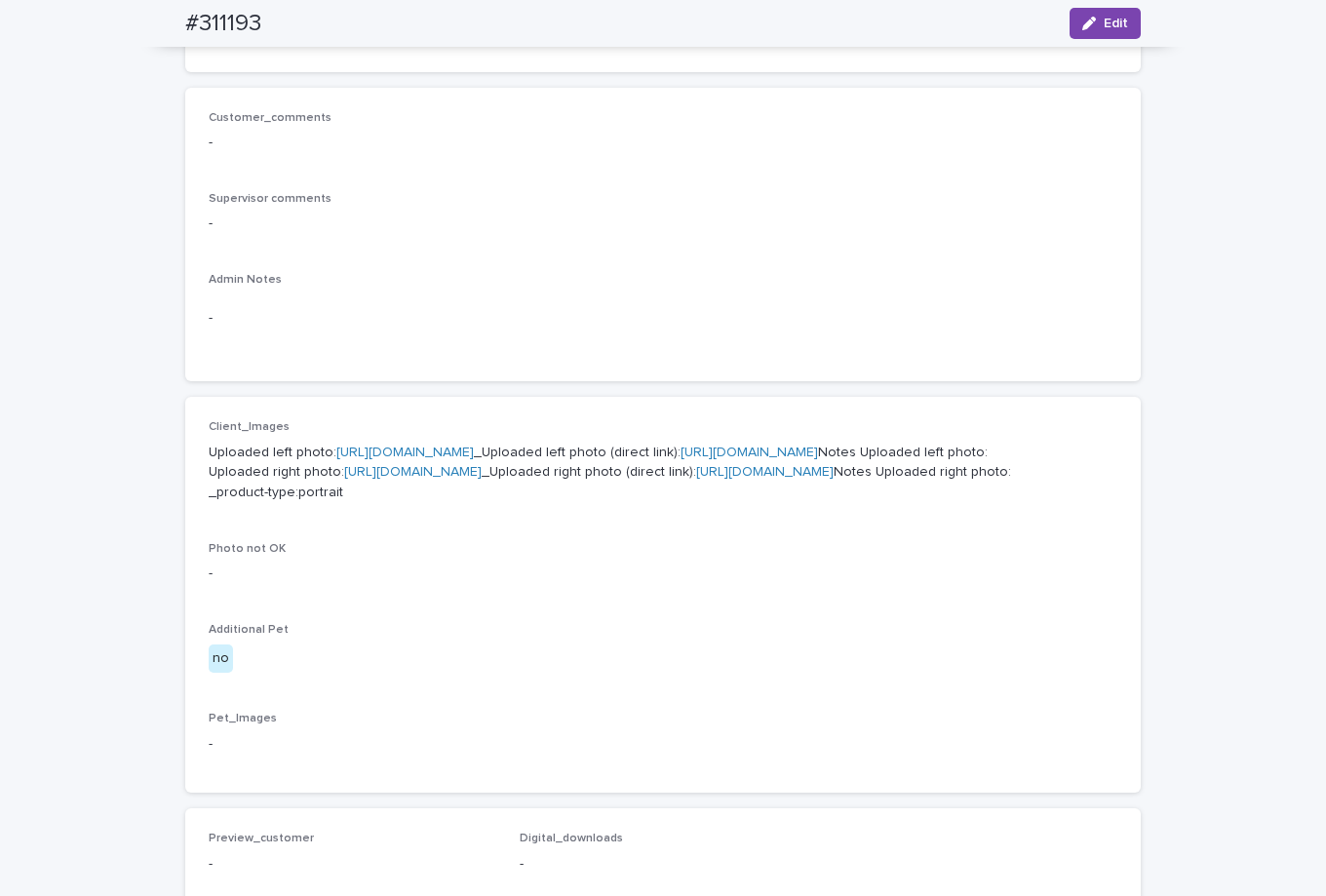 scroll, scrollTop: 487, scrollLeft: 0, axis: vertical 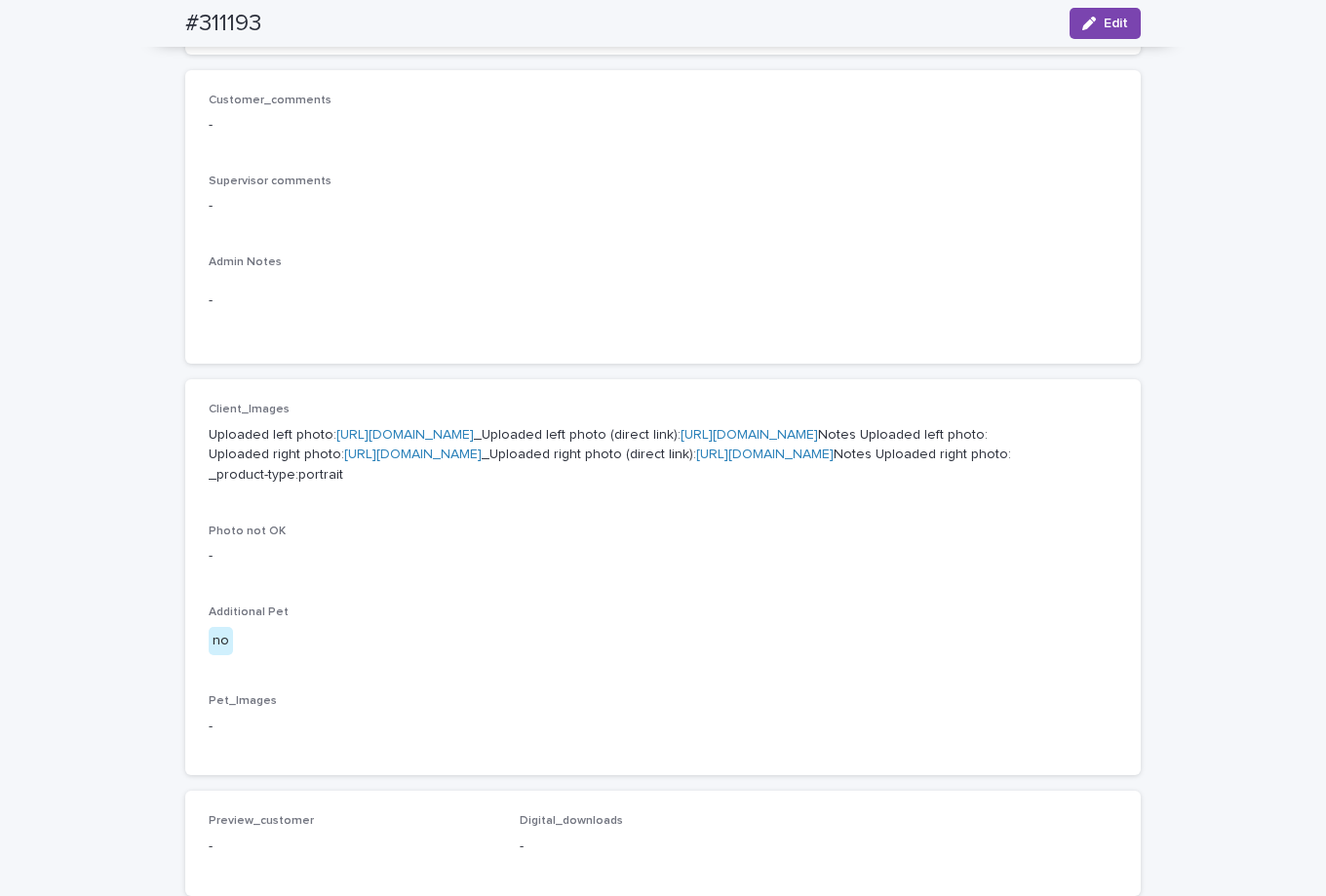click on "https://cdn.shopify.com-uploadkit.app/s/files/1/0033/4807/0511/files/download.html?id=e11cfb23-3d37-4f5e-b252-d52a065c0f83&uu=55f3efbe-7e5a-4f24-be35-53eac32002fa&mo=-/crop/1120x1700/5,0/-/preview/&fi=MTgxMDU2M0QtOEVBMy00OTY4LUI4QTctODNCRDlFNTZBRTZELnBuZw==&wi=1125&he=2436&mi=aW1hZ2UvcG5n&up=d434&image=true" at bounding box center (405, 435) 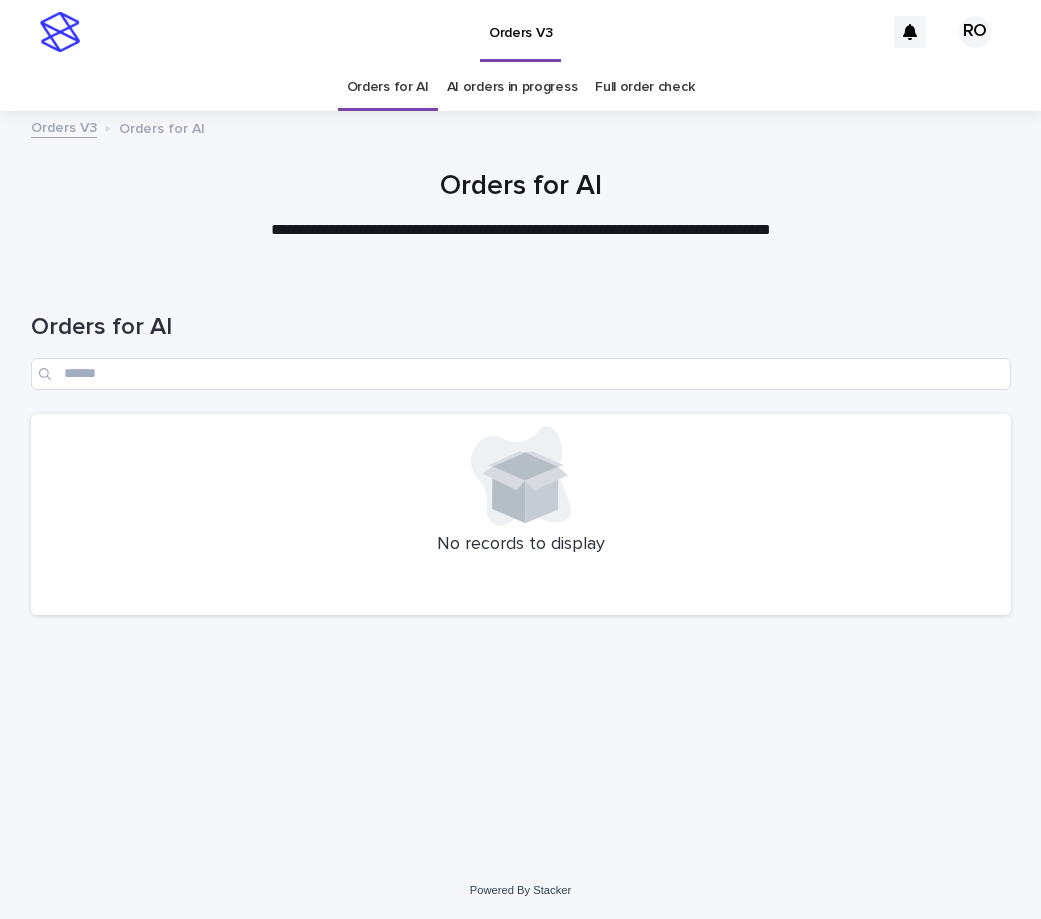 scroll, scrollTop: 0, scrollLeft: 0, axis: both 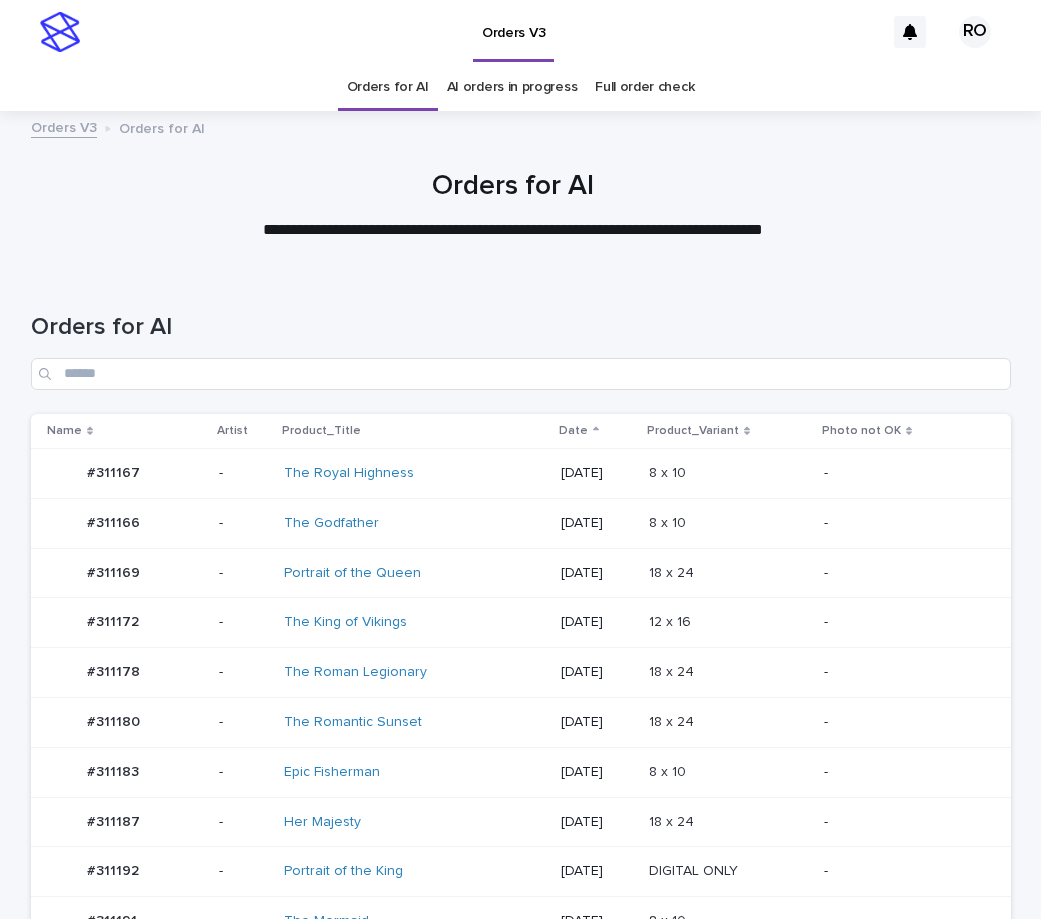 click on "-" at bounding box center [901, 722] 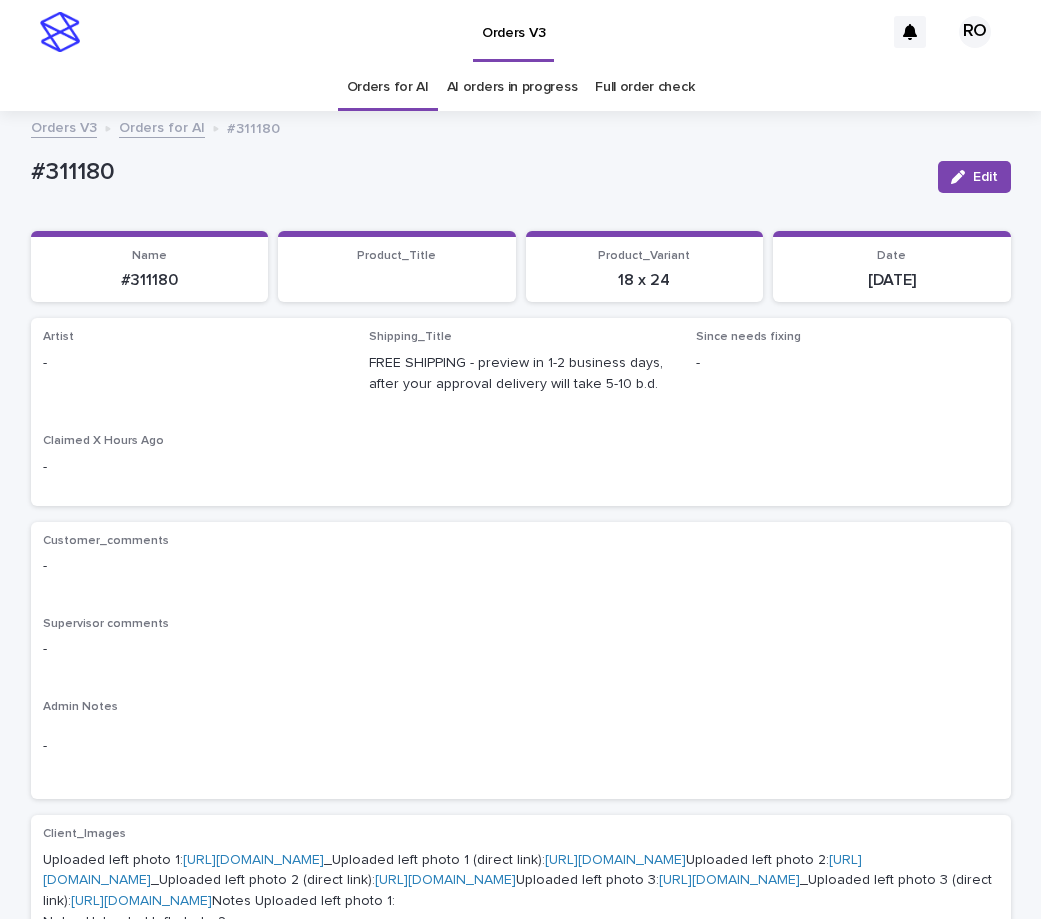 drag, startPoint x: 972, startPoint y: 173, endPoint x: 383, endPoint y: 333, distance: 610.345 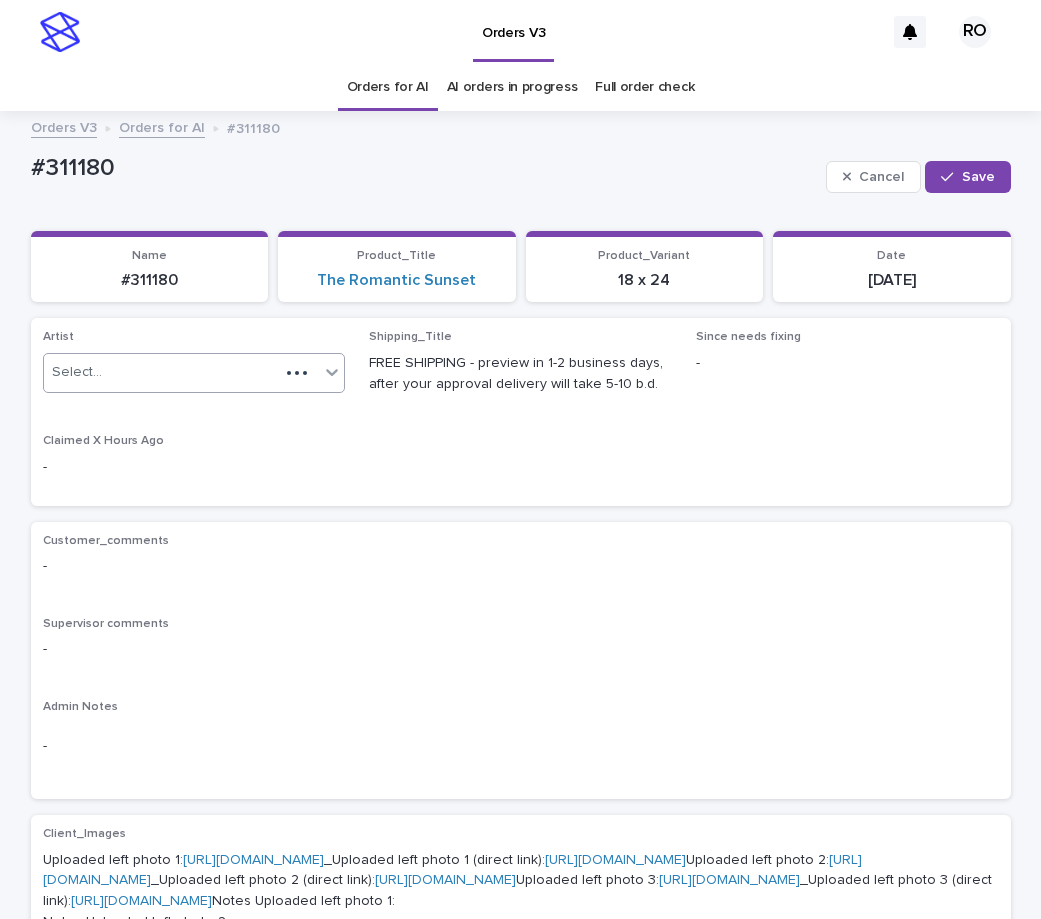 click on "Select..." at bounding box center [162, 372] 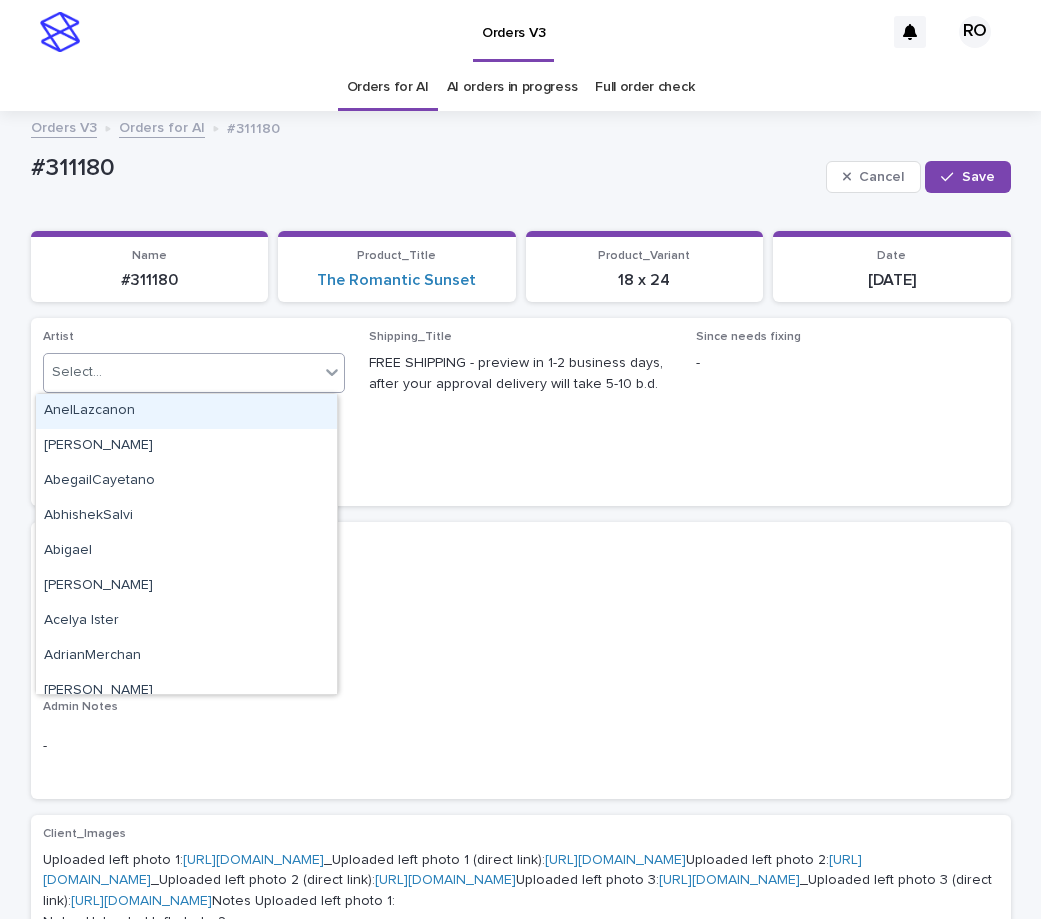 paste on "******" 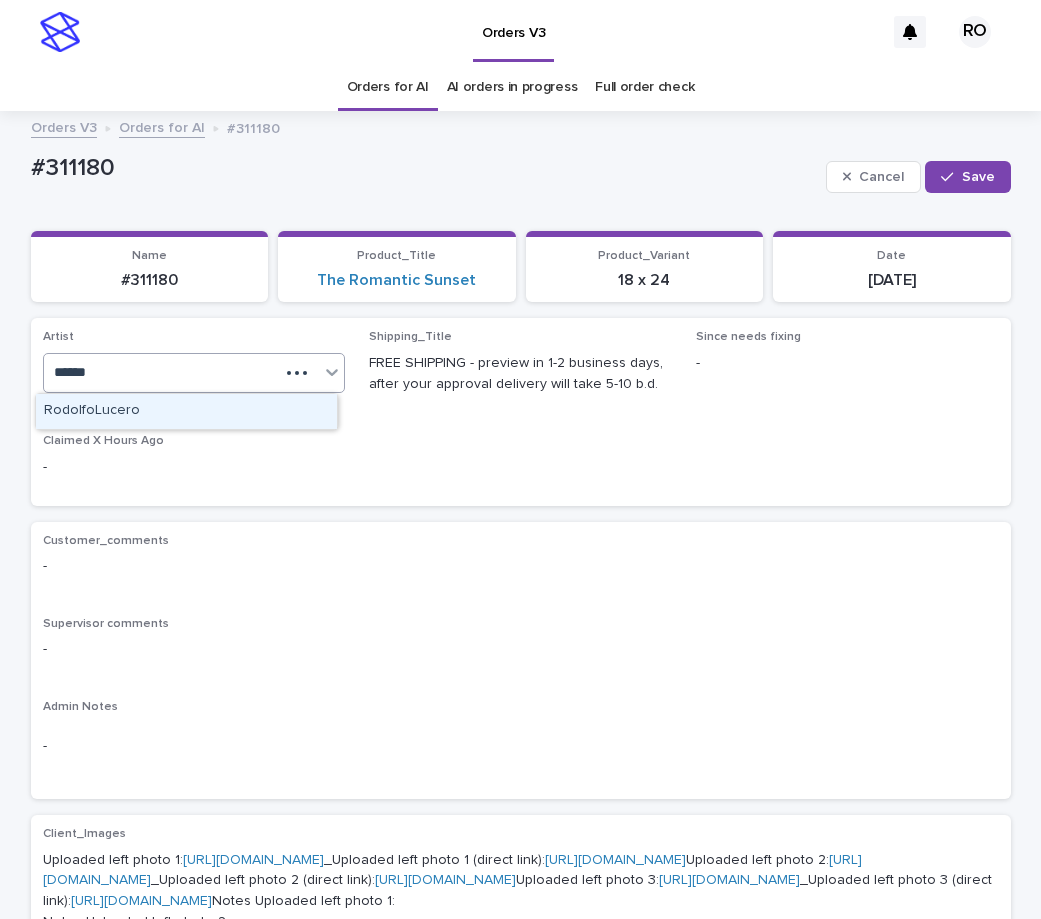 click on "RodolfoLucero" at bounding box center (186, 411) 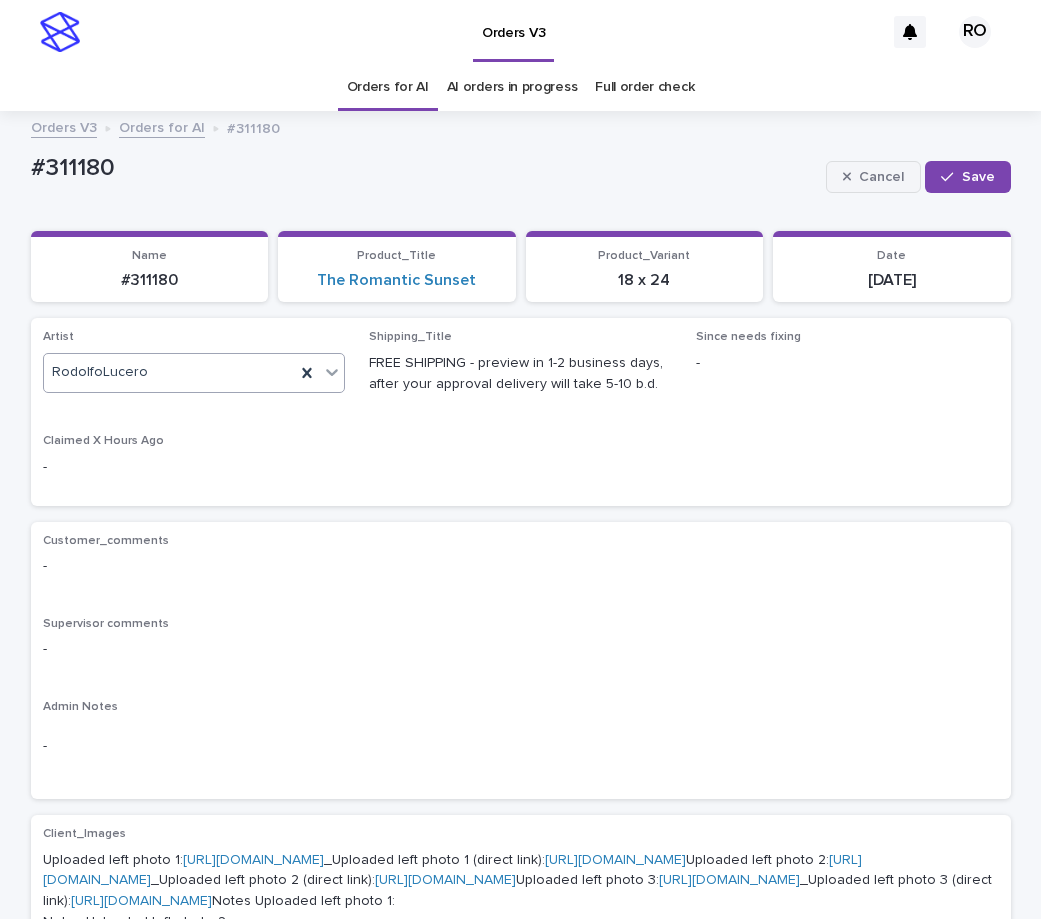click on "Save" at bounding box center [978, 177] 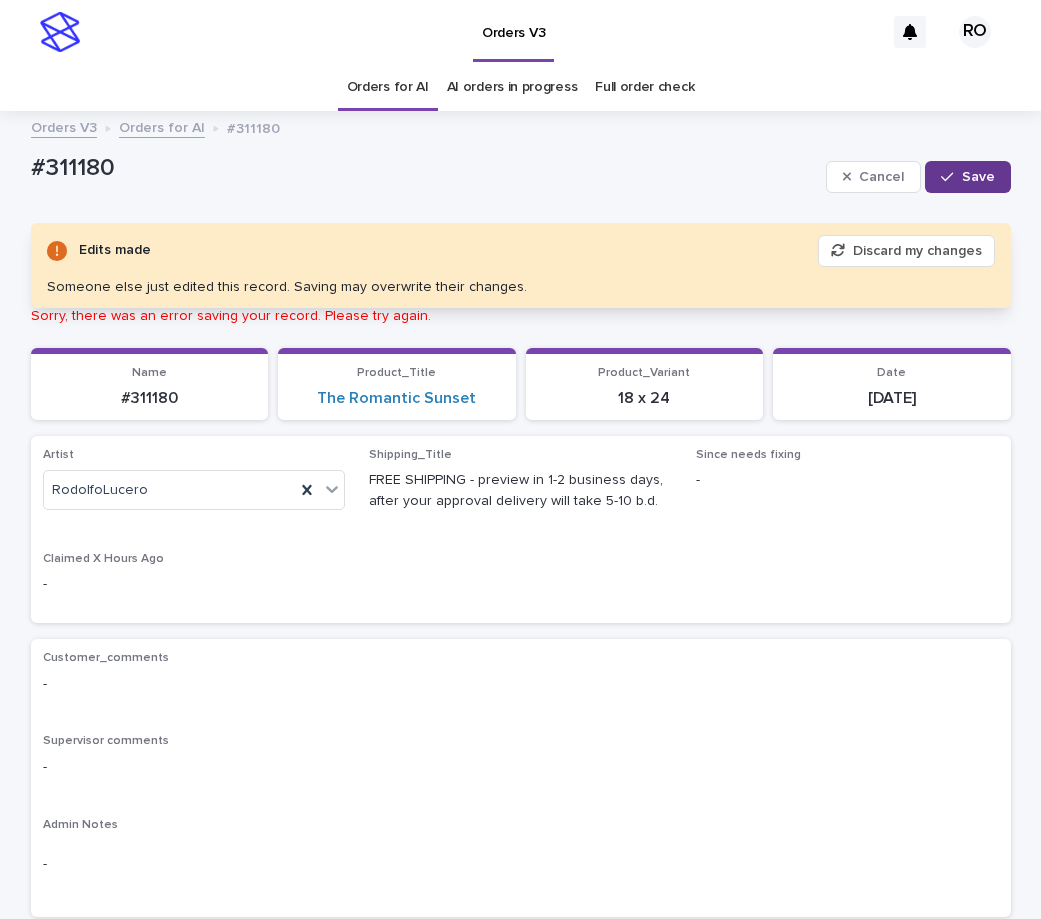 click at bounding box center [951, 177] 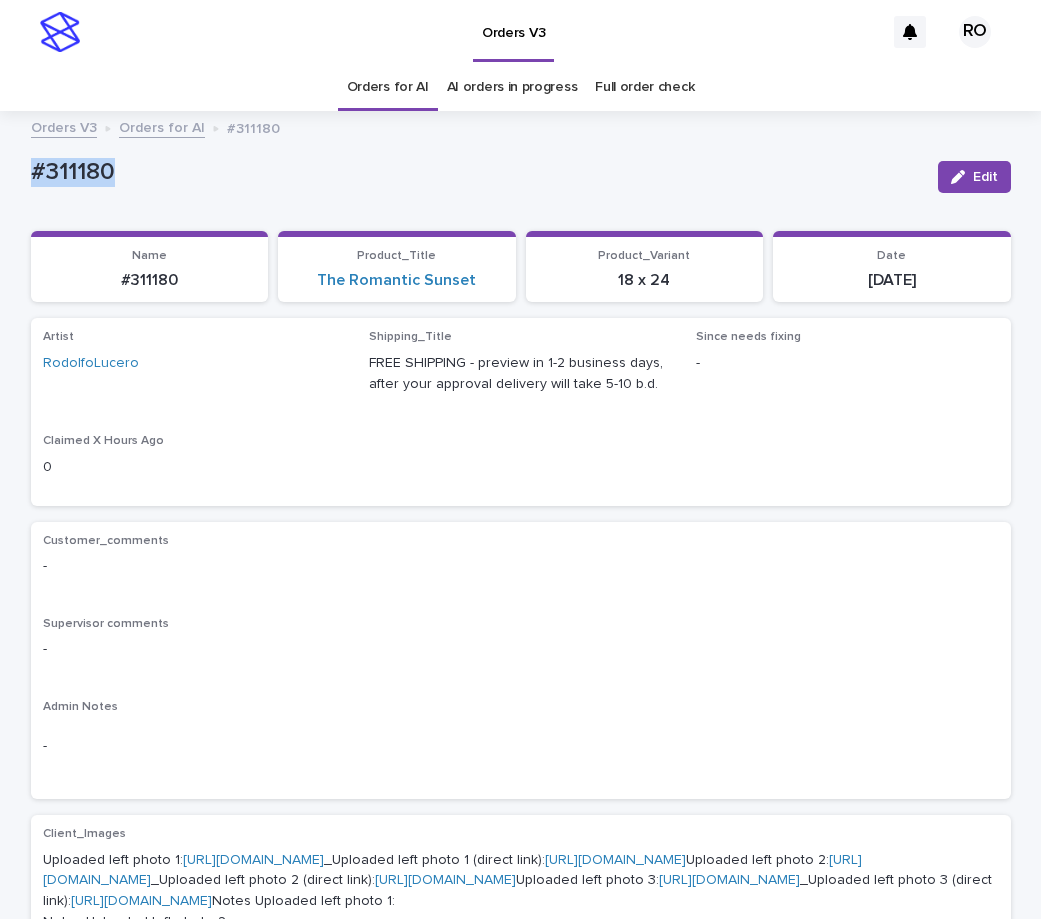 drag, startPoint x: 141, startPoint y: 173, endPoint x: 2, endPoint y: 138, distance: 143.33876 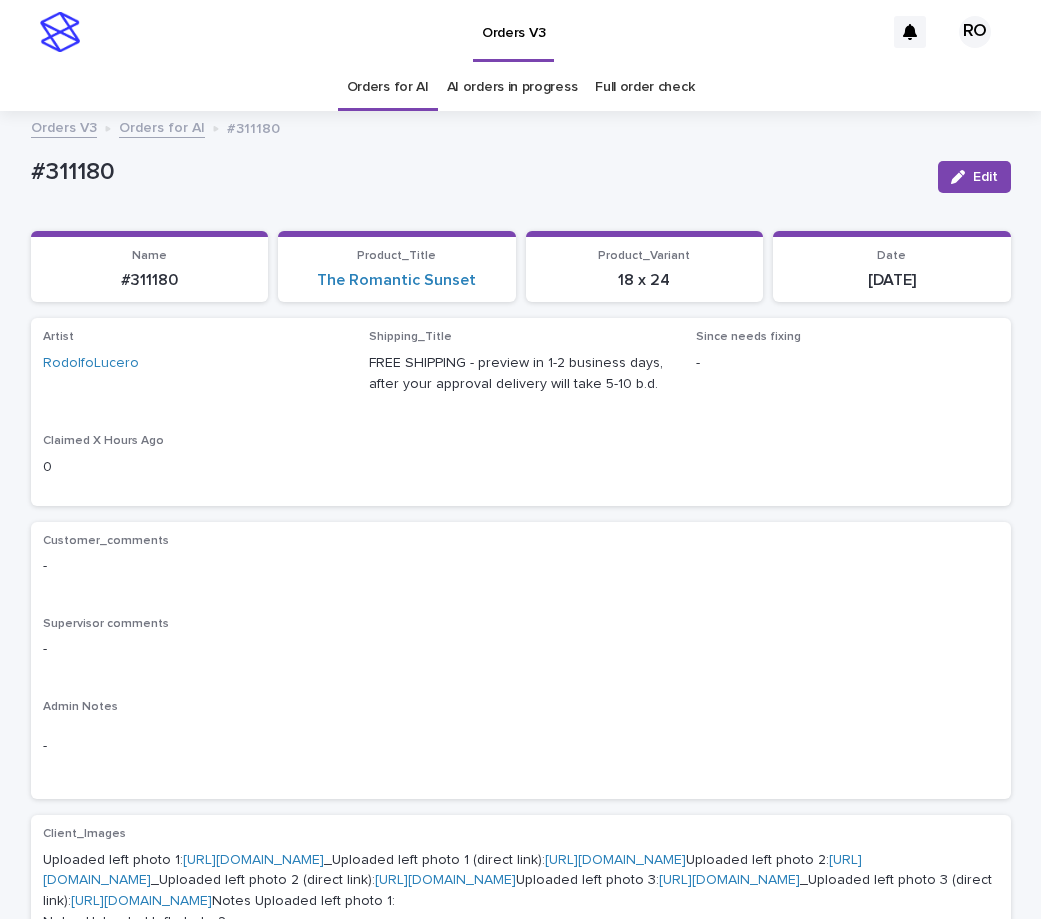 click on "Customer_comments - Supervisor comments - Admin Notes -" at bounding box center [521, 661] 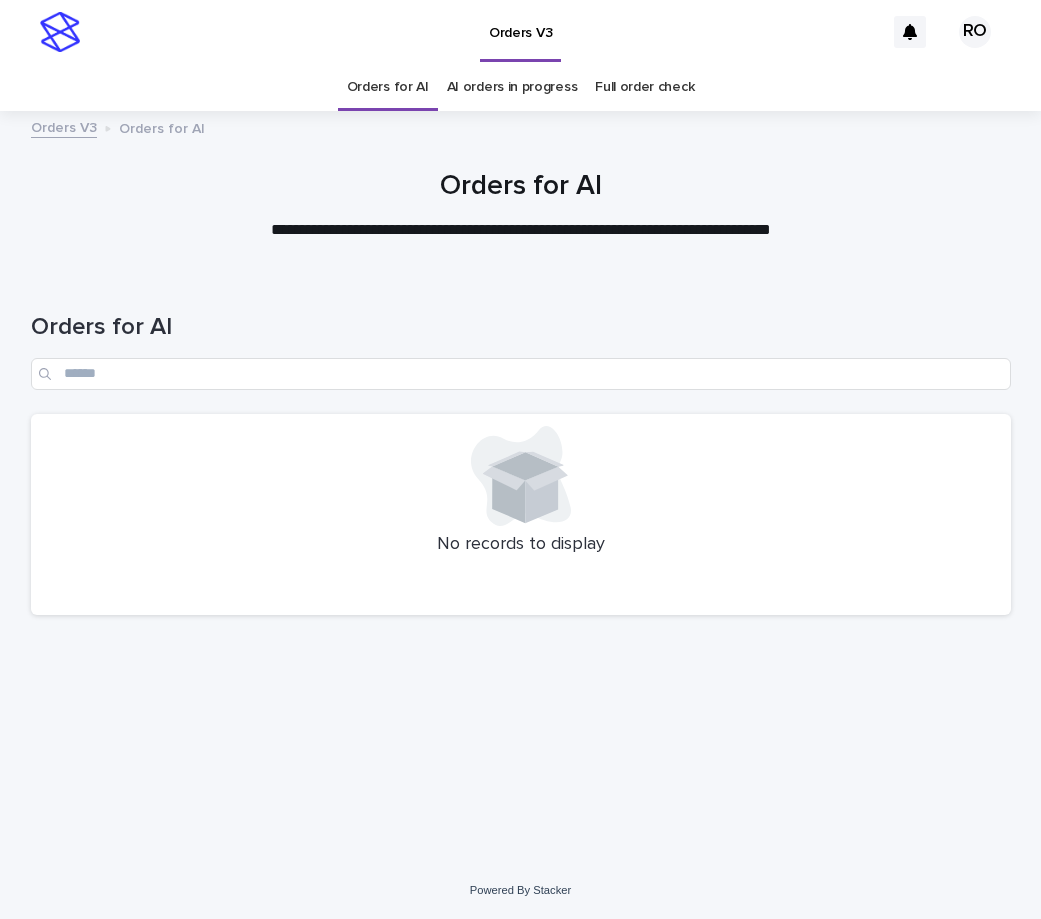 scroll, scrollTop: 0, scrollLeft: 0, axis: both 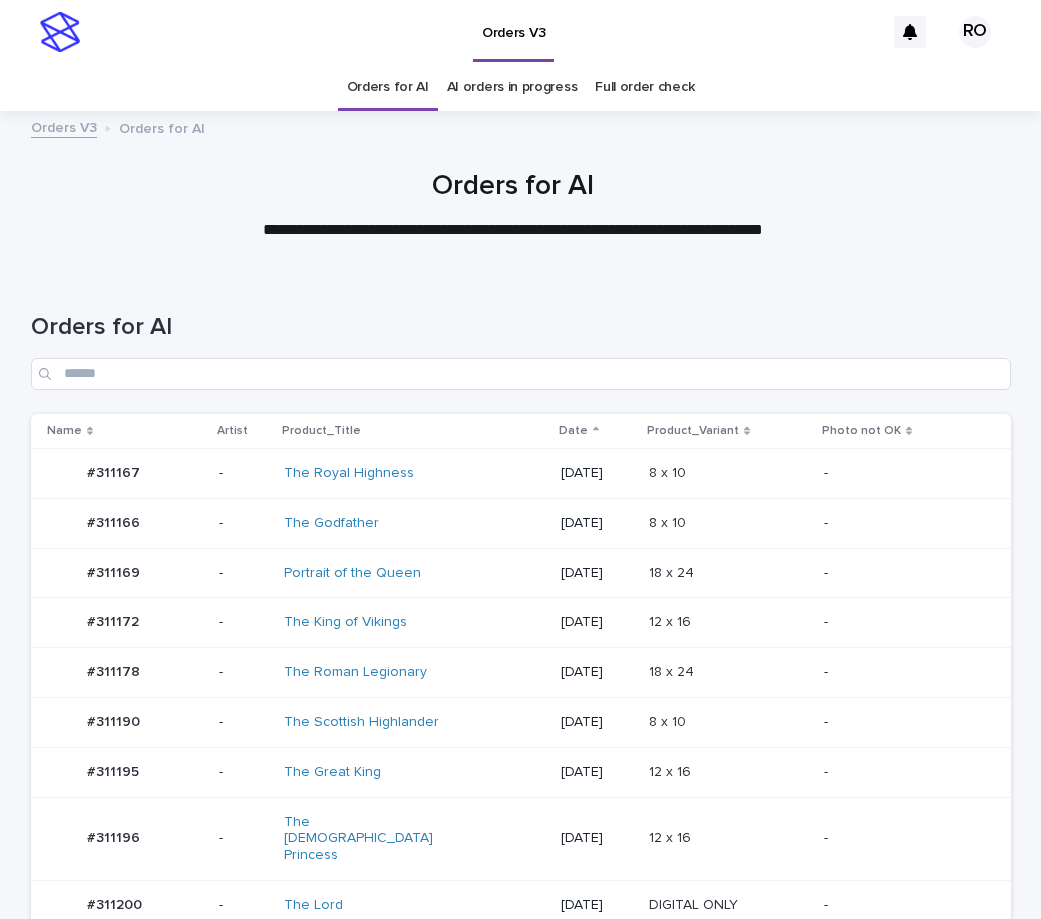 click on "-" at bounding box center [913, 772] 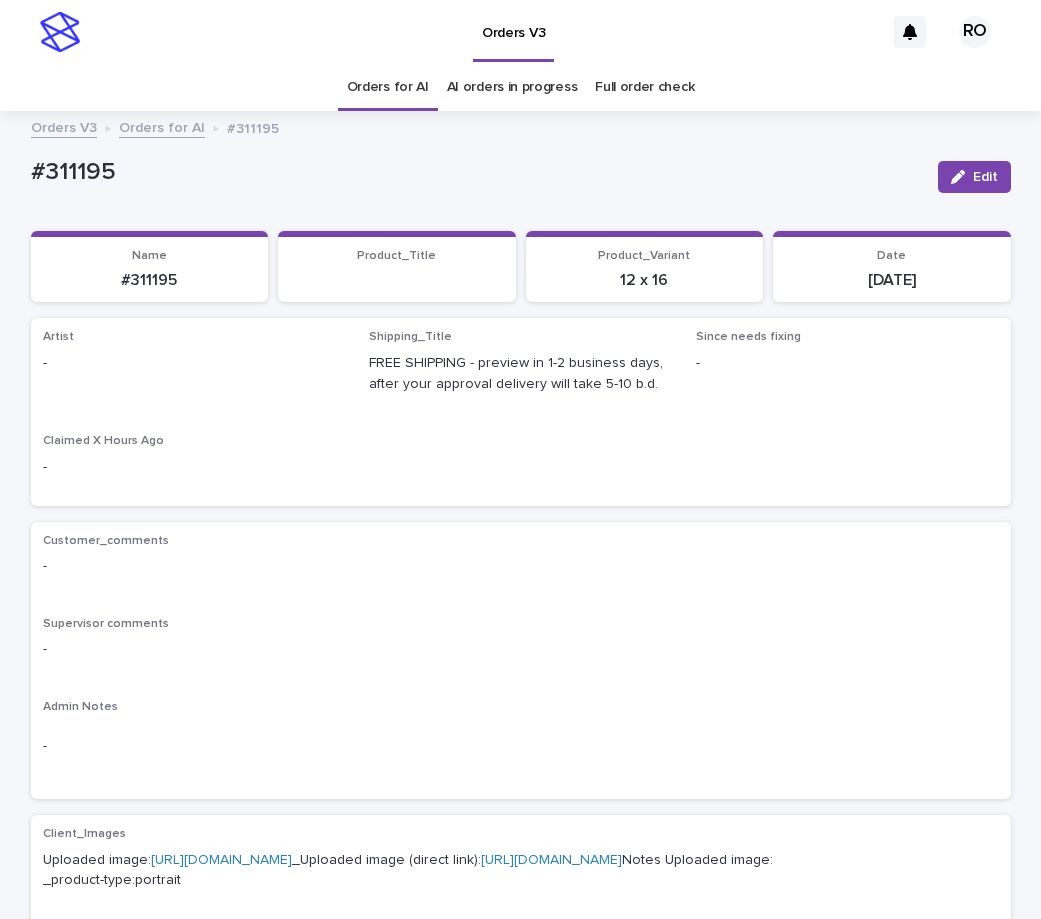 drag, startPoint x: 966, startPoint y: 181, endPoint x: 366, endPoint y: 383, distance: 633.0908 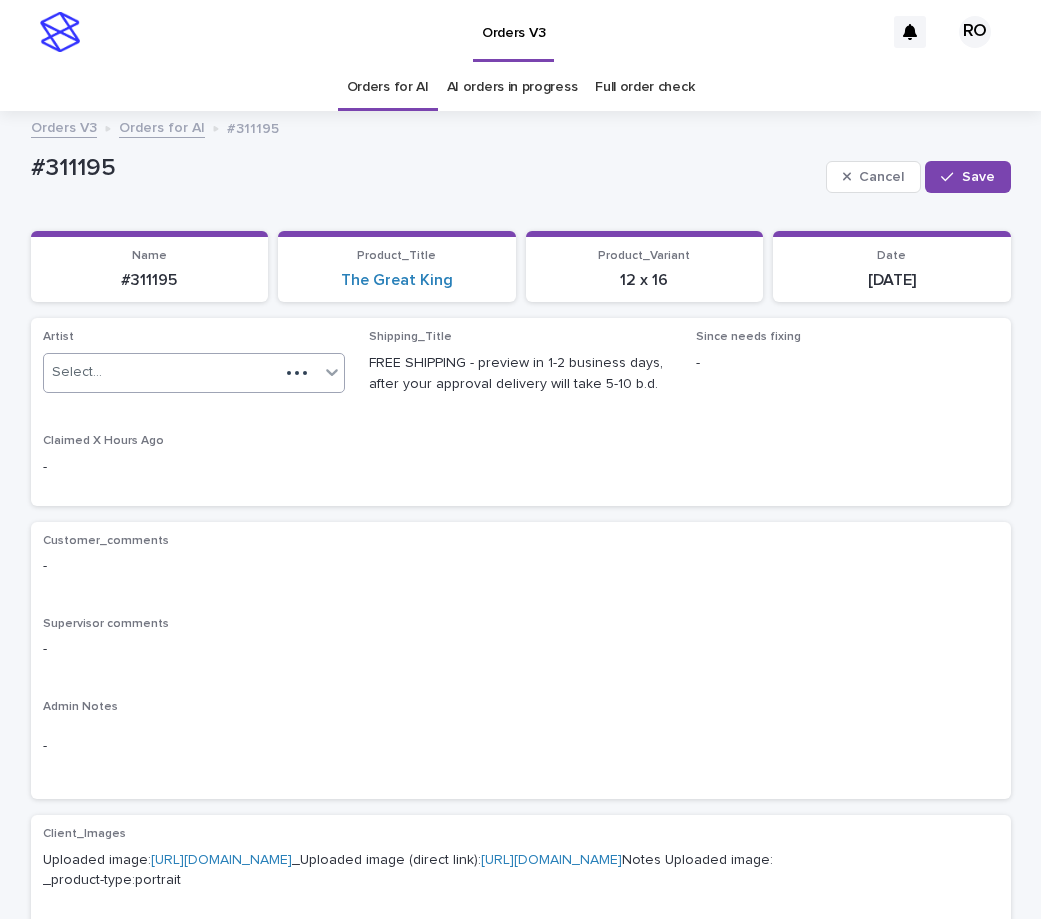 click on "Select..." at bounding box center [194, 373] 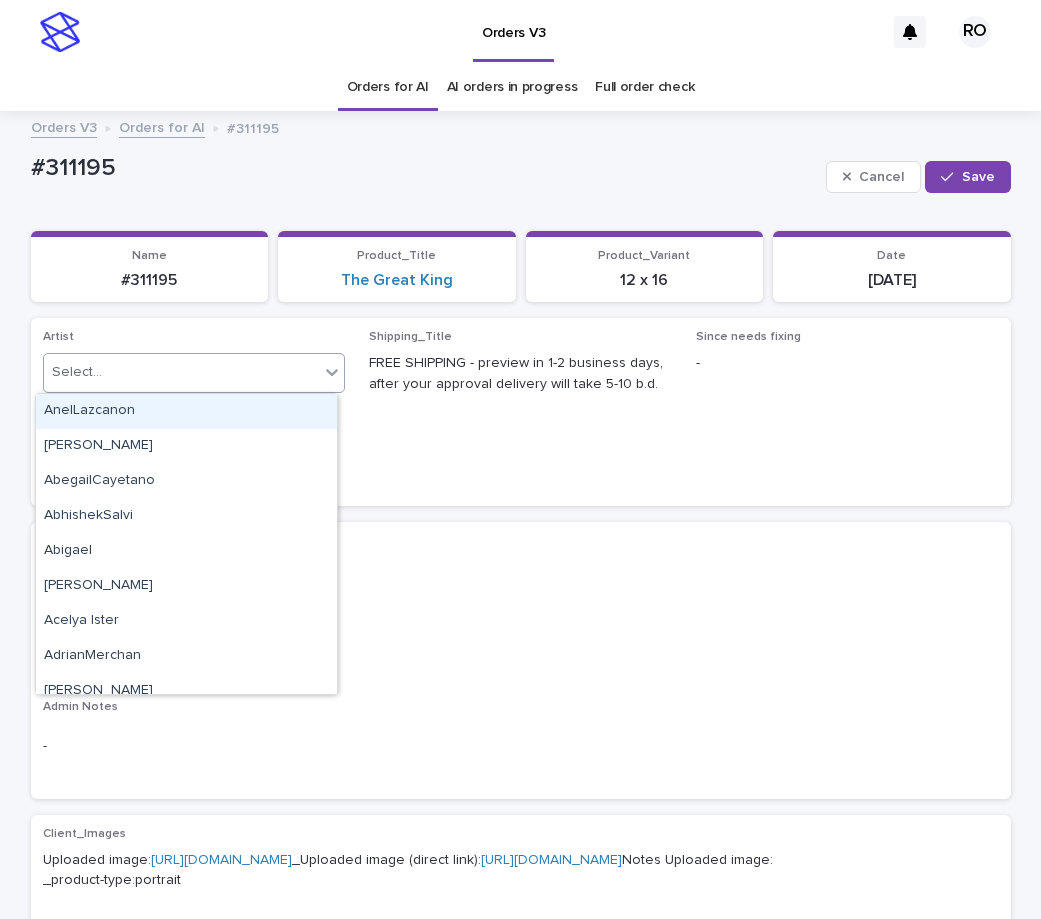 paste on "******" 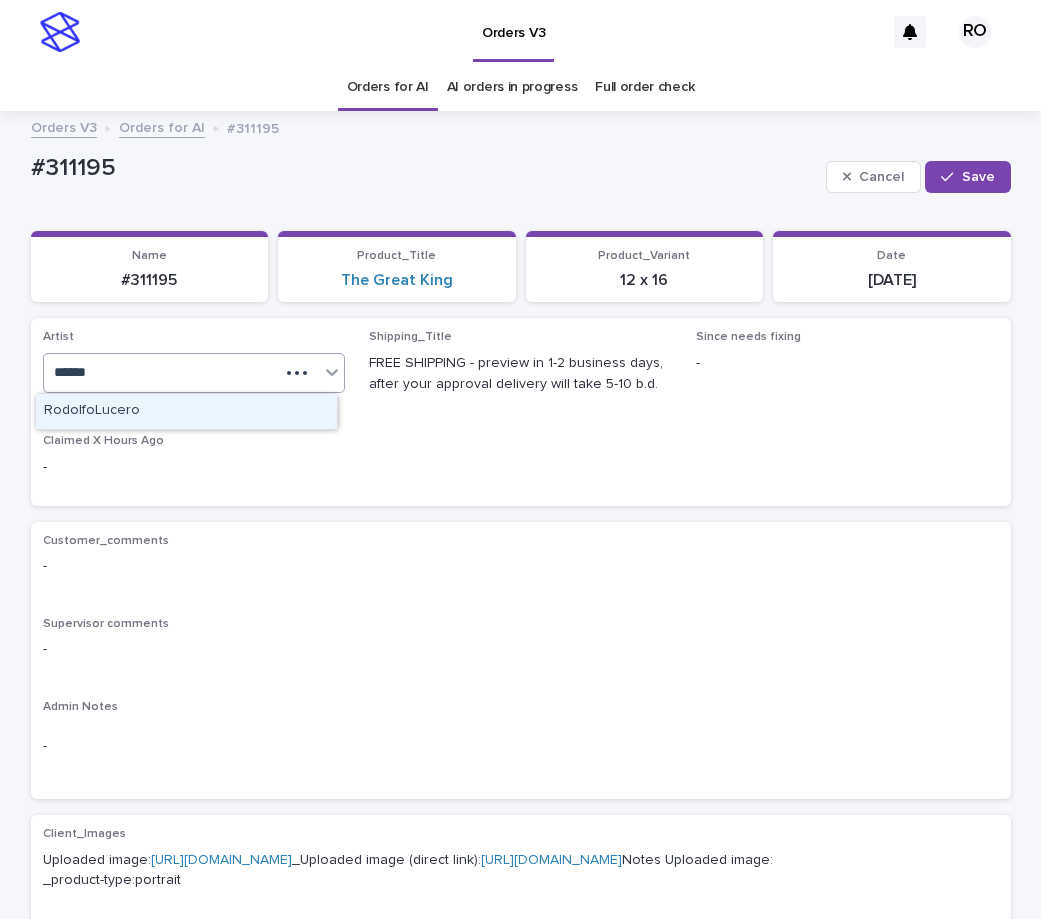 type 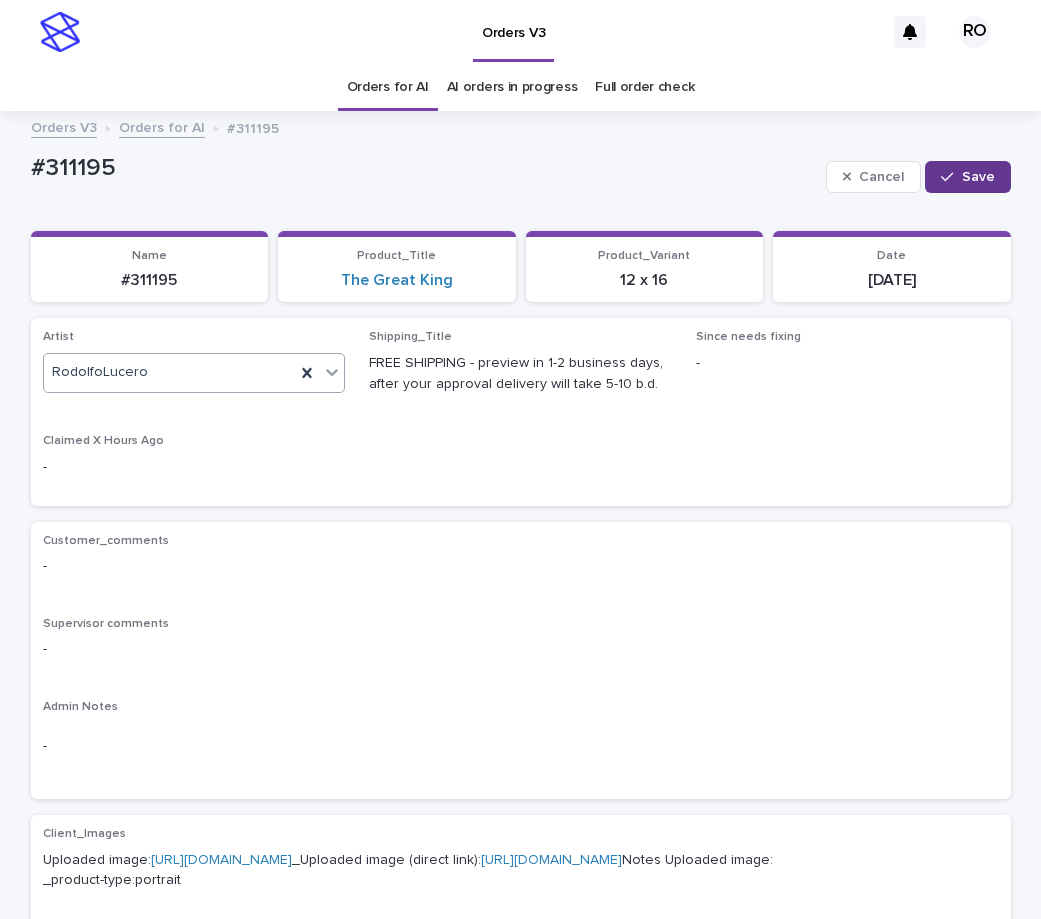 click 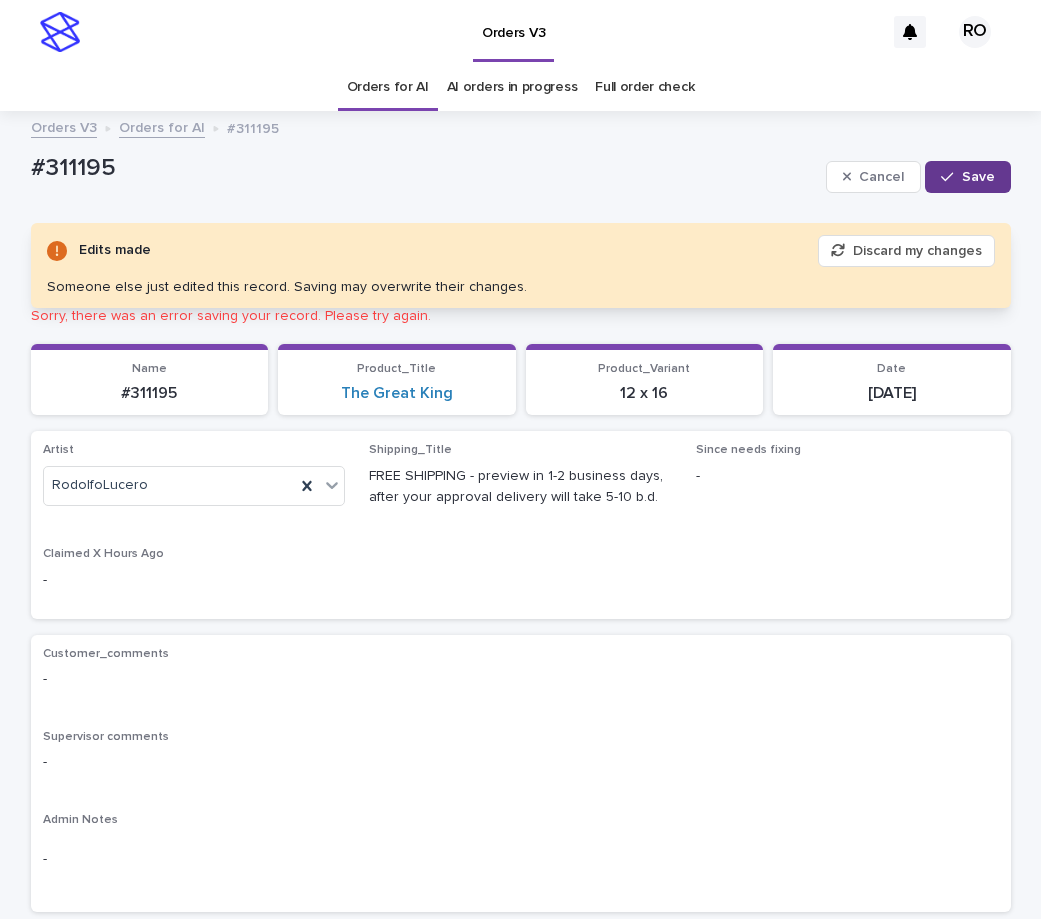 click at bounding box center (951, 177) 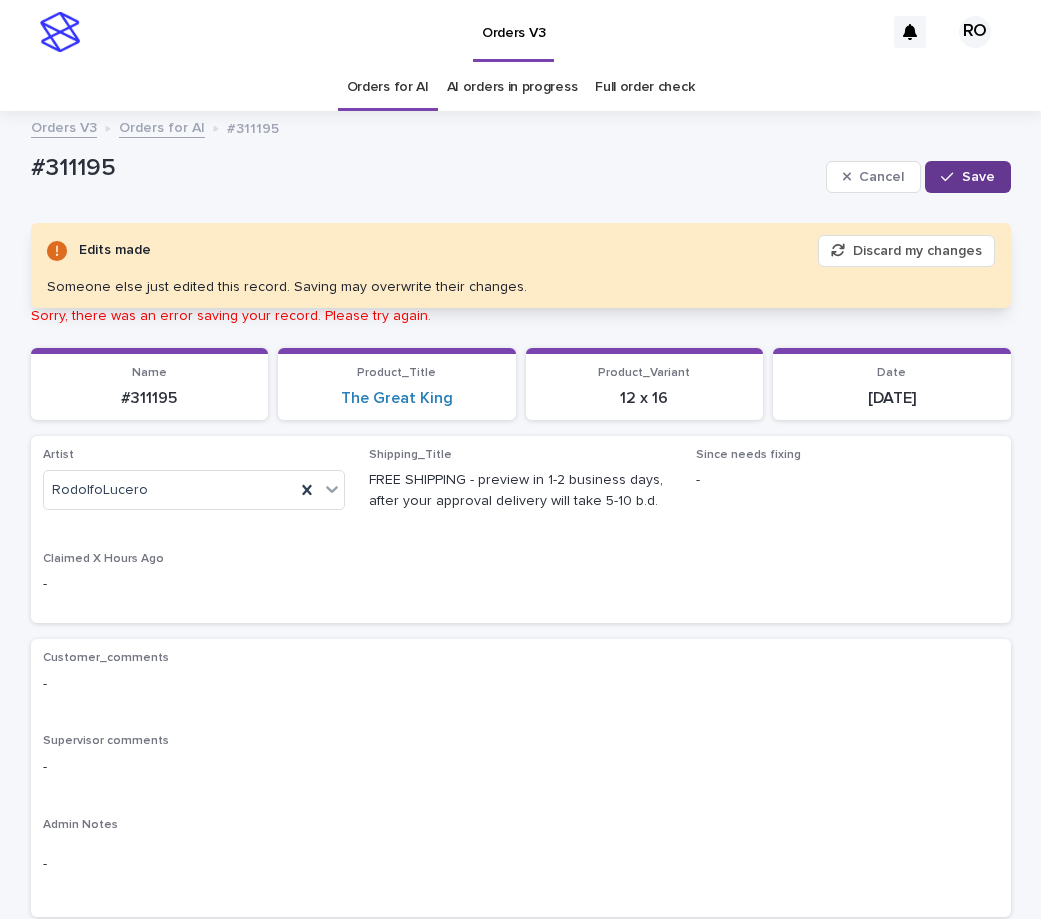 click on "Save" at bounding box center (978, 177) 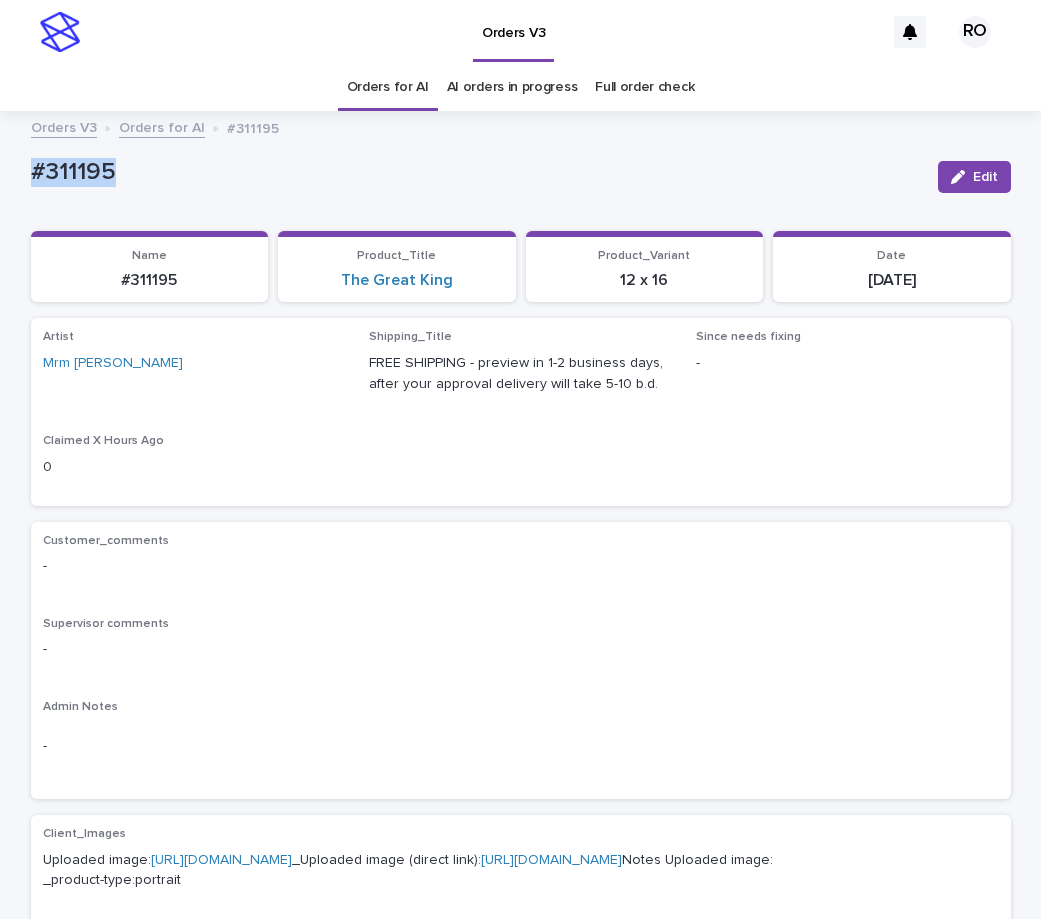 drag, startPoint x: 107, startPoint y: 165, endPoint x: 0, endPoint y: 168, distance: 107.042046 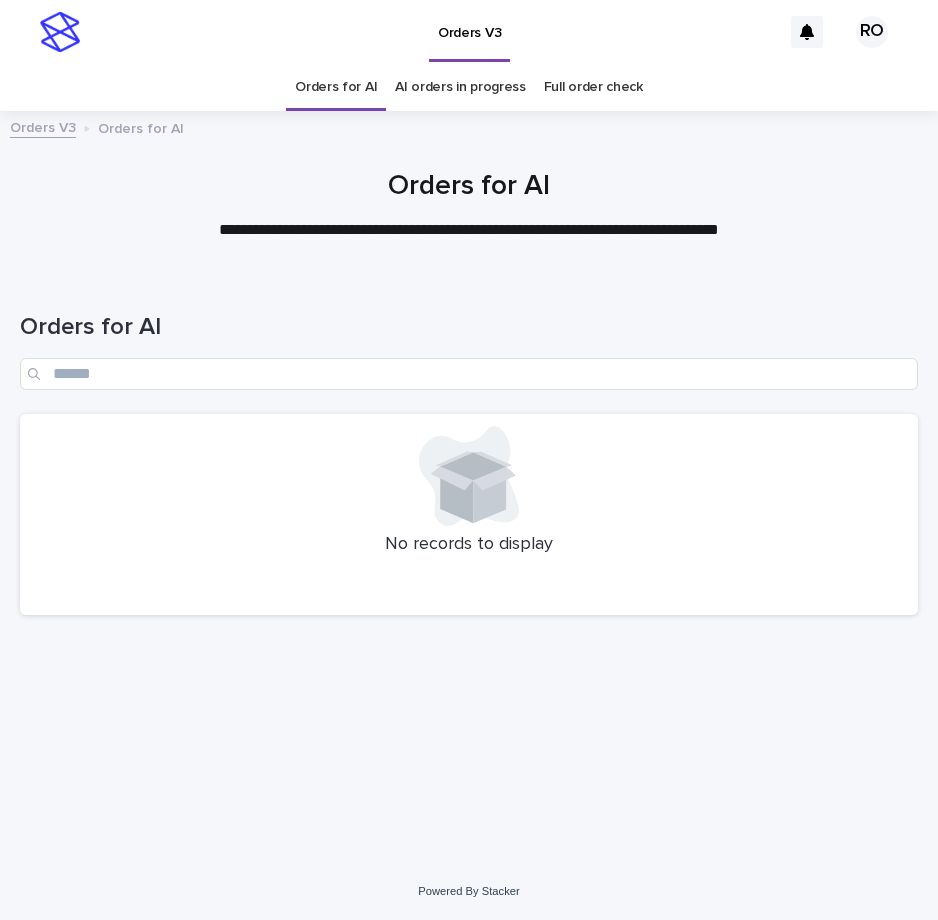 scroll, scrollTop: 0, scrollLeft: 0, axis: both 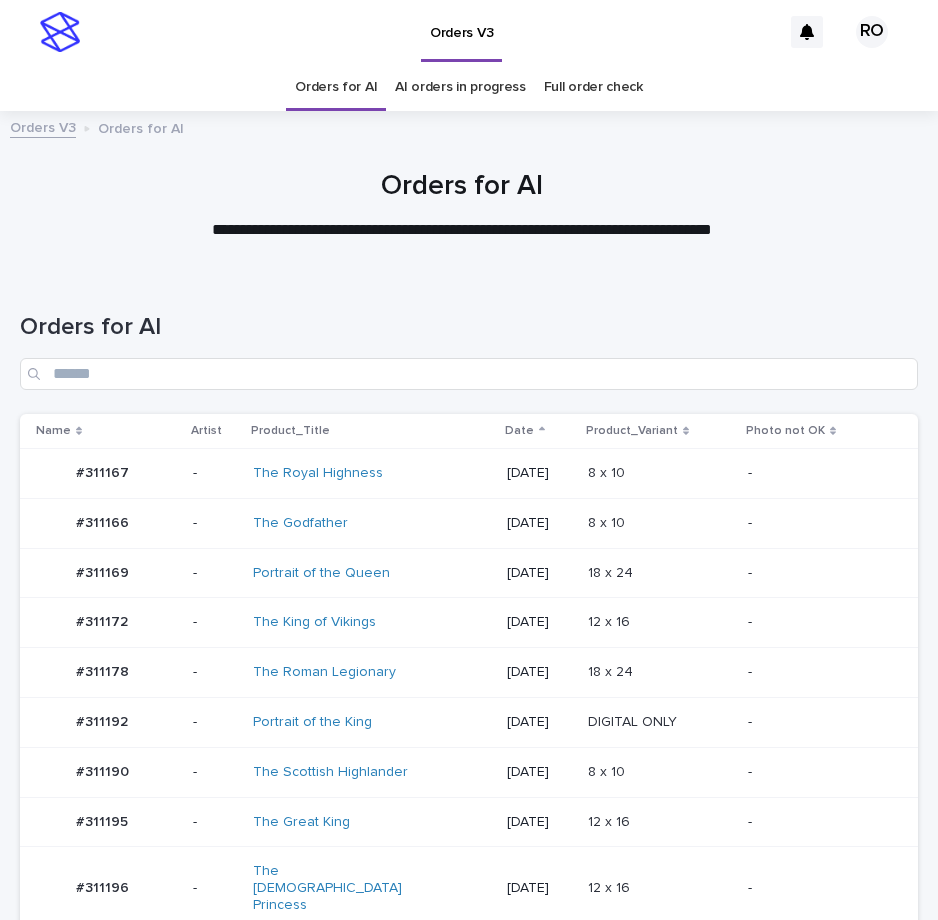 click on "12 x 16 12 x 16" at bounding box center (660, 623) 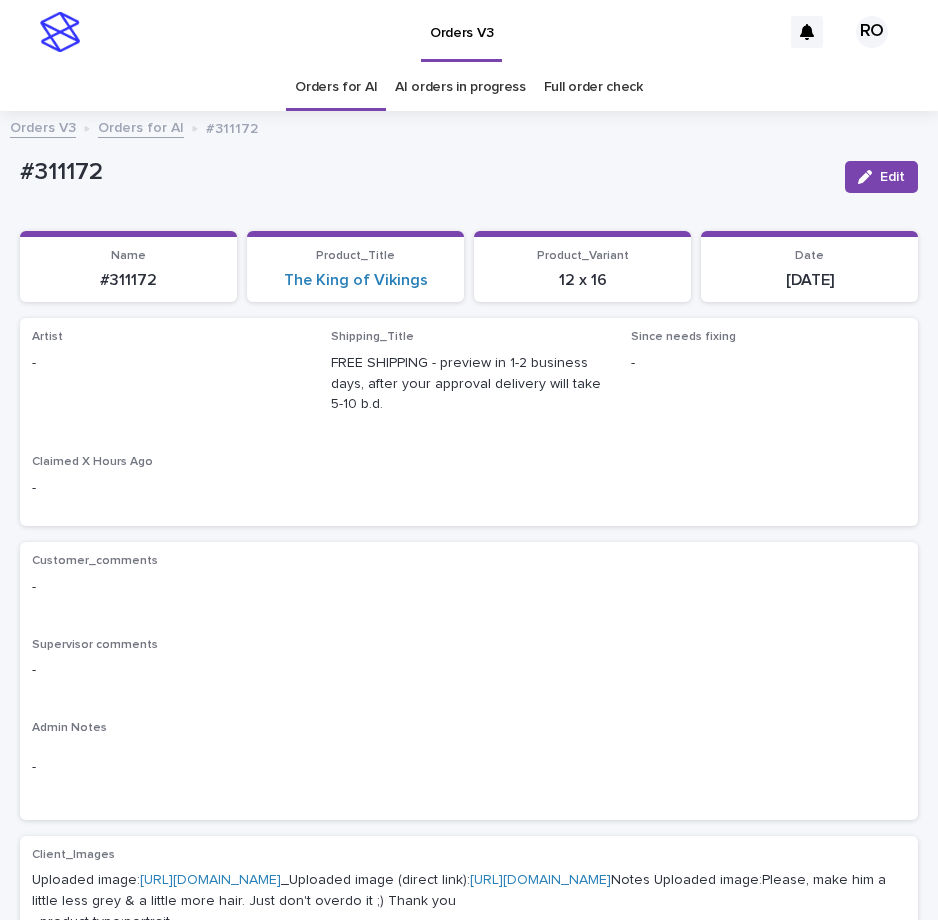 drag, startPoint x: 853, startPoint y: 157, endPoint x: 811, endPoint y: 175, distance: 45.694637 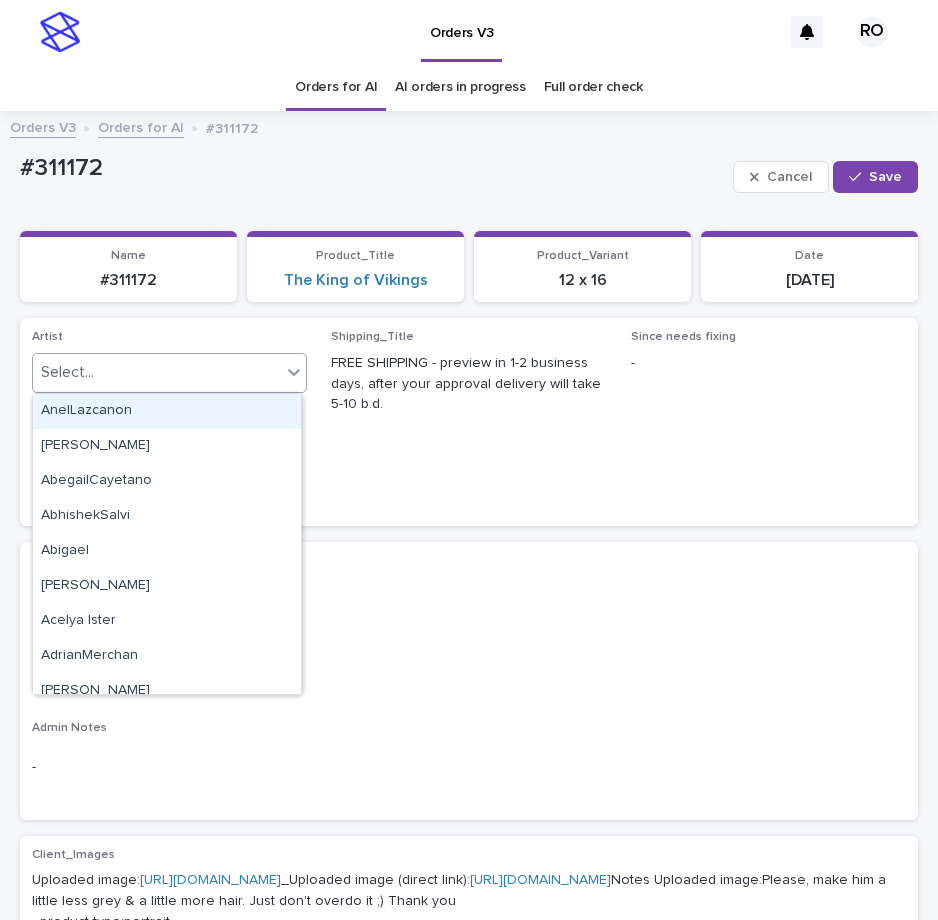 paste on "******" 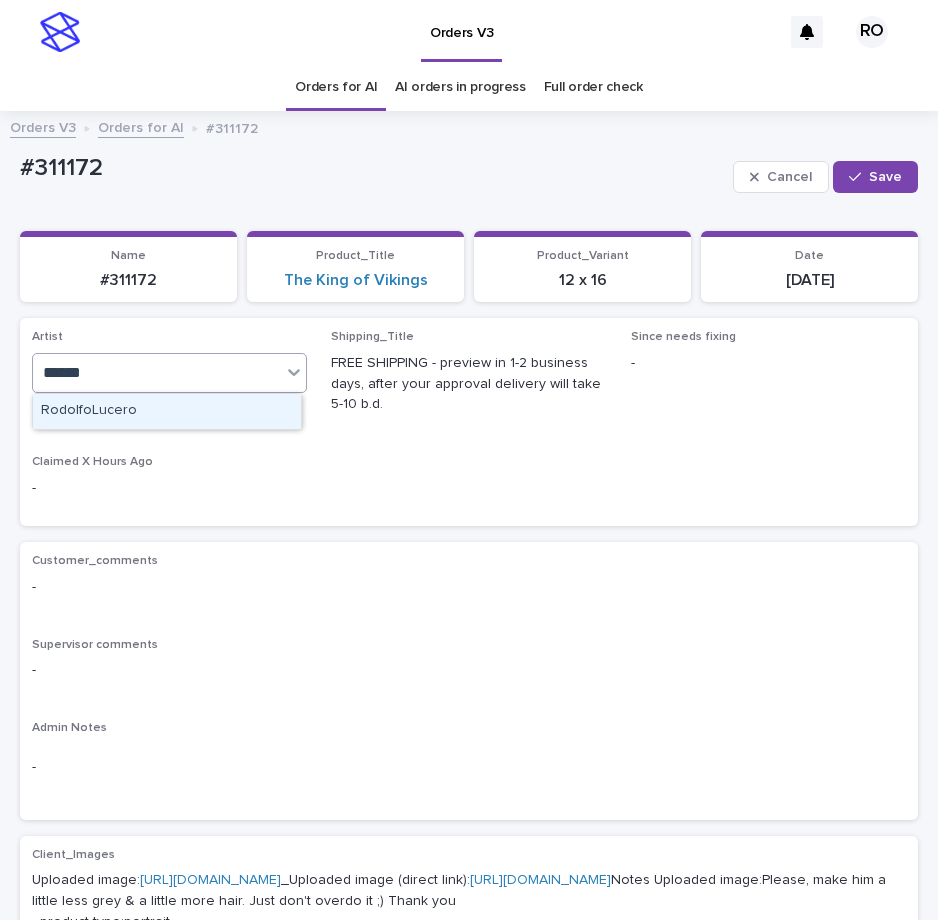 type on "******" 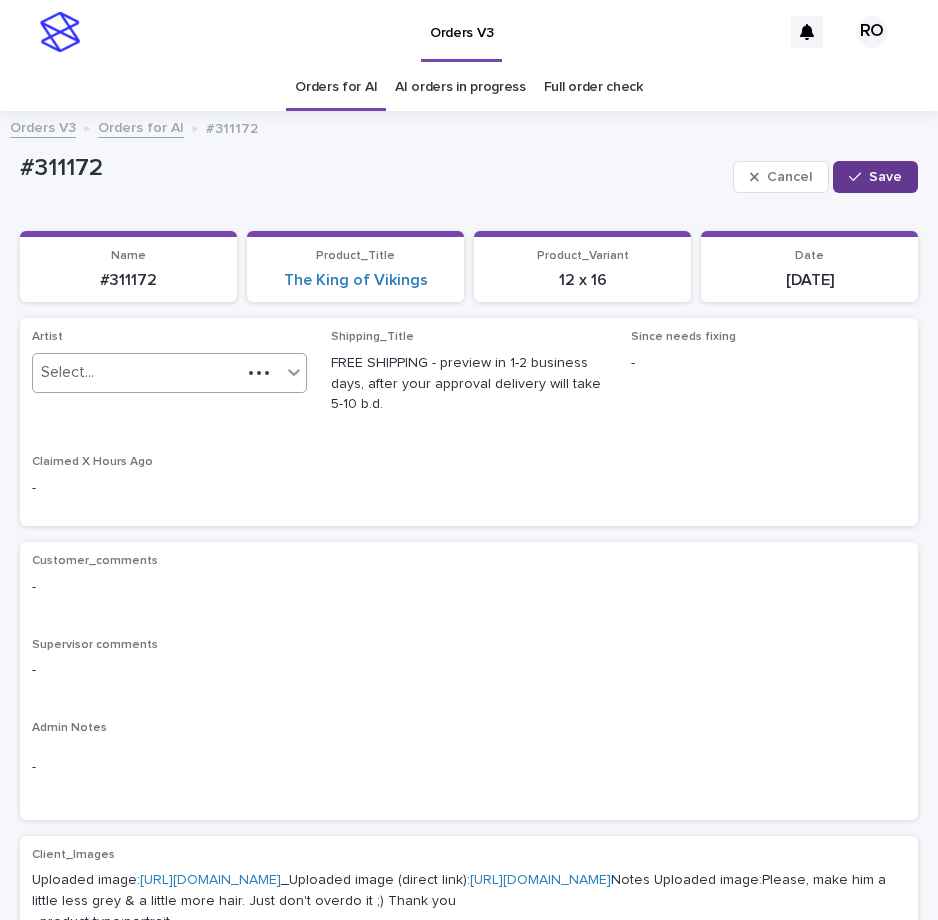 click on "Save" at bounding box center [885, 177] 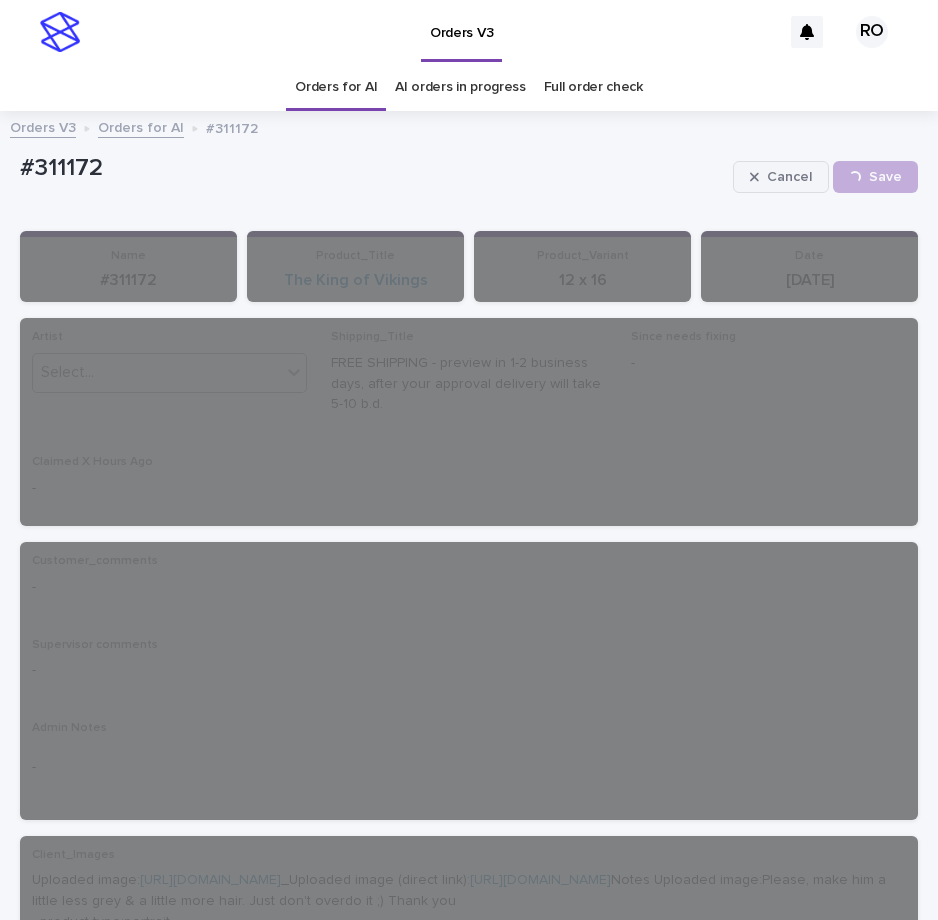 click on "Cancel" at bounding box center [789, 177] 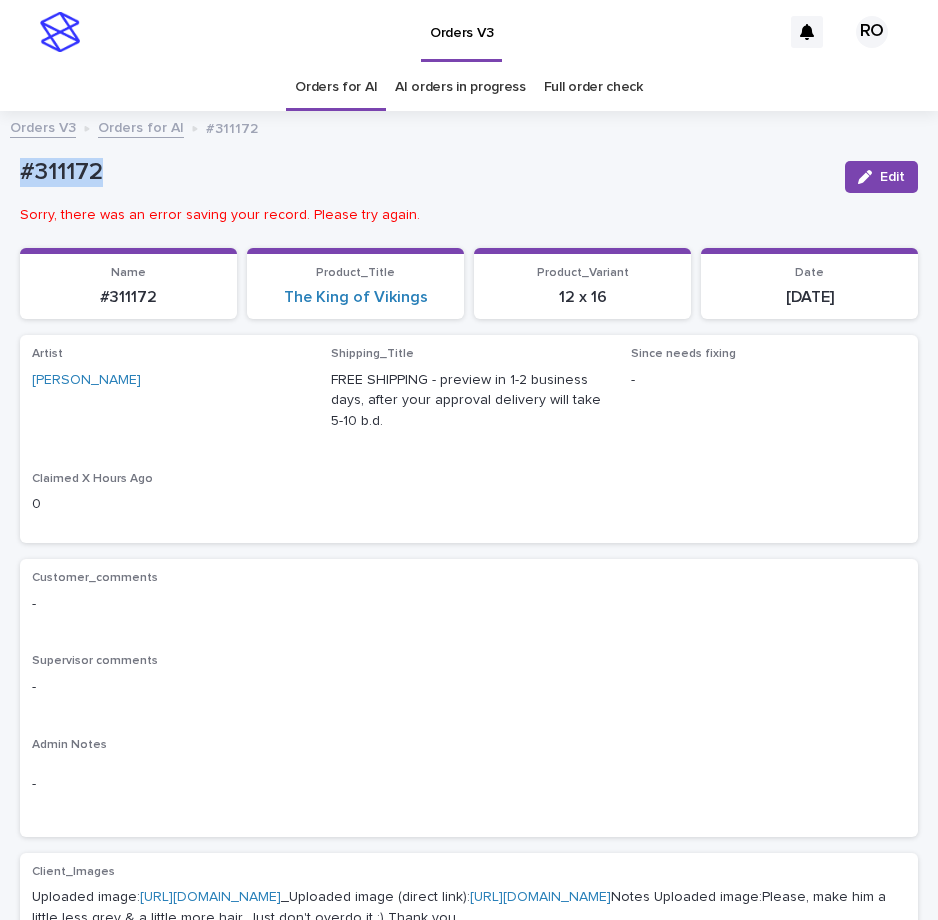 drag, startPoint x: 132, startPoint y: 162, endPoint x: -6, endPoint y: 170, distance: 138.23169 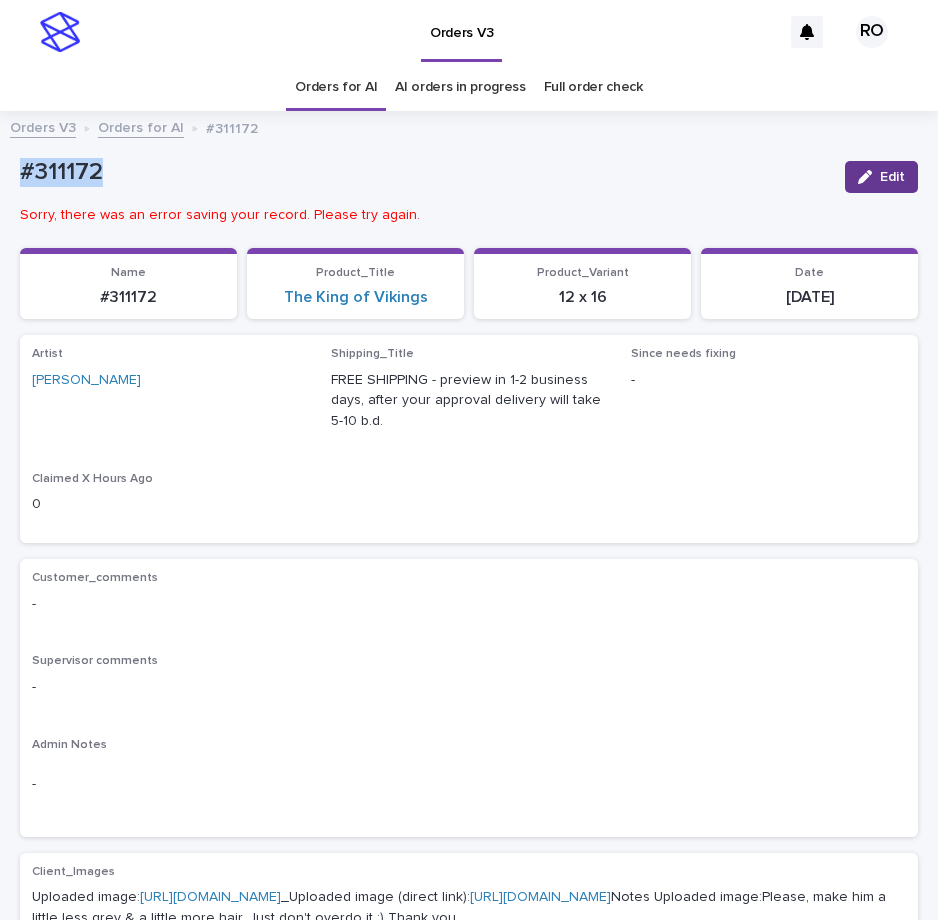 click on "Edit" at bounding box center [892, 177] 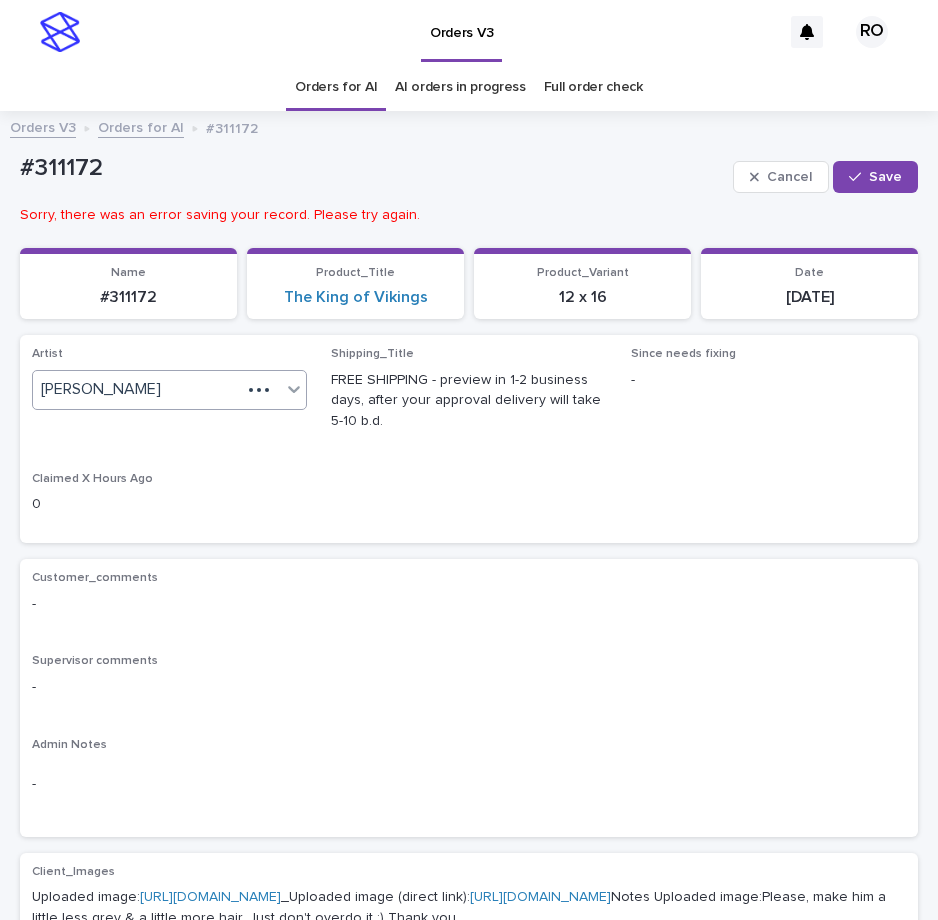 click at bounding box center (273, 390) 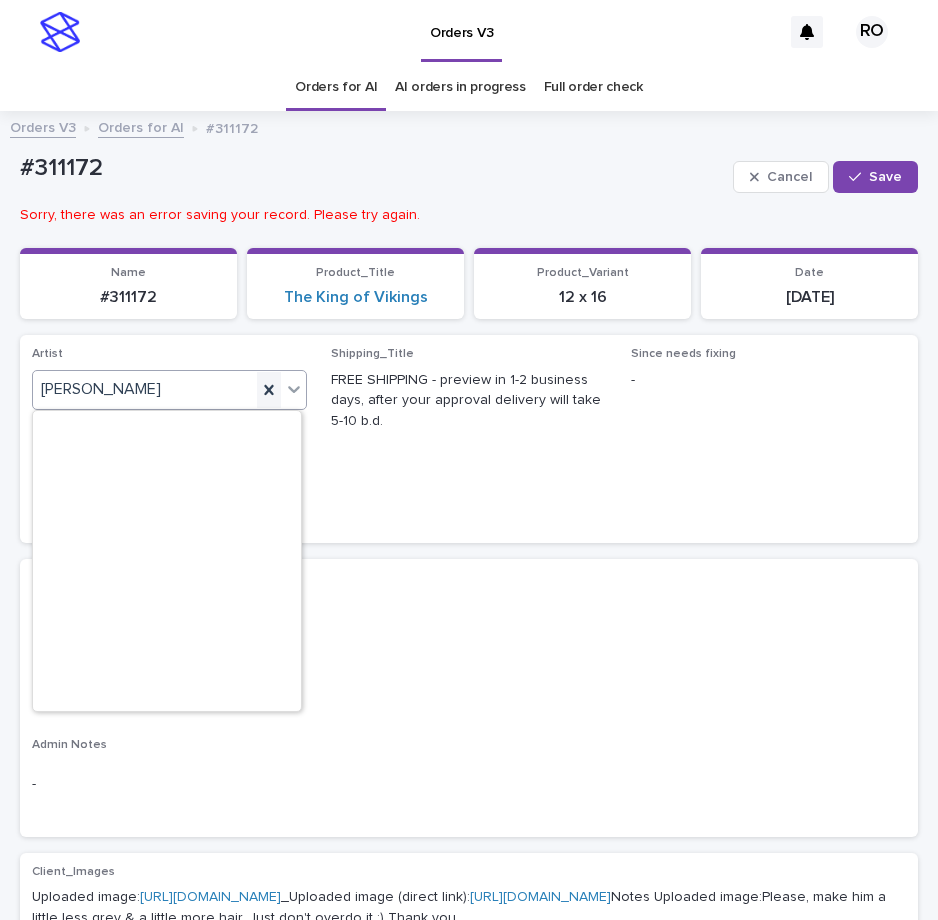 scroll, scrollTop: 6685, scrollLeft: 0, axis: vertical 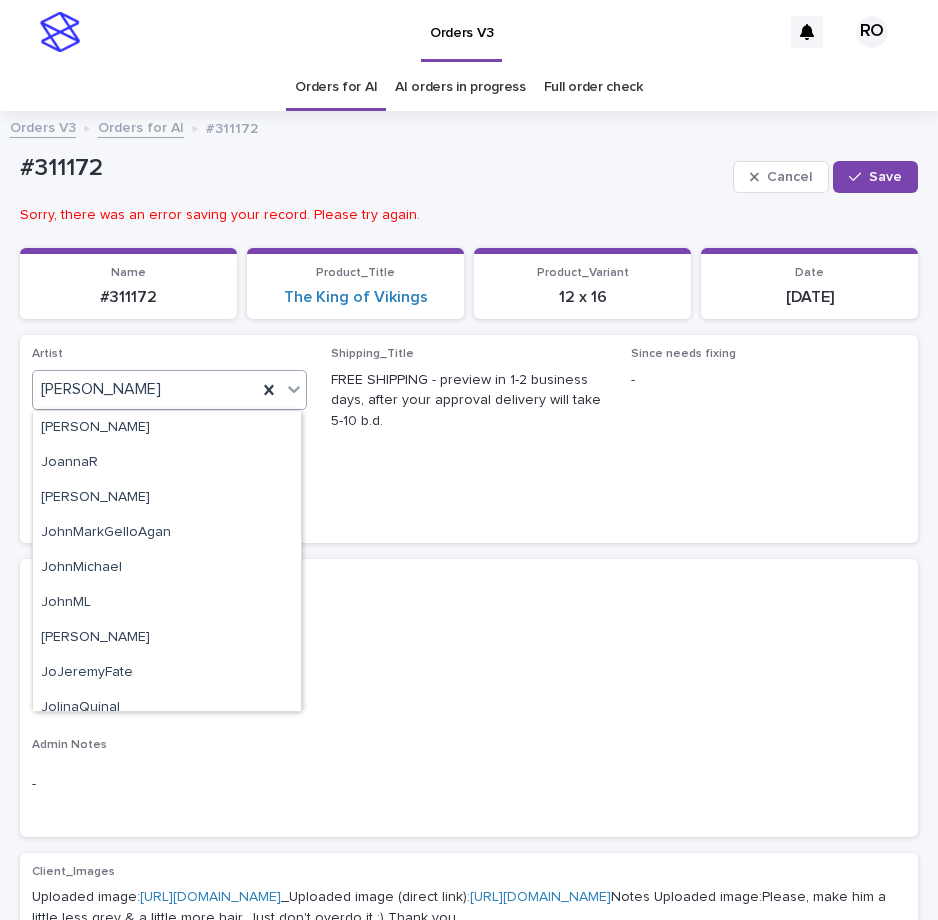 paste on "**********" 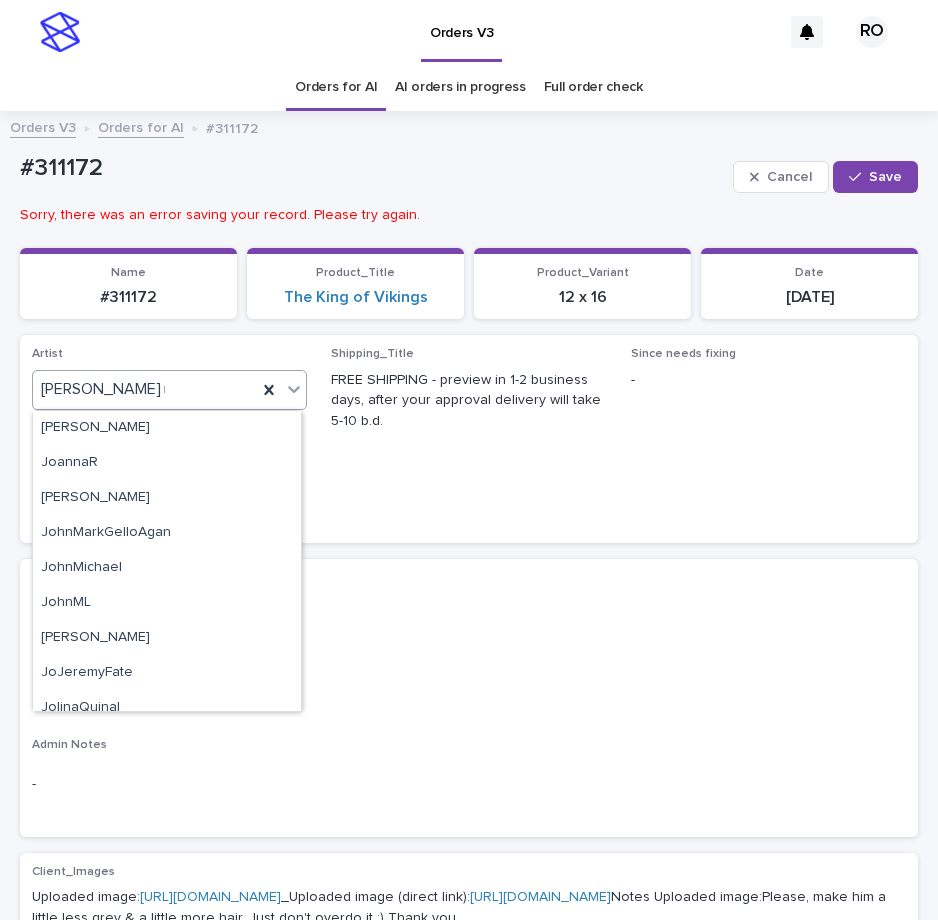 scroll, scrollTop: 0, scrollLeft: 0, axis: both 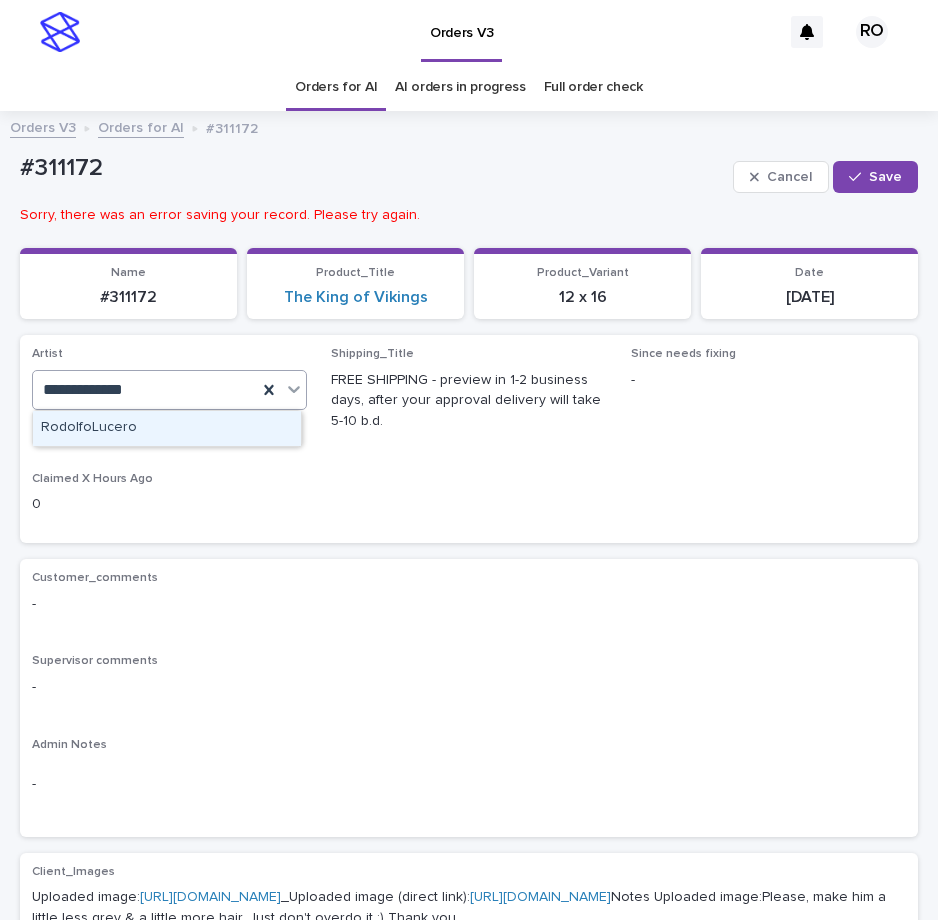 type 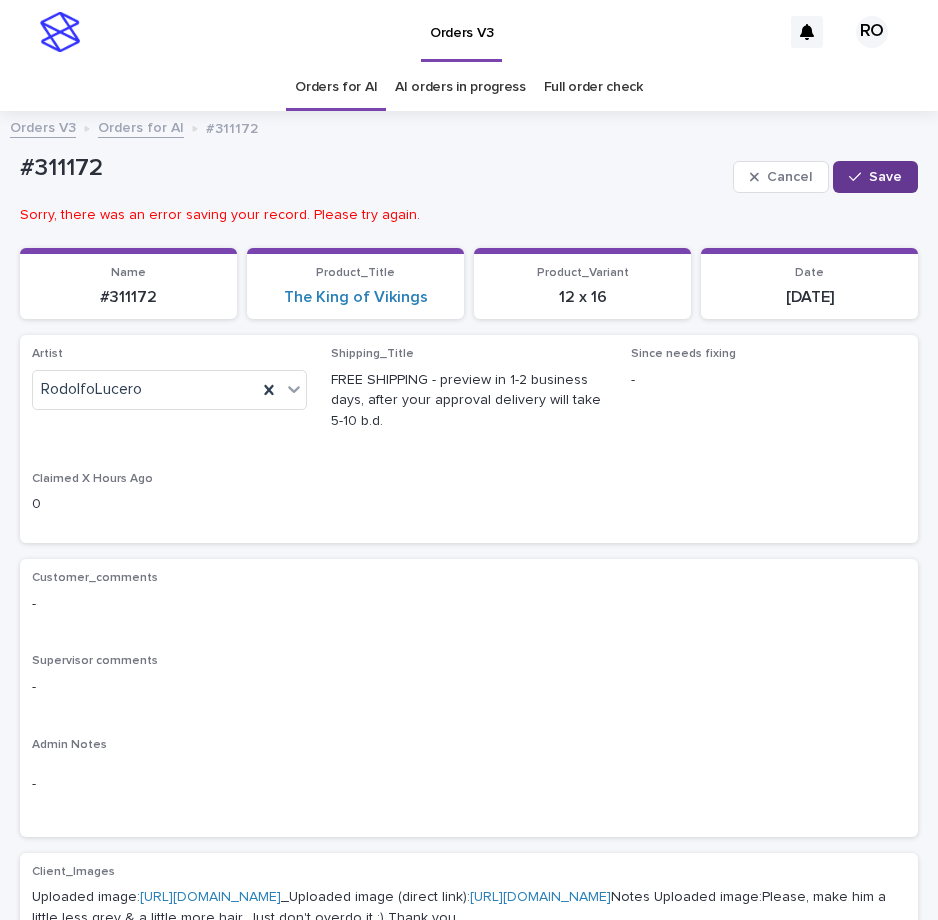 click on "Save" at bounding box center (875, 177) 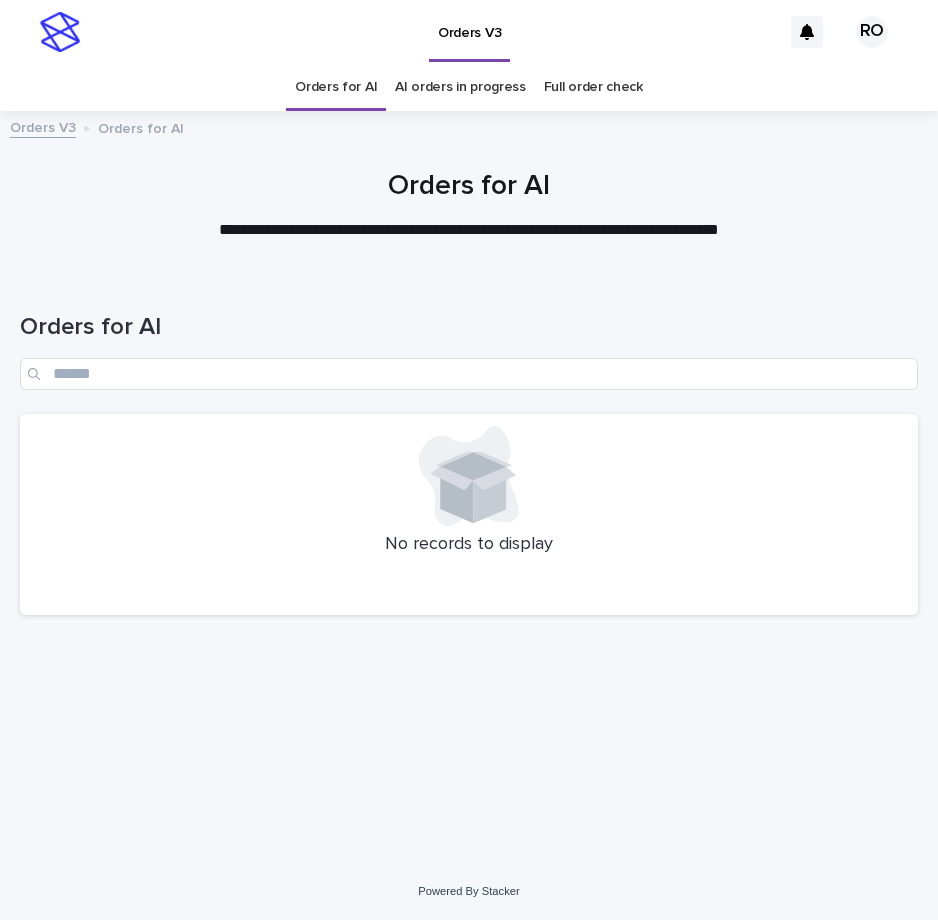 scroll, scrollTop: 0, scrollLeft: 0, axis: both 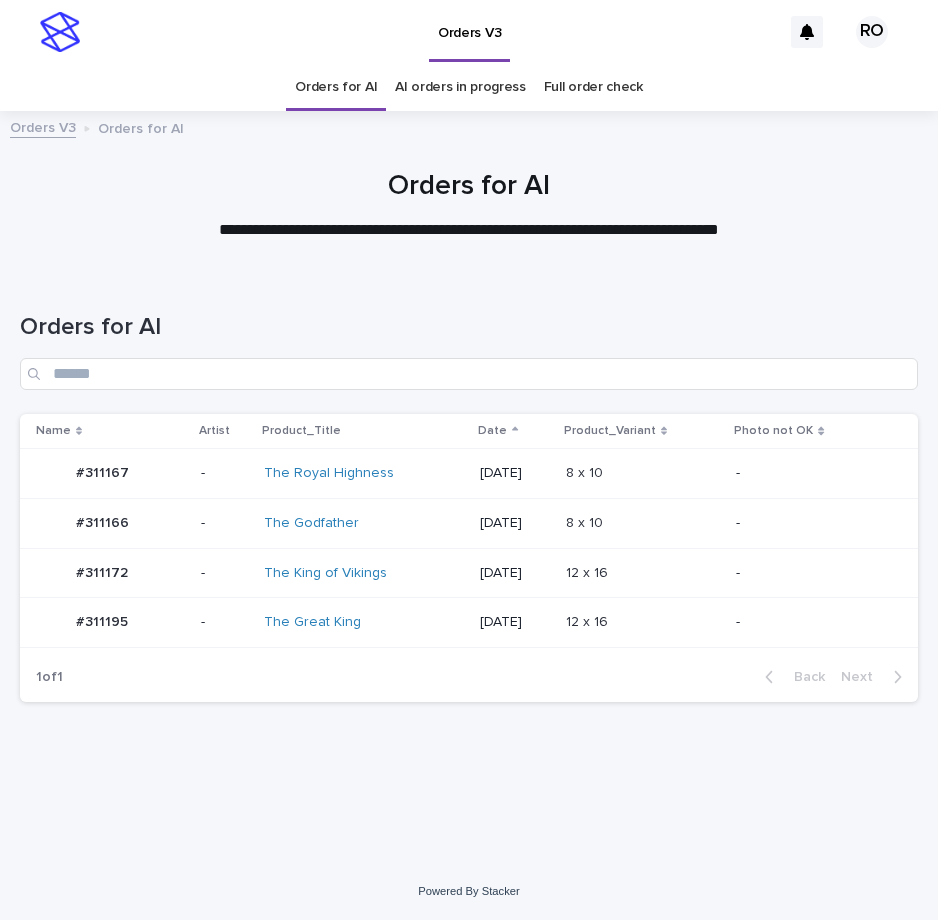 click at bounding box center [643, 622] 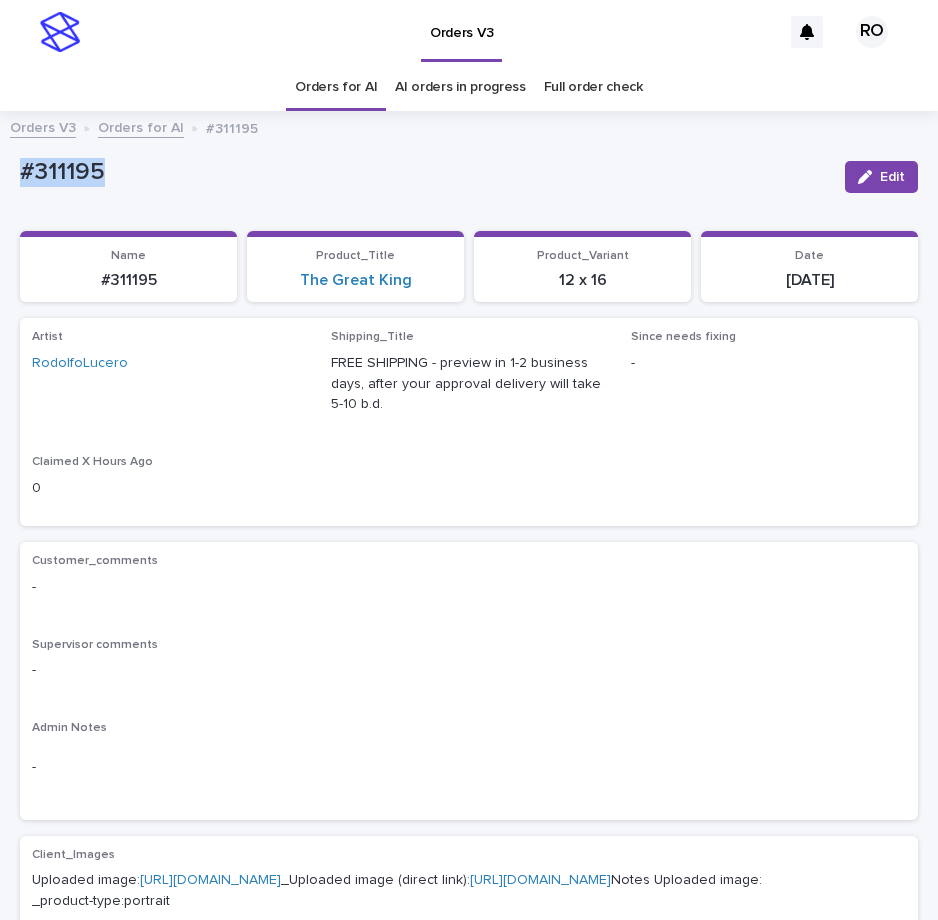 drag, startPoint x: 170, startPoint y: 178, endPoint x: -6, endPoint y: 175, distance: 176.02557 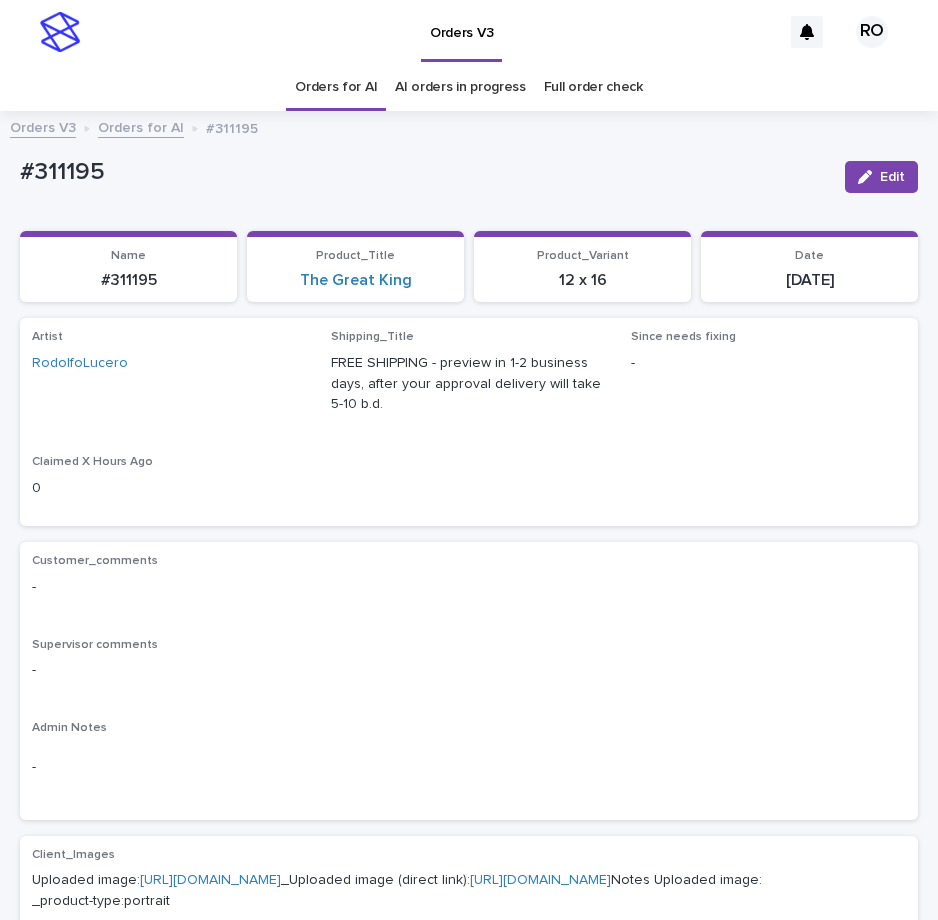 drag, startPoint x: 332, startPoint y: 500, endPoint x: 341, endPoint y: 473, distance: 28.460499 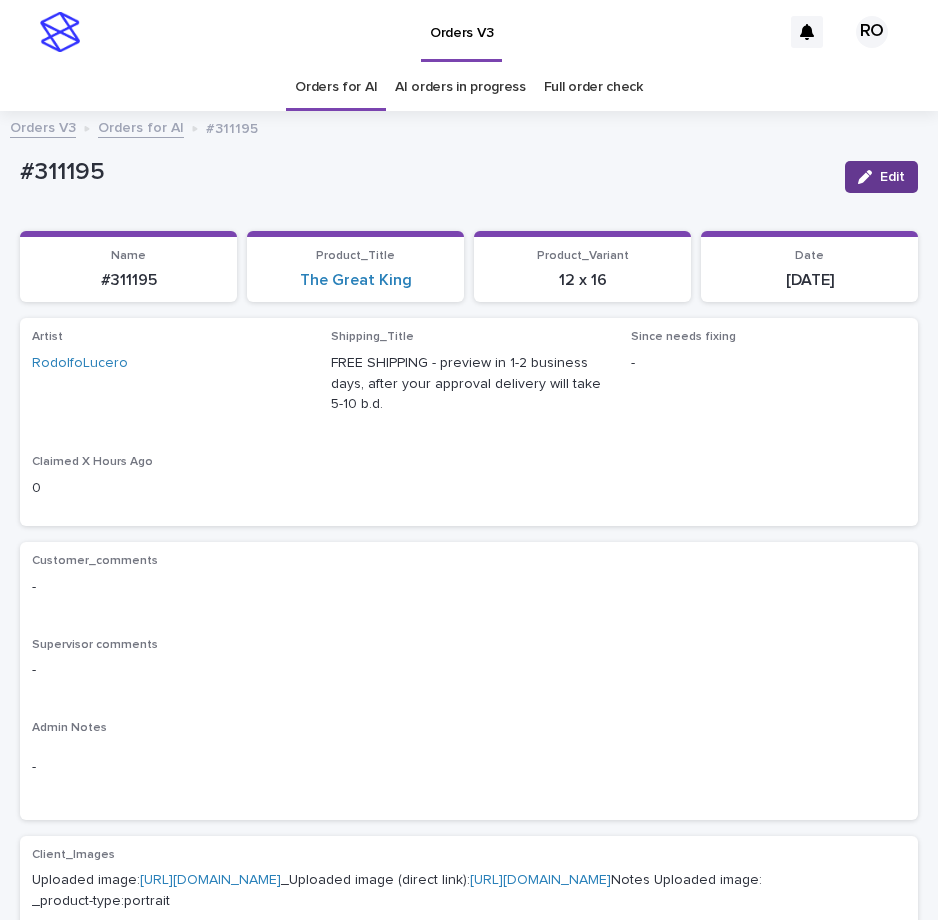 click on "Edit" at bounding box center [892, 177] 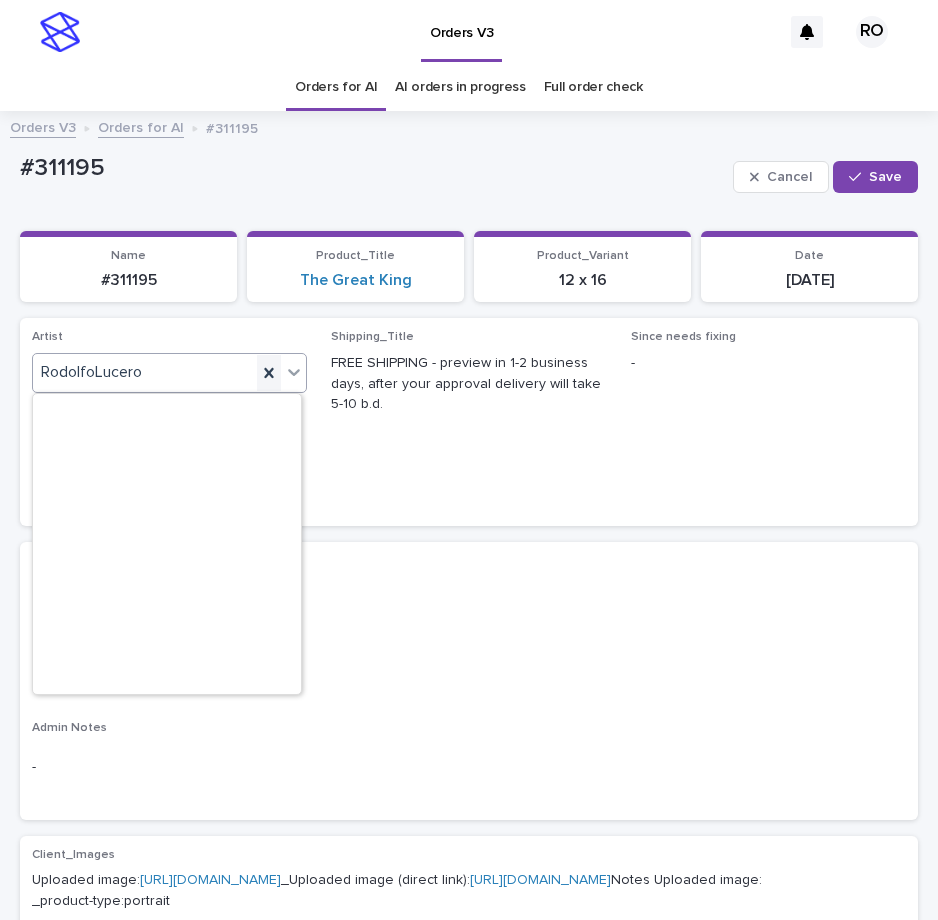 click at bounding box center [281, 373] 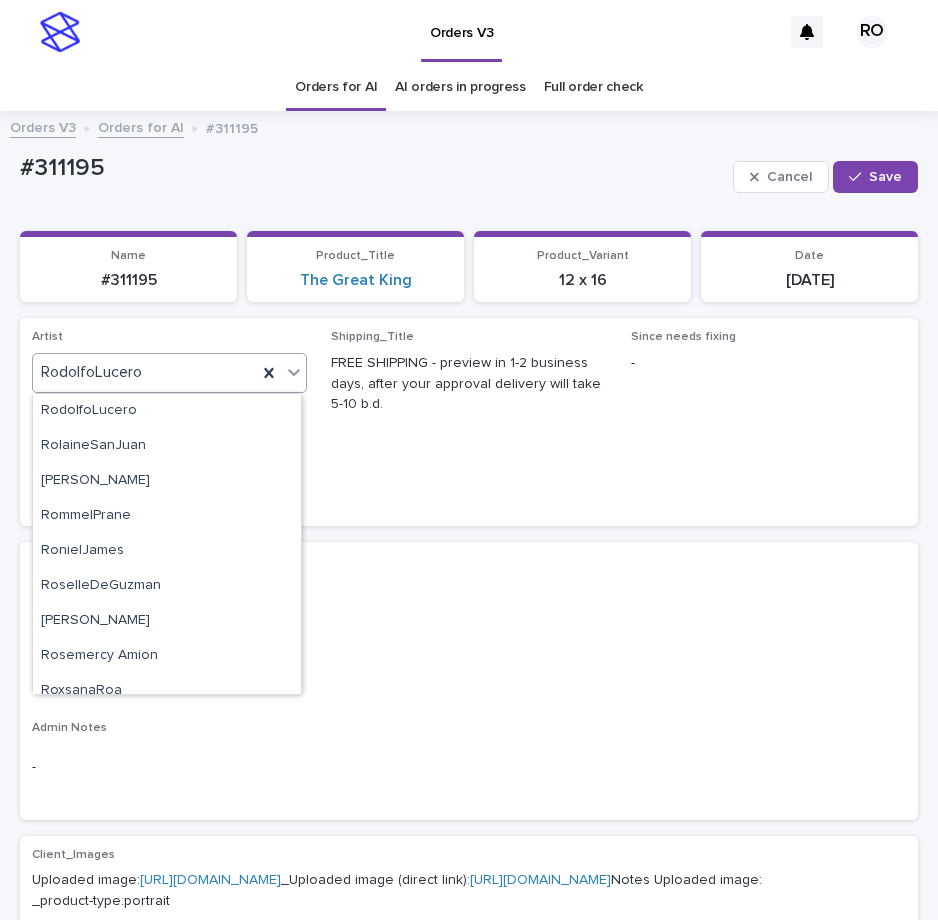 paste on "**********" 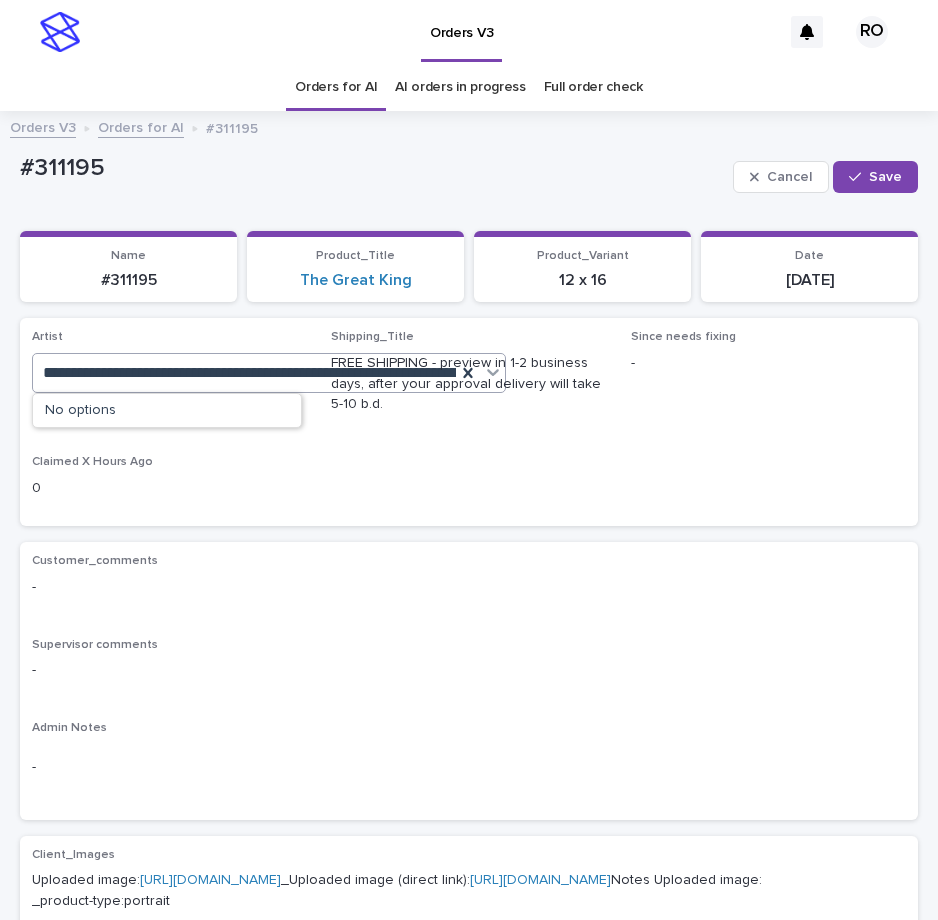 scroll, scrollTop: 0, scrollLeft: 37, axis: horizontal 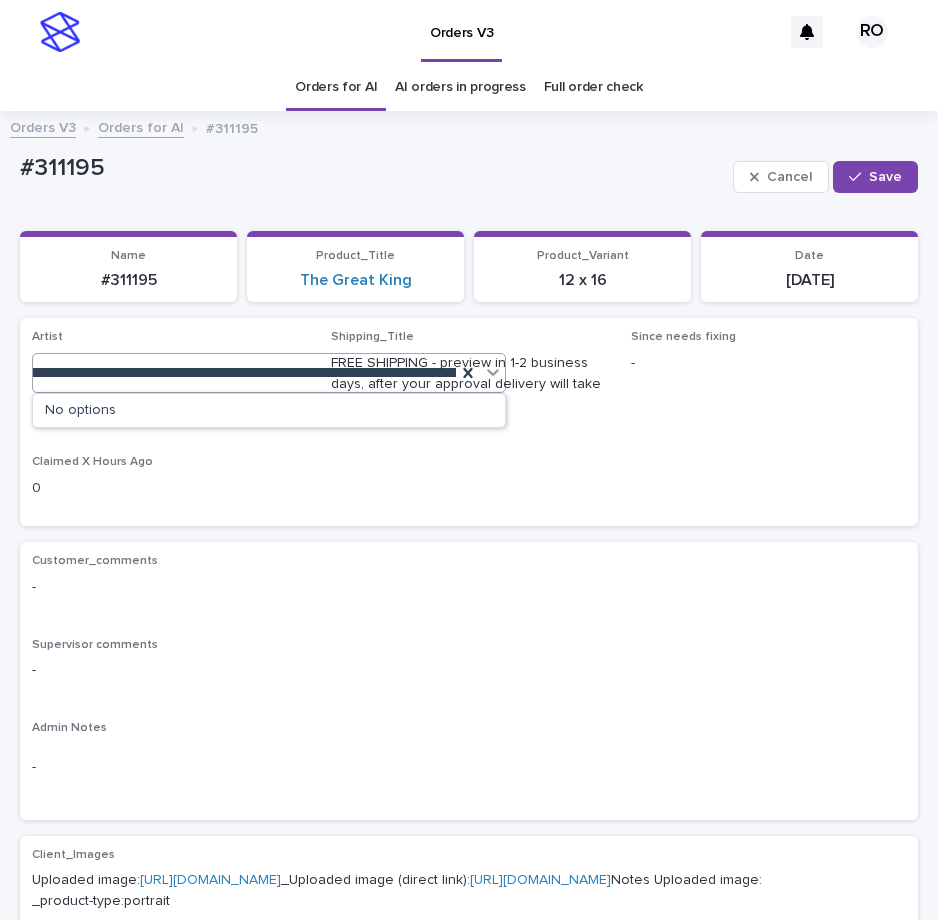 type on "**********" 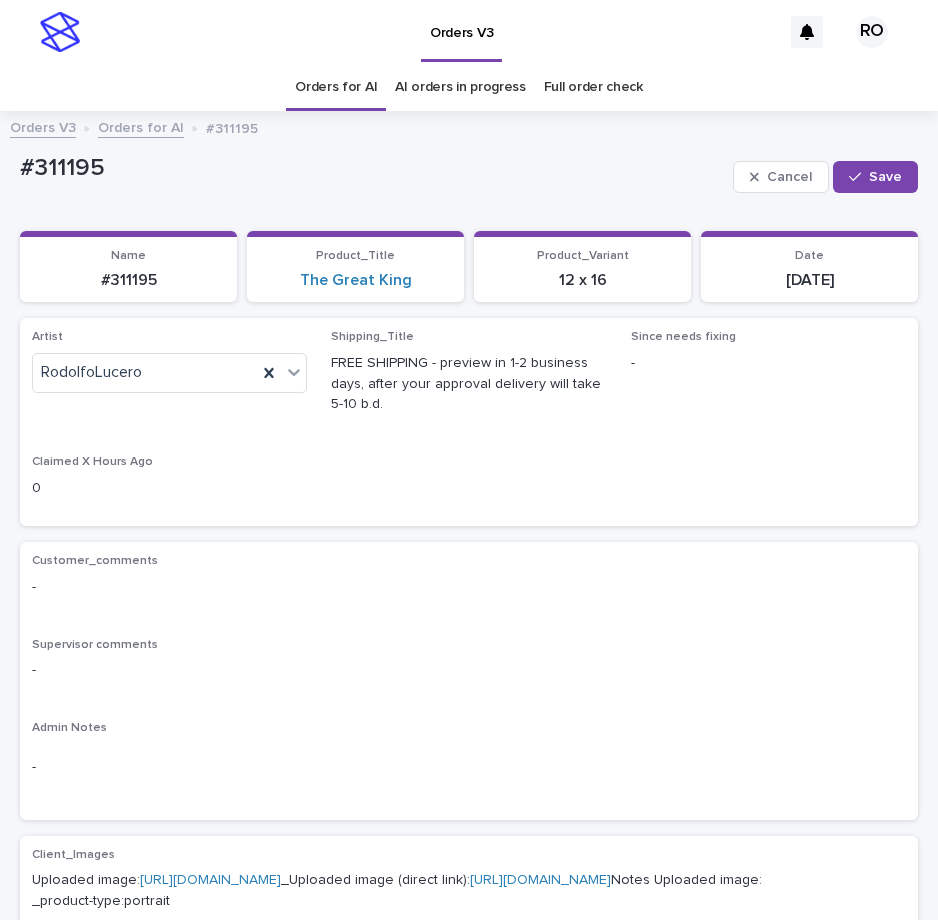 scroll, scrollTop: 0, scrollLeft: 0, axis: both 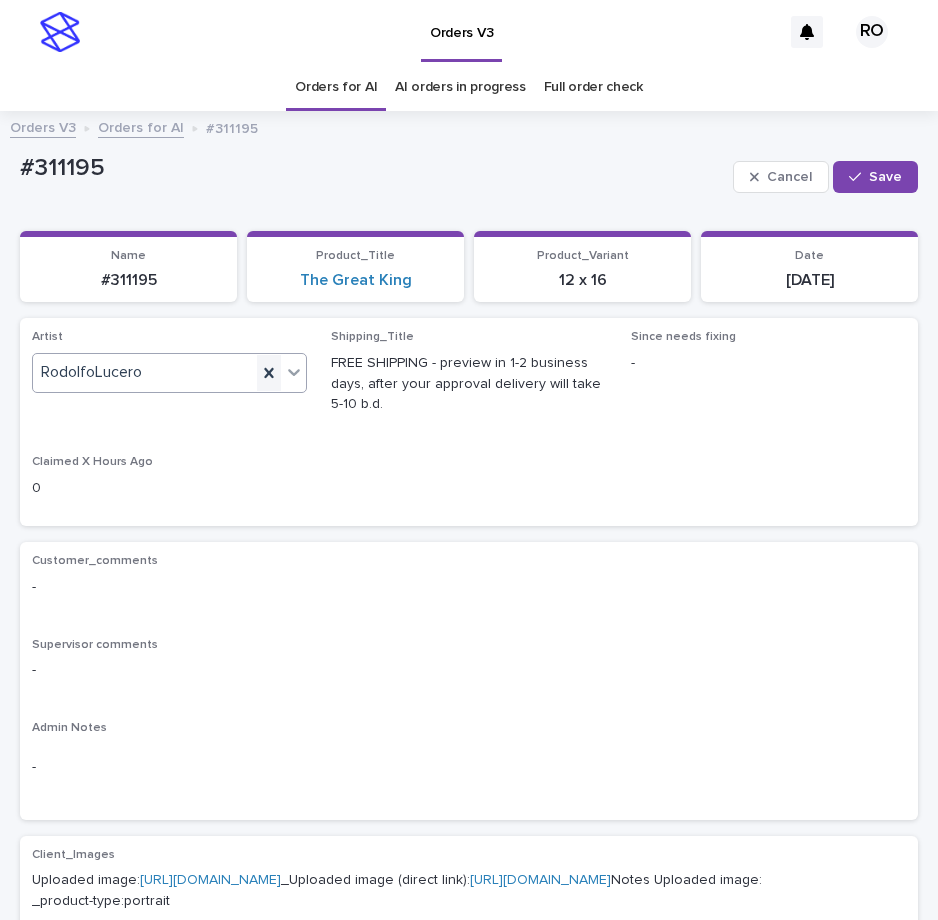 click at bounding box center (269, 373) 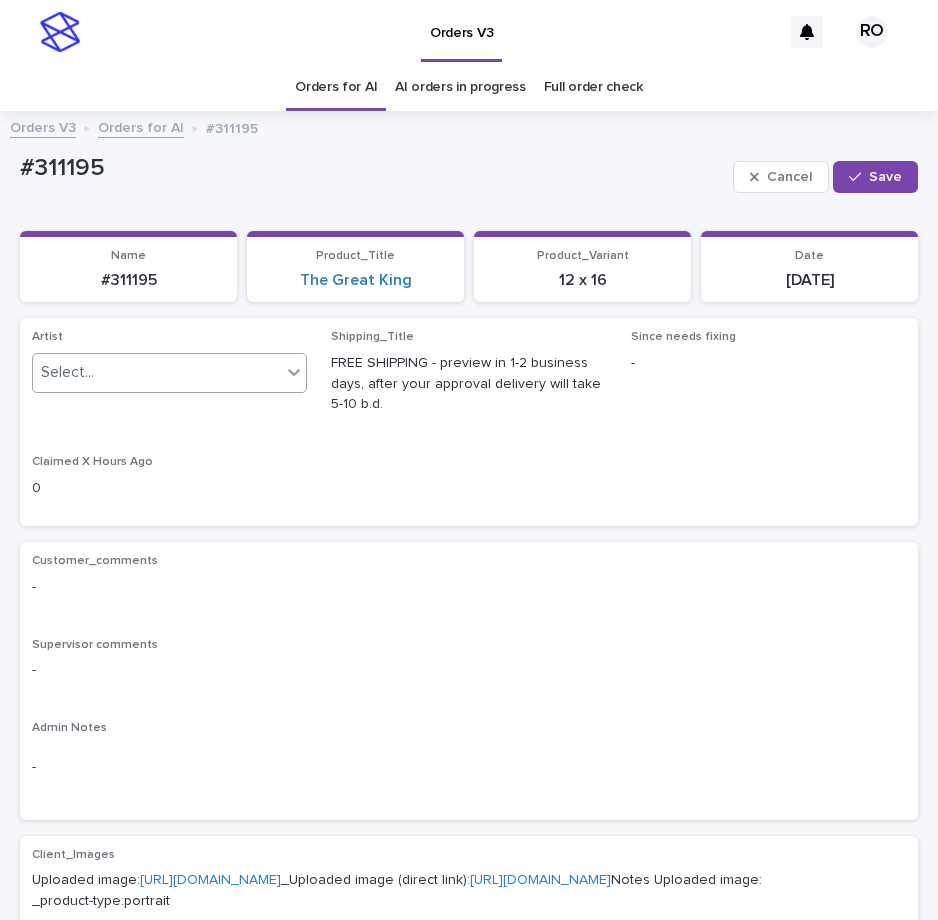 paste on "**********" 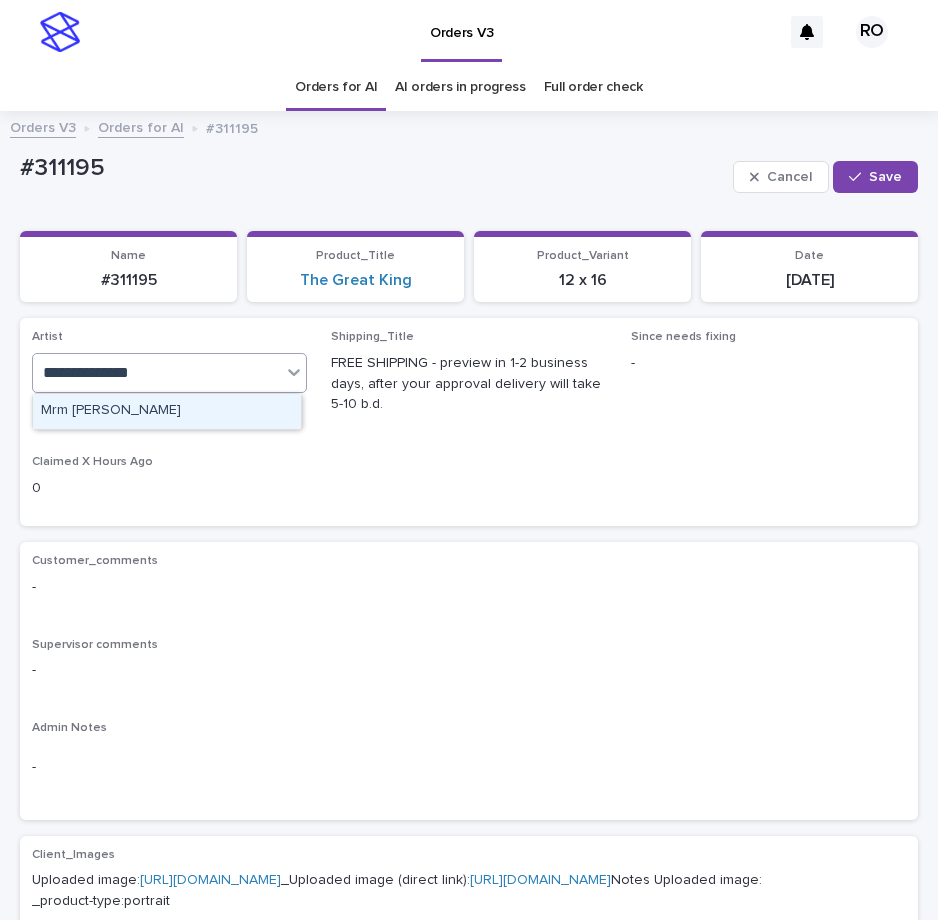 type 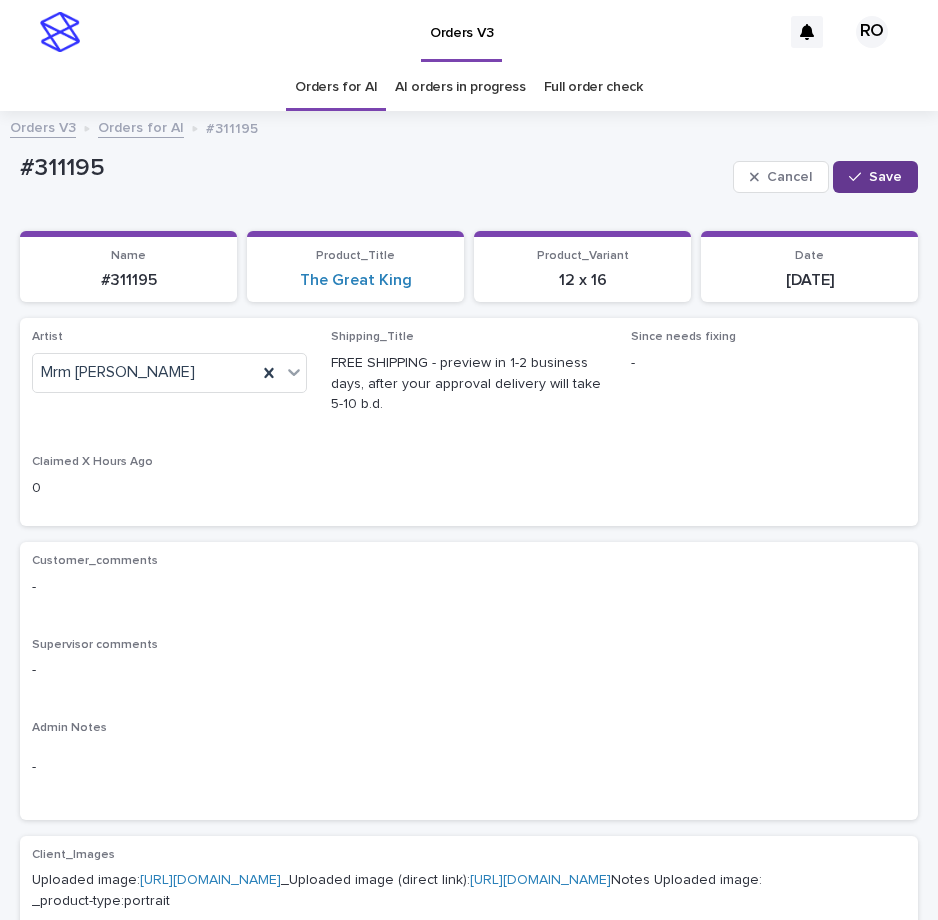 drag, startPoint x: 872, startPoint y: 176, endPoint x: 851, endPoint y: 173, distance: 21.213203 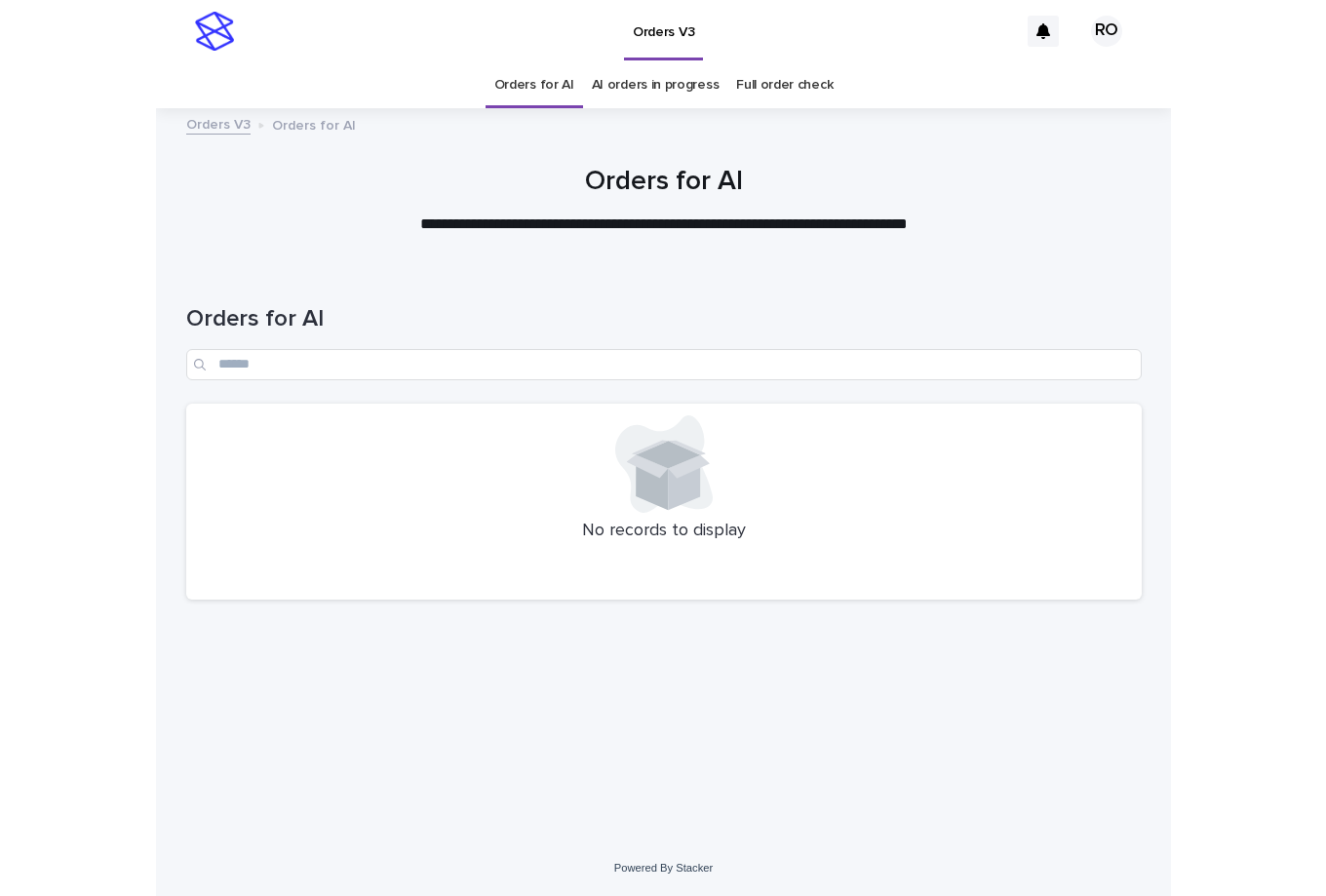 scroll, scrollTop: 0, scrollLeft: 0, axis: both 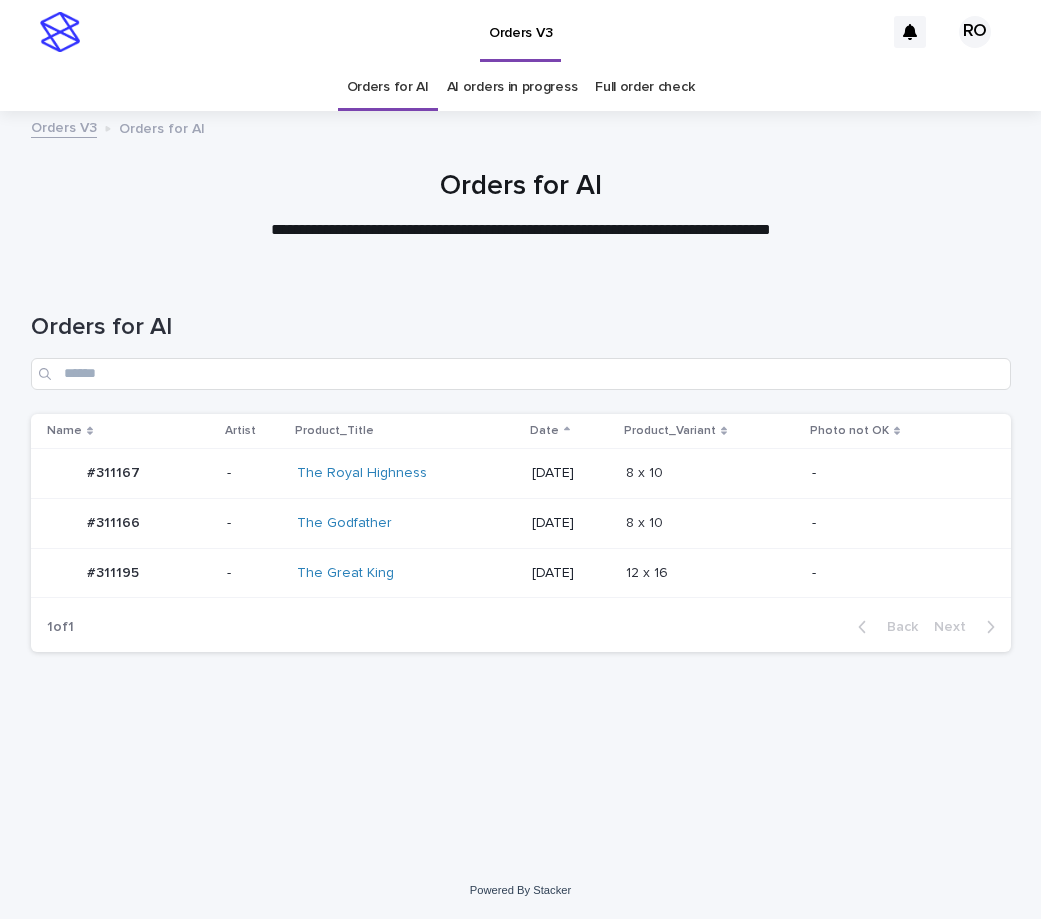 click at bounding box center (709, 523) 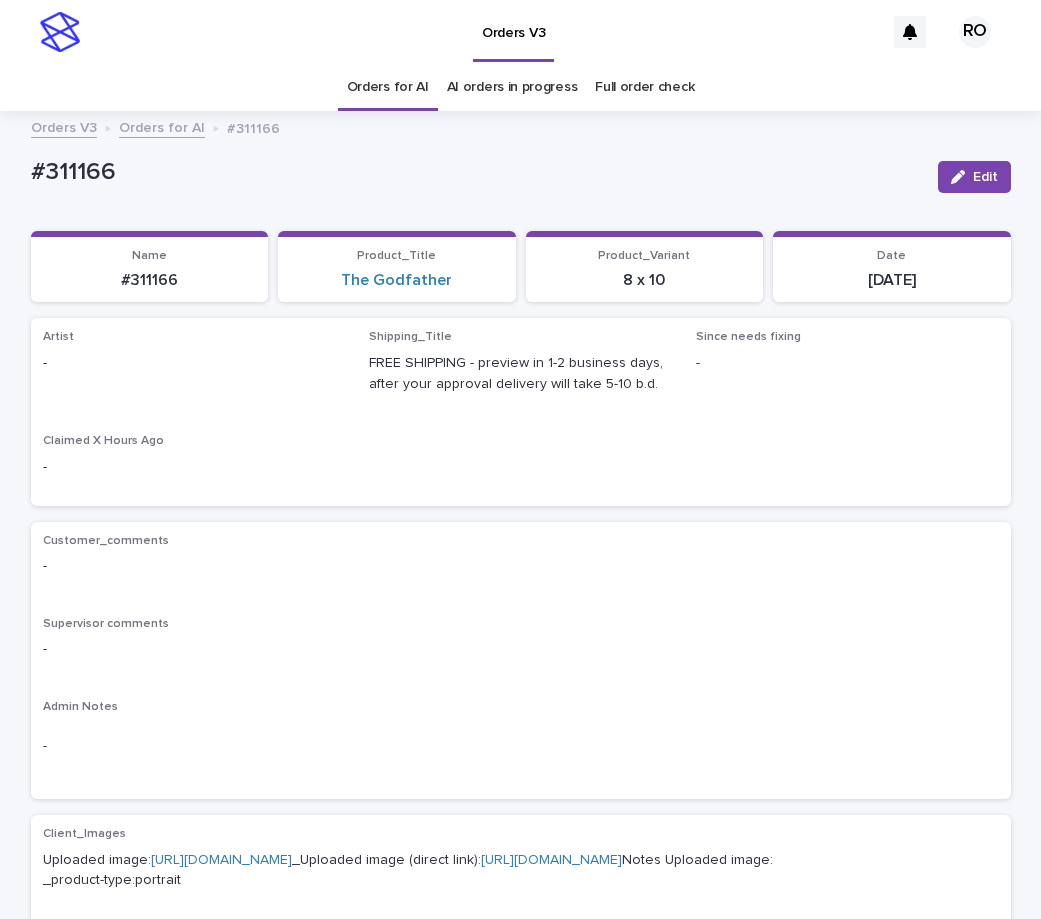 drag, startPoint x: 977, startPoint y: 181, endPoint x: 362, endPoint y: 347, distance: 637.0094 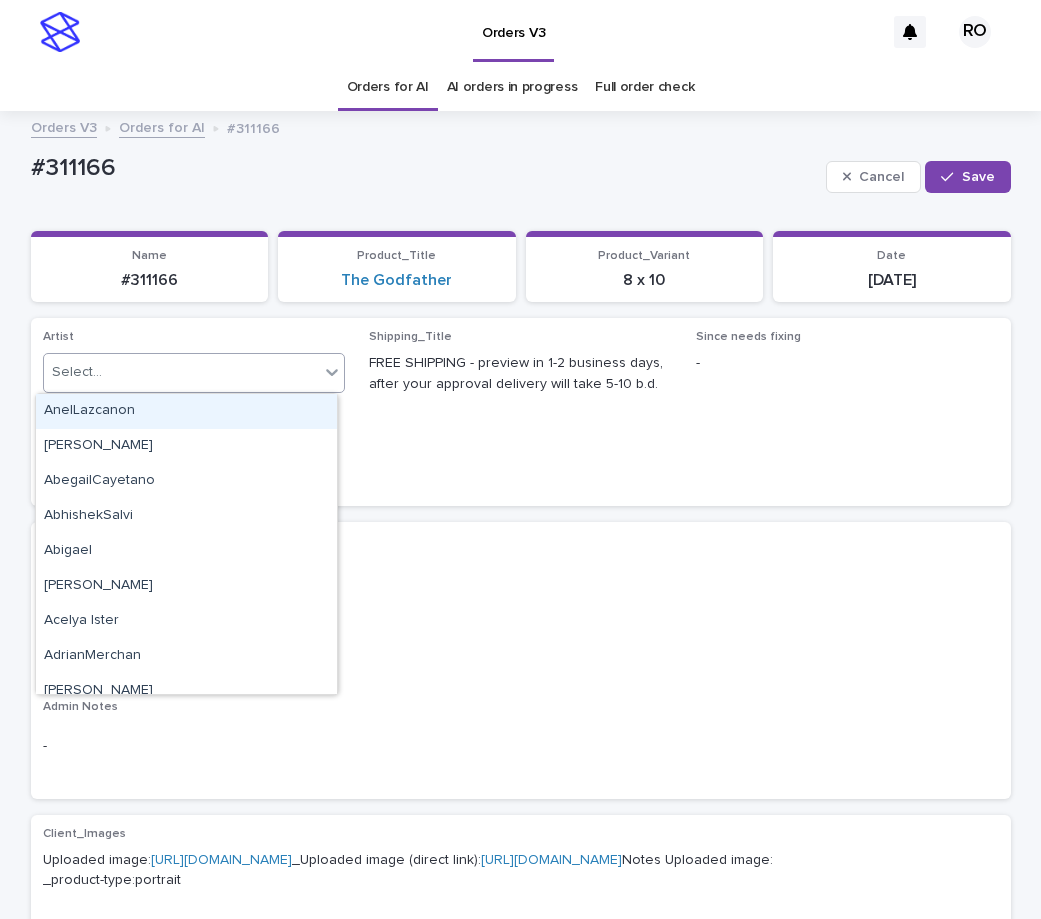 paste on "******" 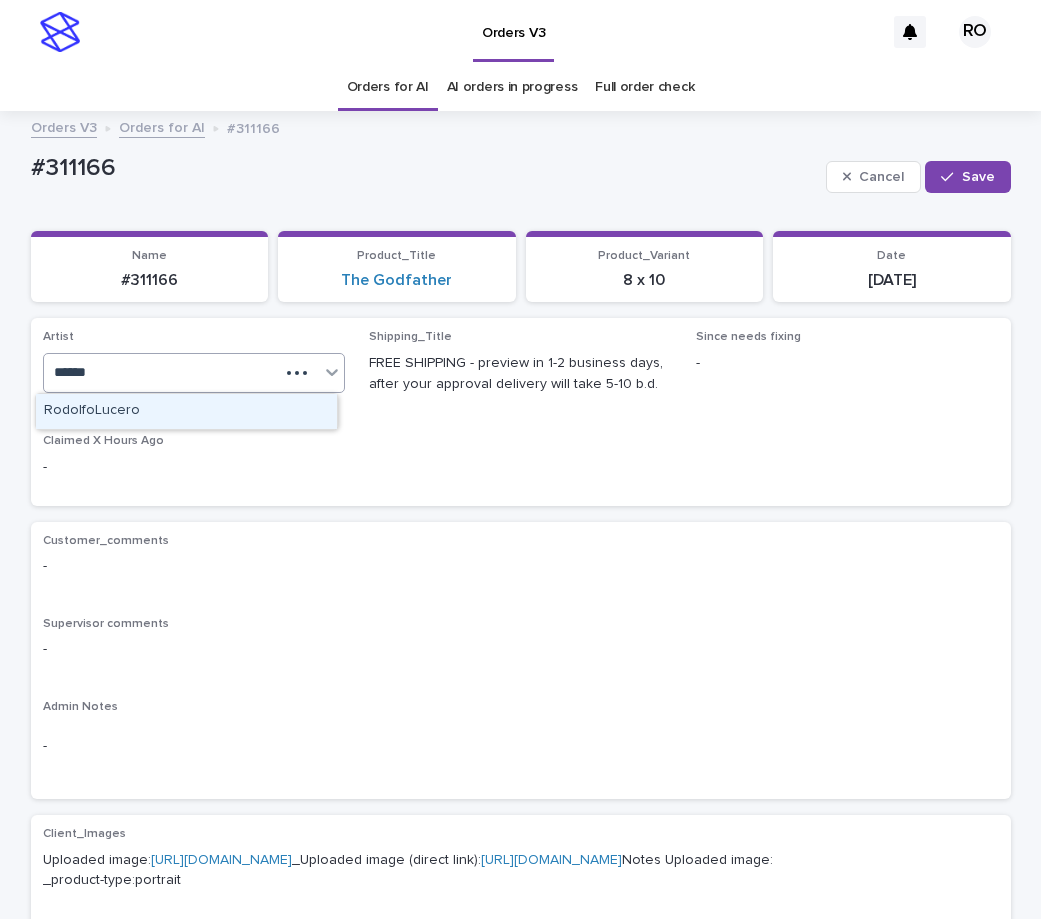 click on "RodolfoLucero" at bounding box center [186, 411] 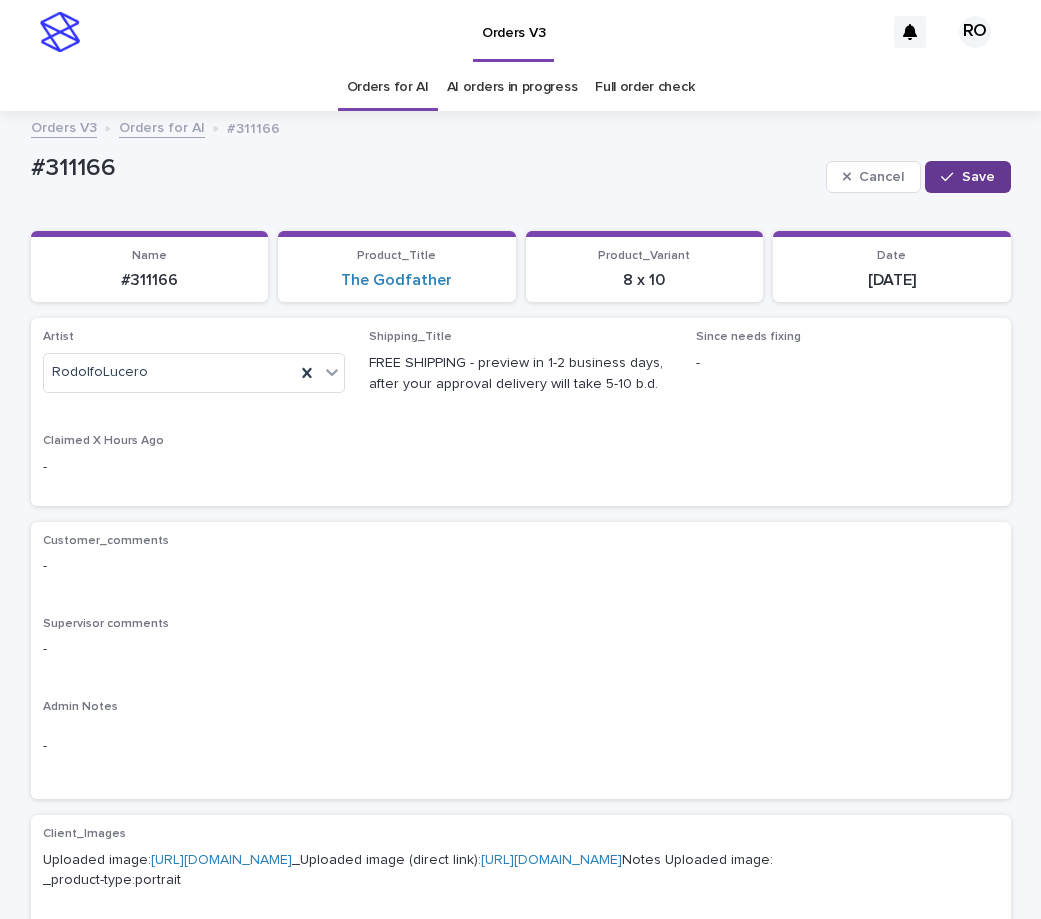 click 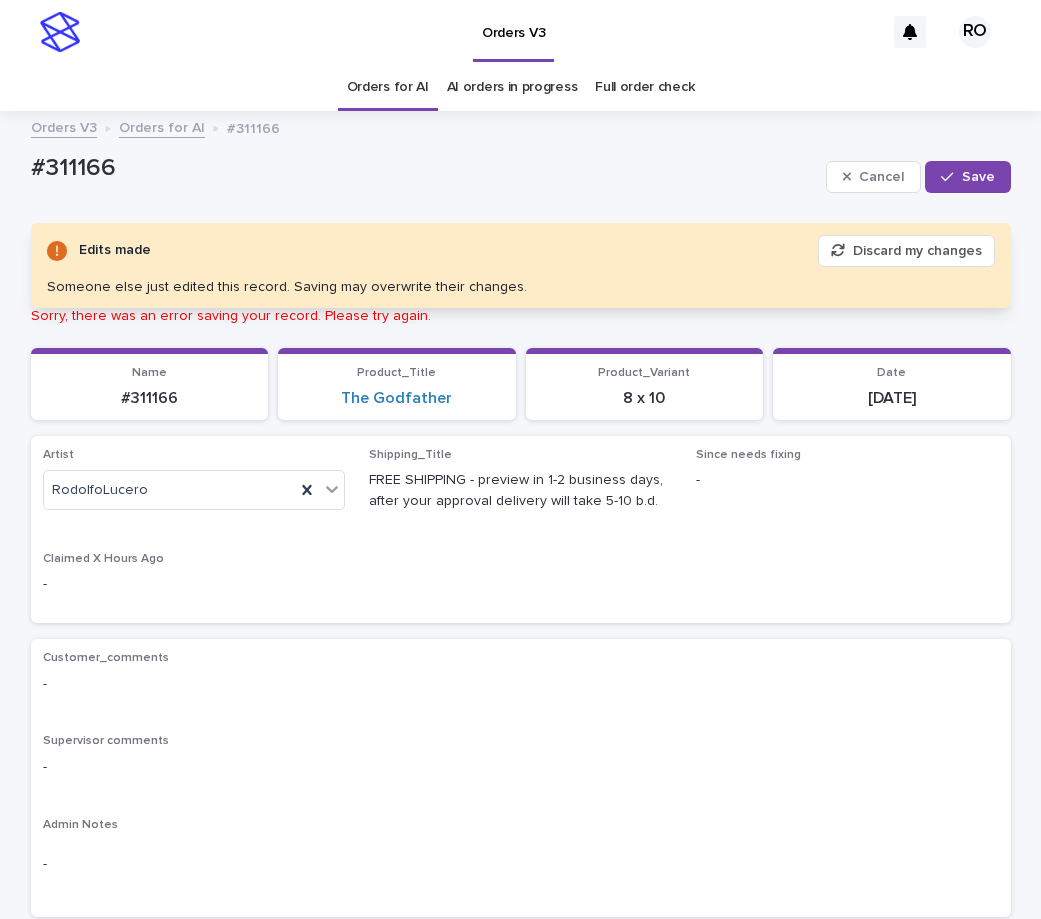 drag, startPoint x: 948, startPoint y: 183, endPoint x: 833, endPoint y: 131, distance: 126.210144 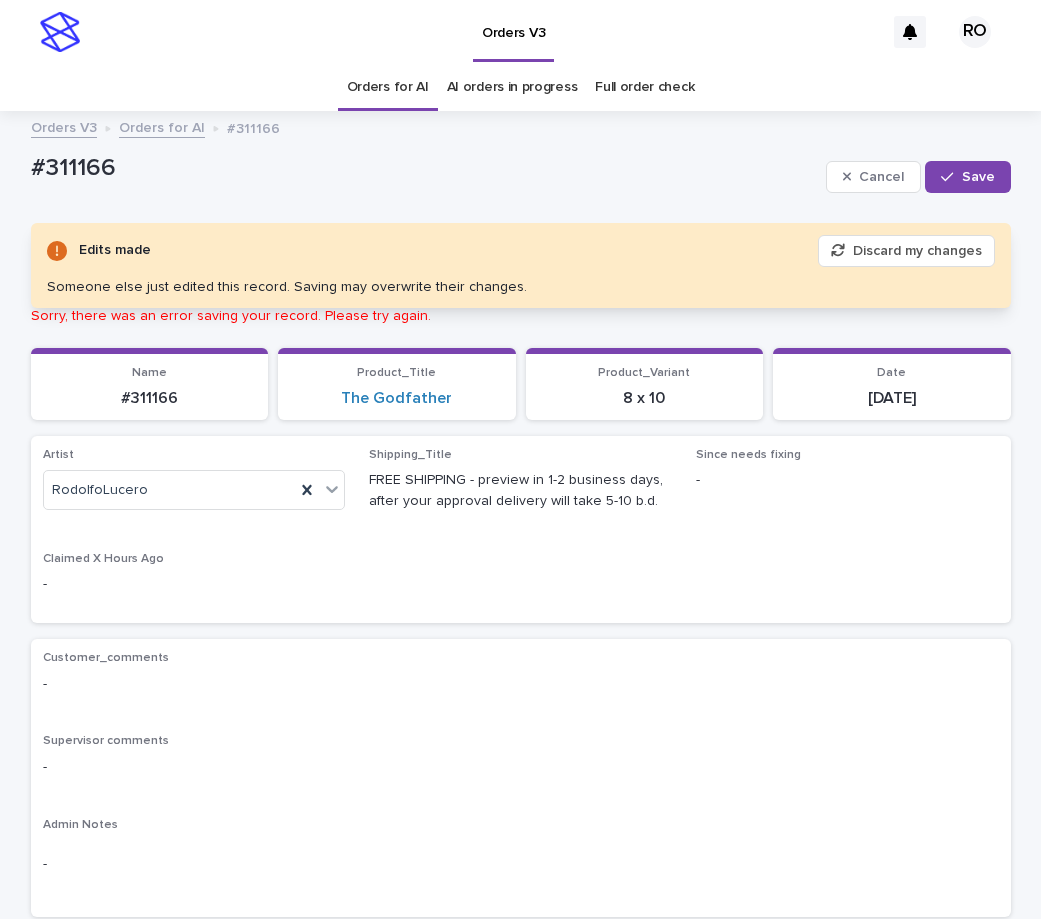 click on "Save" at bounding box center (967, 177) 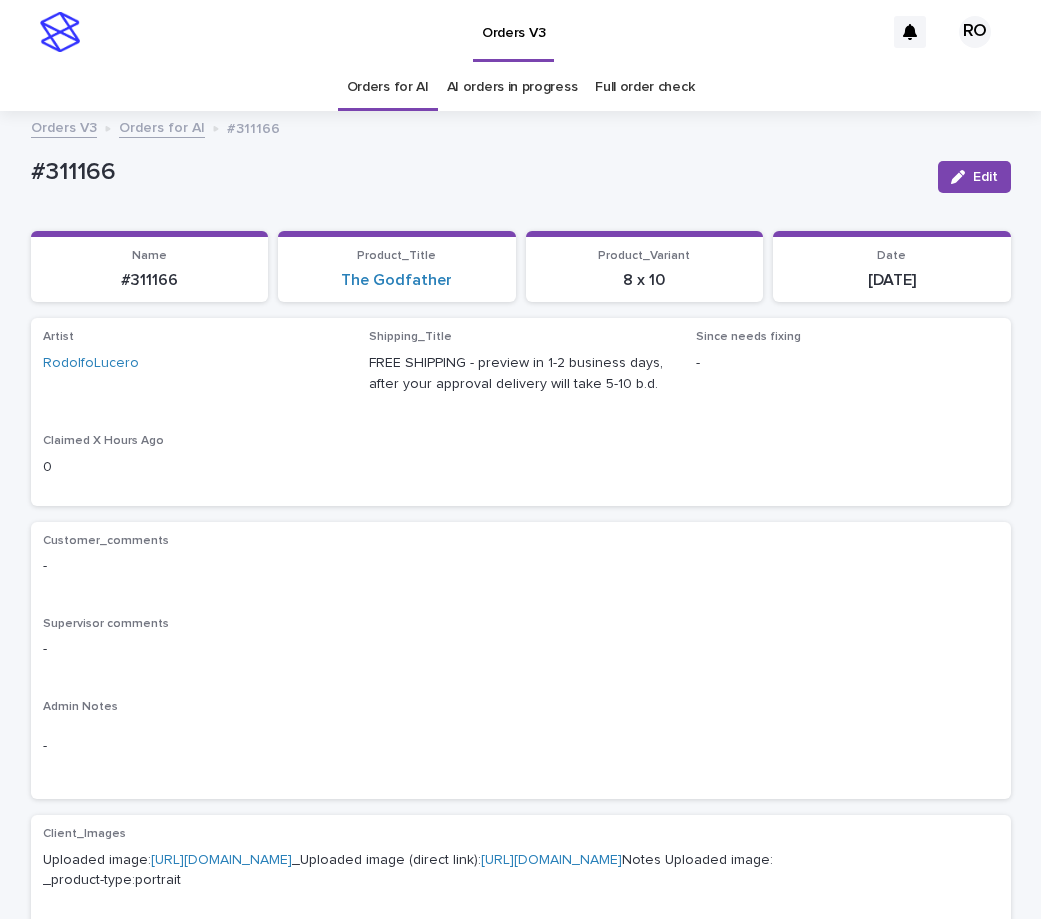 click on "#311166" at bounding box center (476, 172) 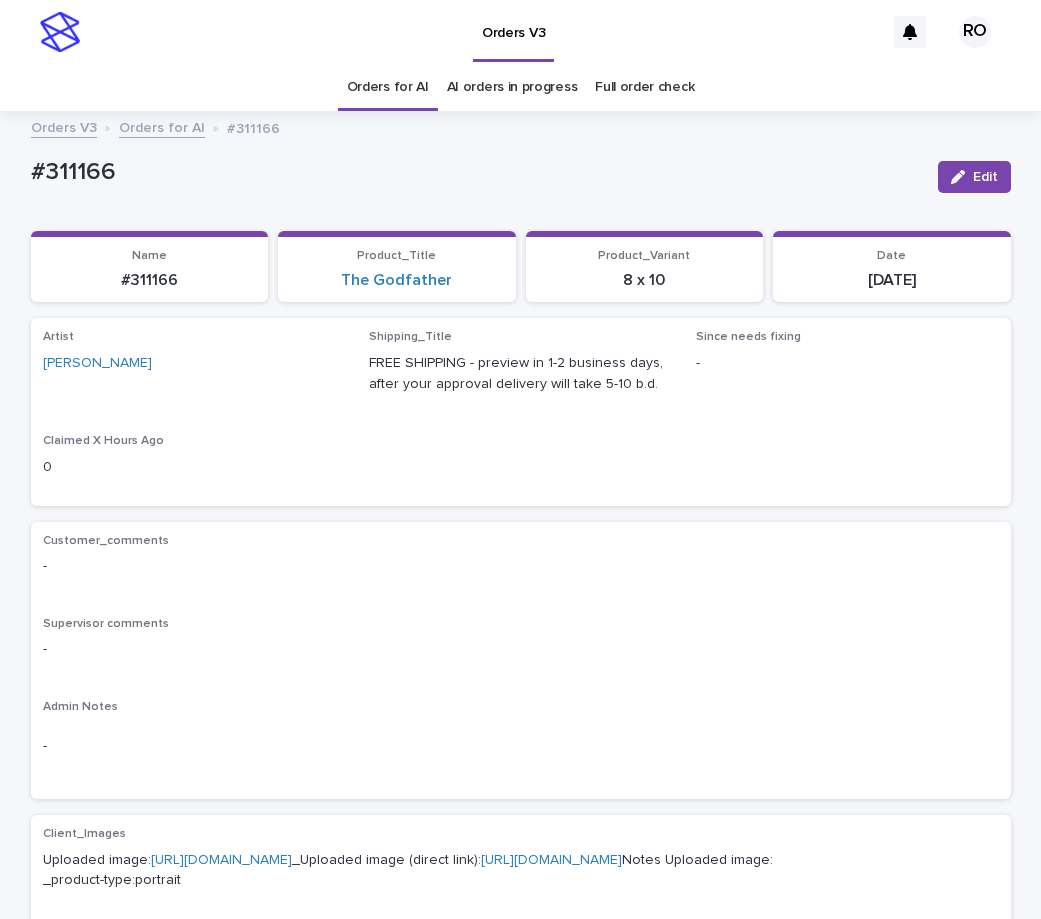 click on "#311166" at bounding box center [476, 172] 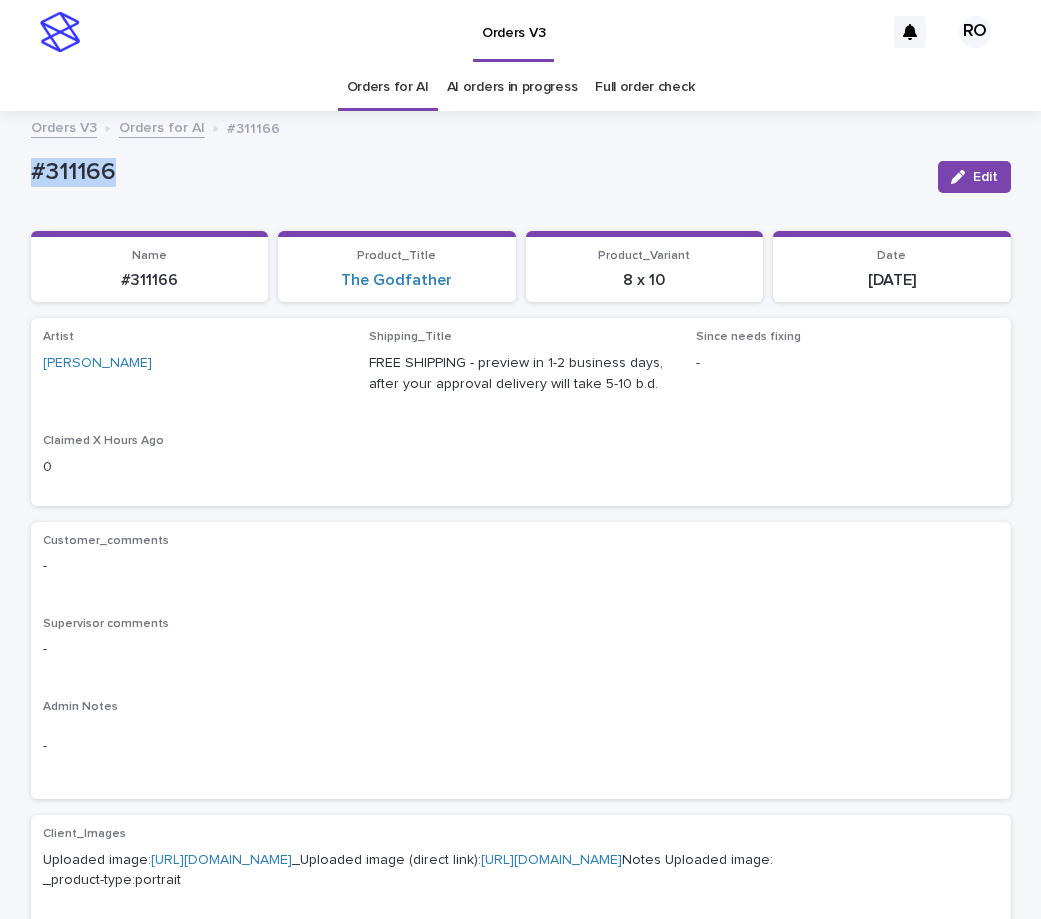 drag, startPoint x: 142, startPoint y: 172, endPoint x: -22, endPoint y: 195, distance: 165.60495 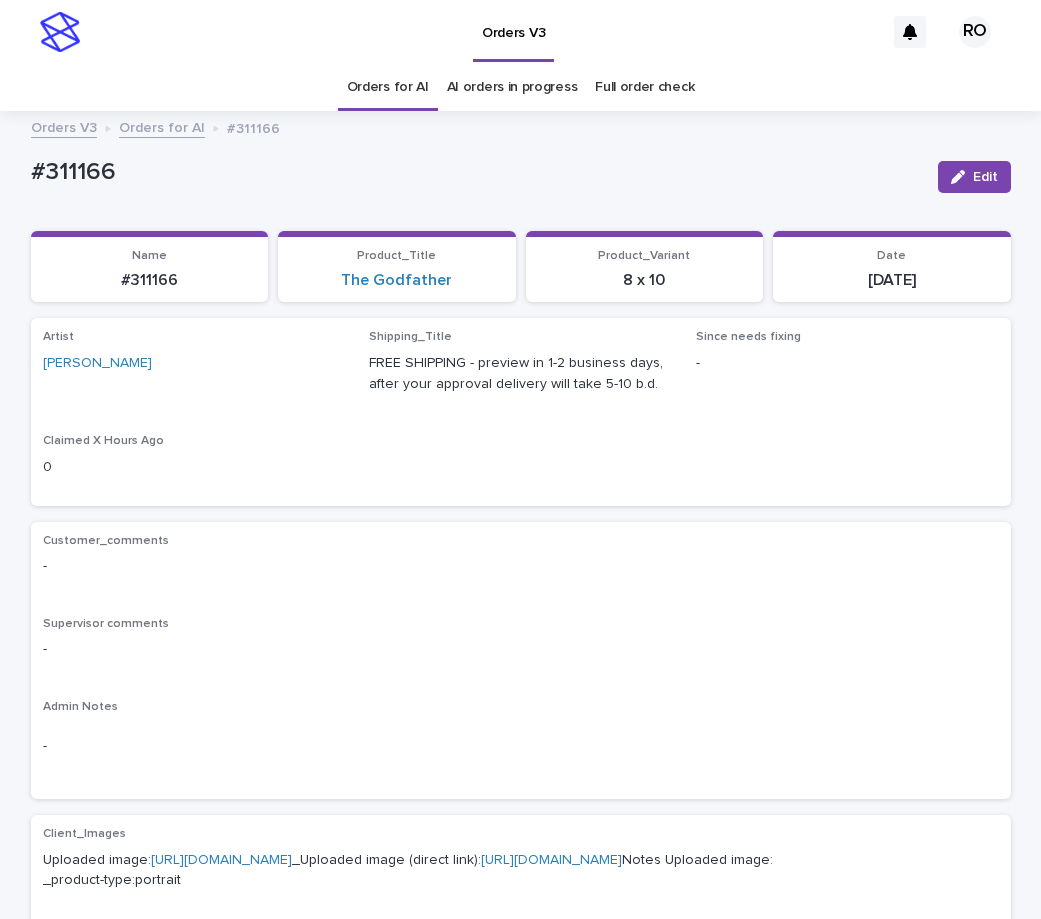 click on "Artist Jo Ancheta   Shipping_Title FREE SHIPPING - preview in 1-2 business days, after your approval delivery will take 5-10 b.d. Since needs fixing - Claimed X Hours Ago 0" at bounding box center [521, 411] 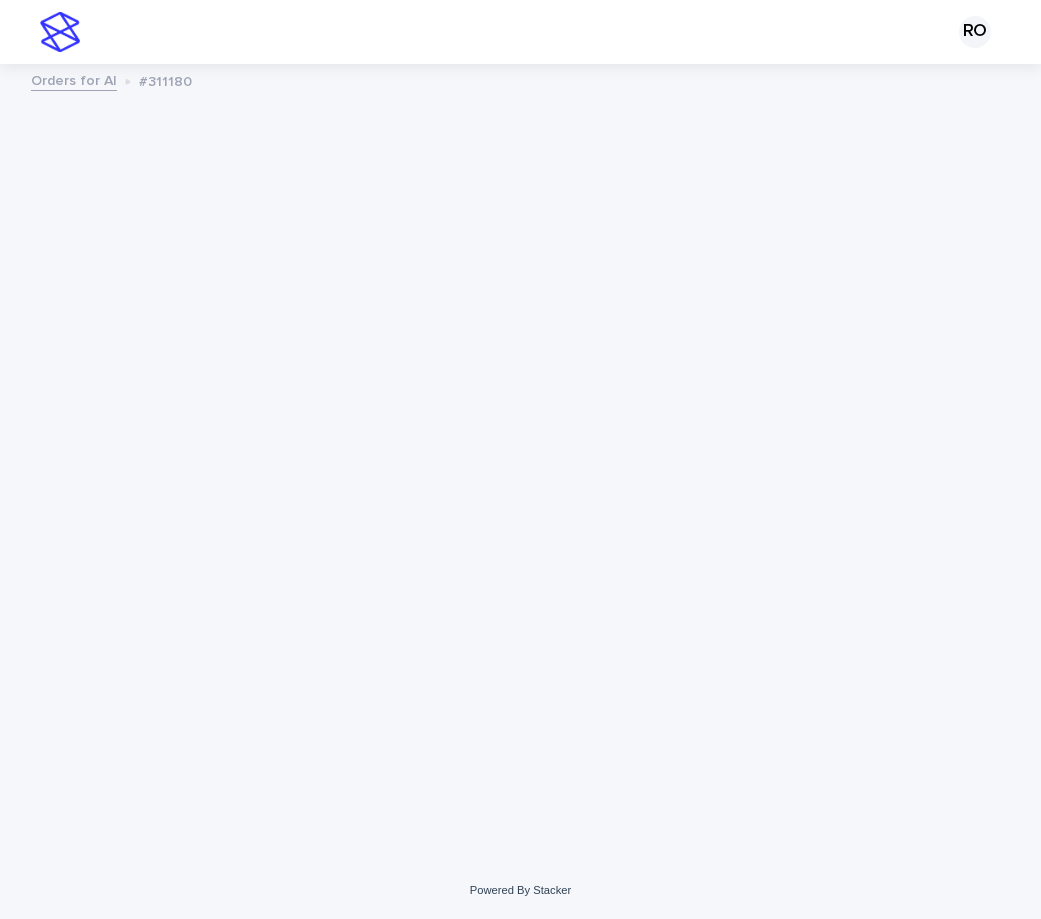 scroll, scrollTop: 0, scrollLeft: 0, axis: both 